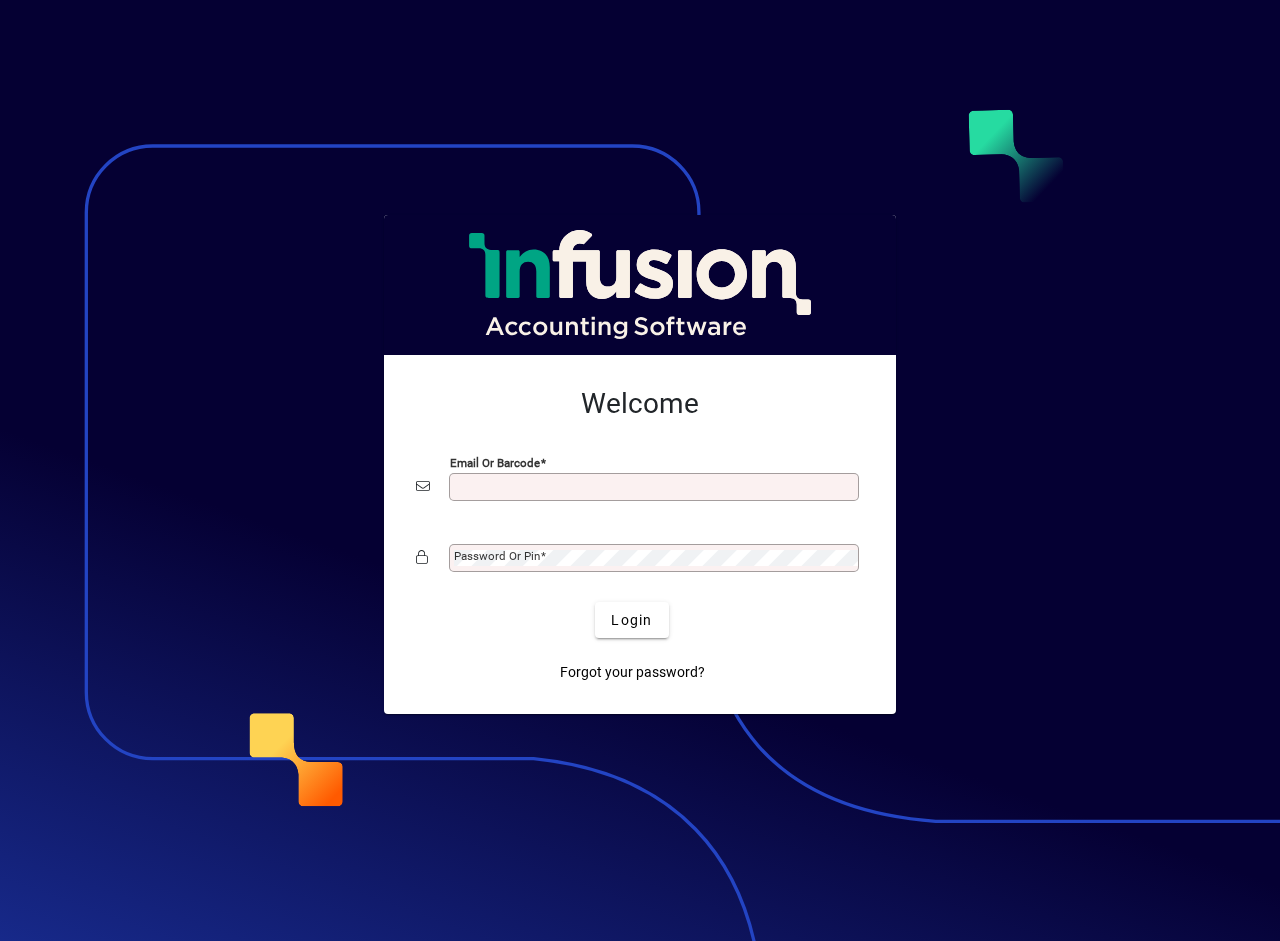 scroll, scrollTop: 0, scrollLeft: 0, axis: both 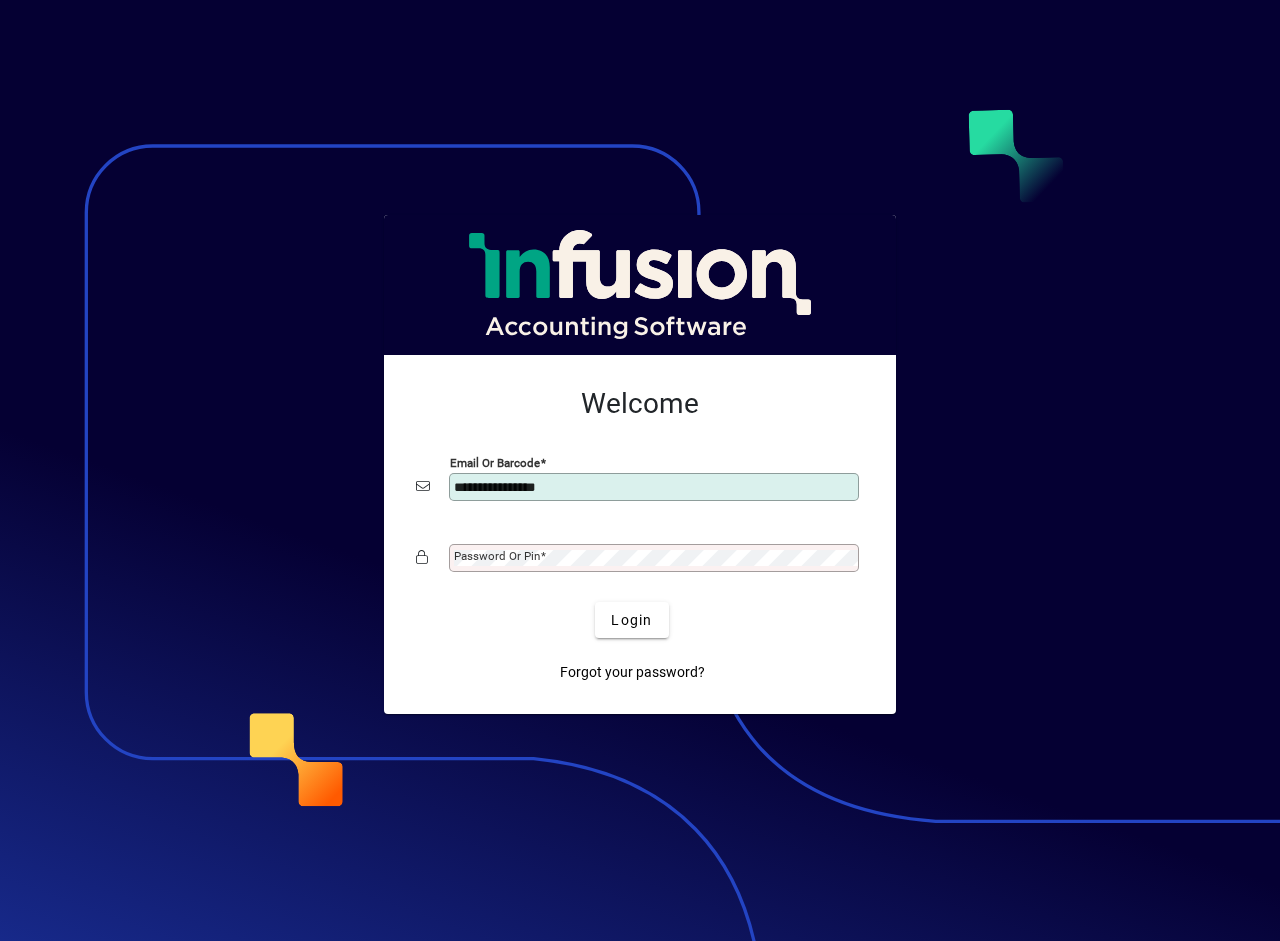 type on "**********" 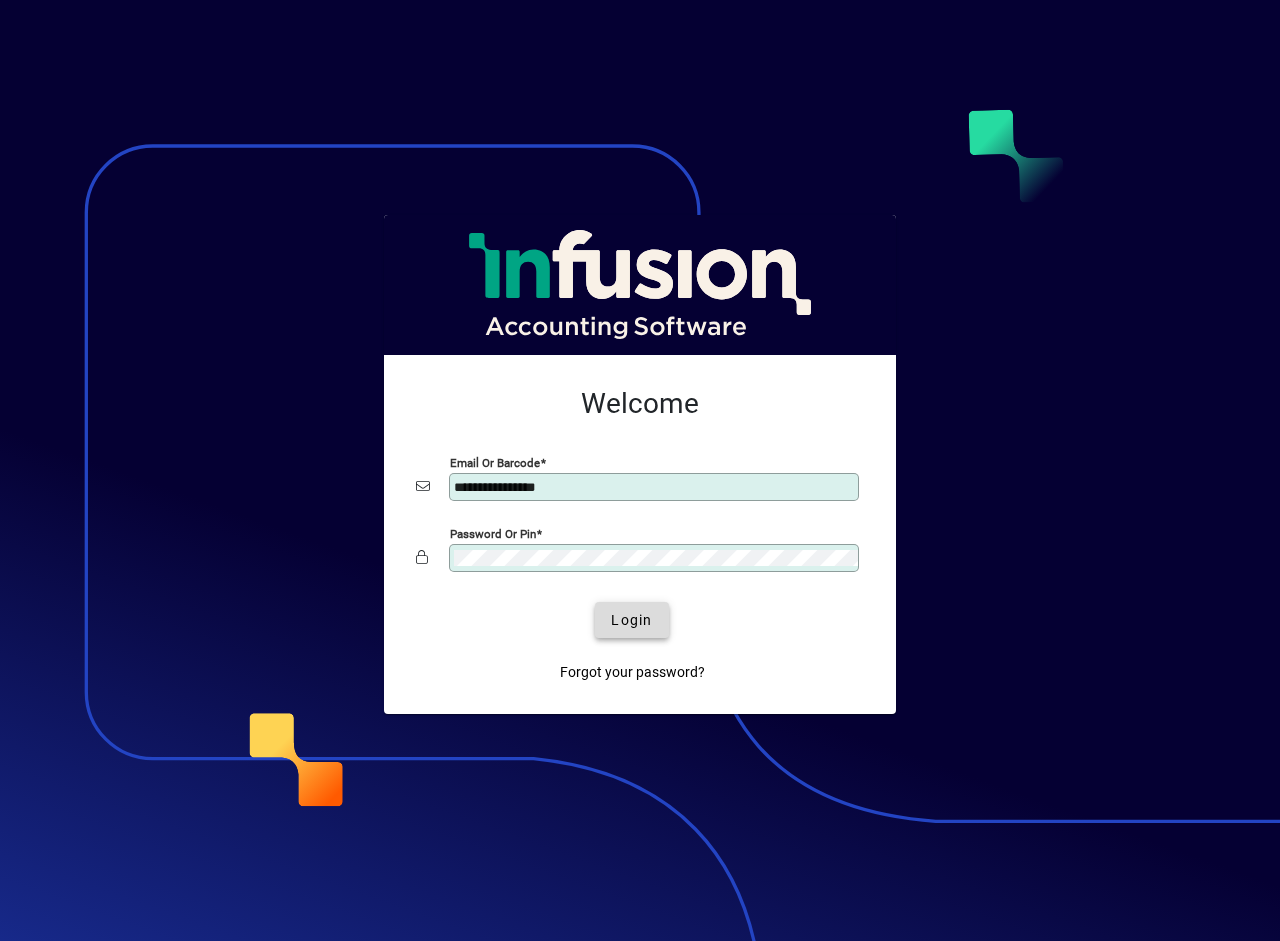 click on "Login" 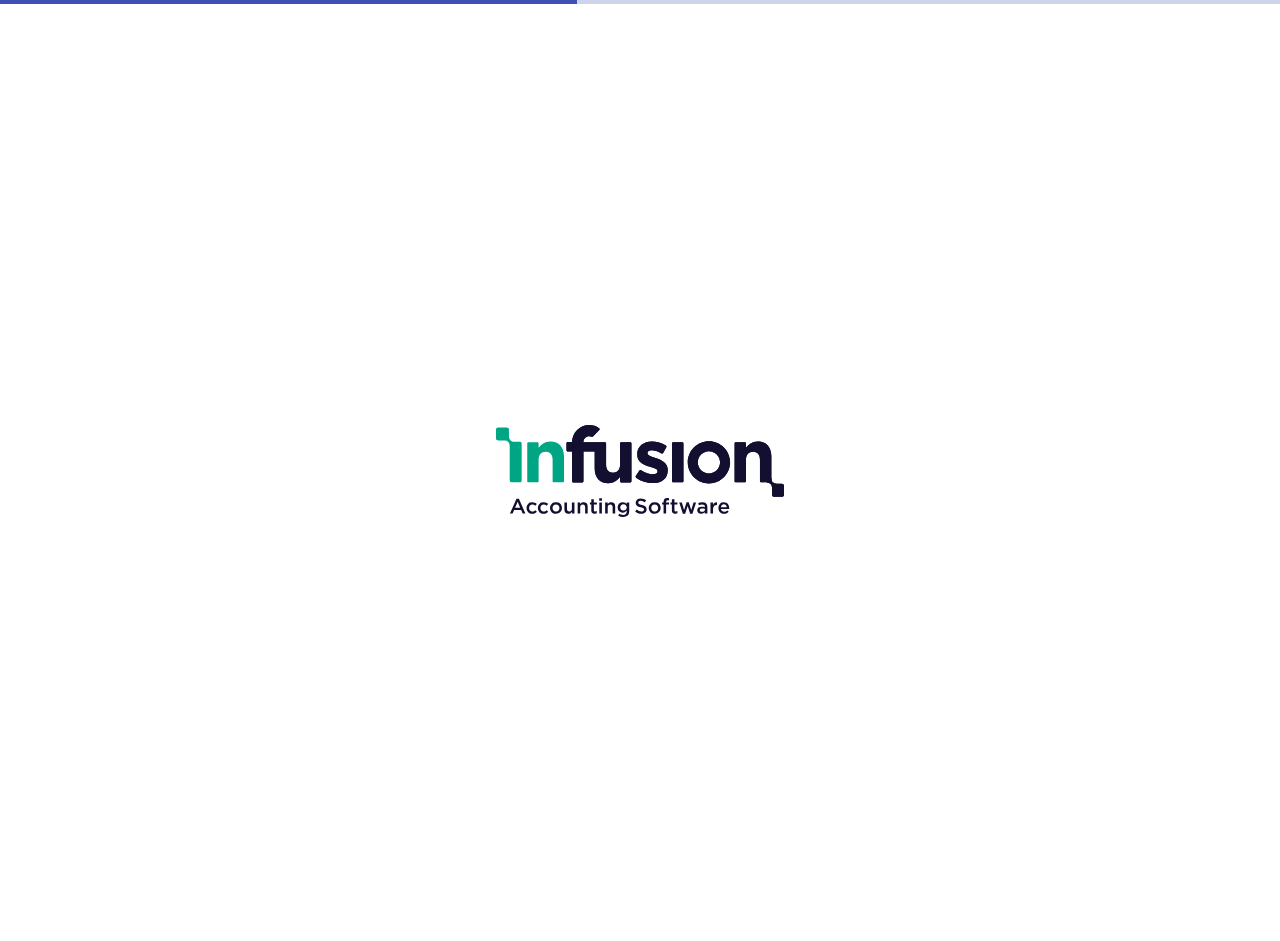 scroll, scrollTop: 0, scrollLeft: 0, axis: both 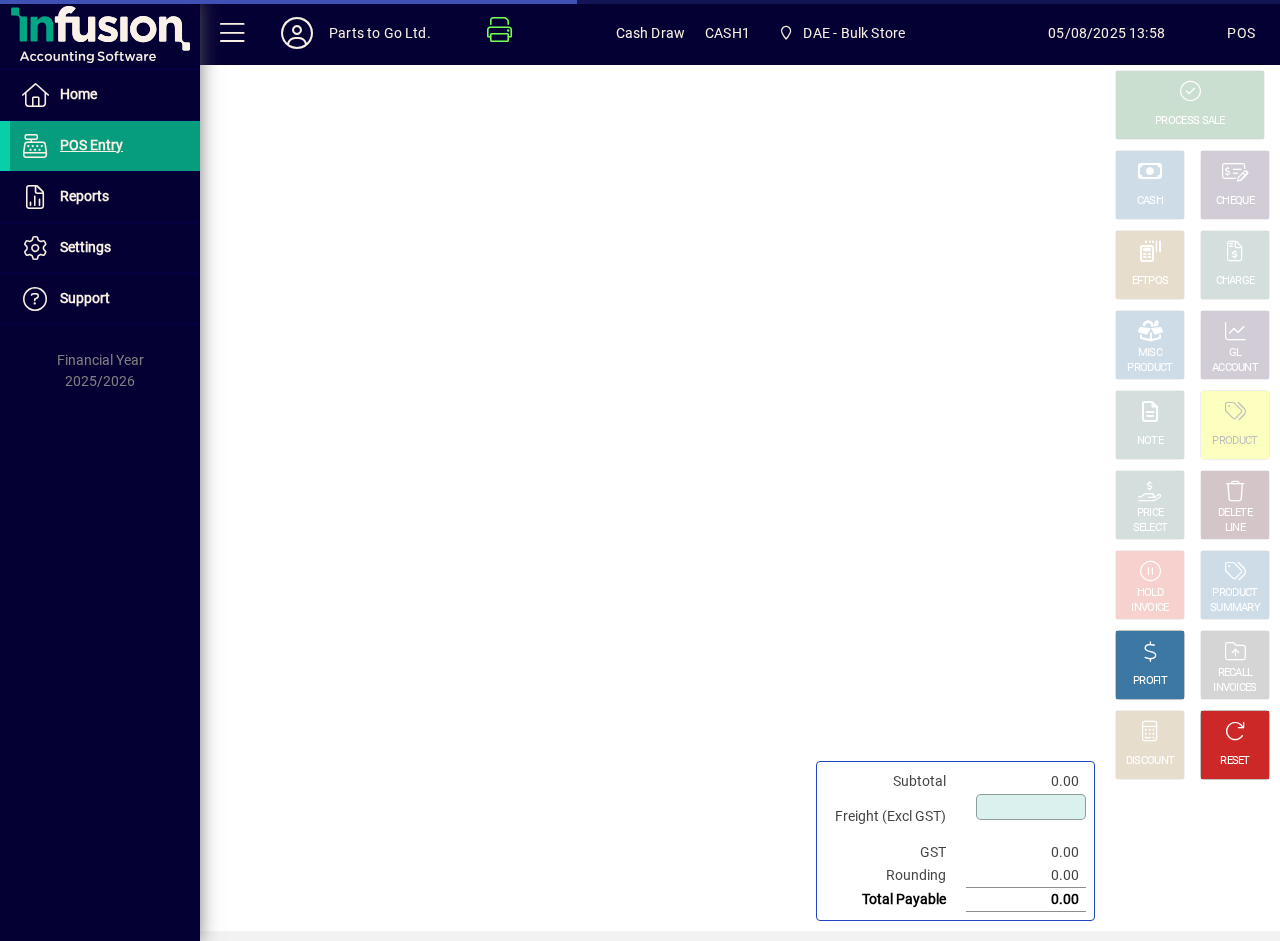 type on "****" 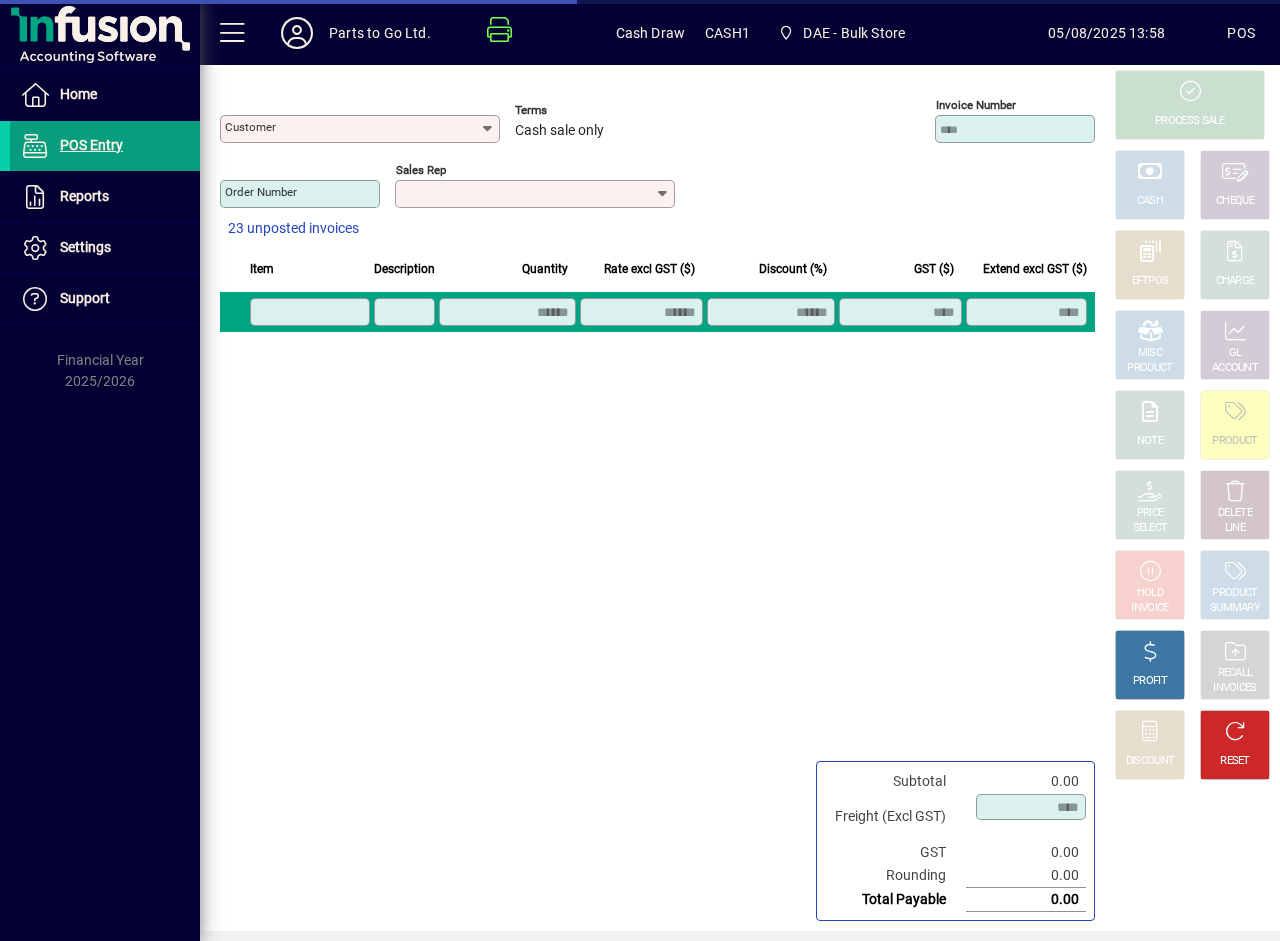 type on "**********" 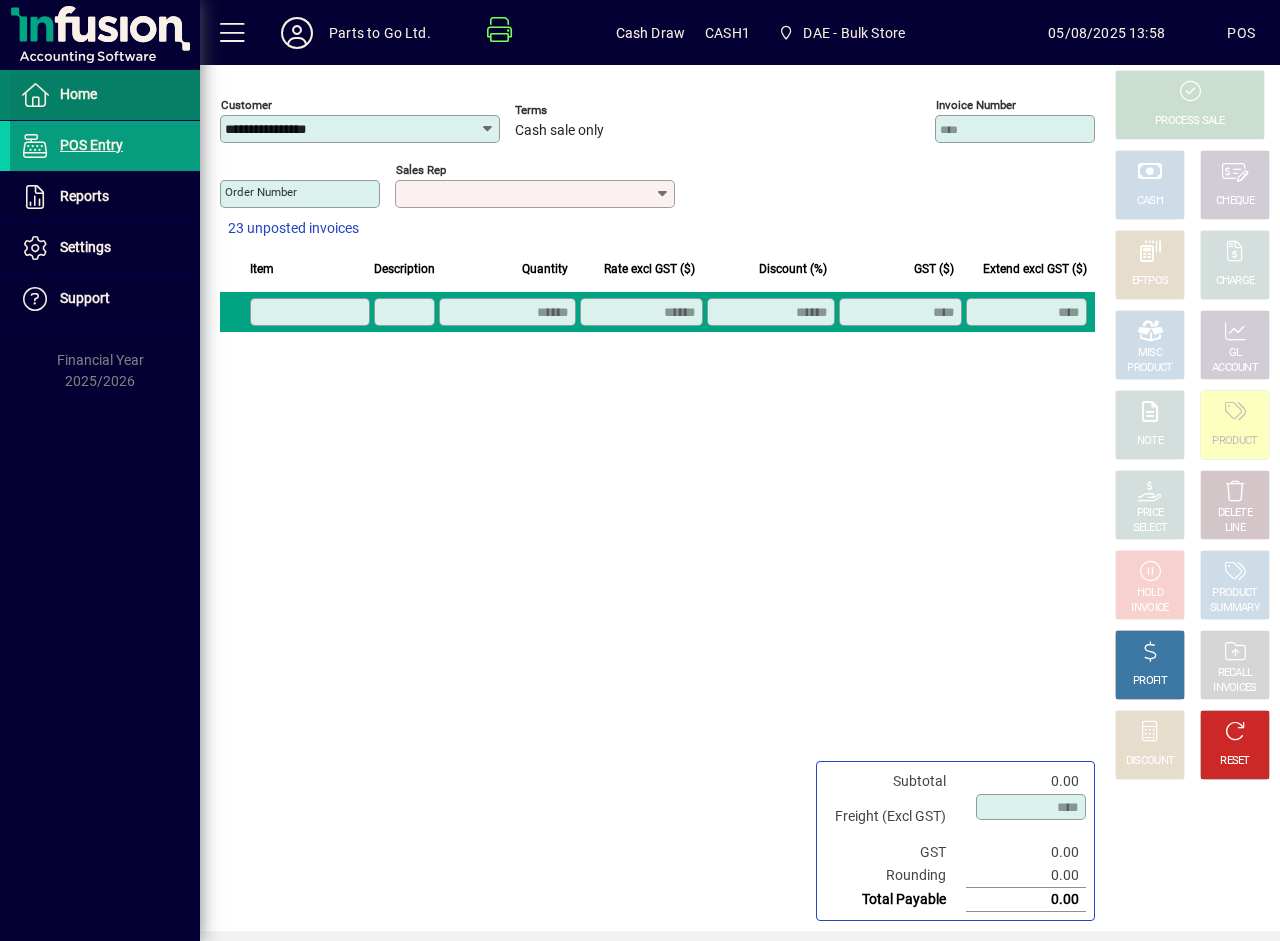 click at bounding box center [35, 95] 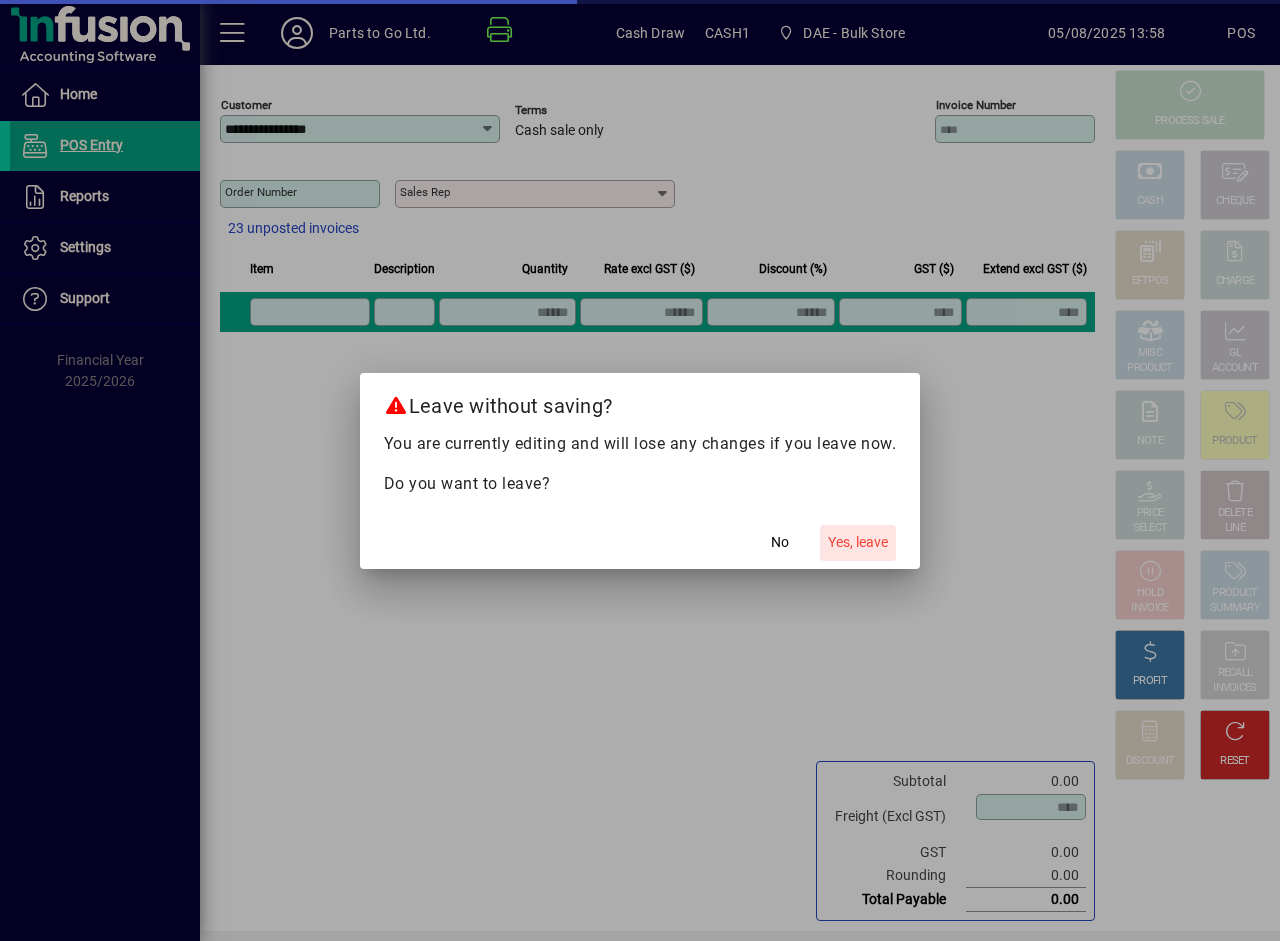 click on "Yes, leave" 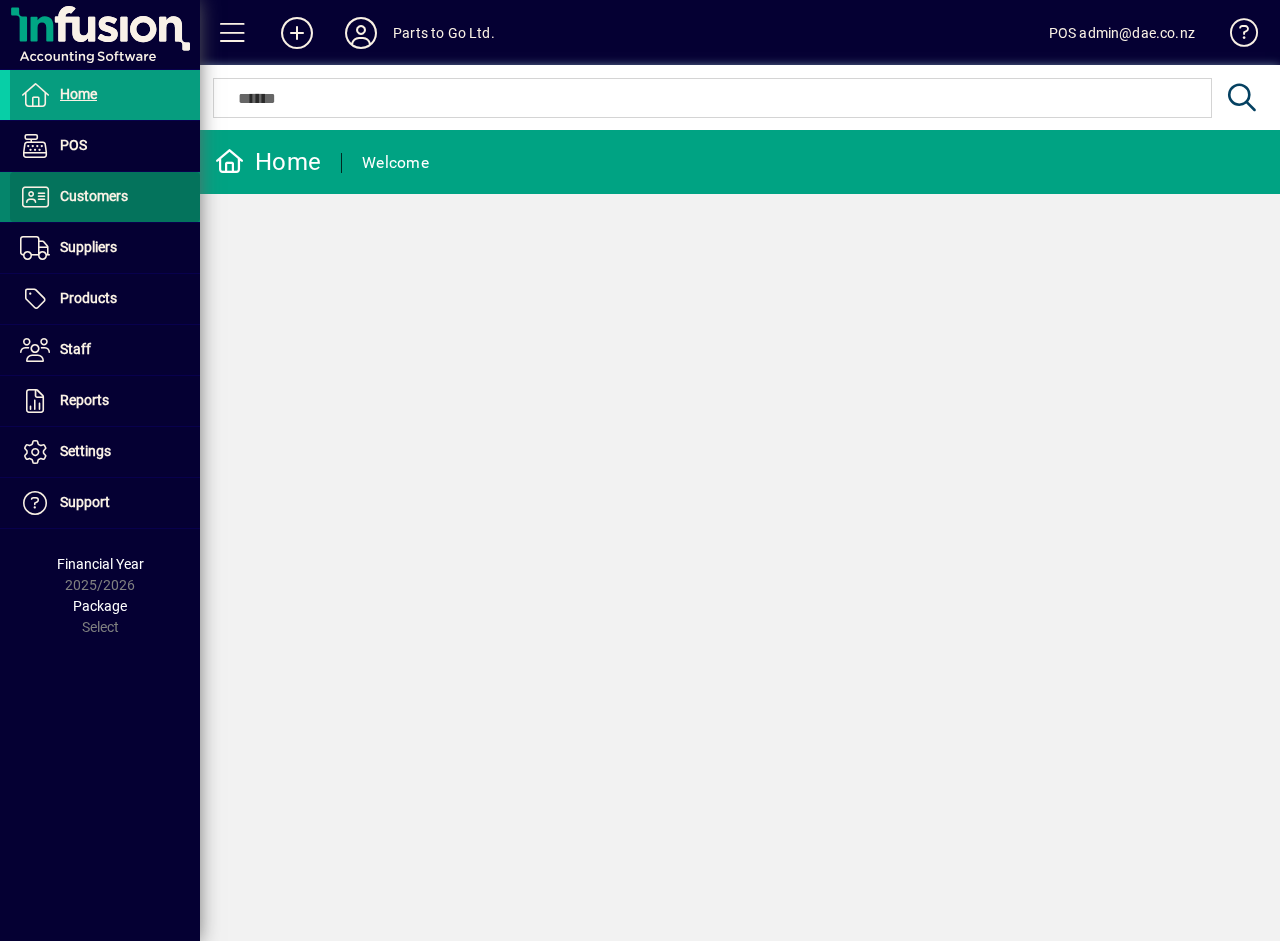 click on "Customers" at bounding box center [69, 197] 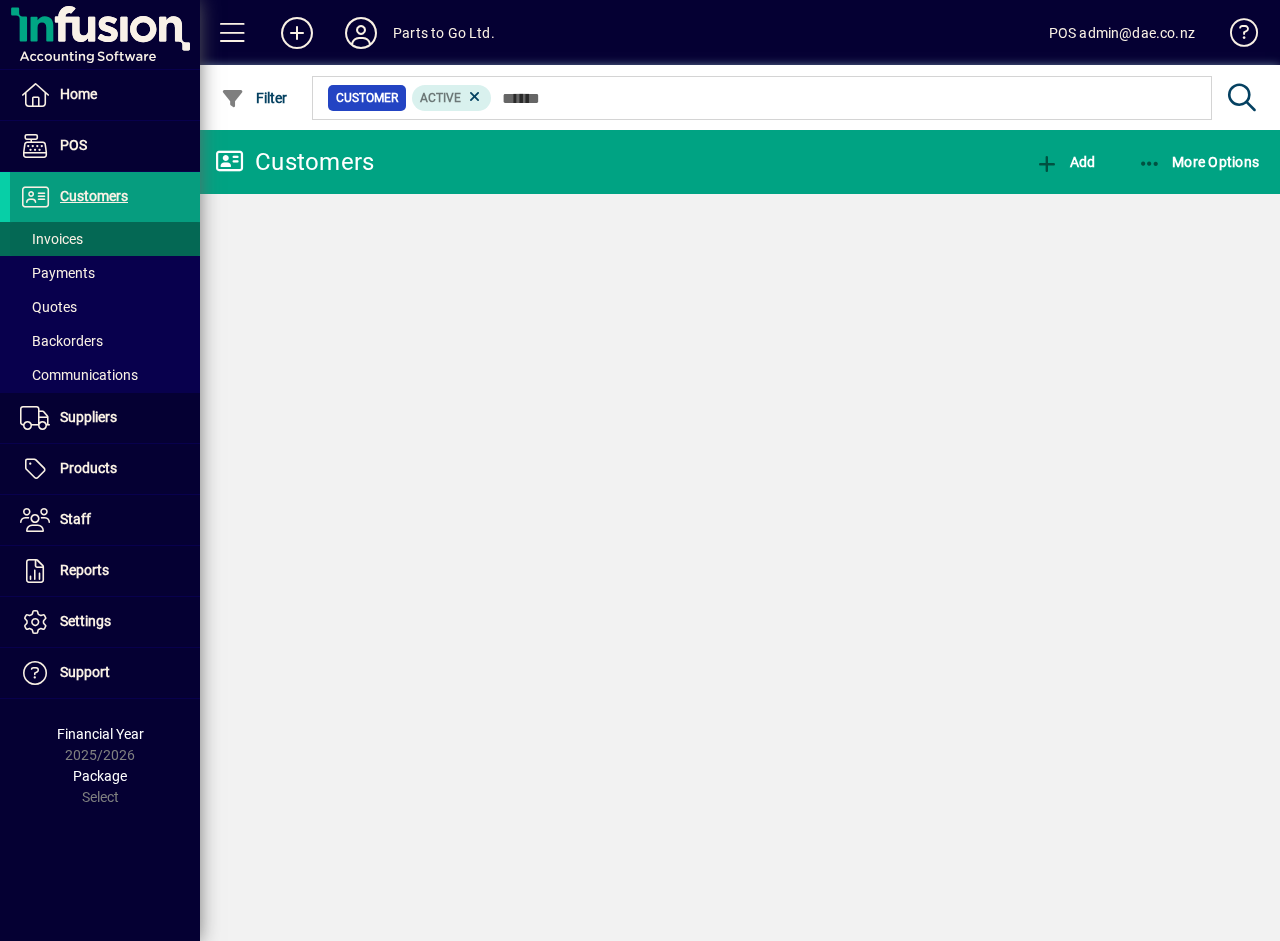 click on "Invoices" at bounding box center (51, 239) 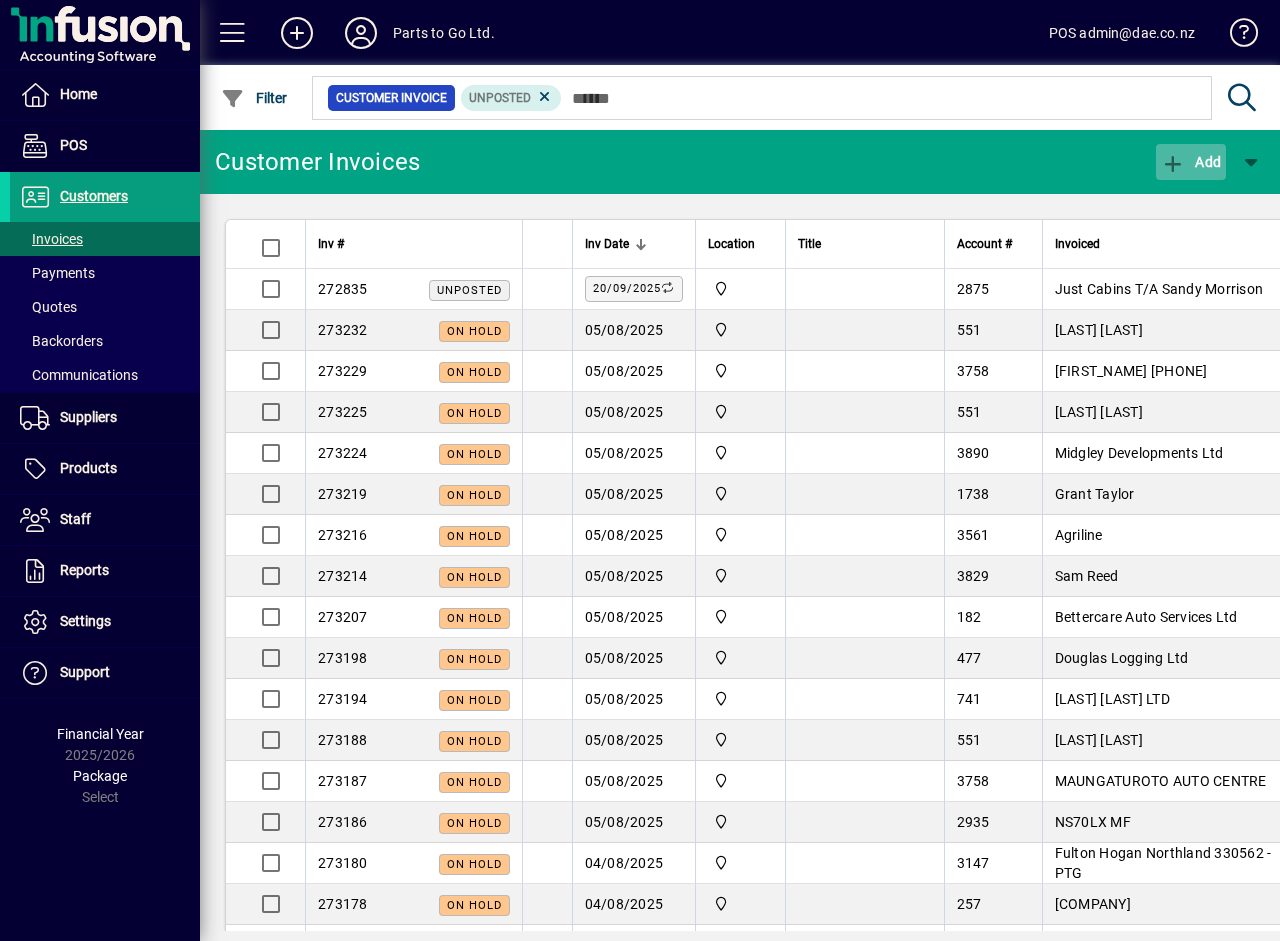 click 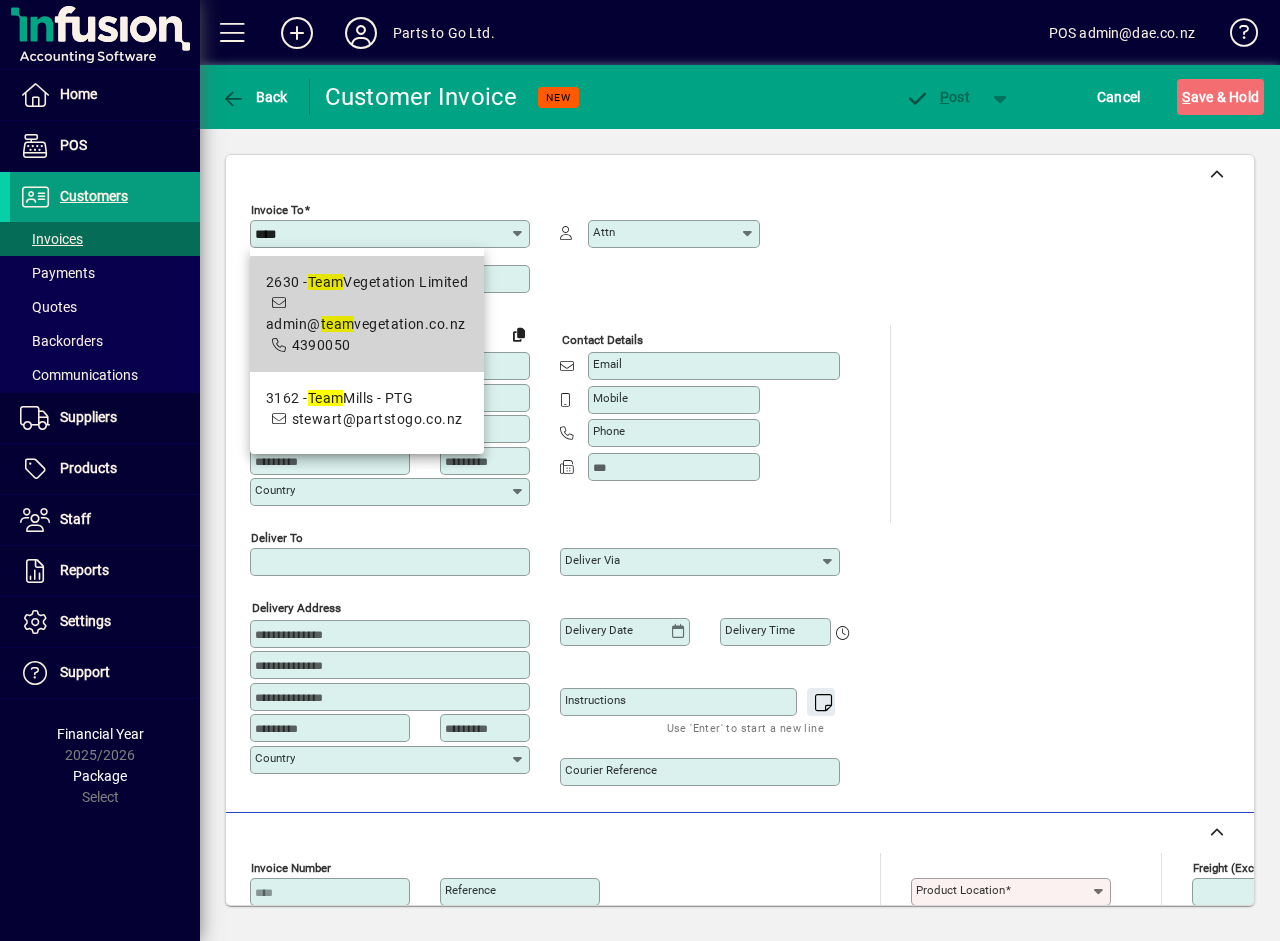 click on "[EMAIL]" at bounding box center [365, 324] 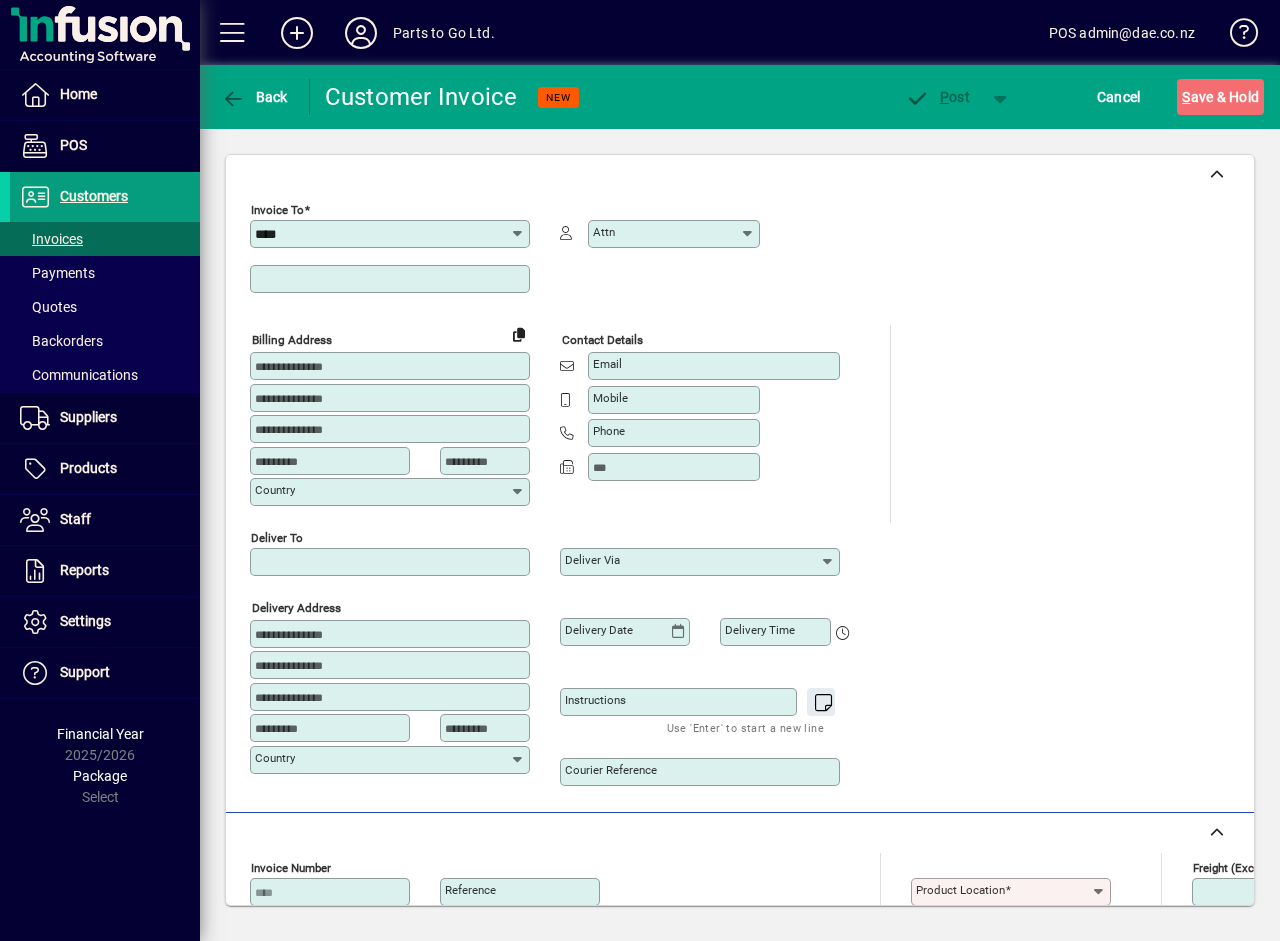 type on "**********" 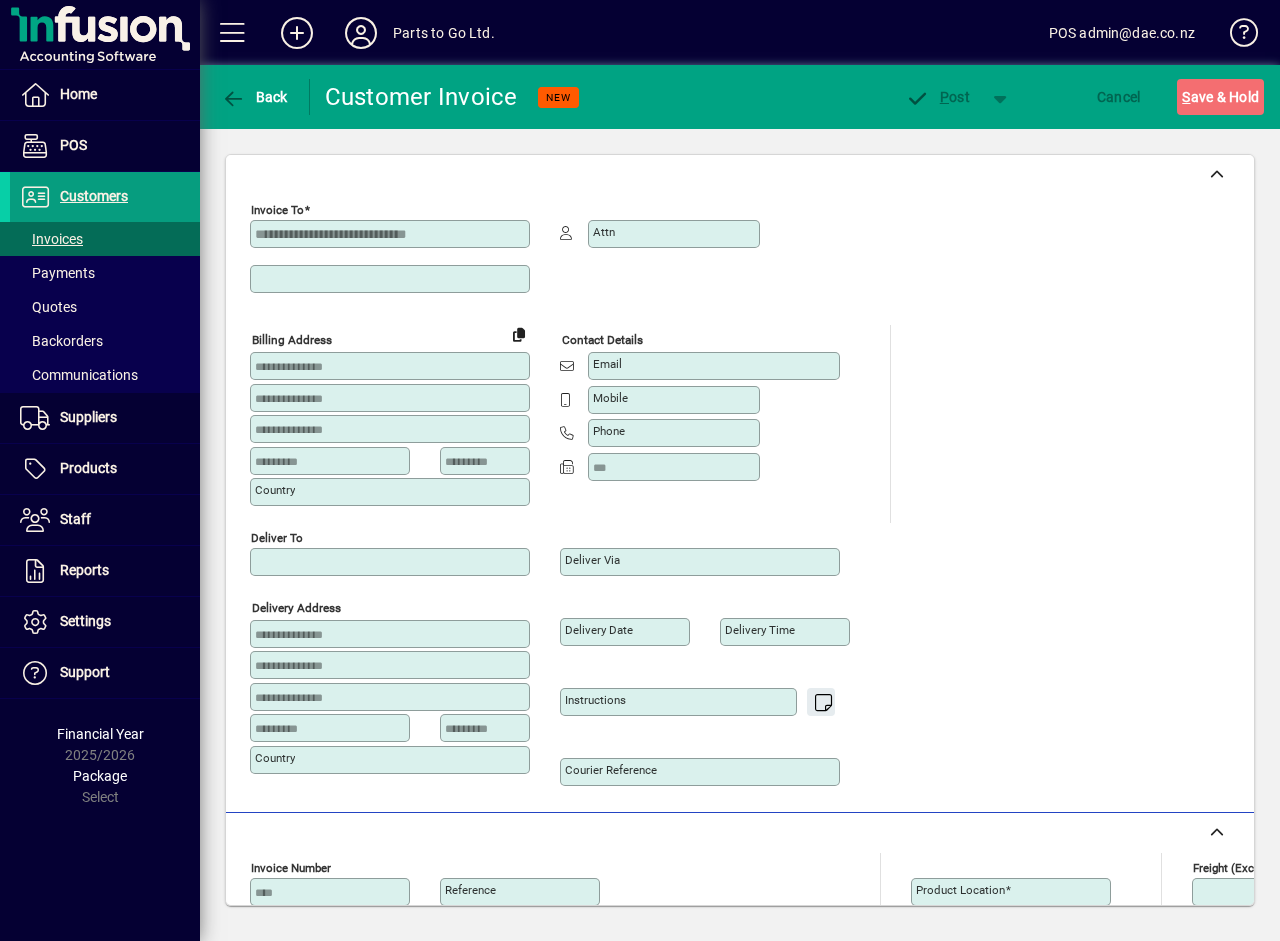 type on "**********" 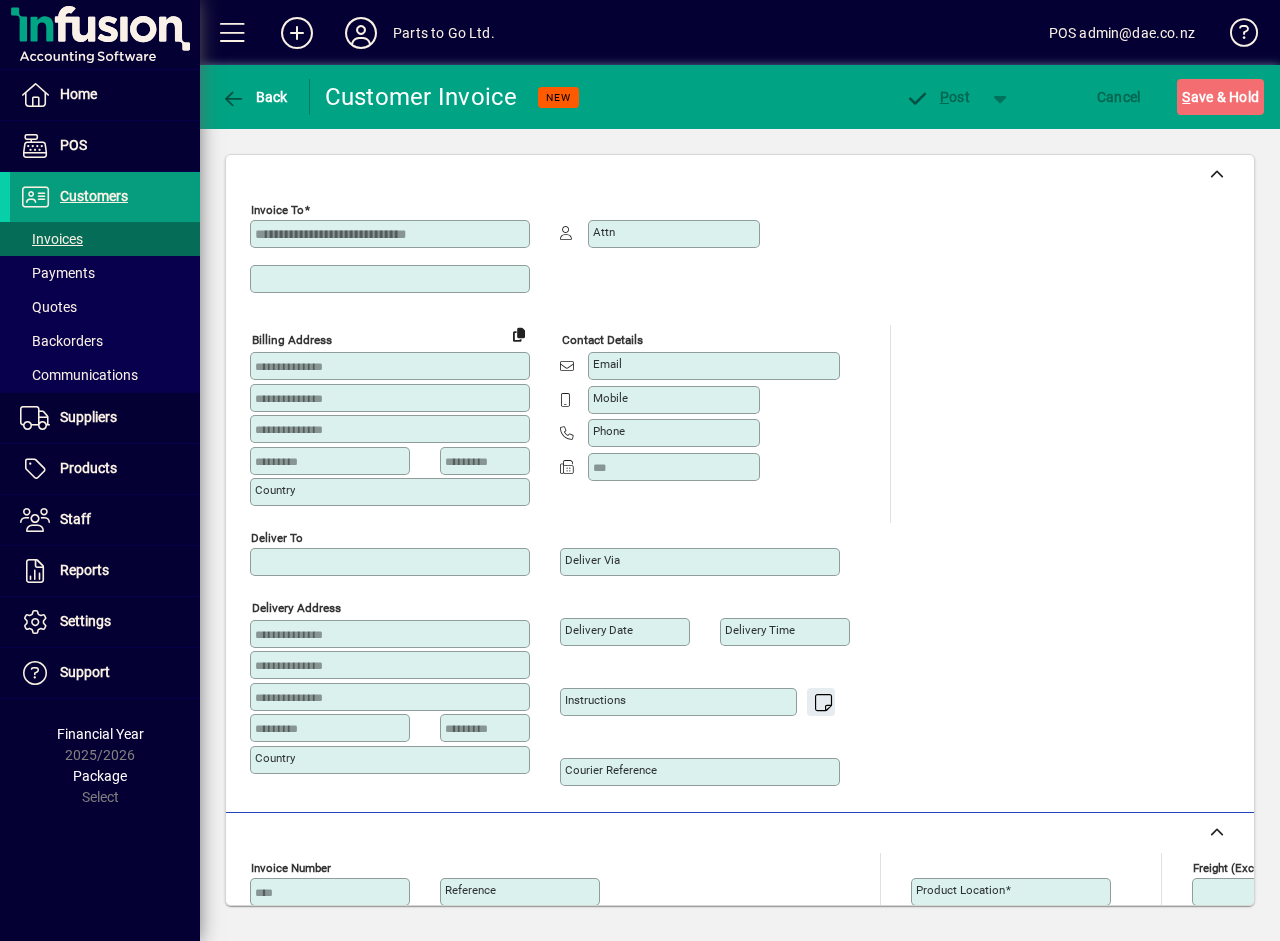 type on "**********" 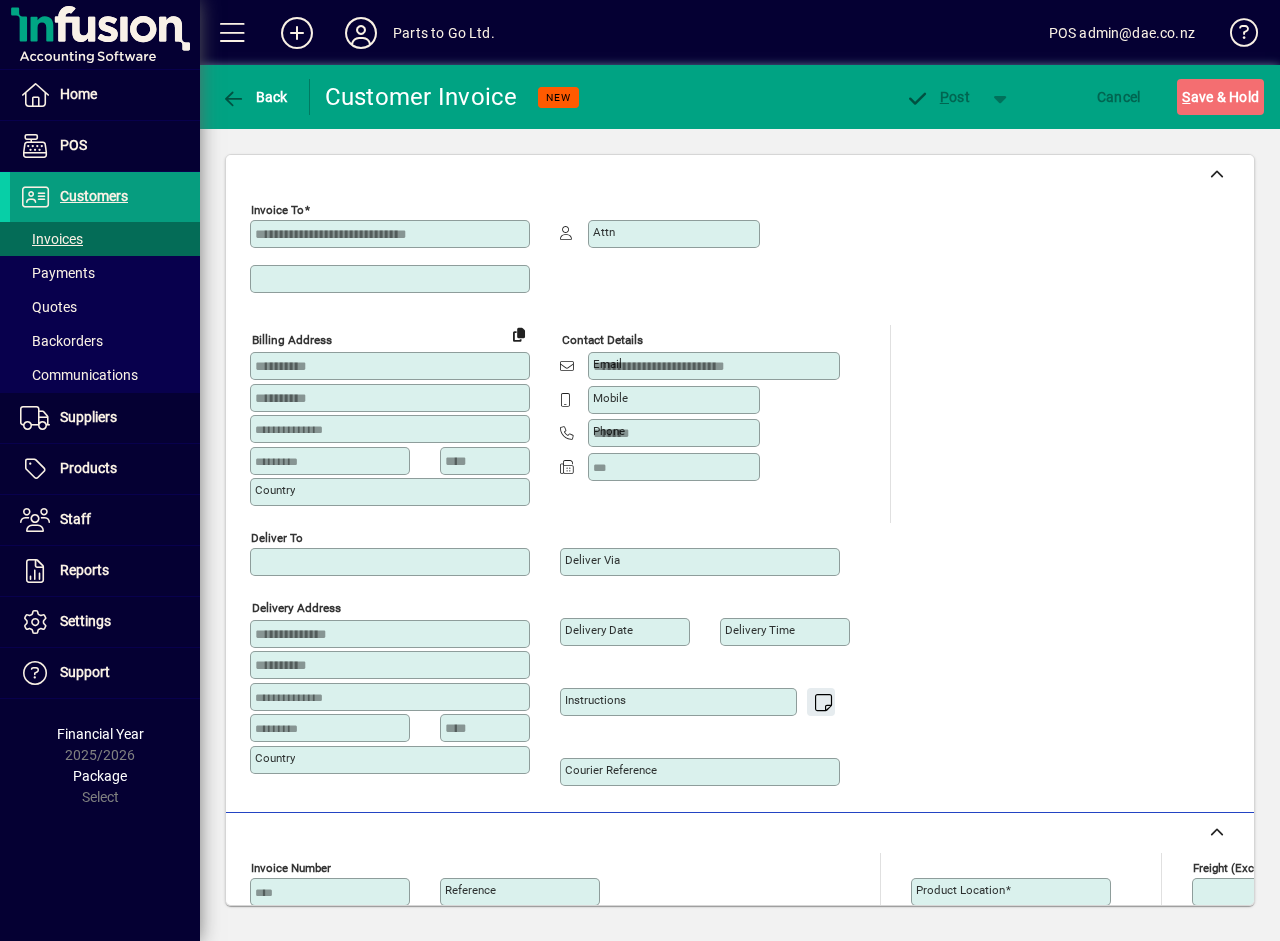type on "**********" 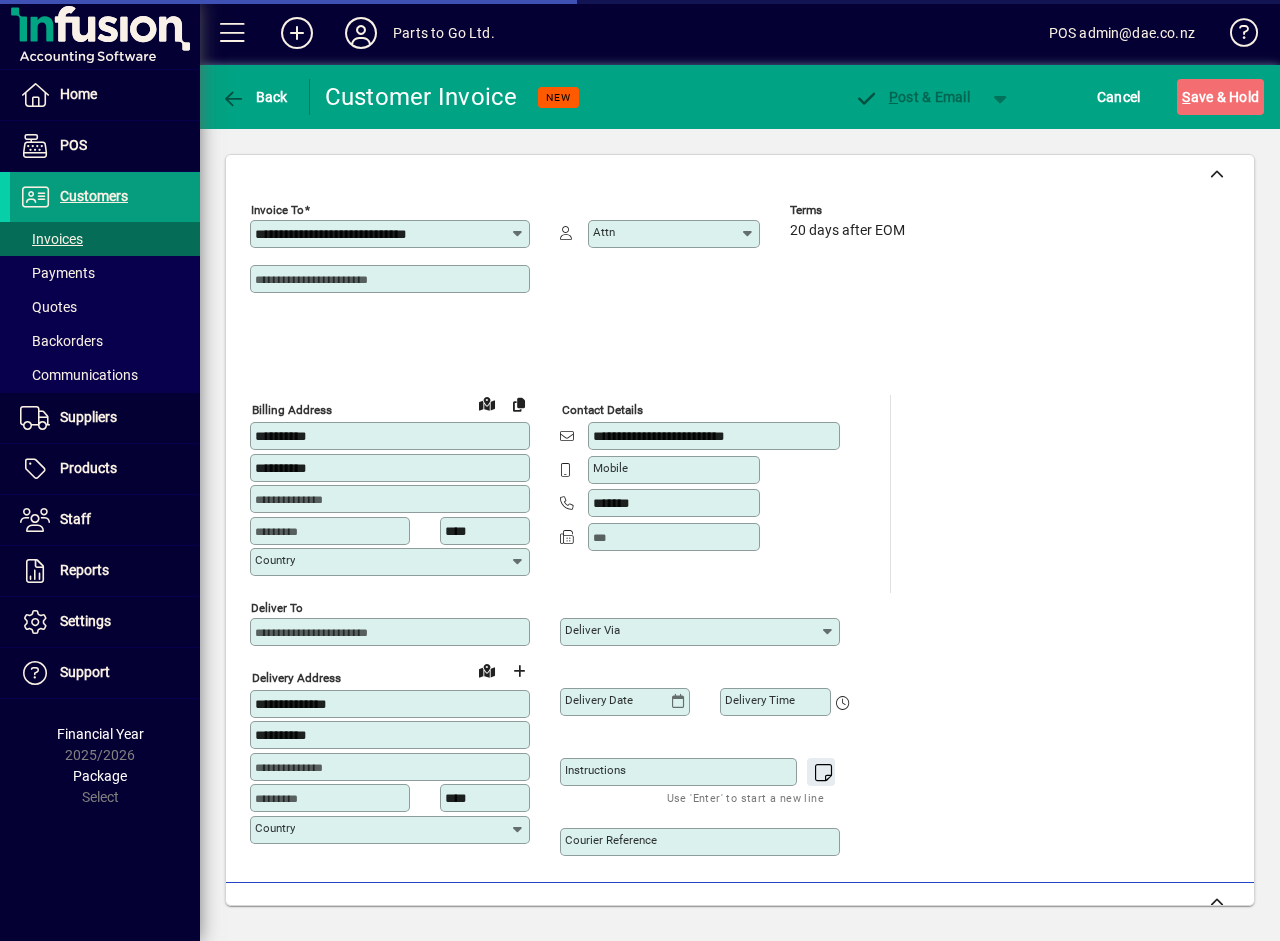 type on "**********" 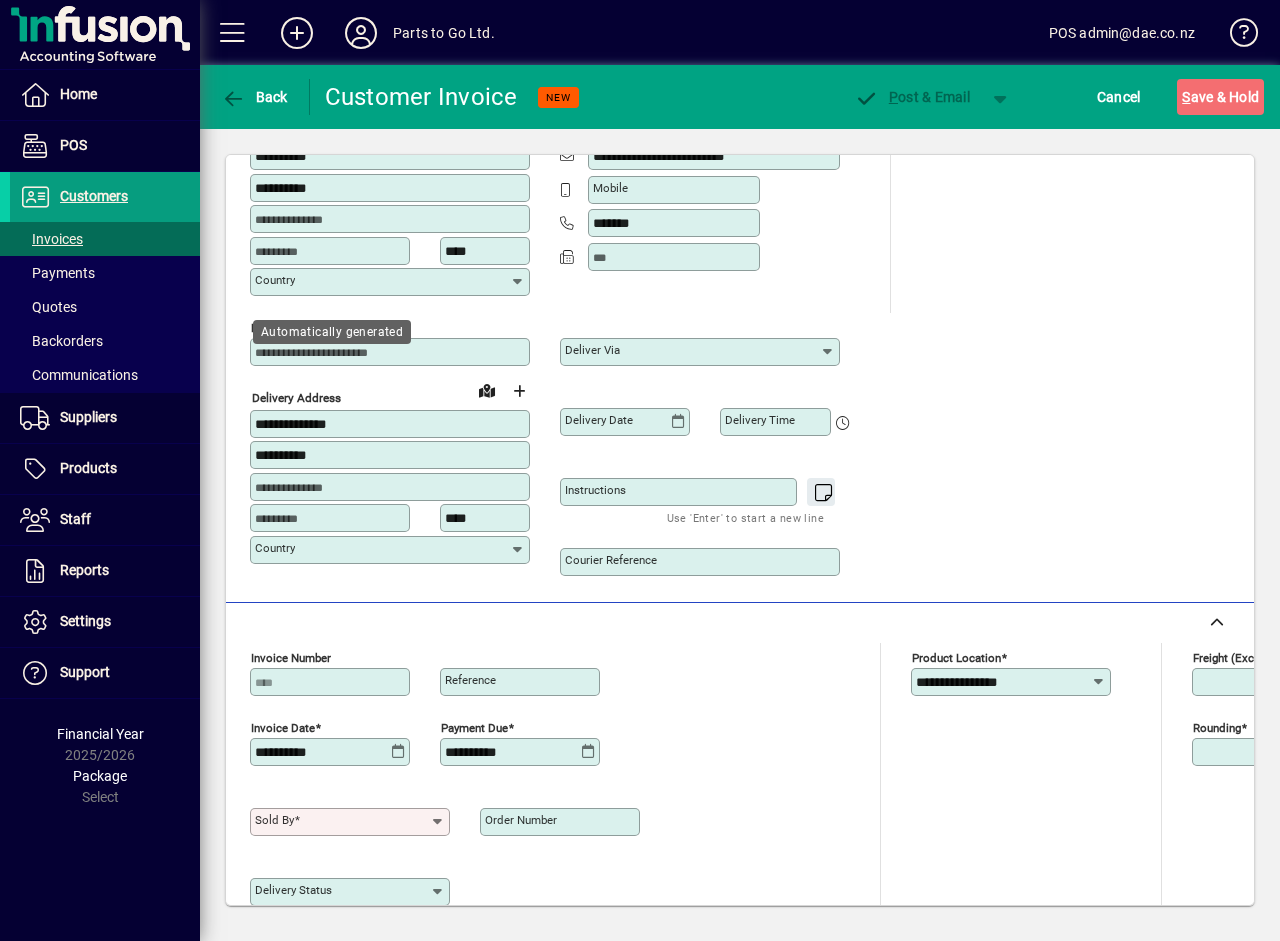 scroll, scrollTop: 600, scrollLeft: 0, axis: vertical 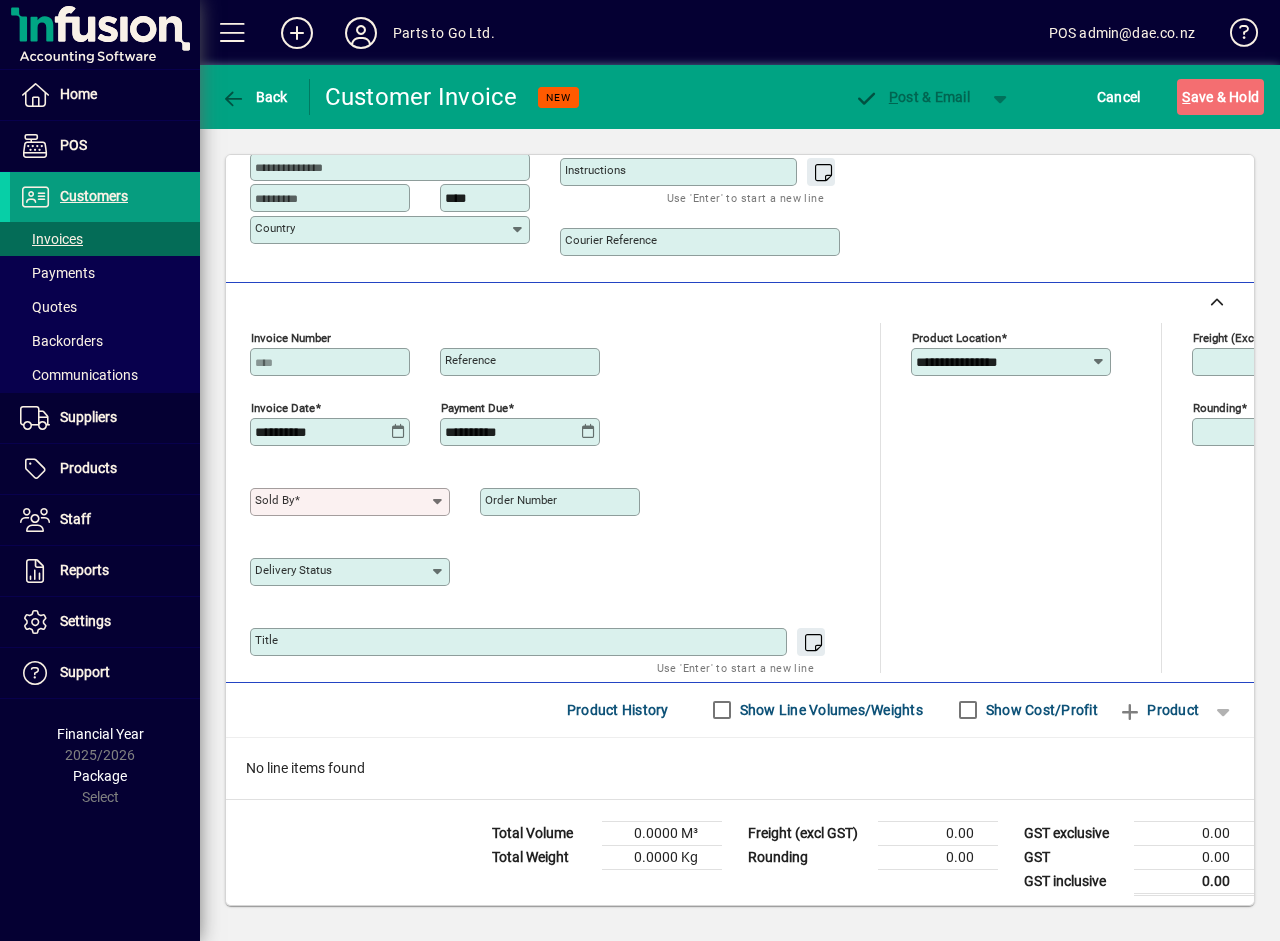 click 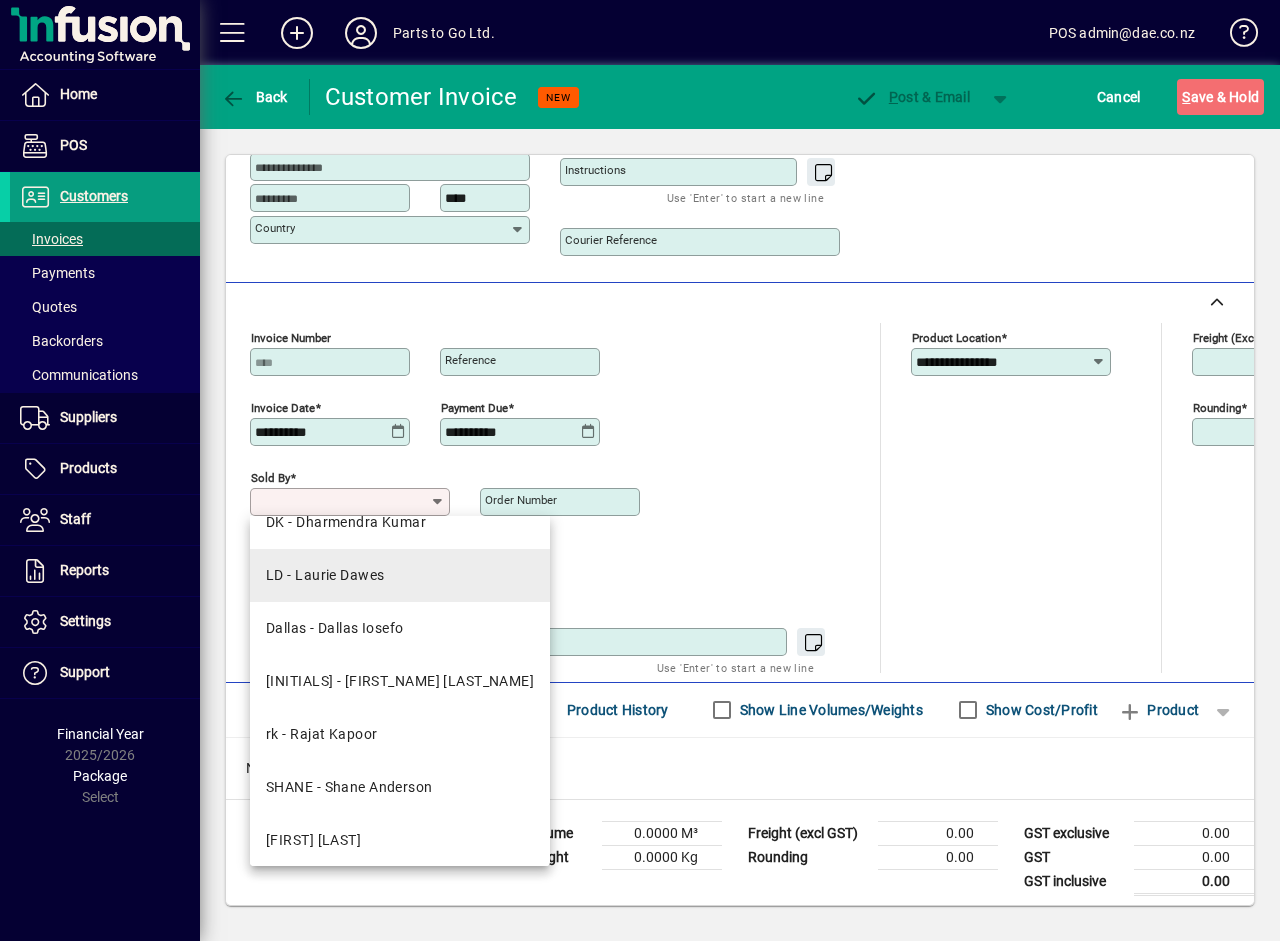 scroll, scrollTop: 143, scrollLeft: 0, axis: vertical 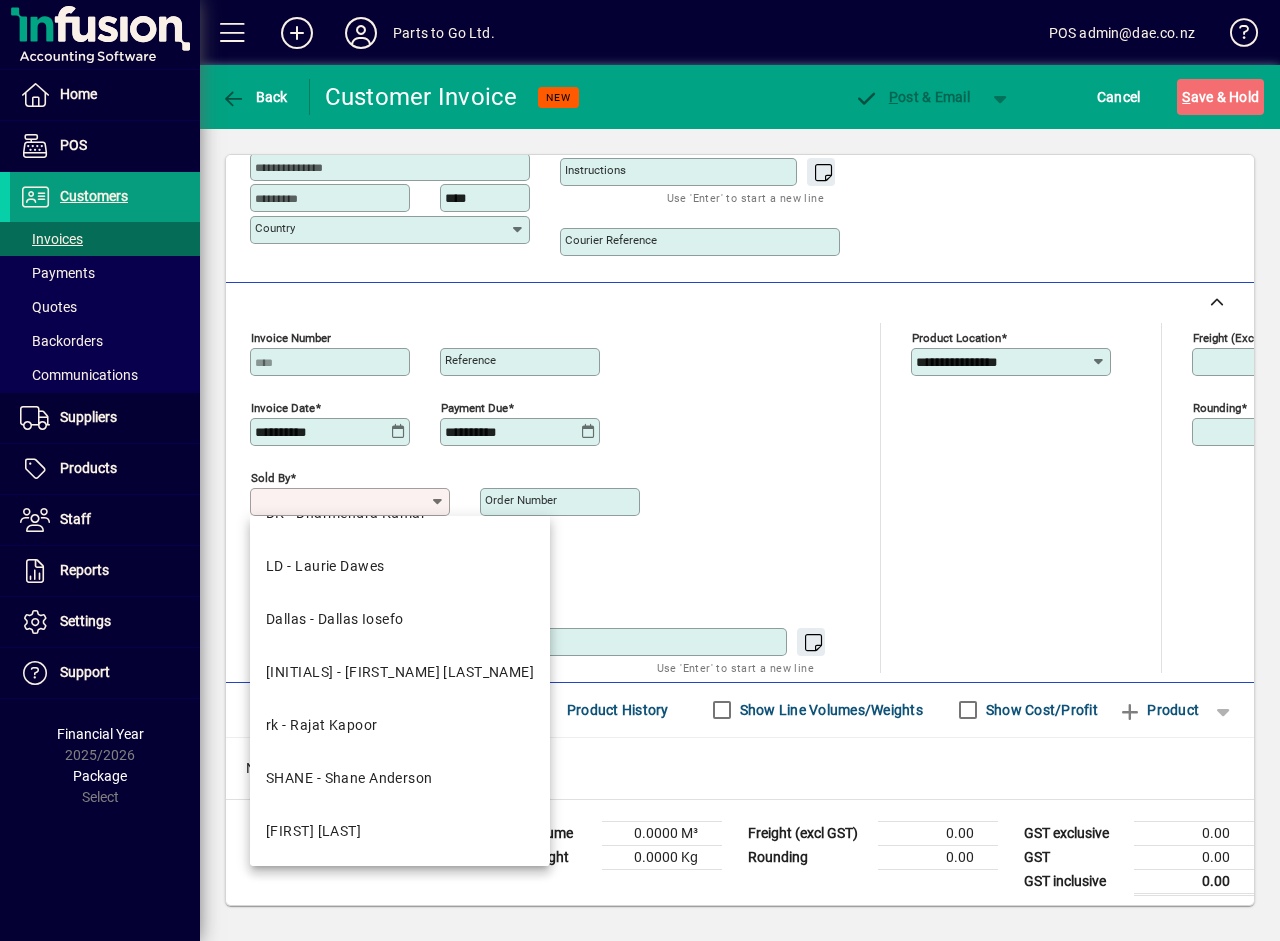 click on "[FIRST] - [LAST]" at bounding box center (400, 831) 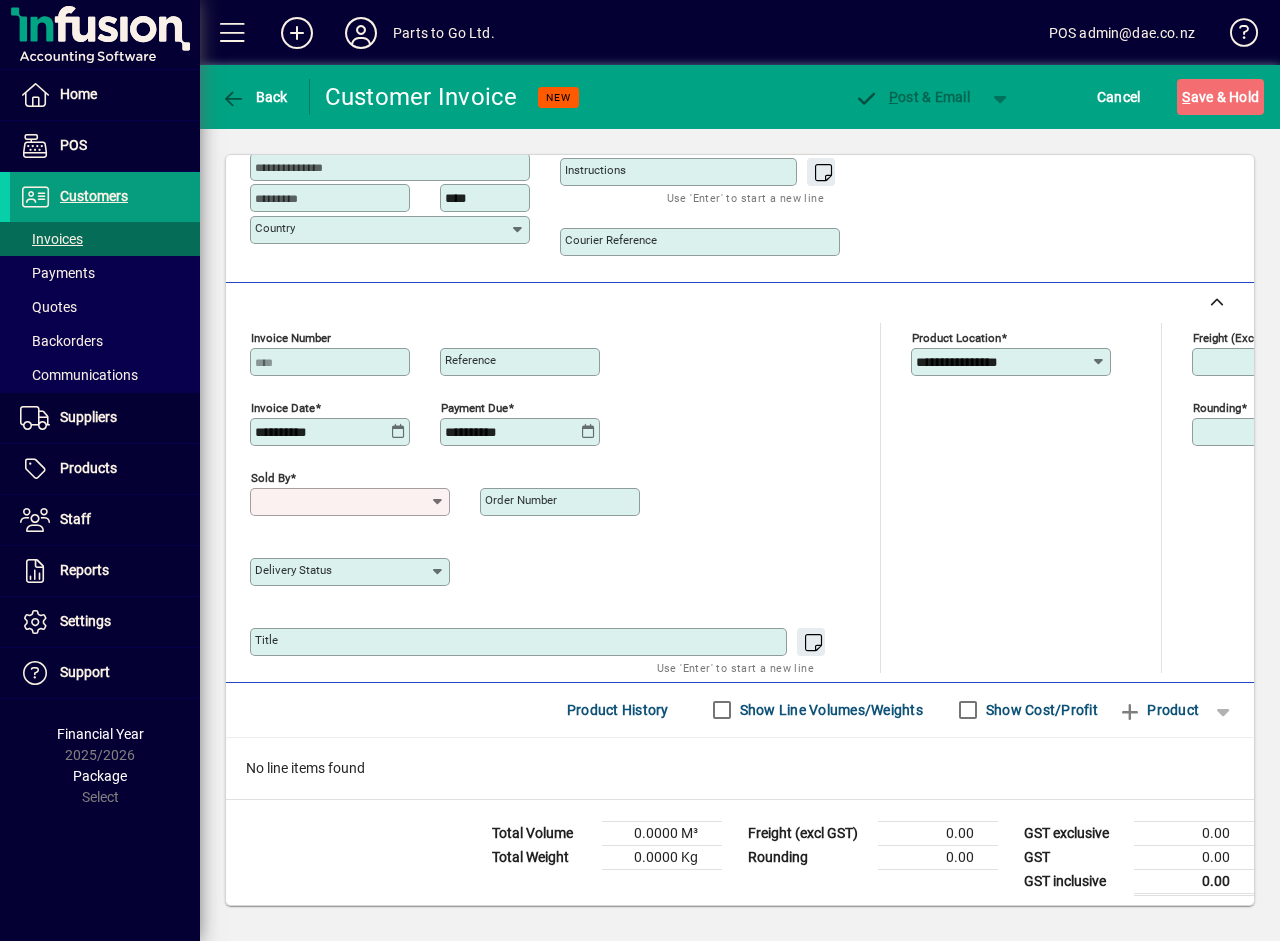type on "**********" 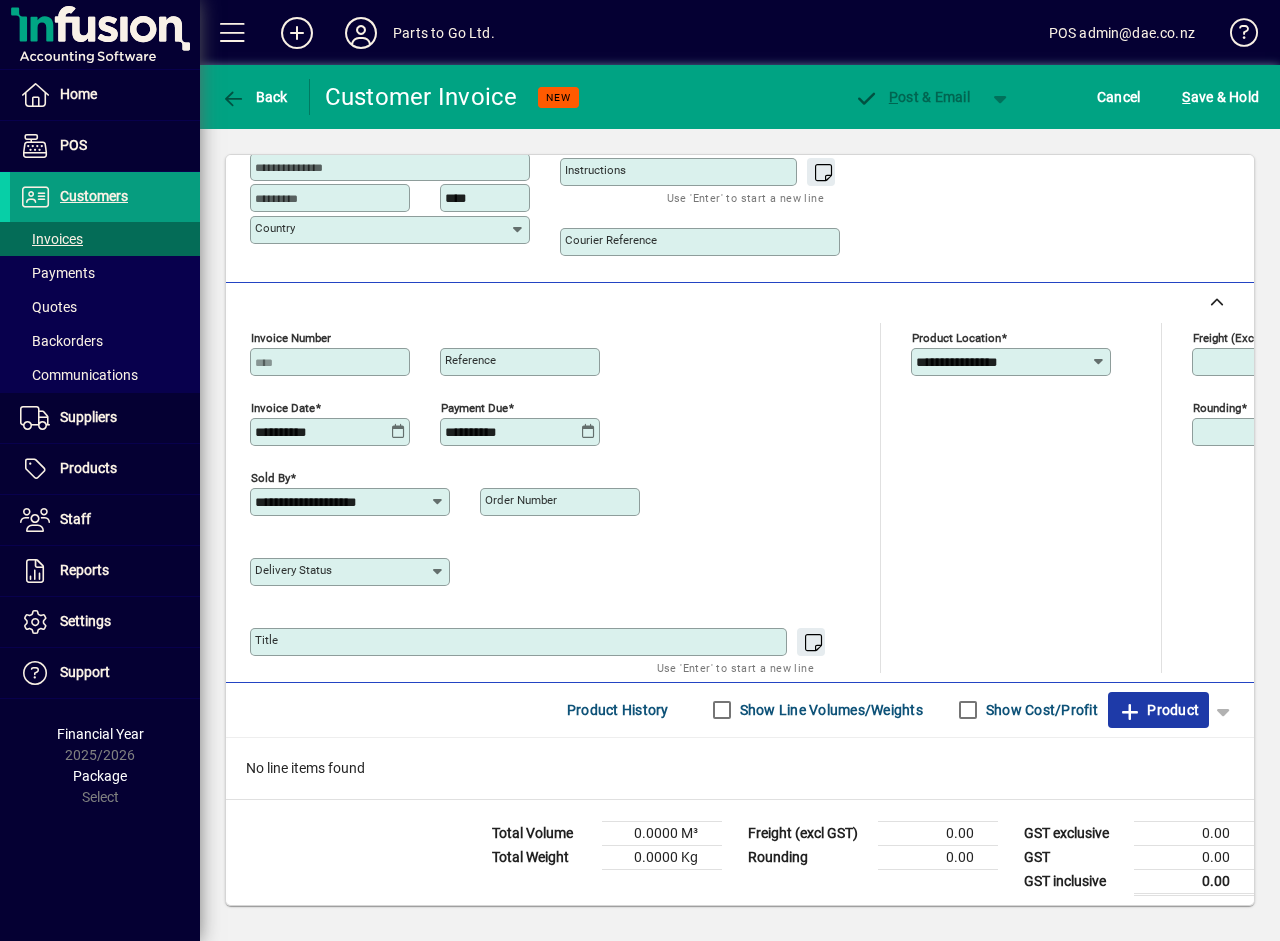 click on "Product" 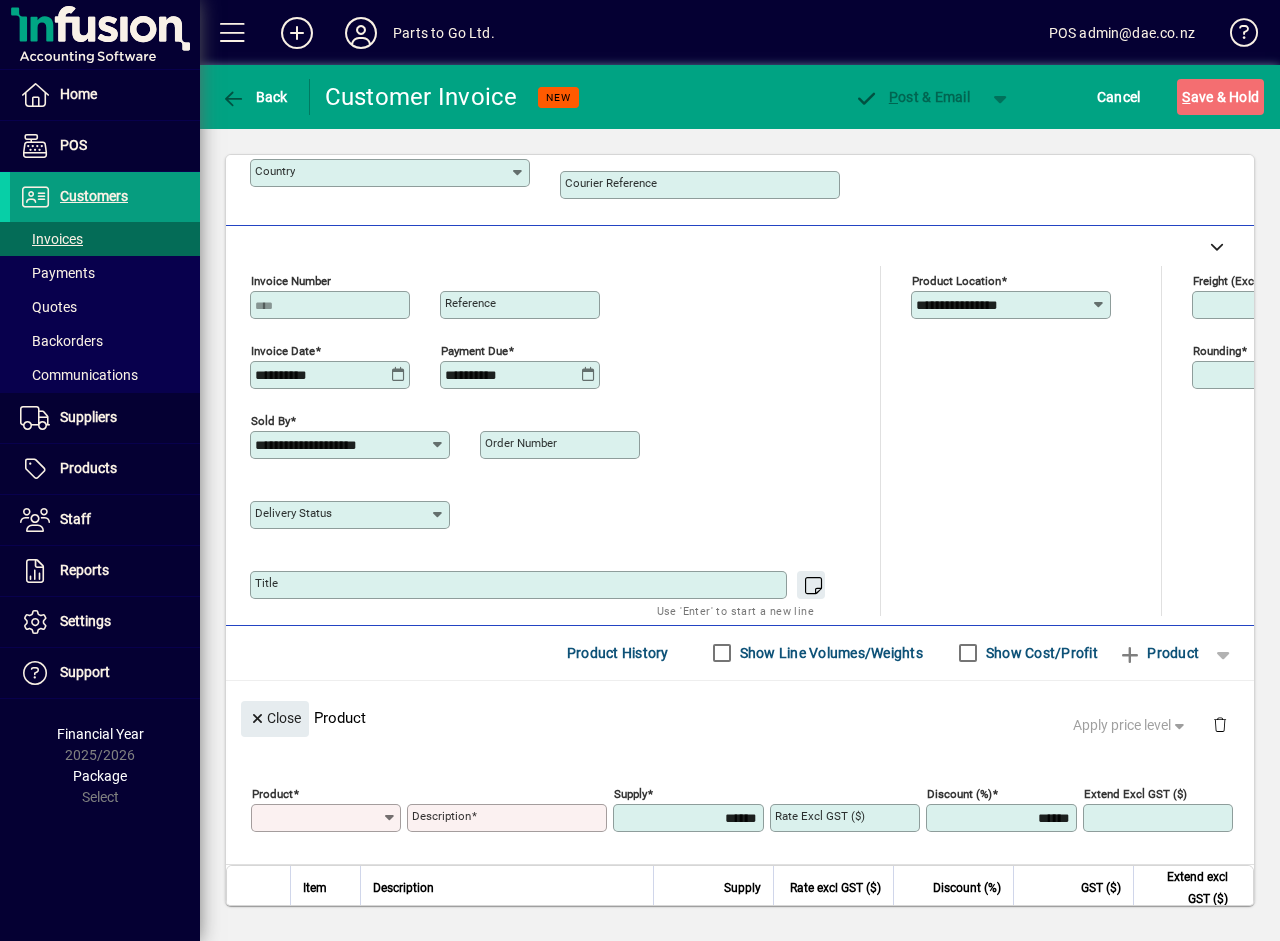 scroll, scrollTop: 0, scrollLeft: 0, axis: both 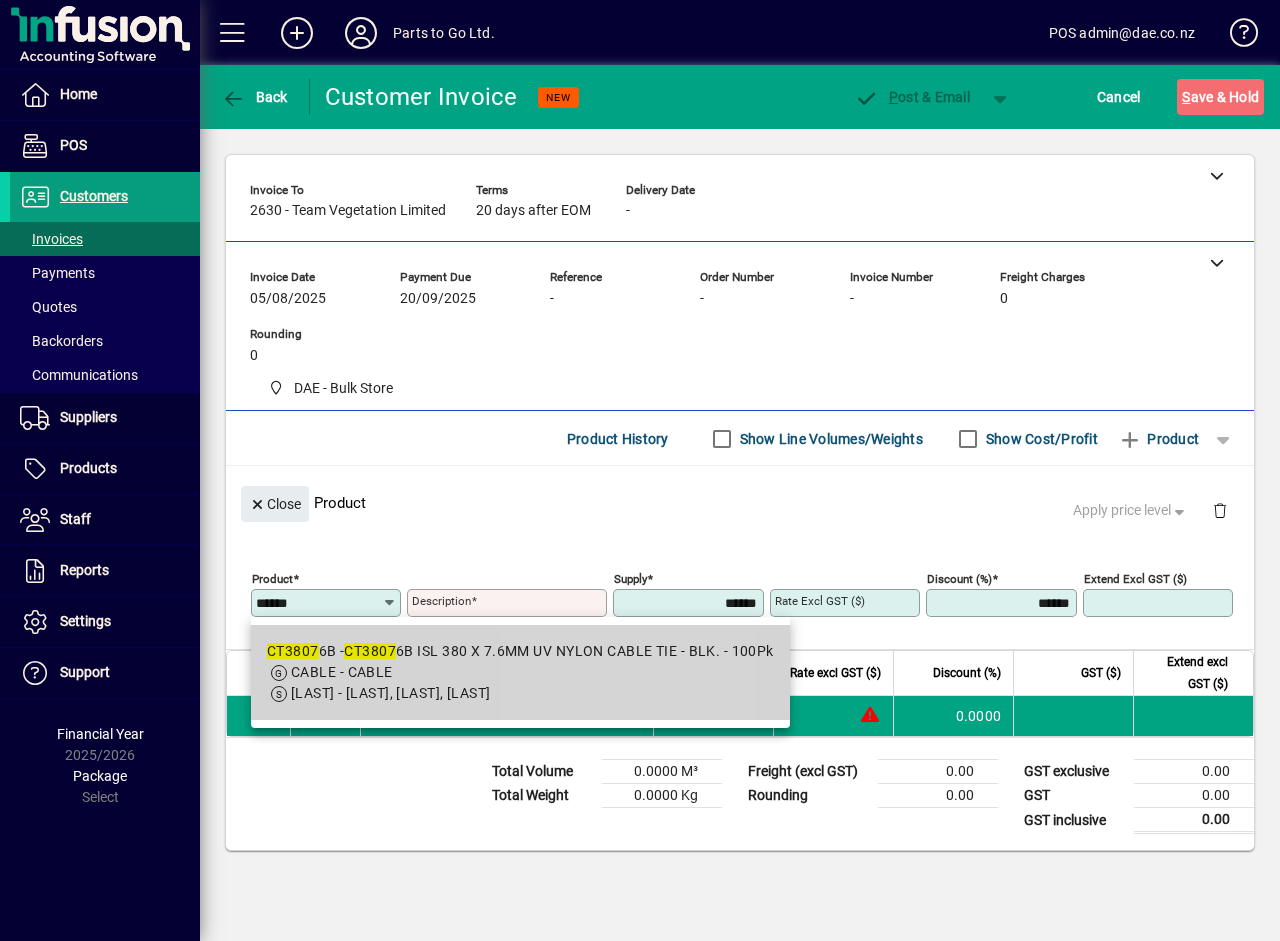 click on "CABLE - CABLE, TIES, CRIMPS, SHEATHING" at bounding box center (520, 693) 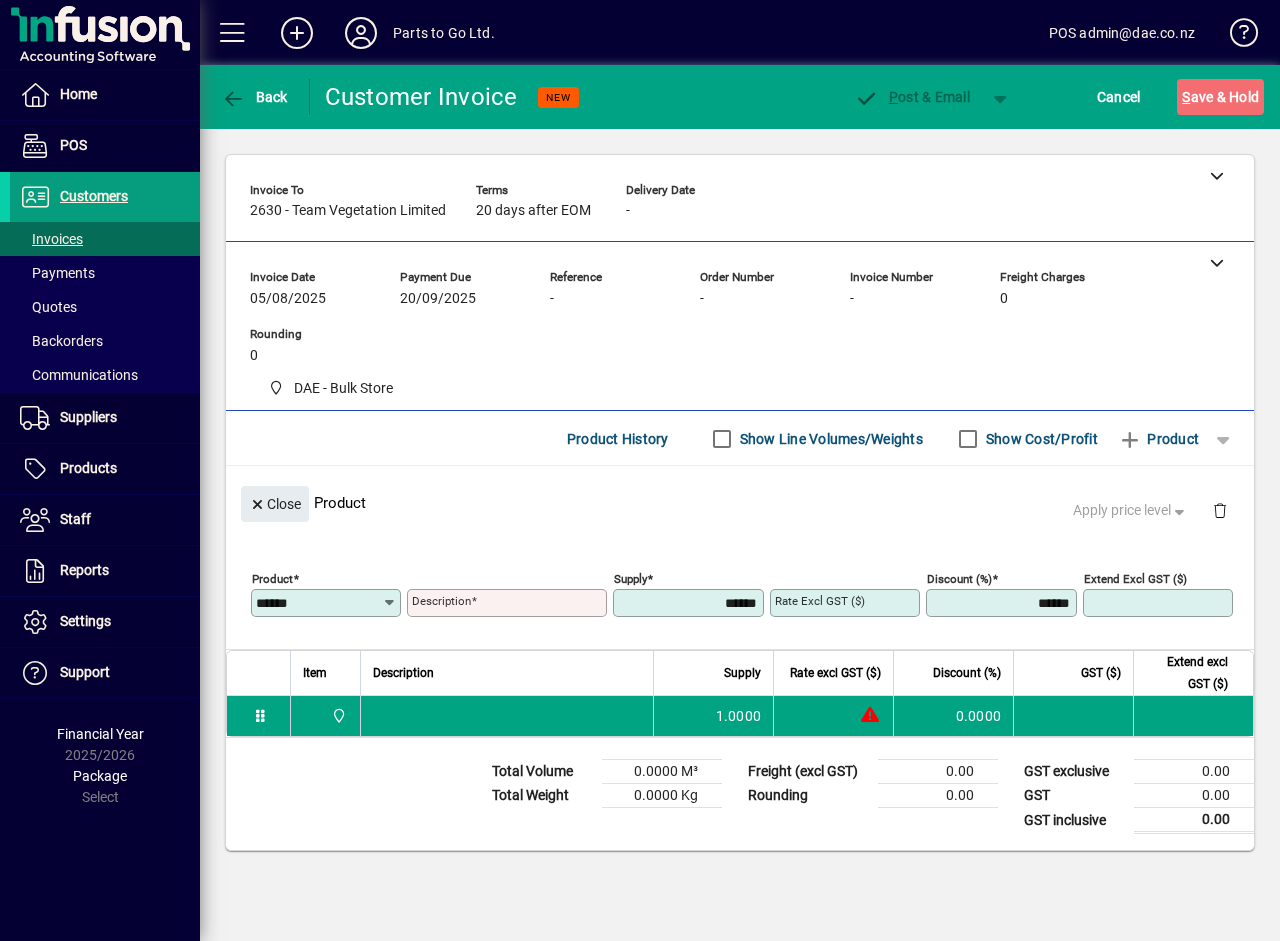 type on "********" 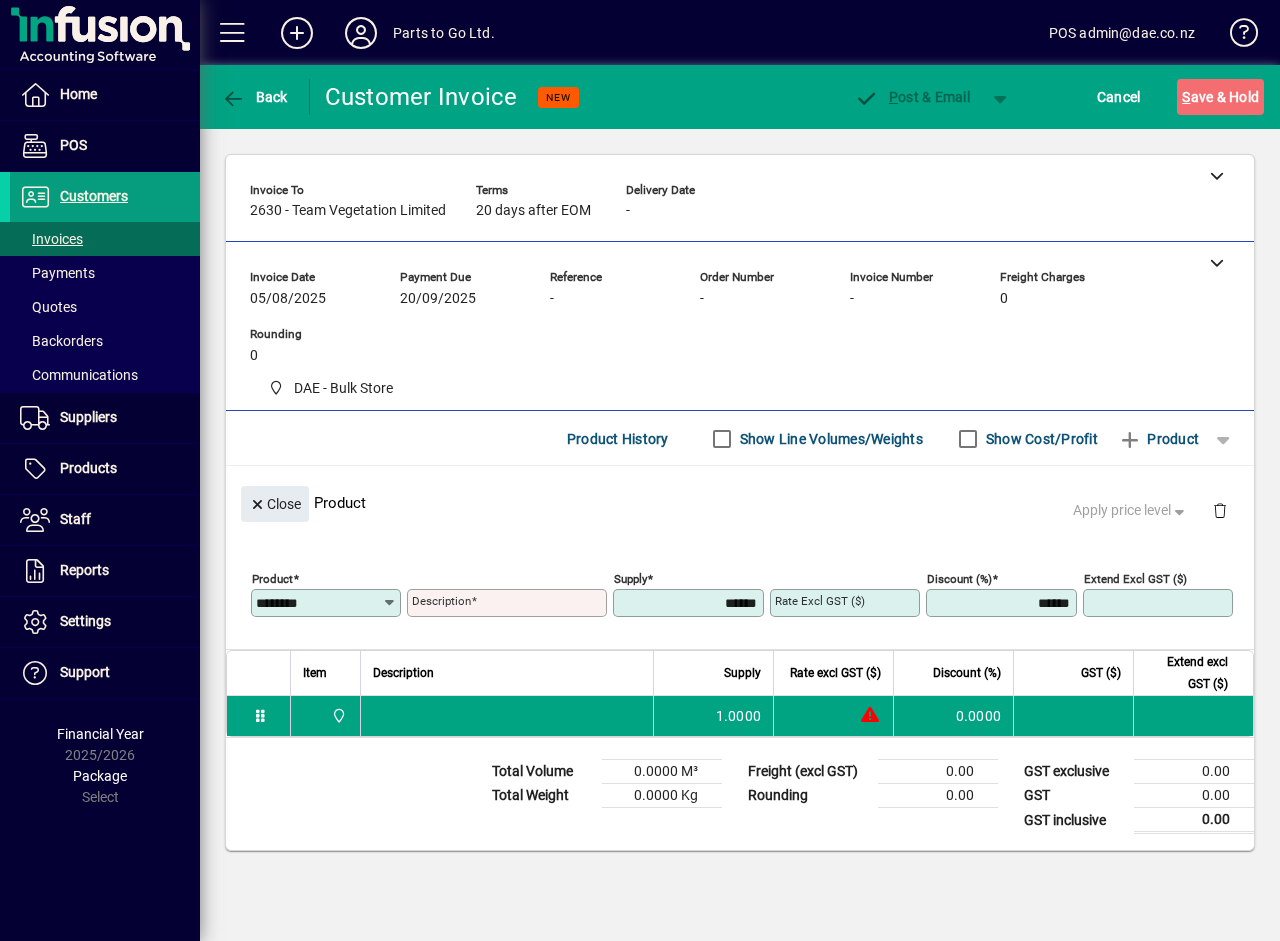type on "**********" 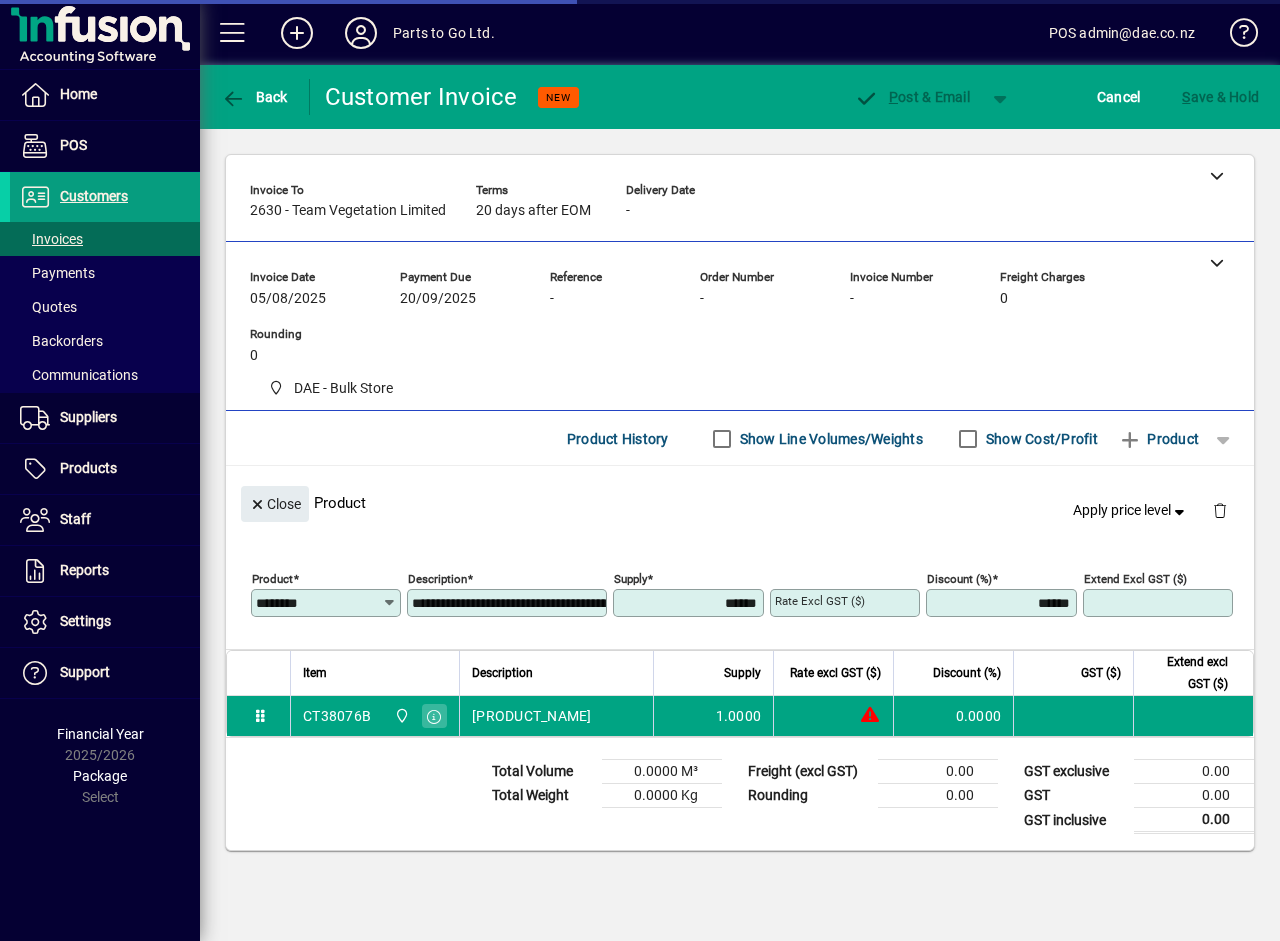type on "*******" 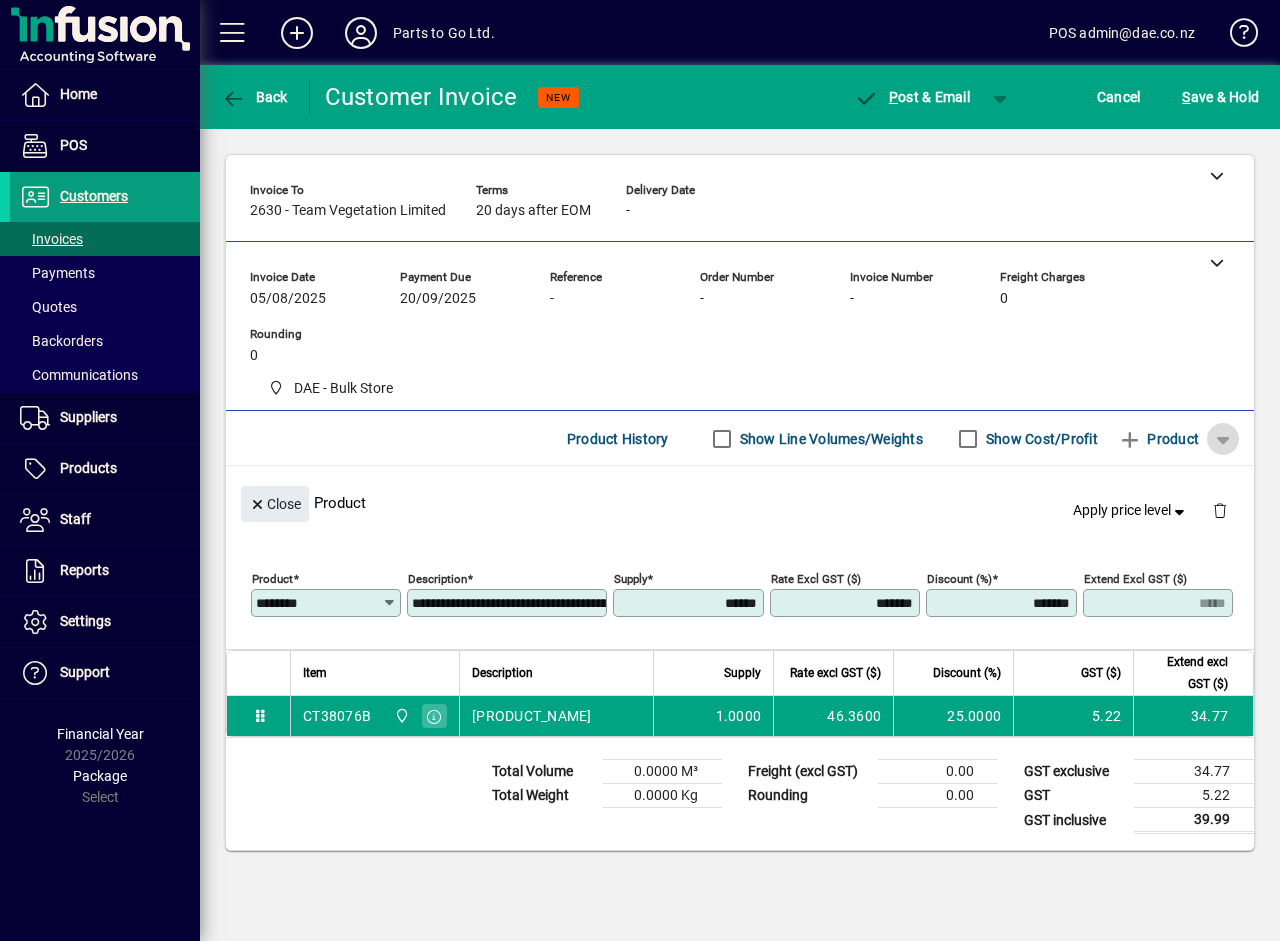 click 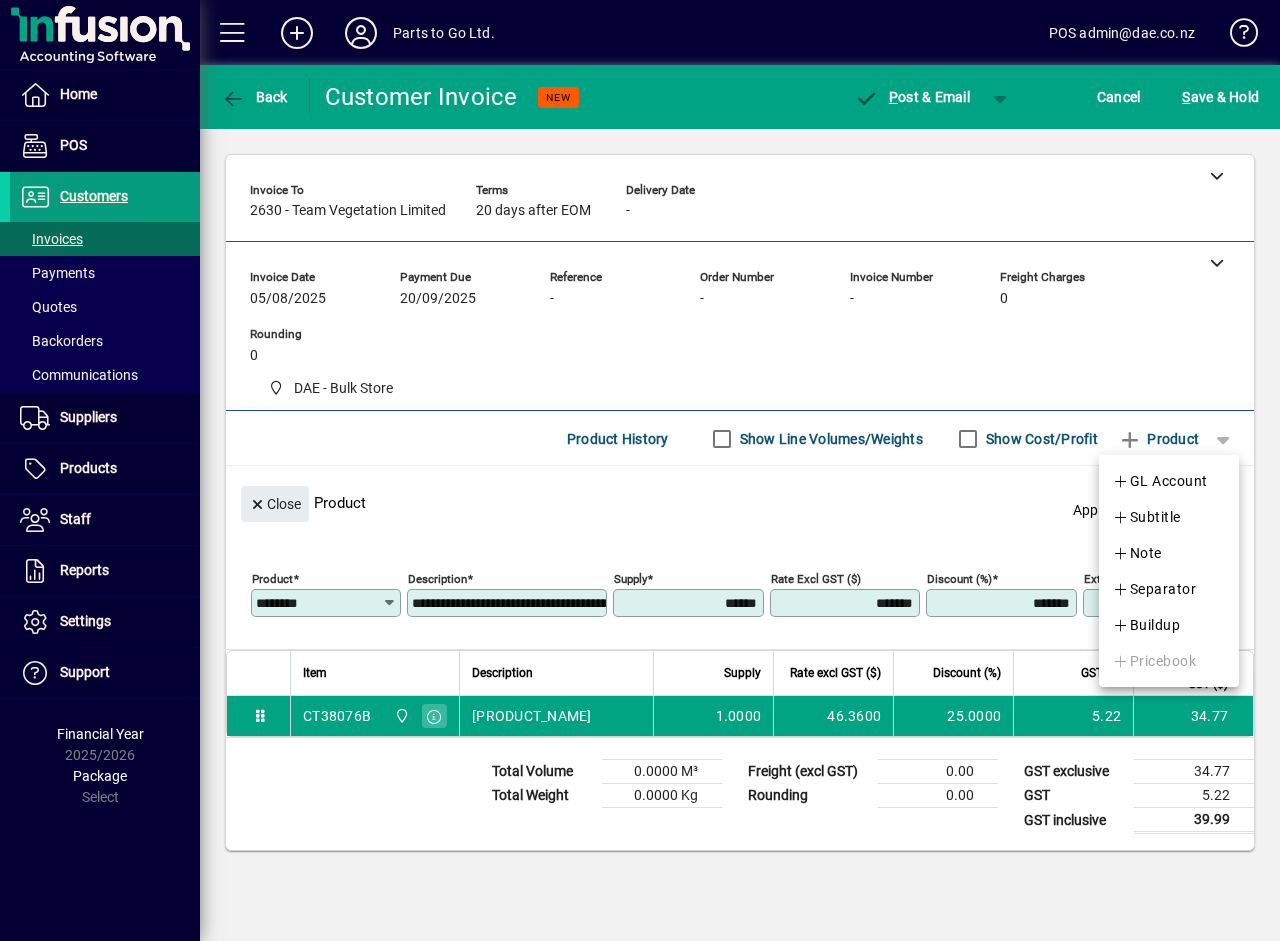 click at bounding box center [640, 470] 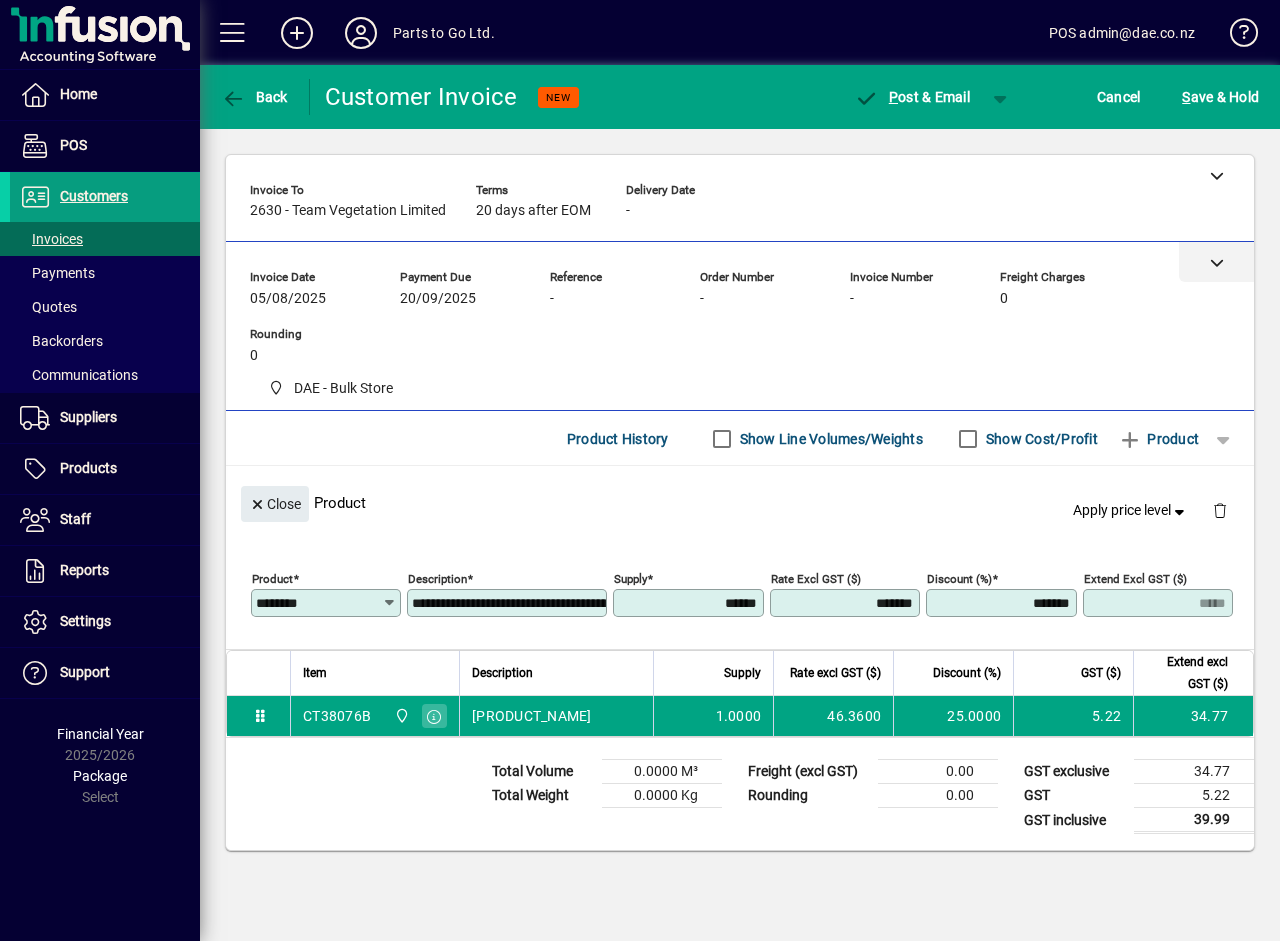 click 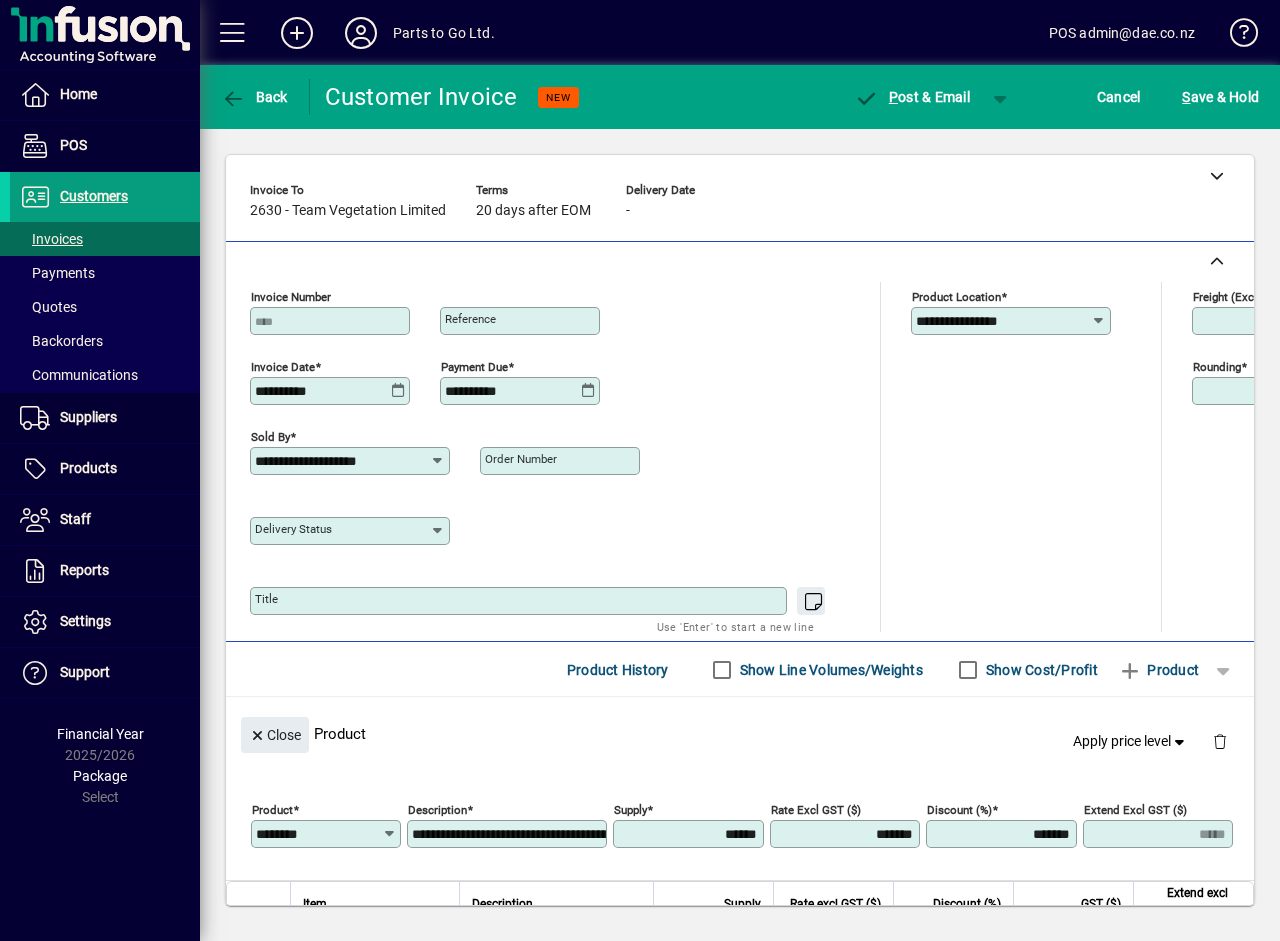 click on "Order number" at bounding box center [521, 459] 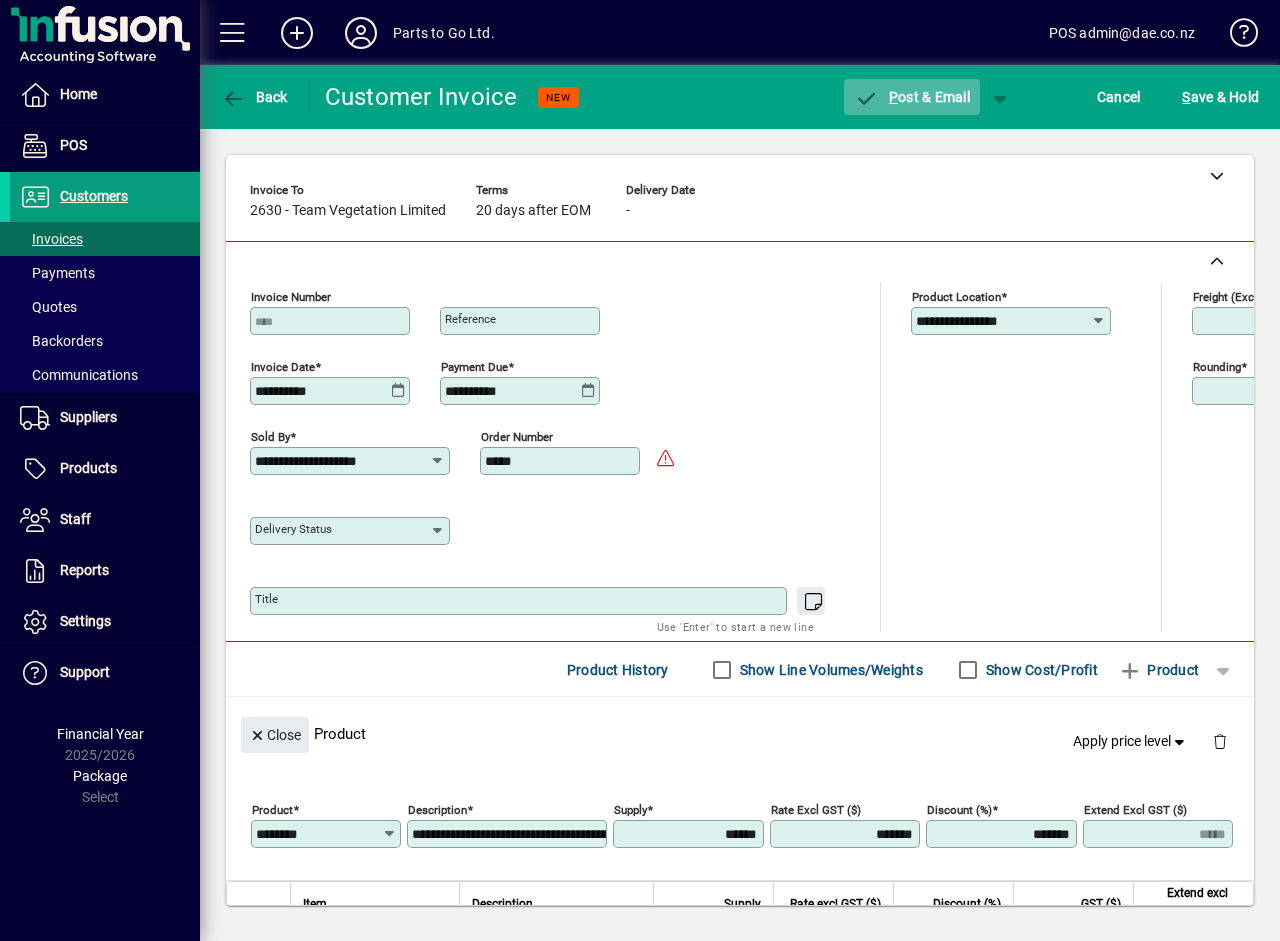 type on "*****" 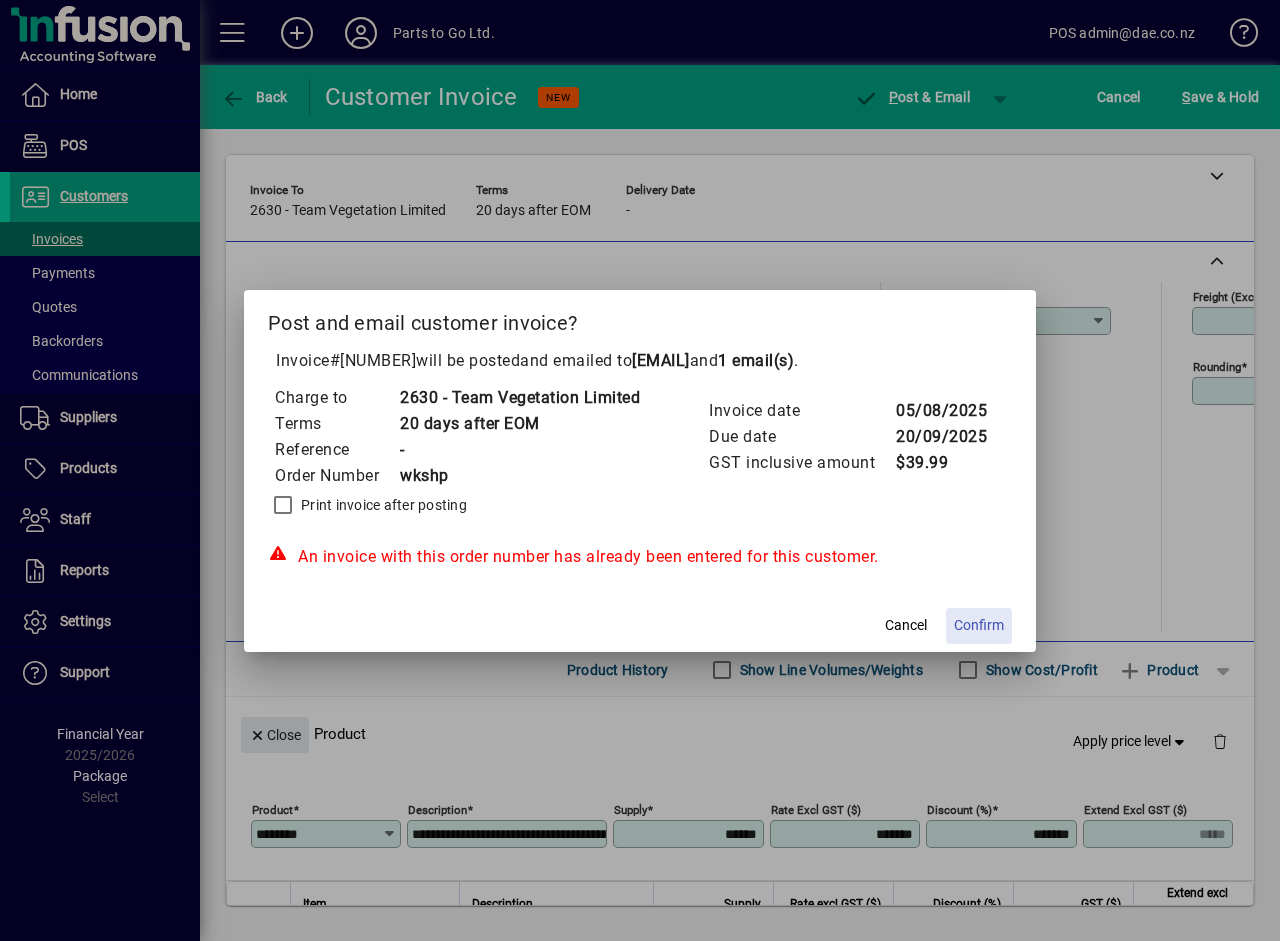 click on "Confirm" 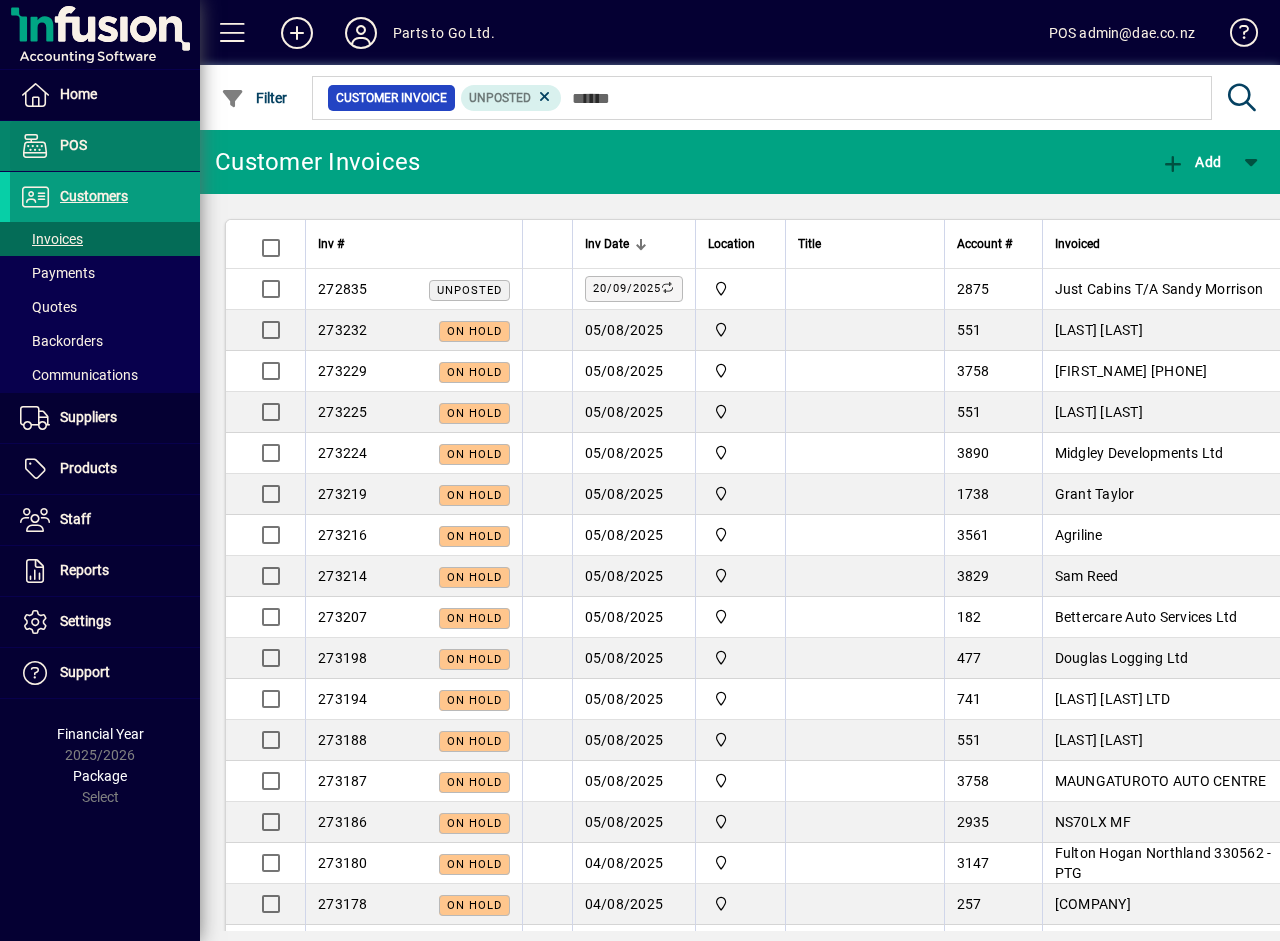 click on "POS" at bounding box center [73, 145] 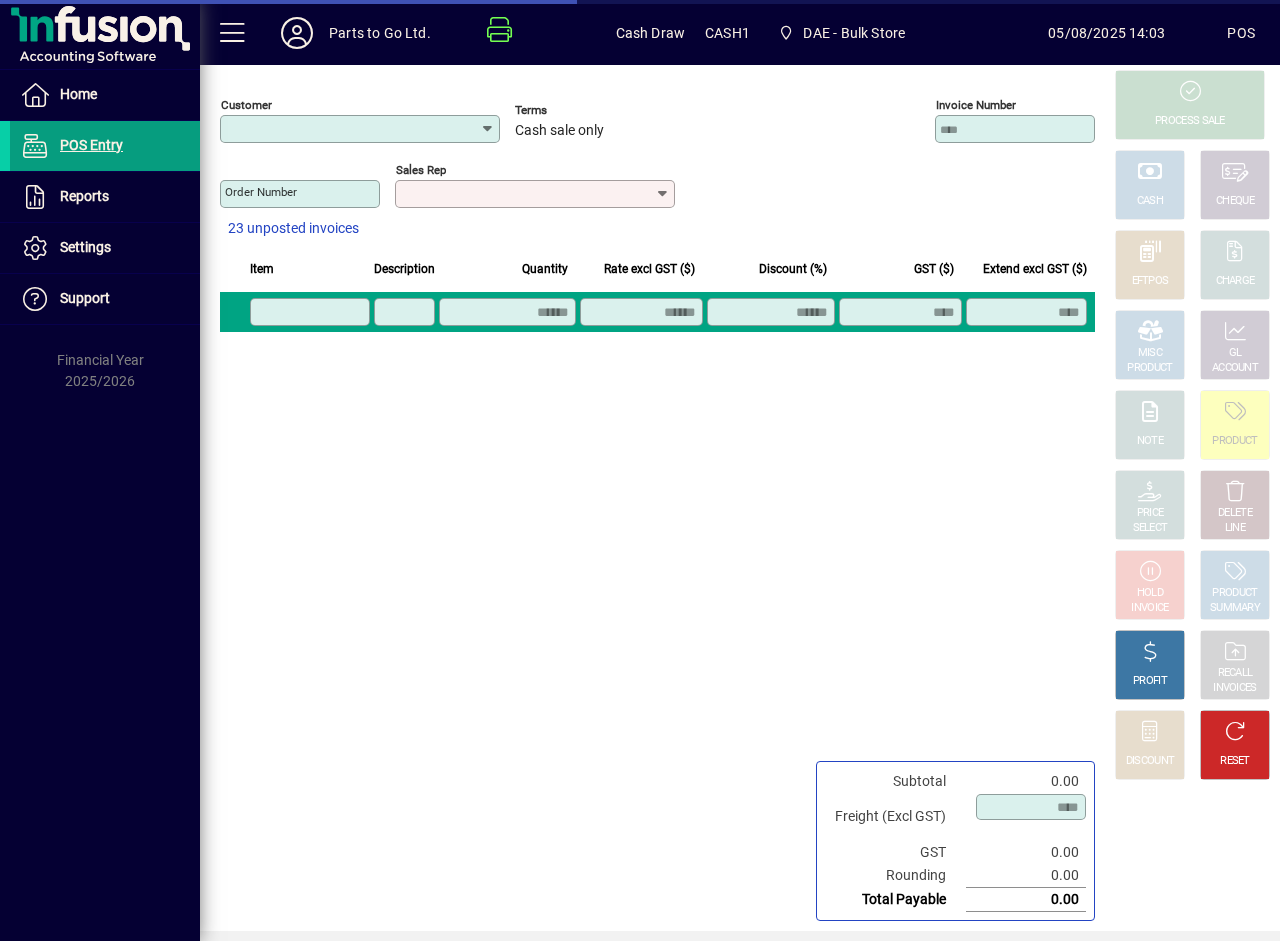 type on "**********" 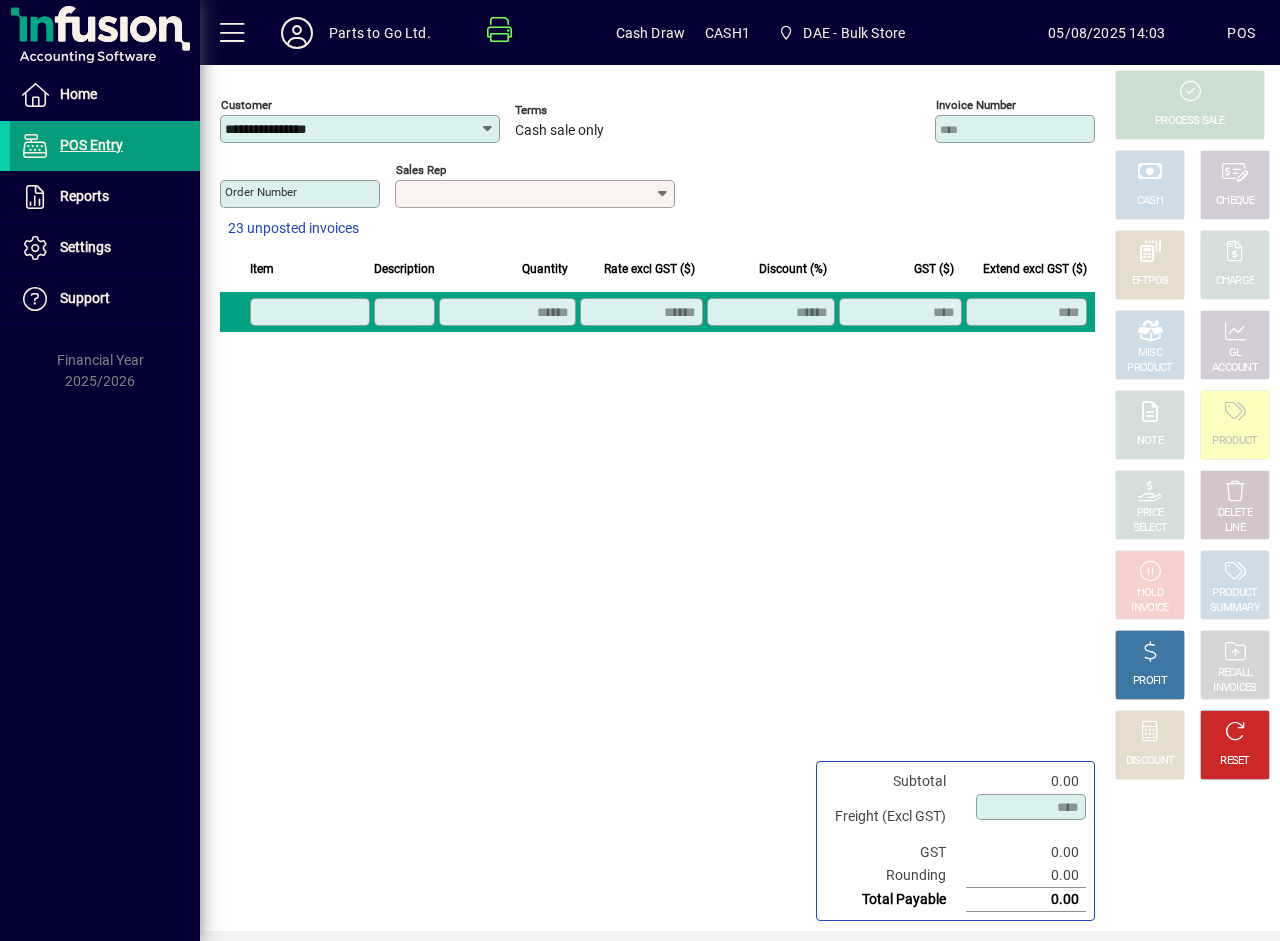 click 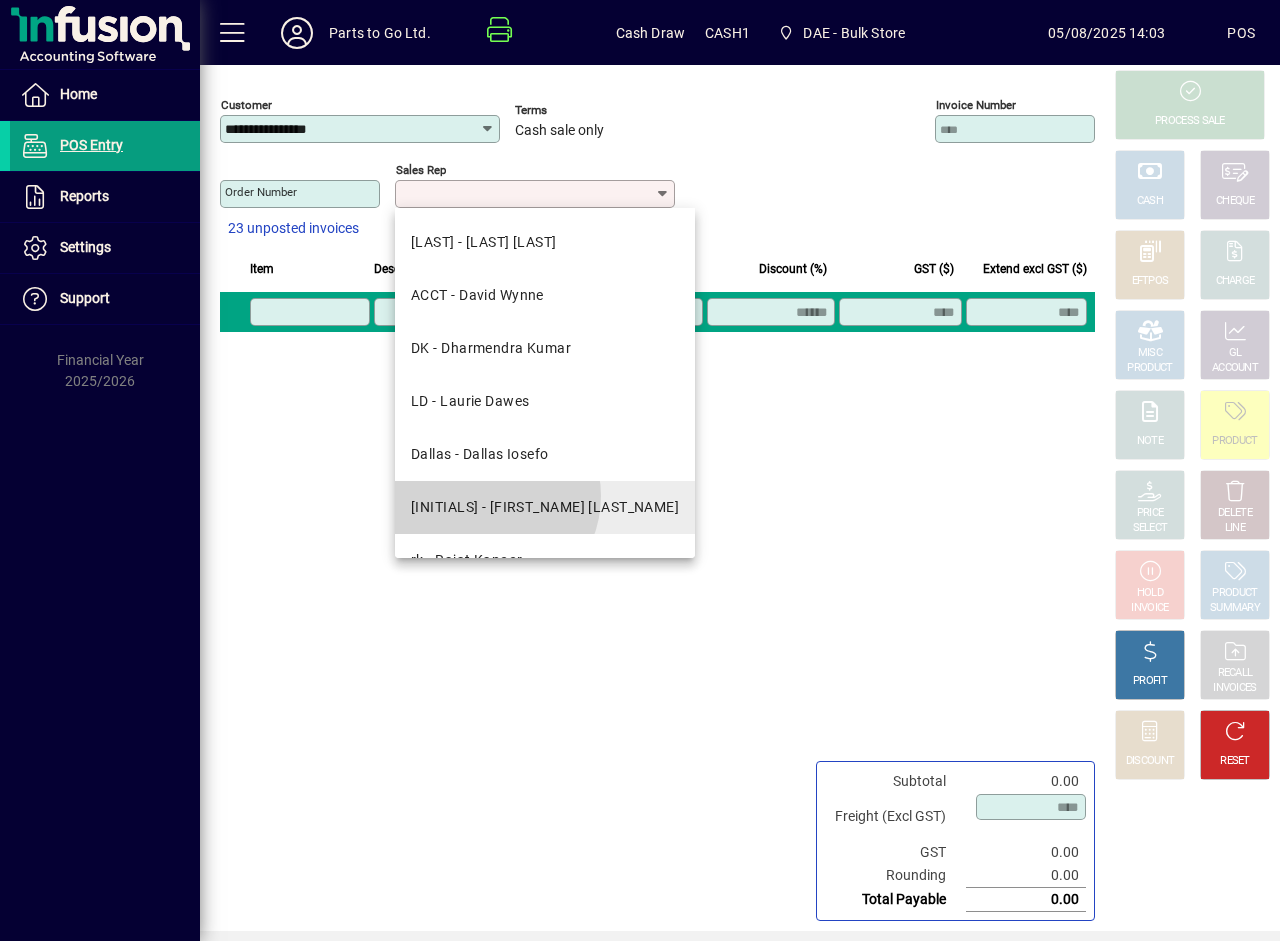 click on "[FIRST] - [LAST]" at bounding box center (545, 507) 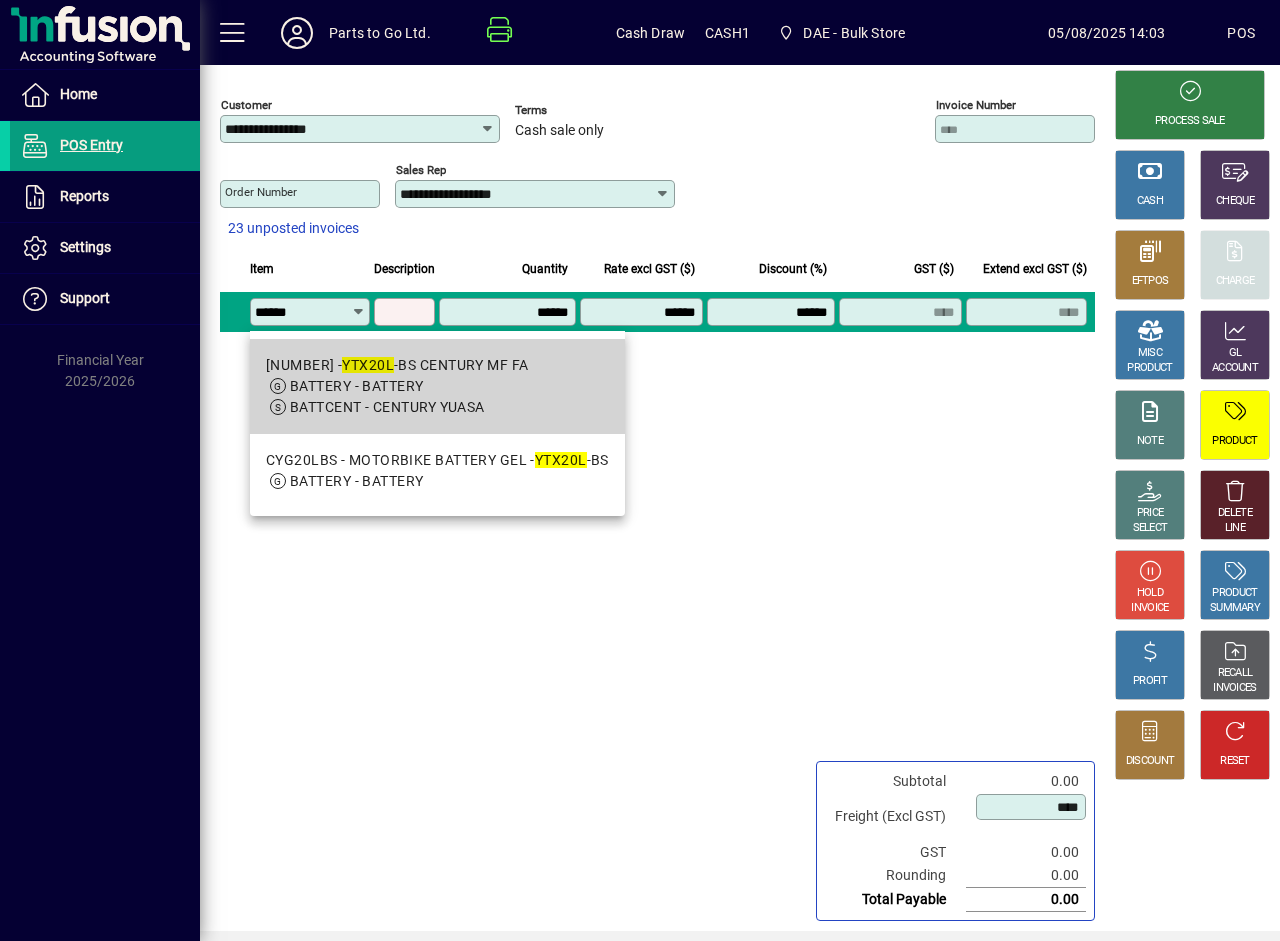 click on "BATTERY - BATTERY" at bounding box center [356, 386] 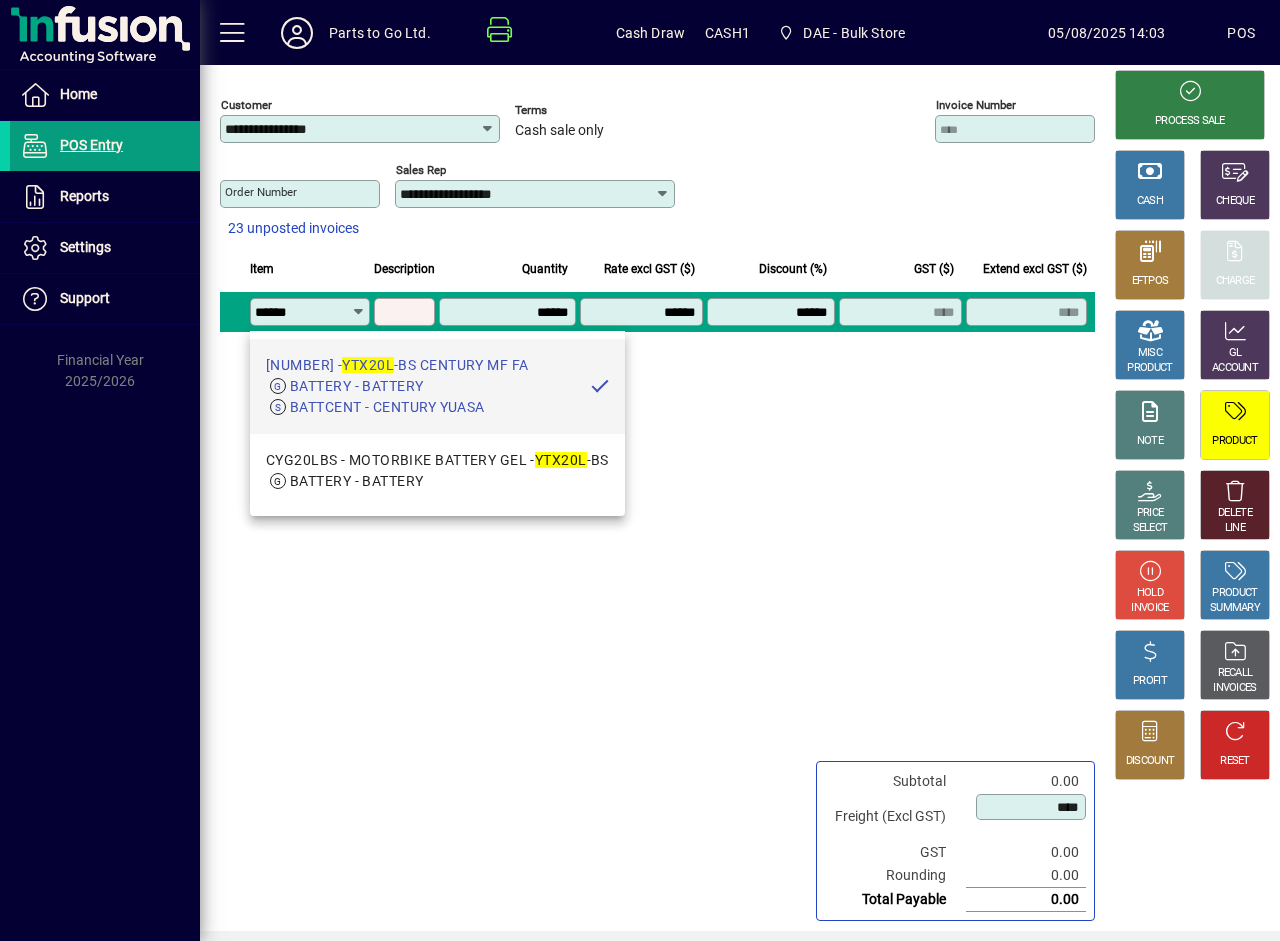 type on "**********" 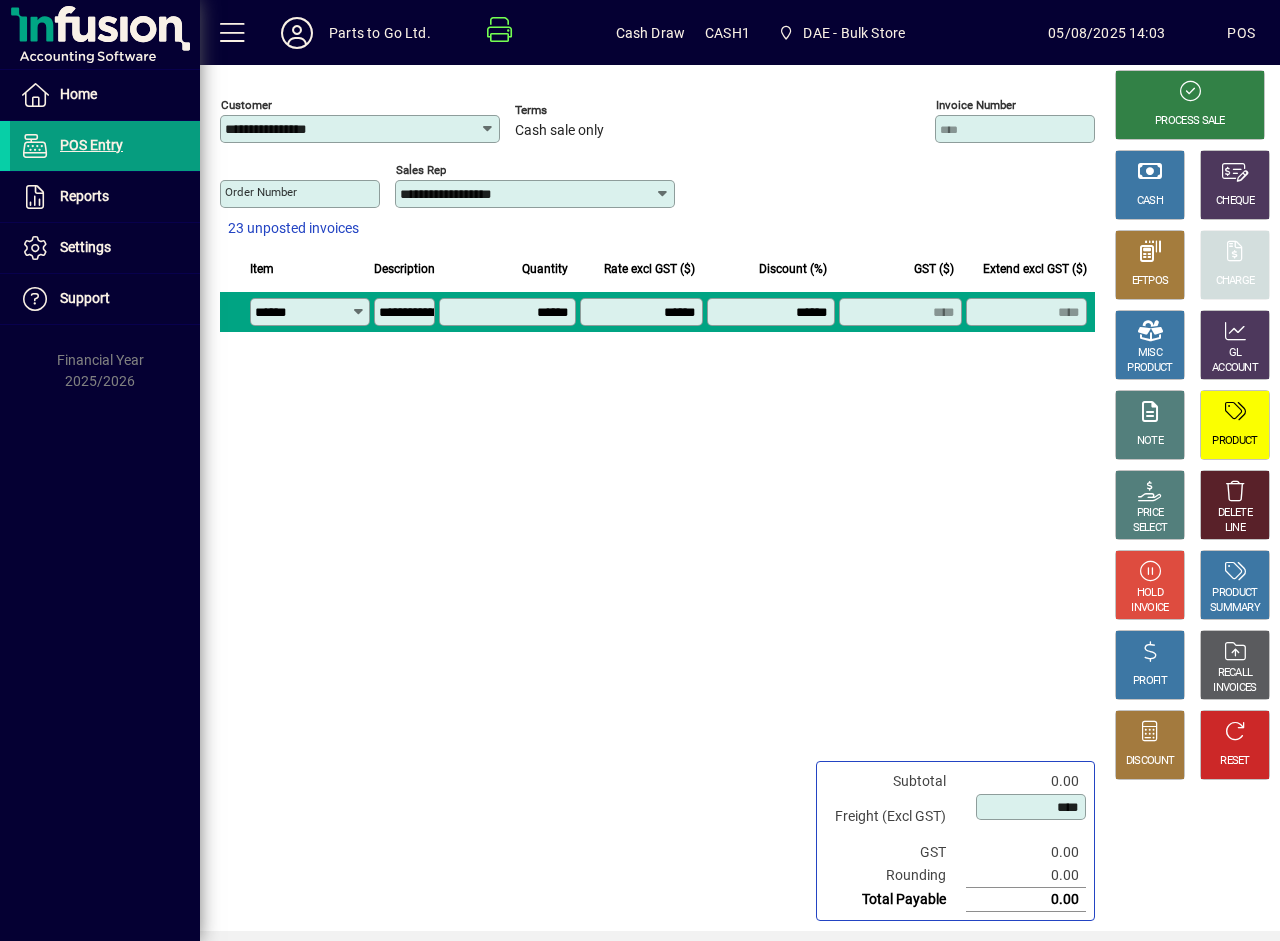type on "********" 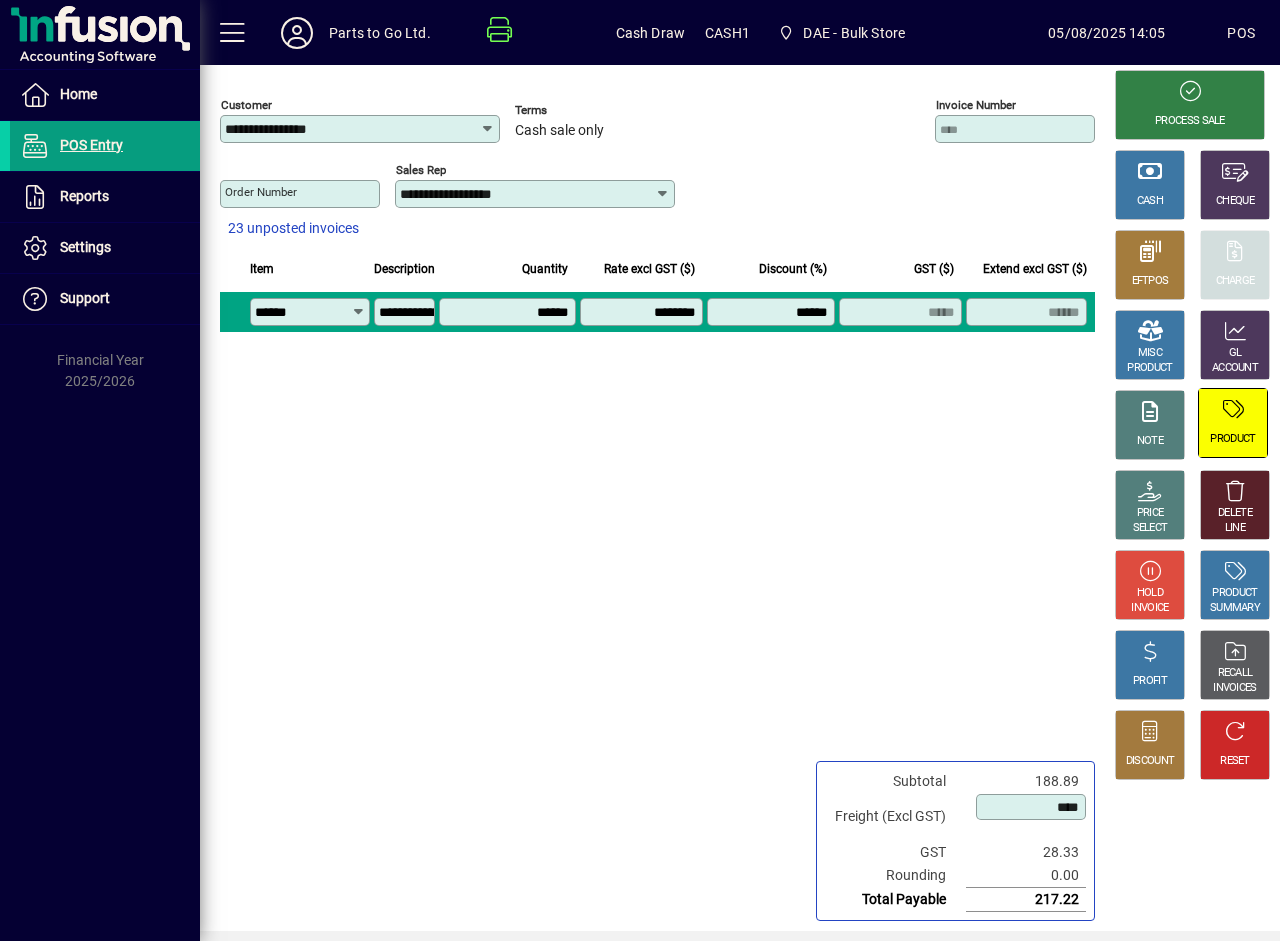 click 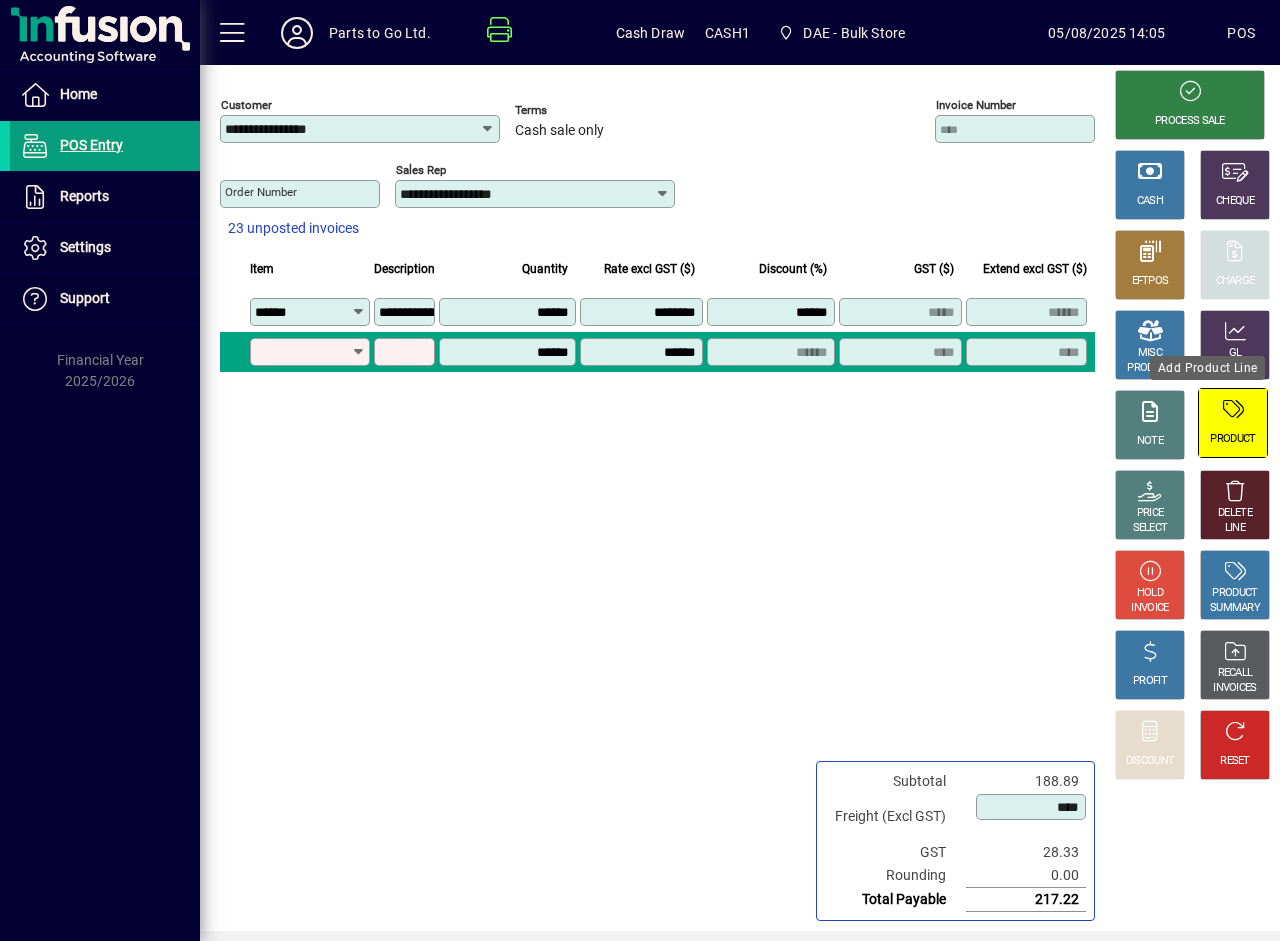 type on "*" 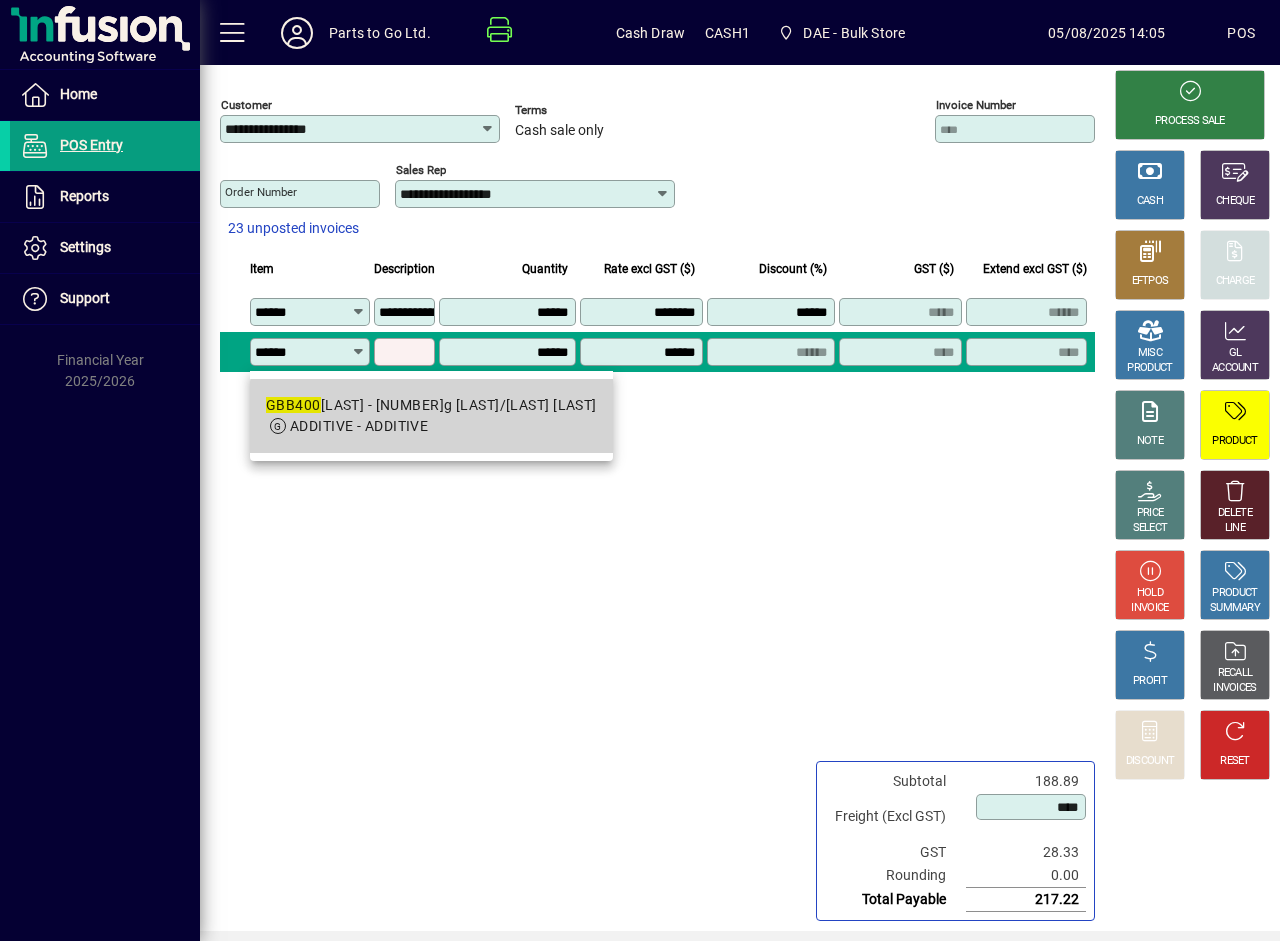 click on "ADDITIVE - ADDITIVE" at bounding box center (431, 426) 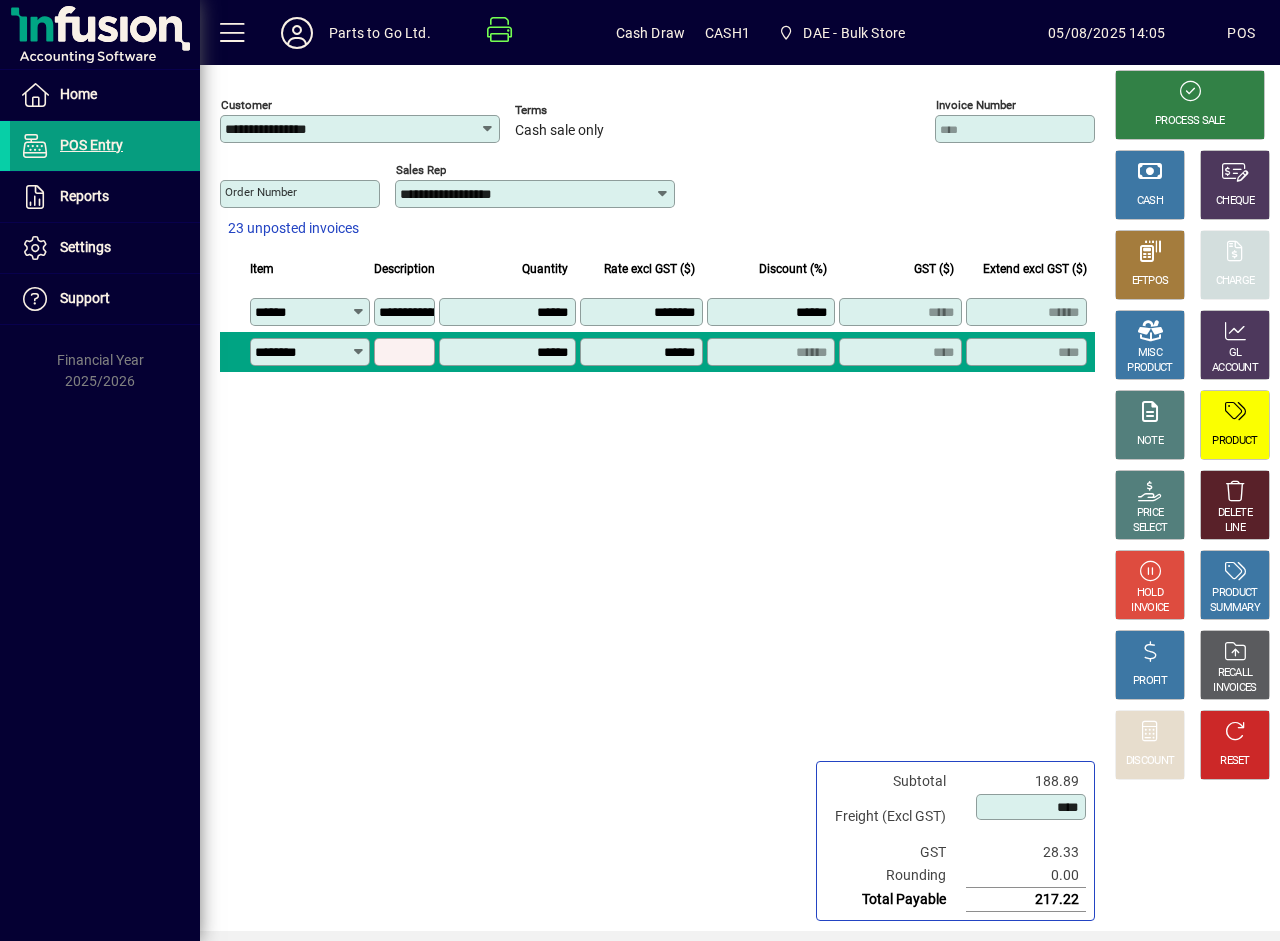type on "**********" 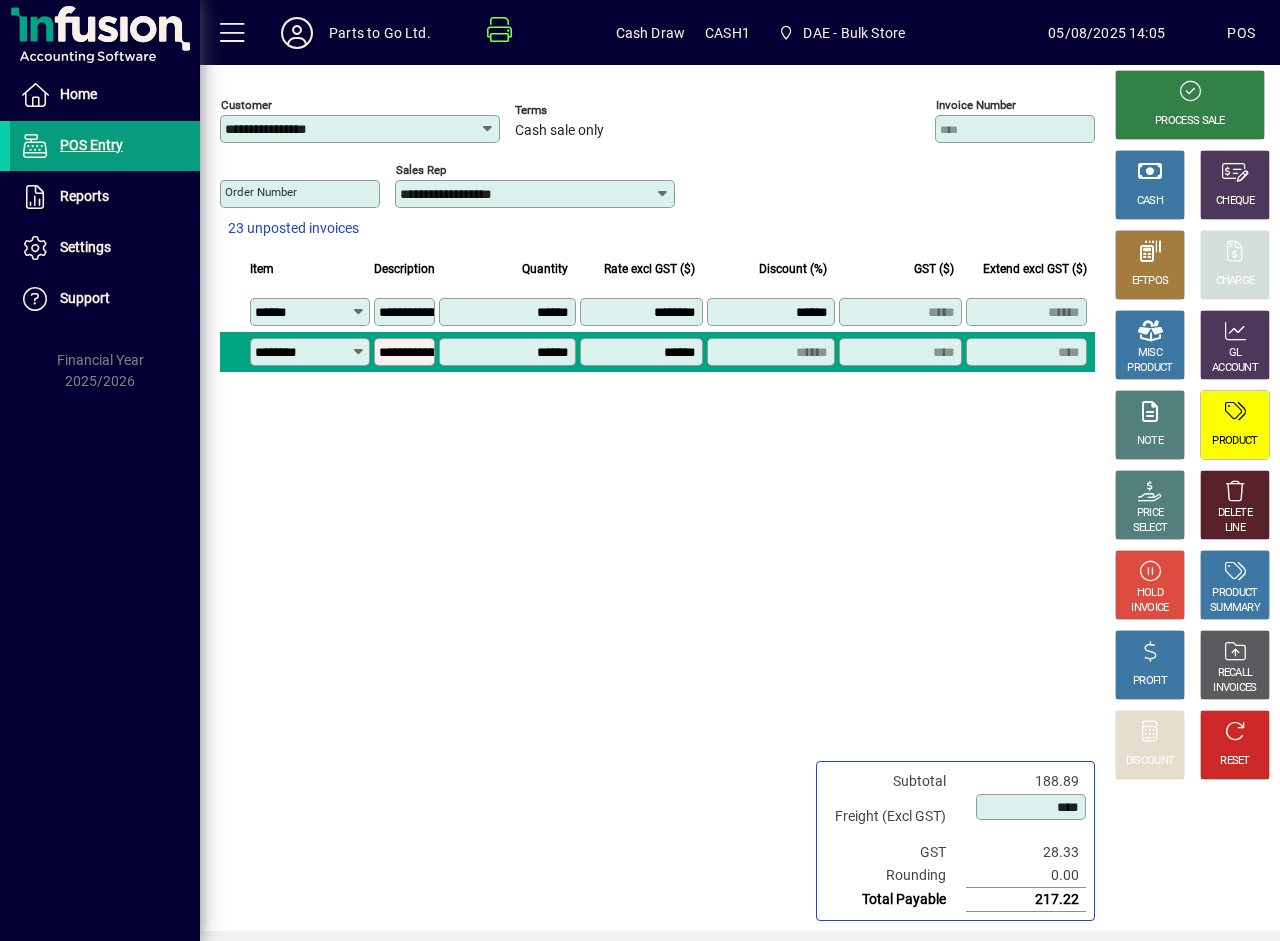 type on "*******" 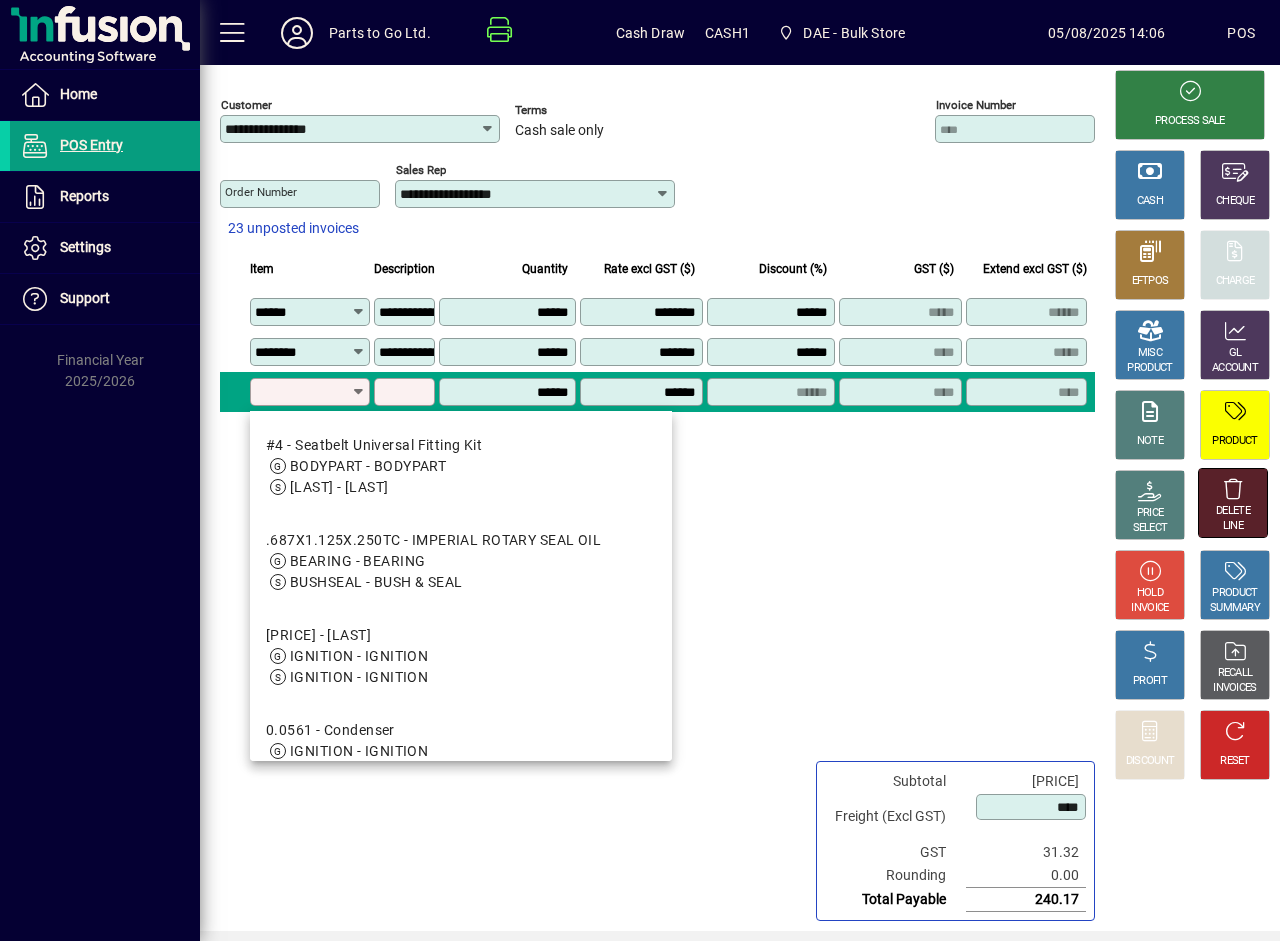 click 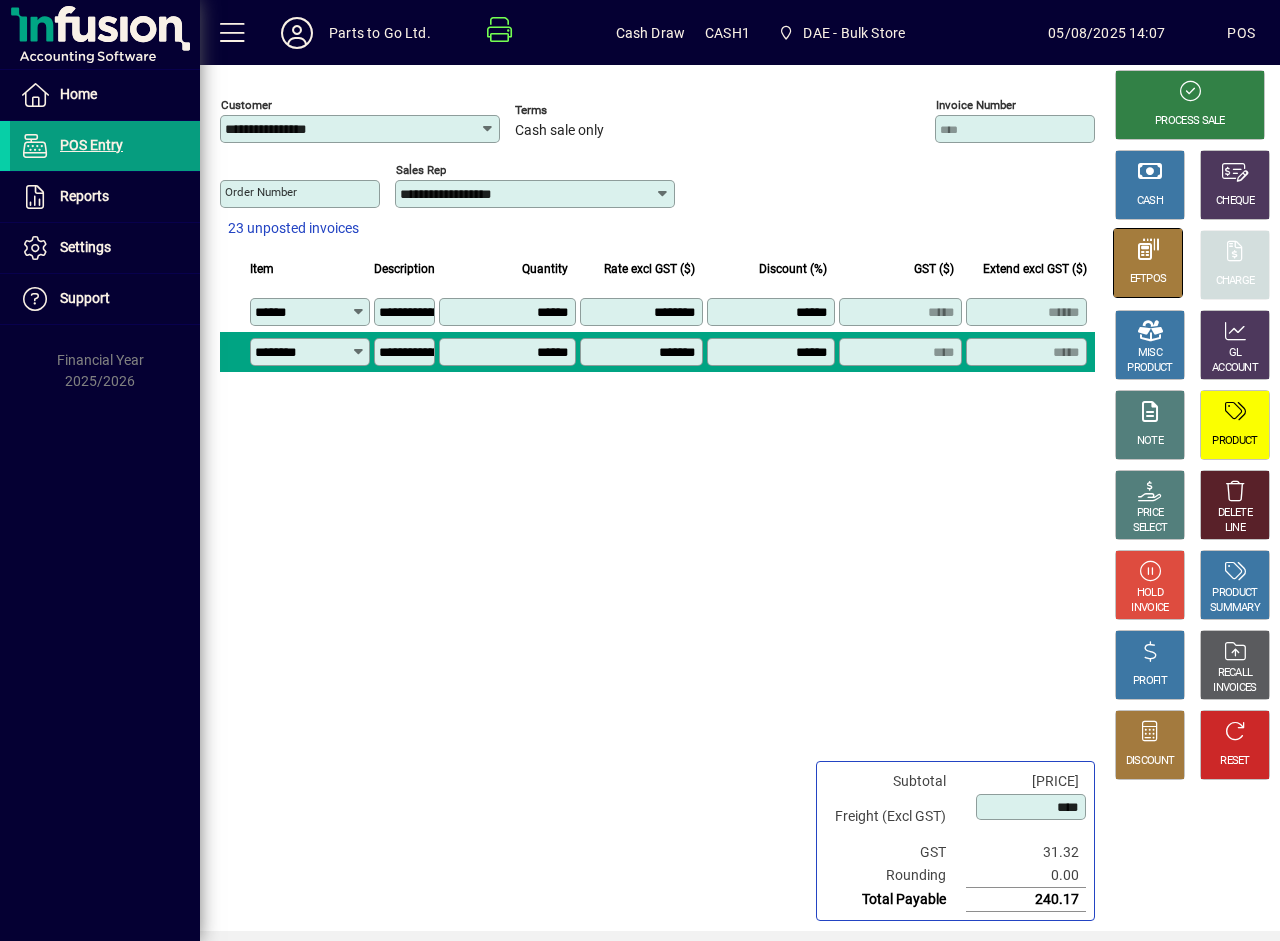click 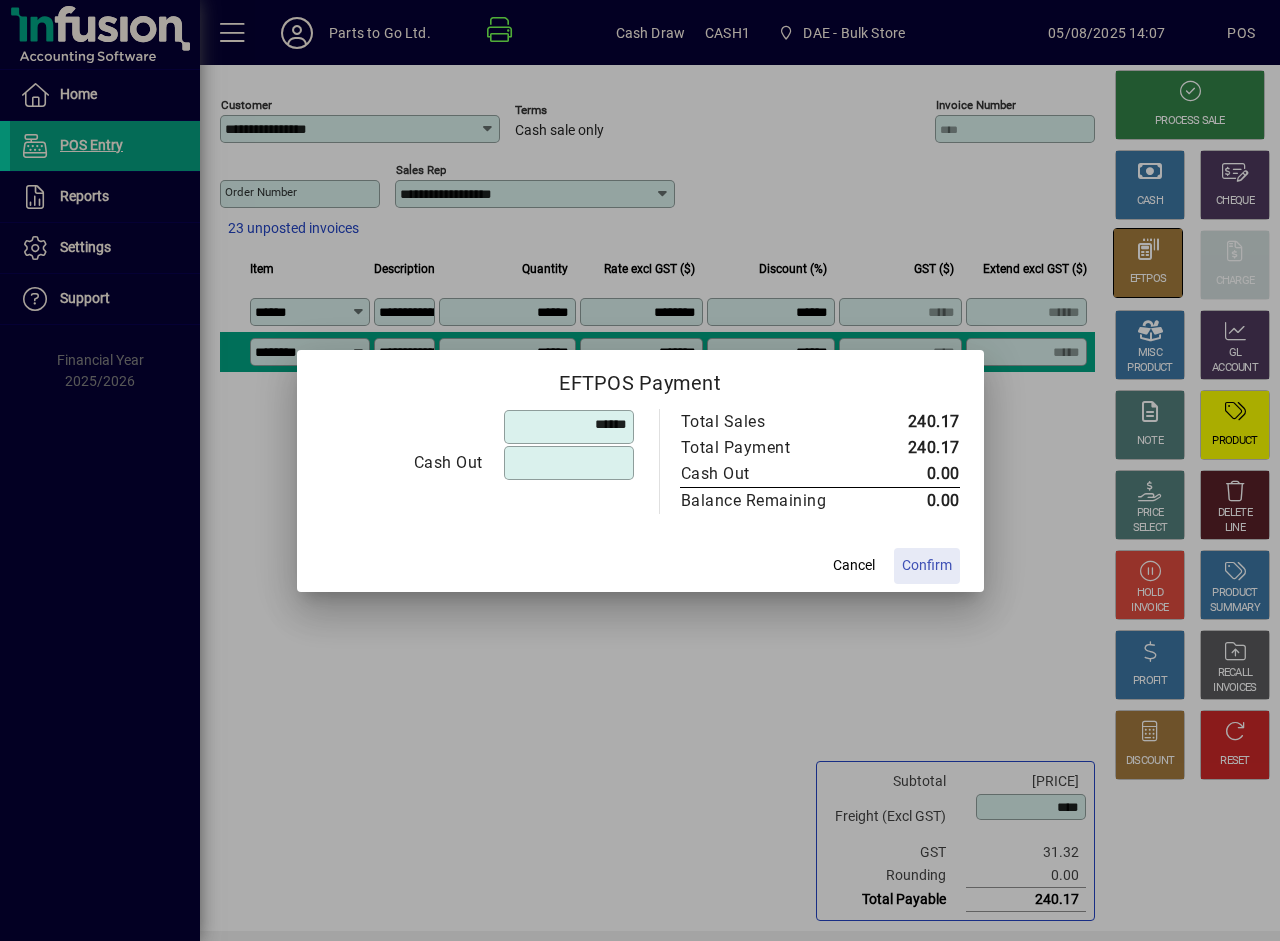 type on "******" 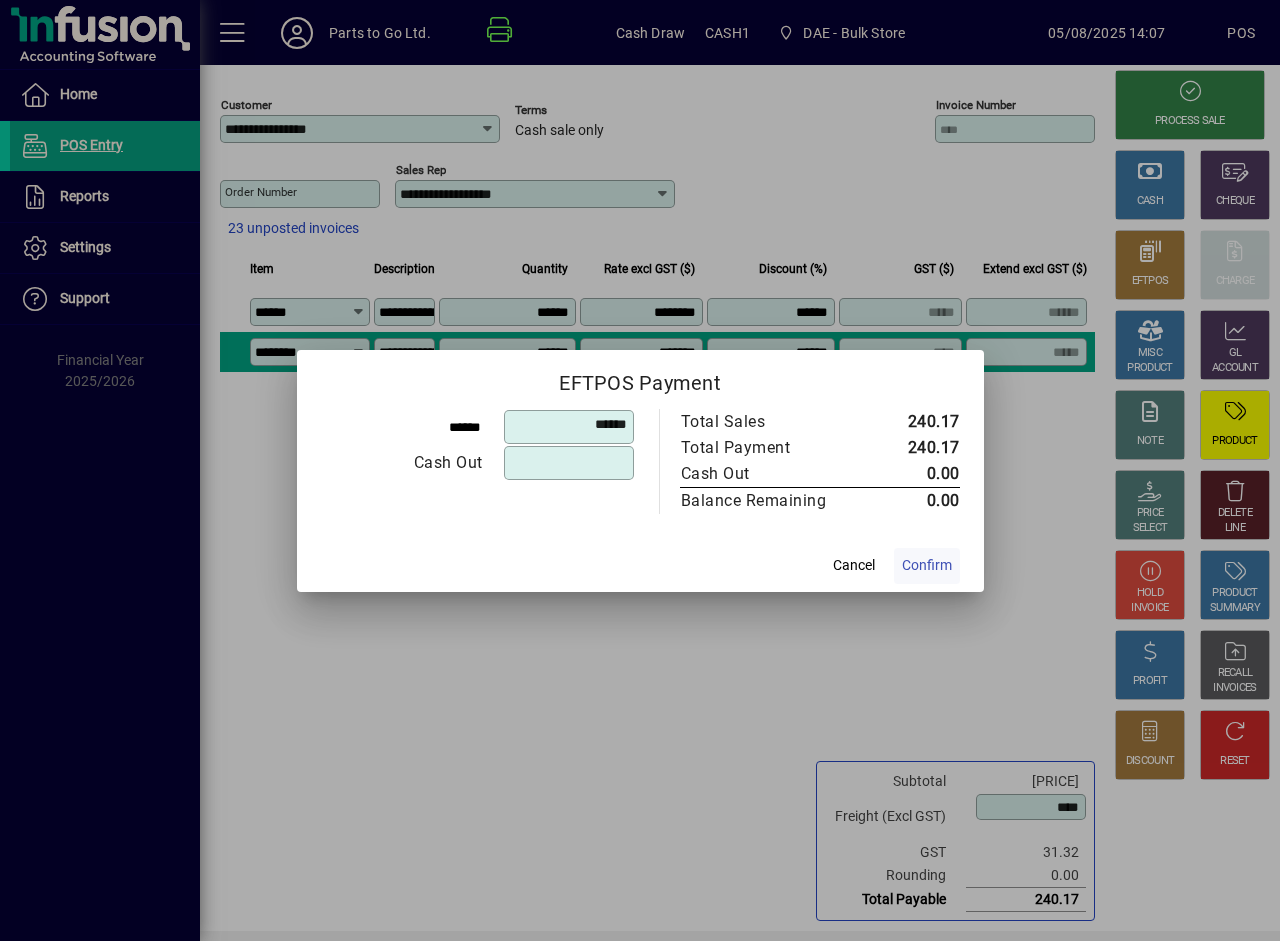 click on "Confirm" 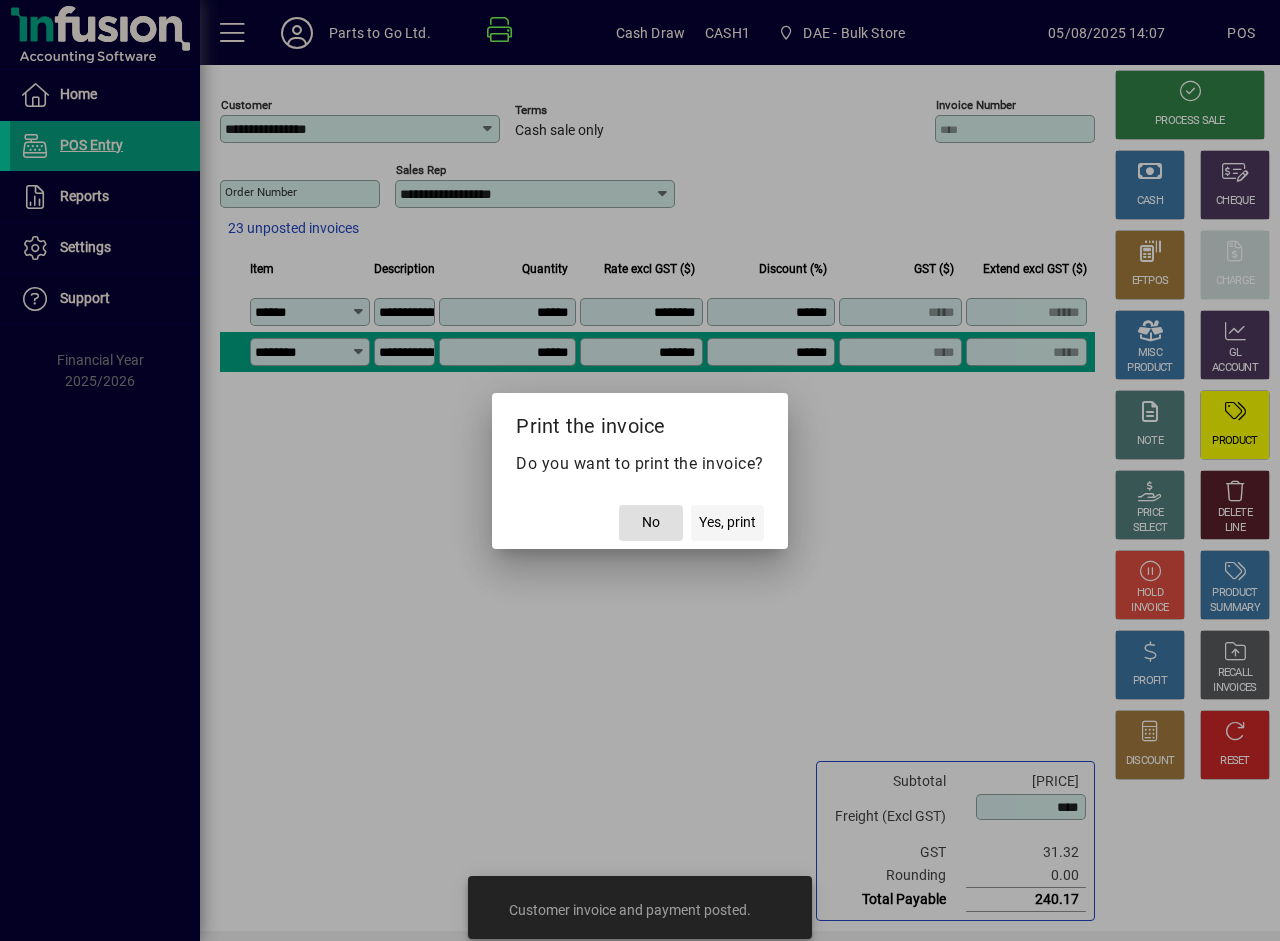 click on "Yes, print" 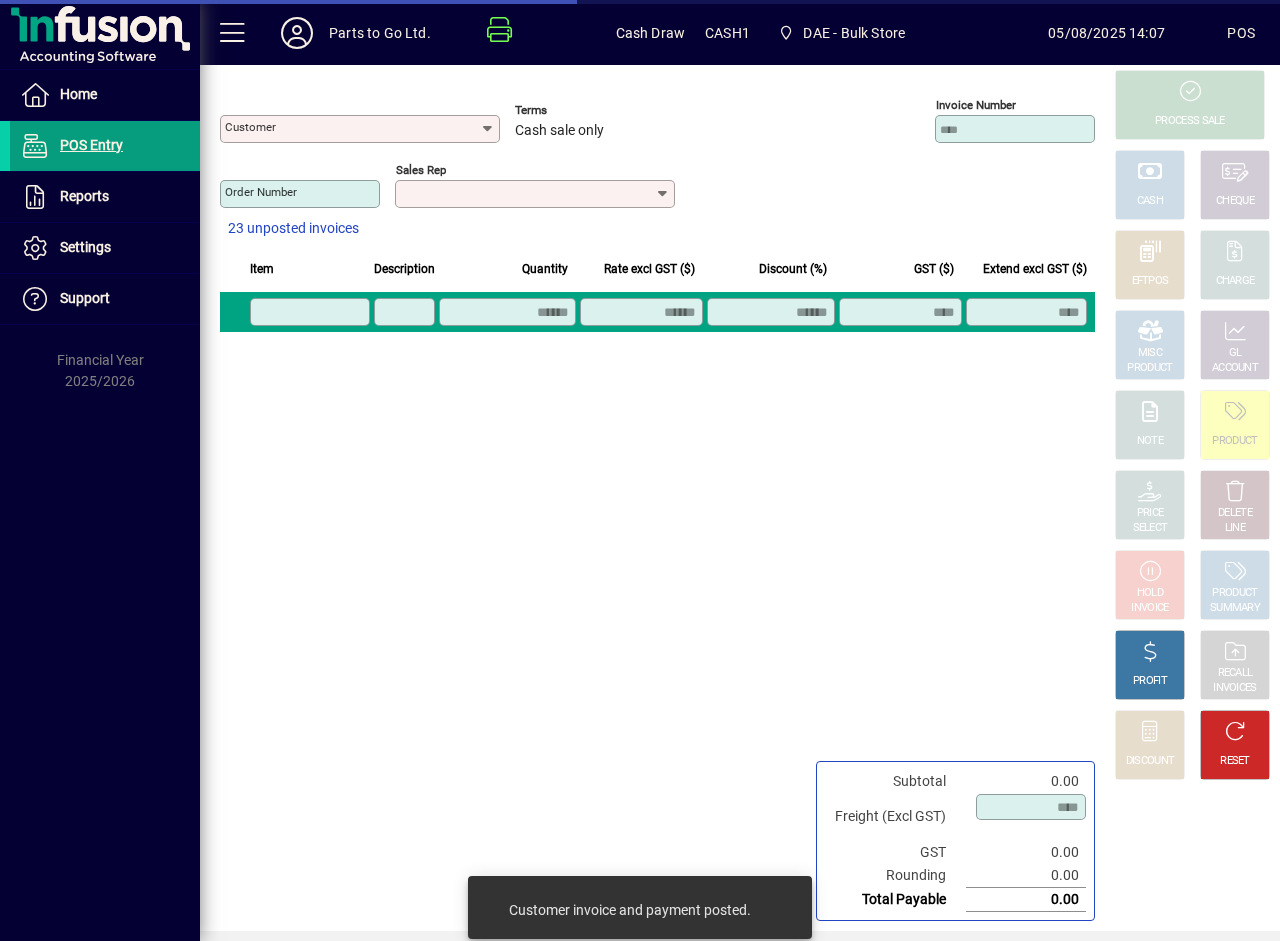 type on "**********" 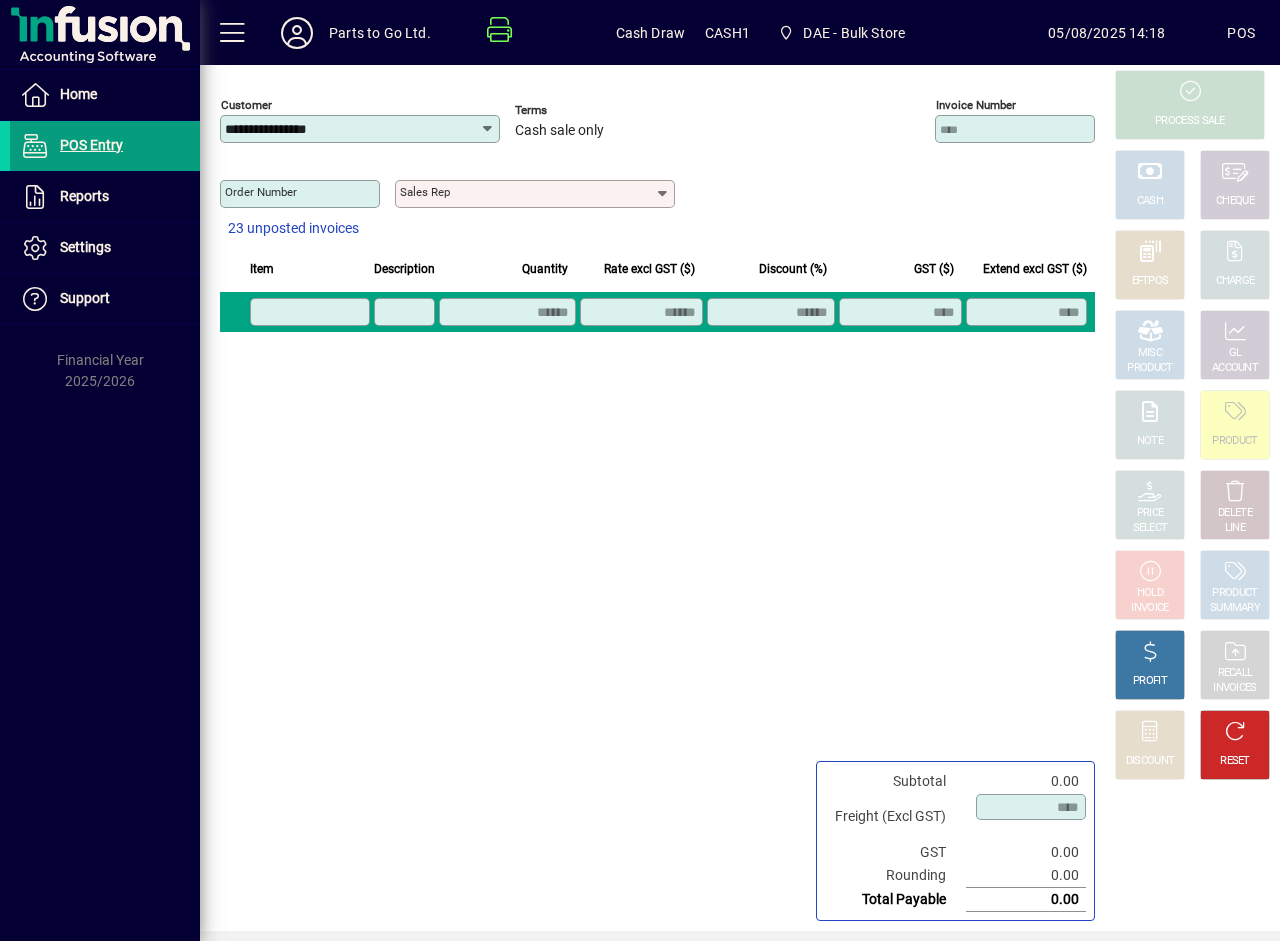click 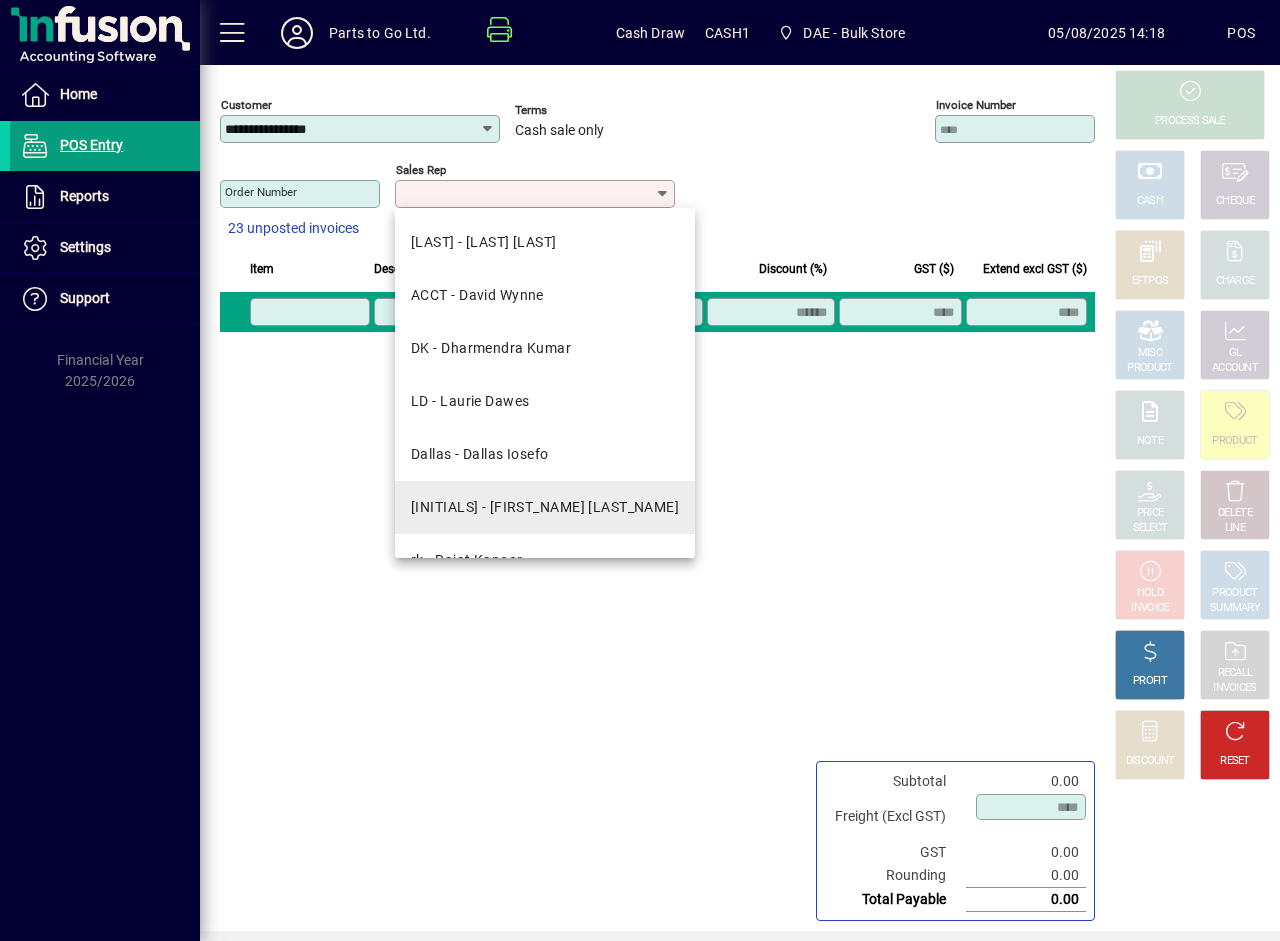 click on "[FIRST] - [LAST]" at bounding box center [545, 507] 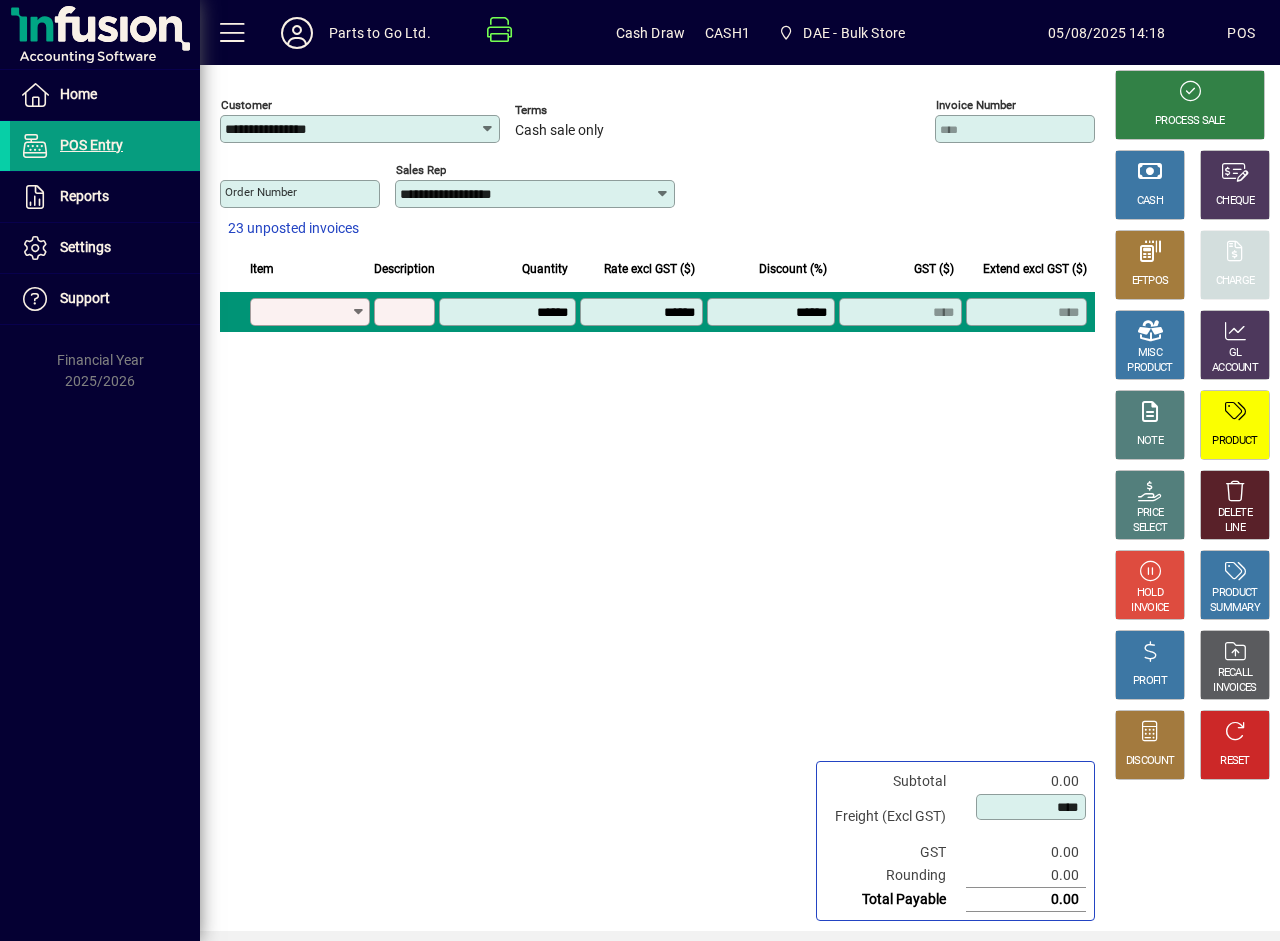click on "Product" at bounding box center [303, 312] 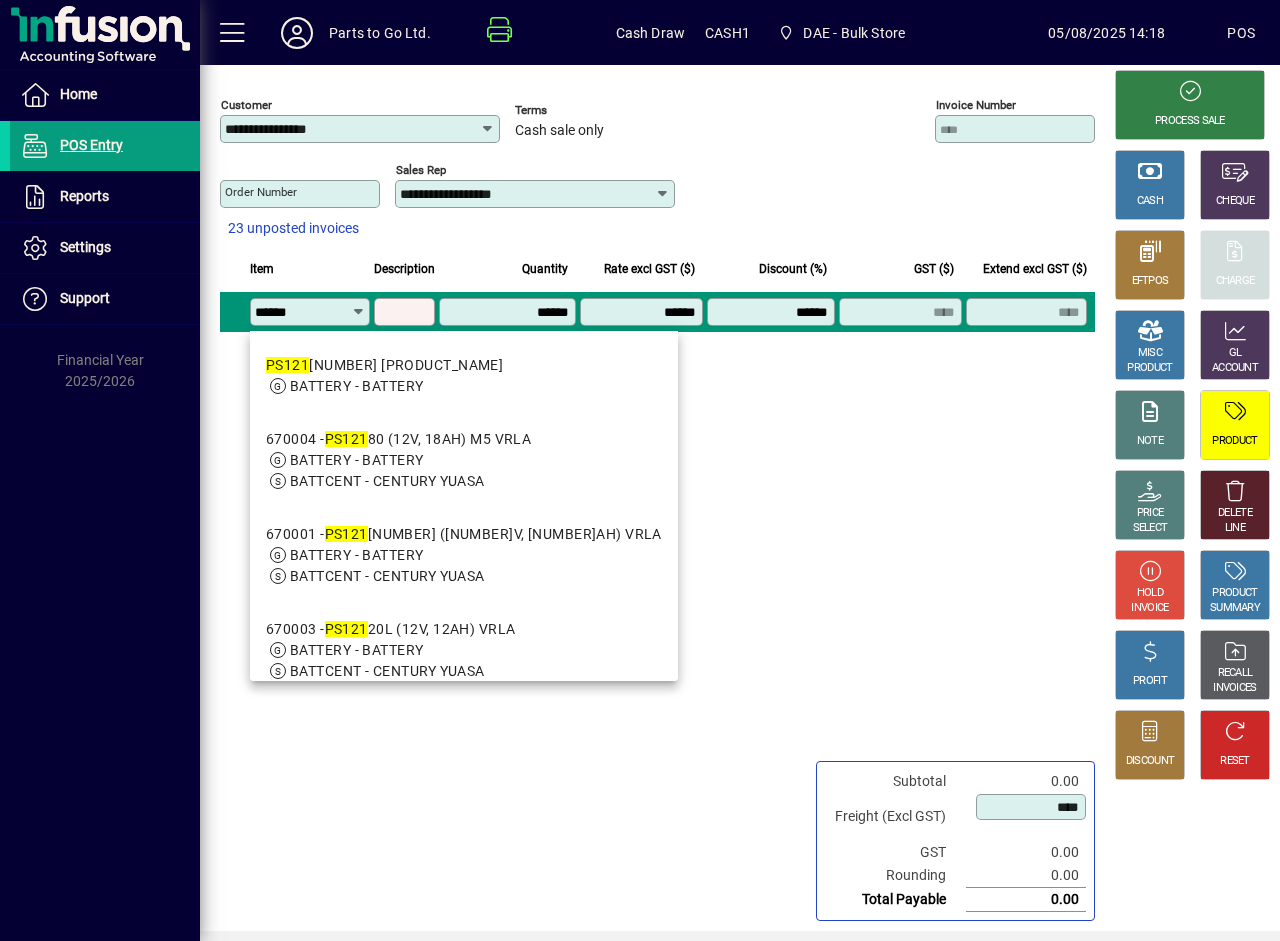 type on "*******" 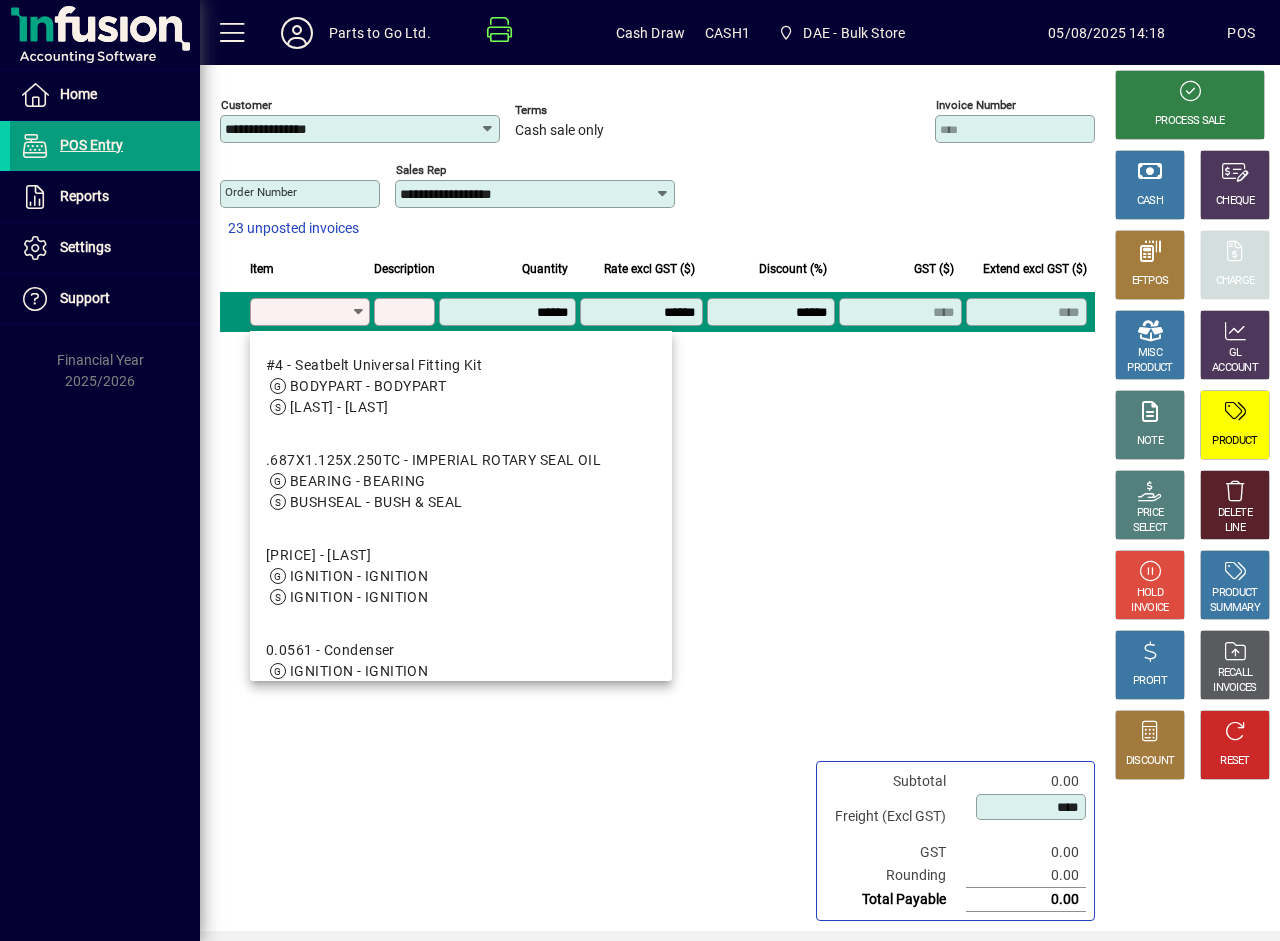 click on "Product" at bounding box center [303, 312] 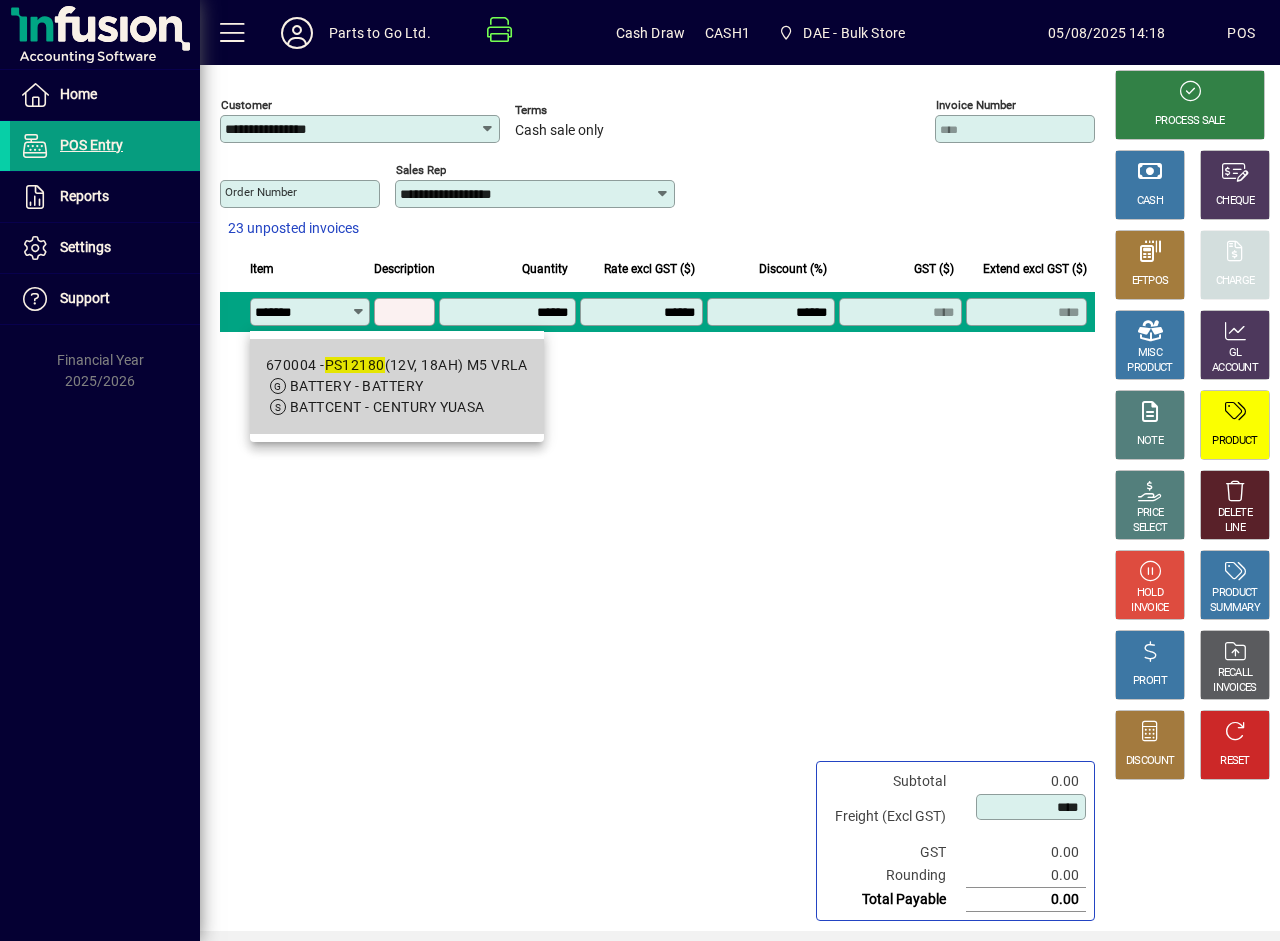 click on "BATTERY - BATTERY" at bounding box center [356, 386] 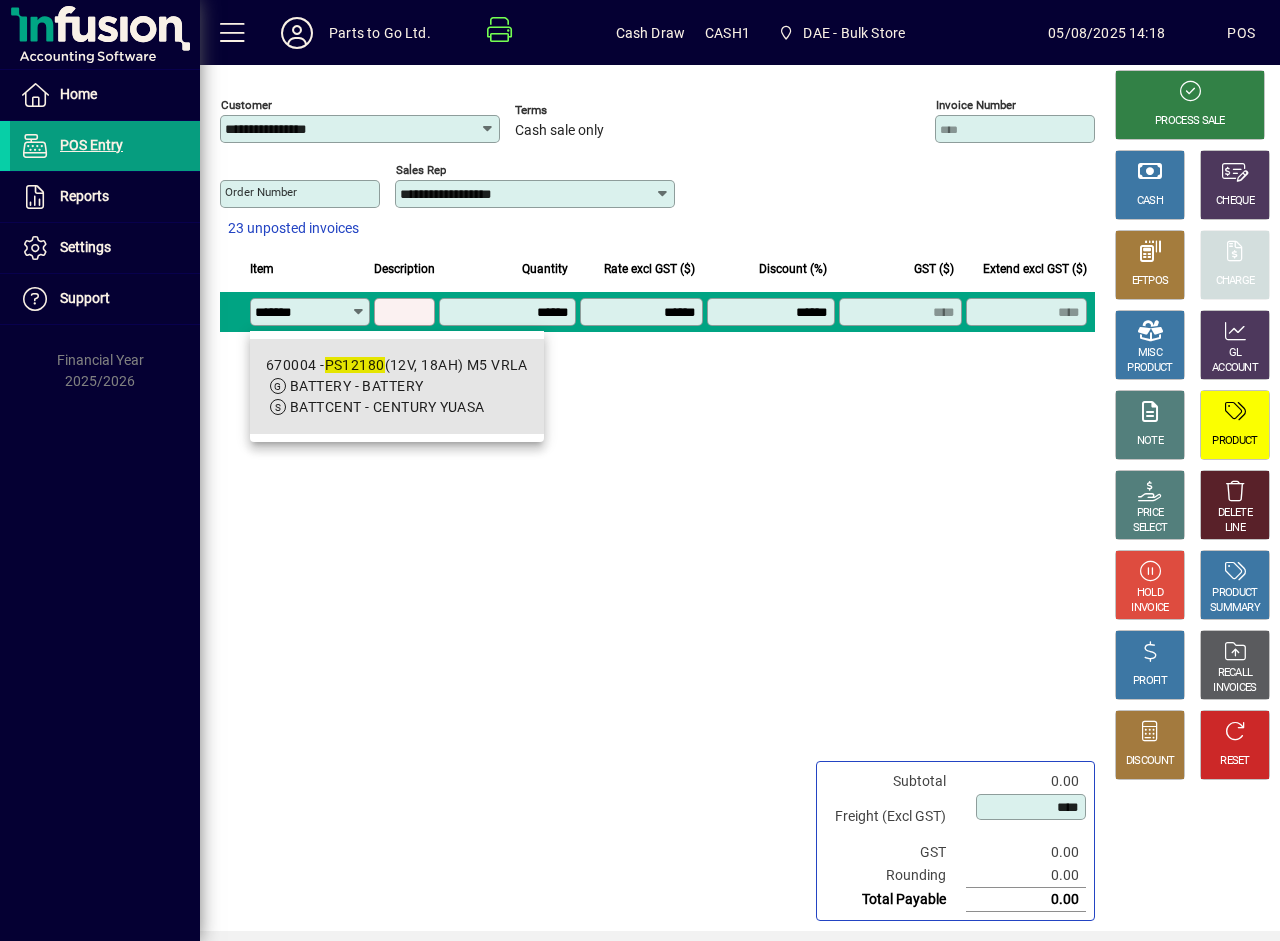 type on "******" 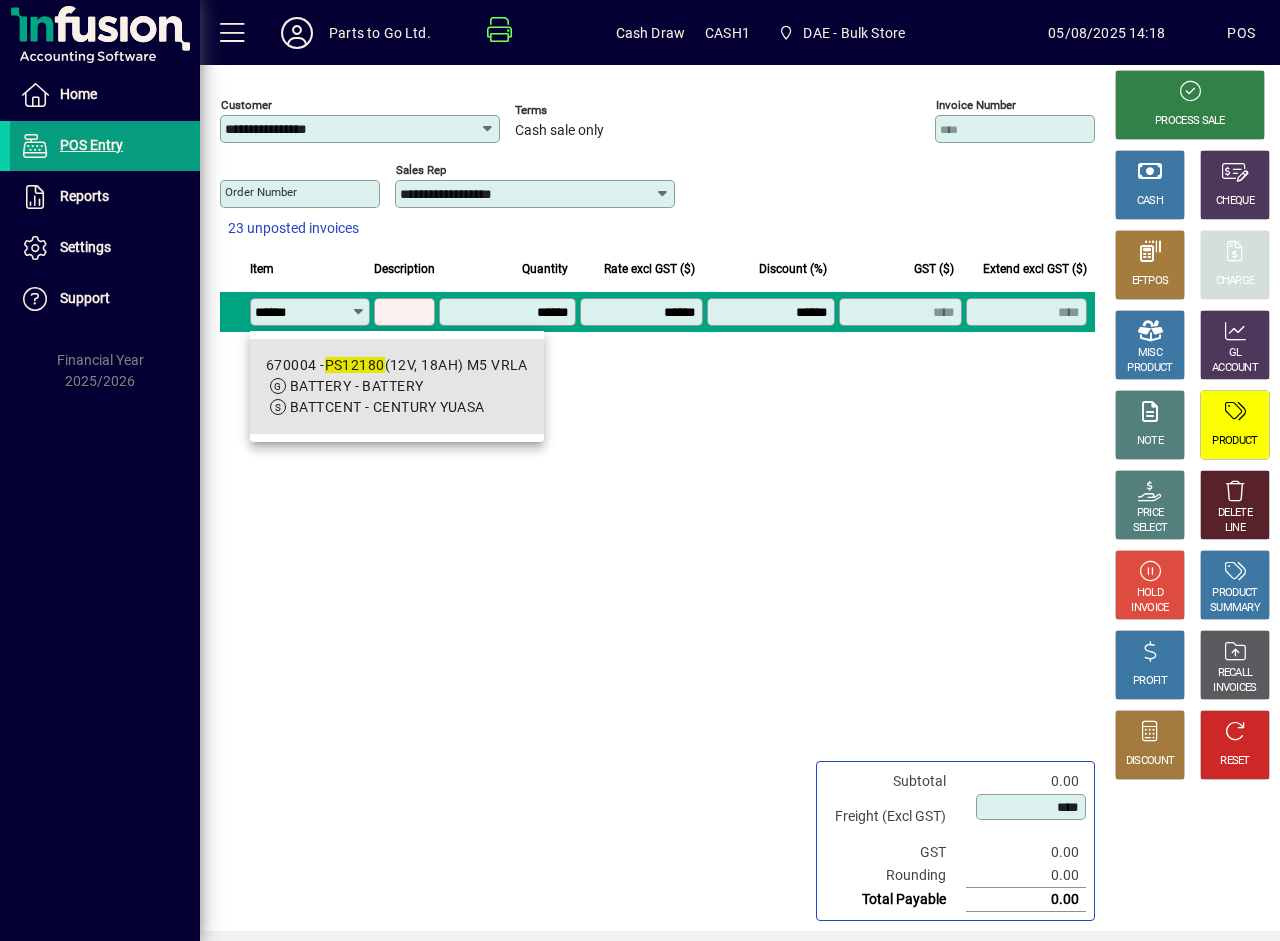 type on "**********" 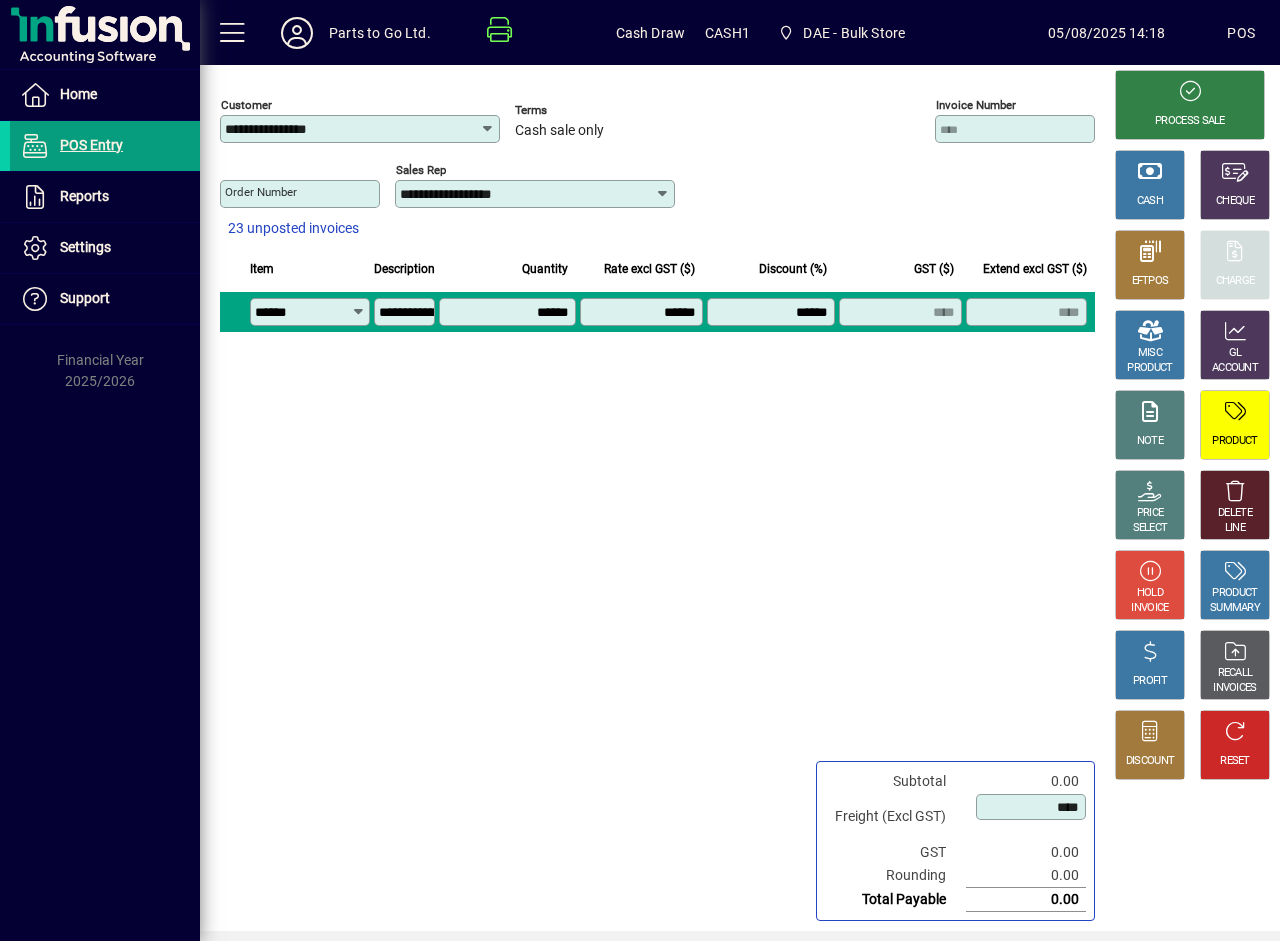 type on "********" 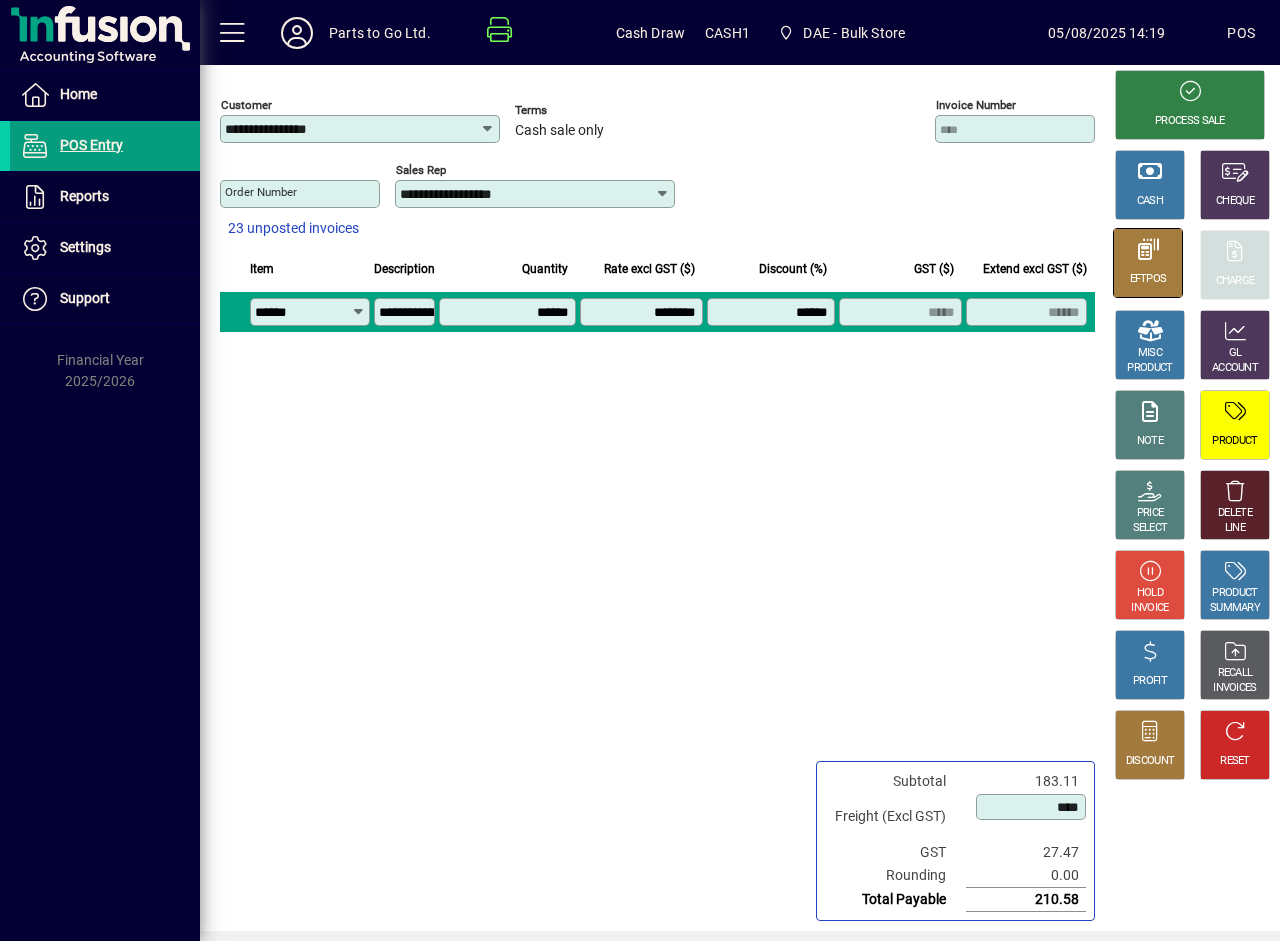 click 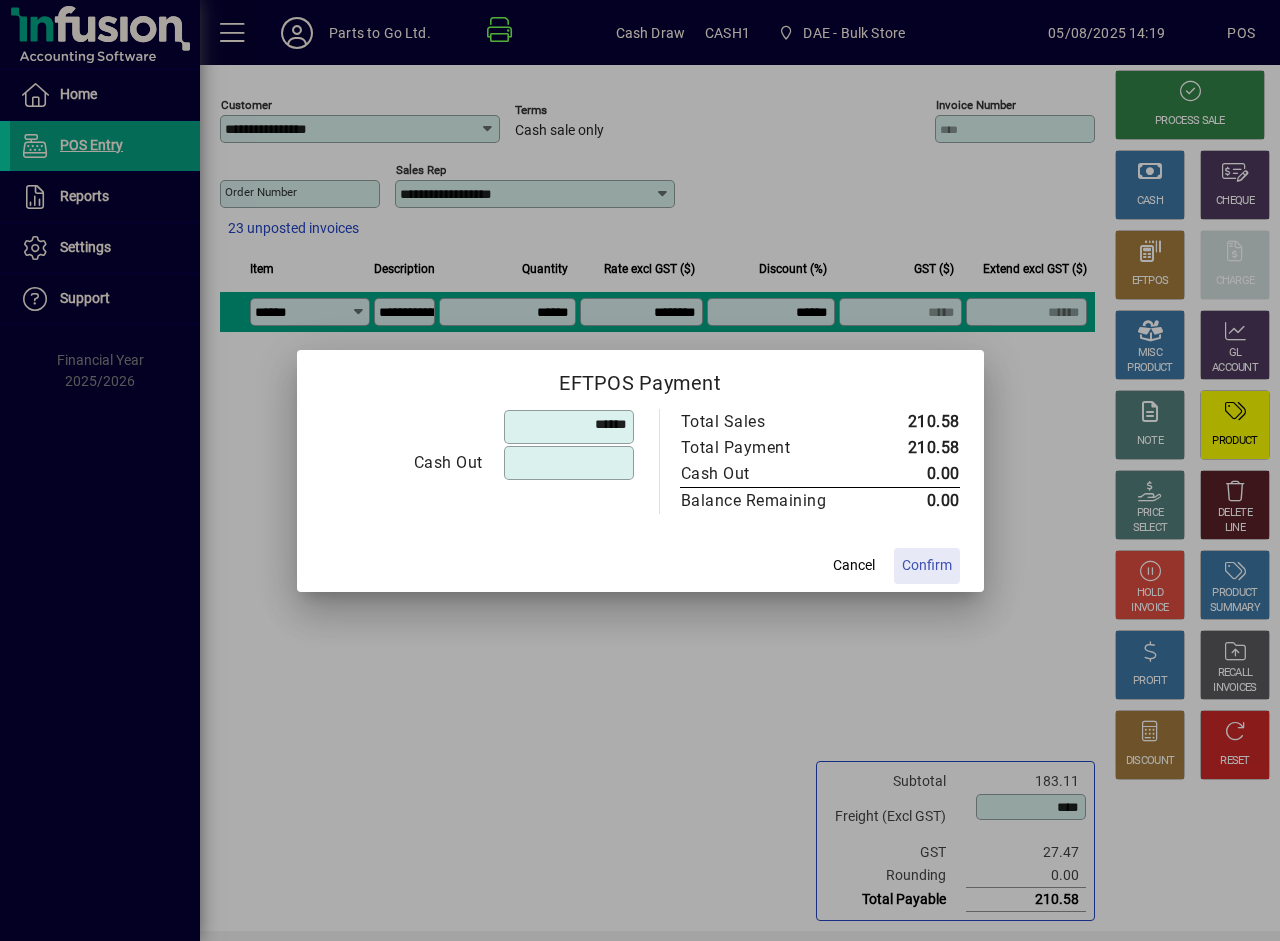 type on "******" 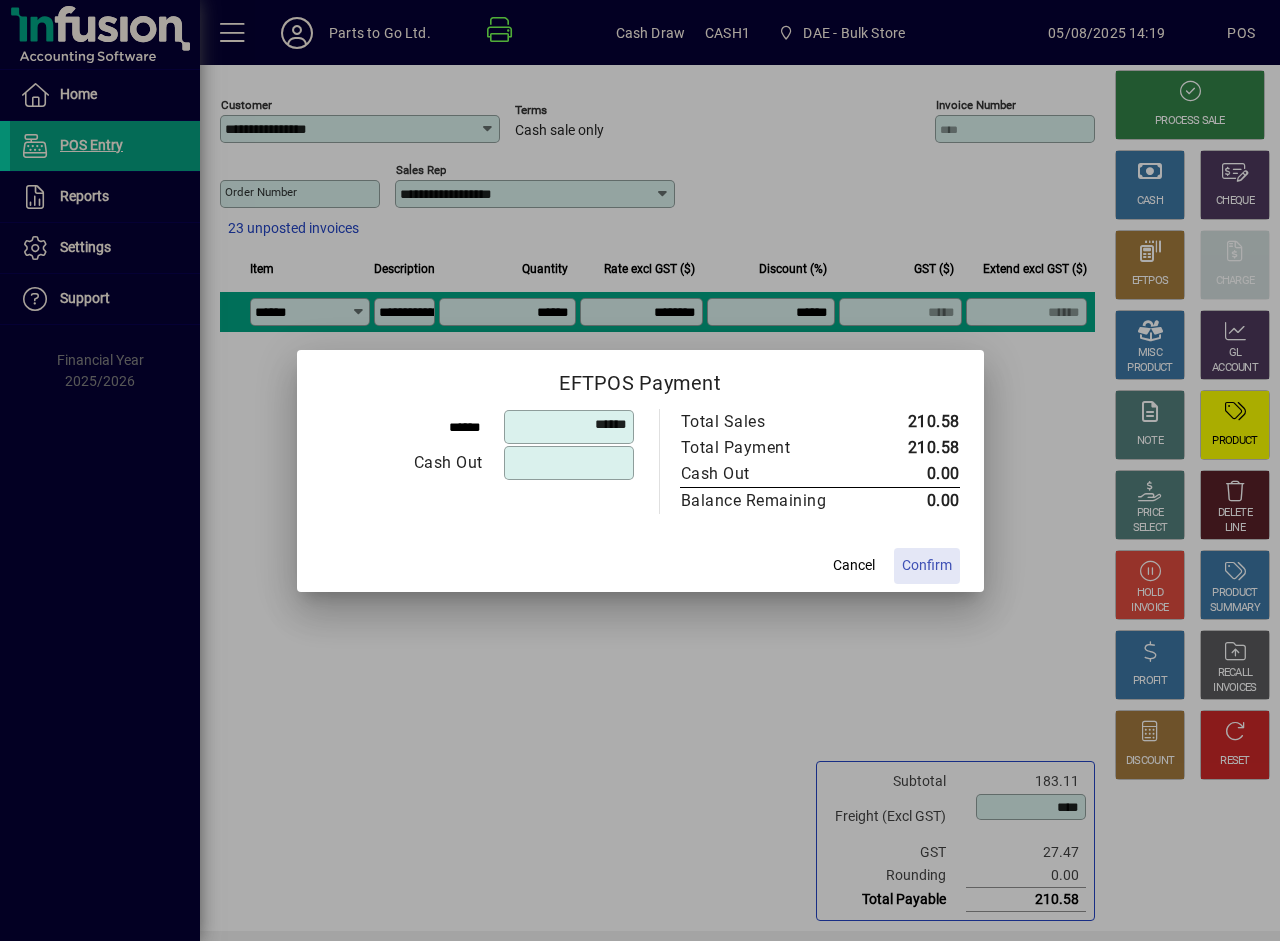 click on "Confirm" 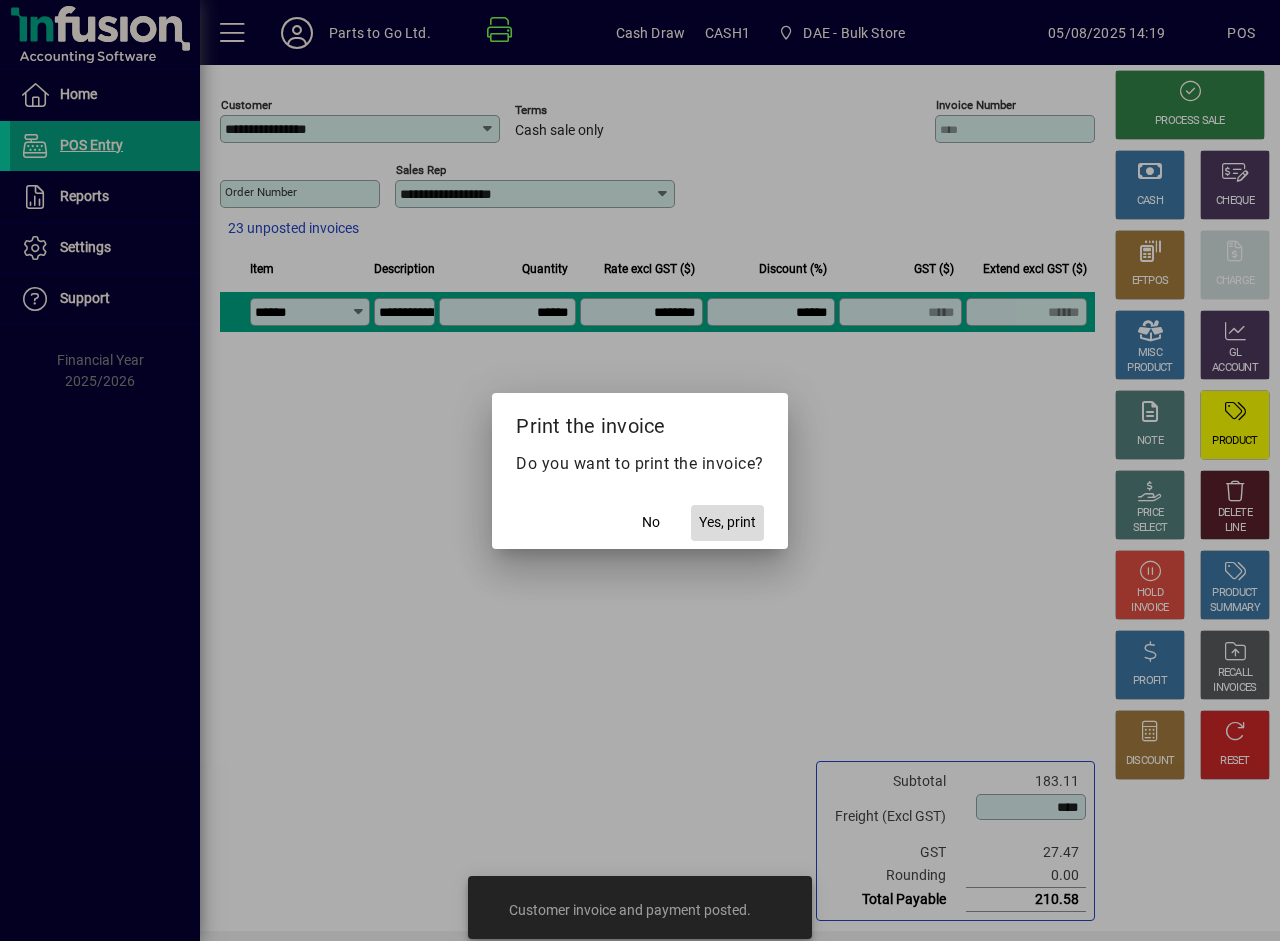 click on "Yes, print" 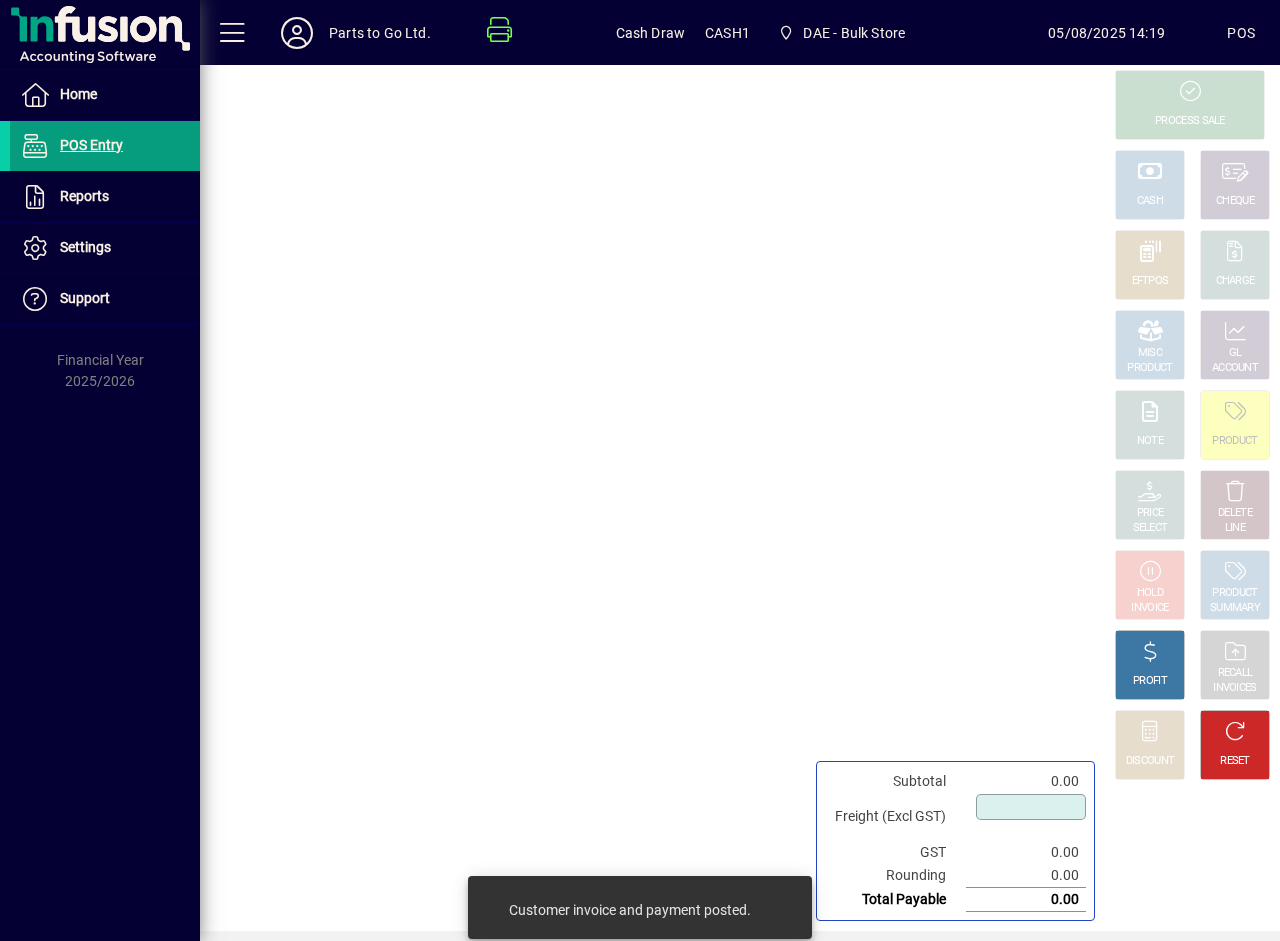 type on "****" 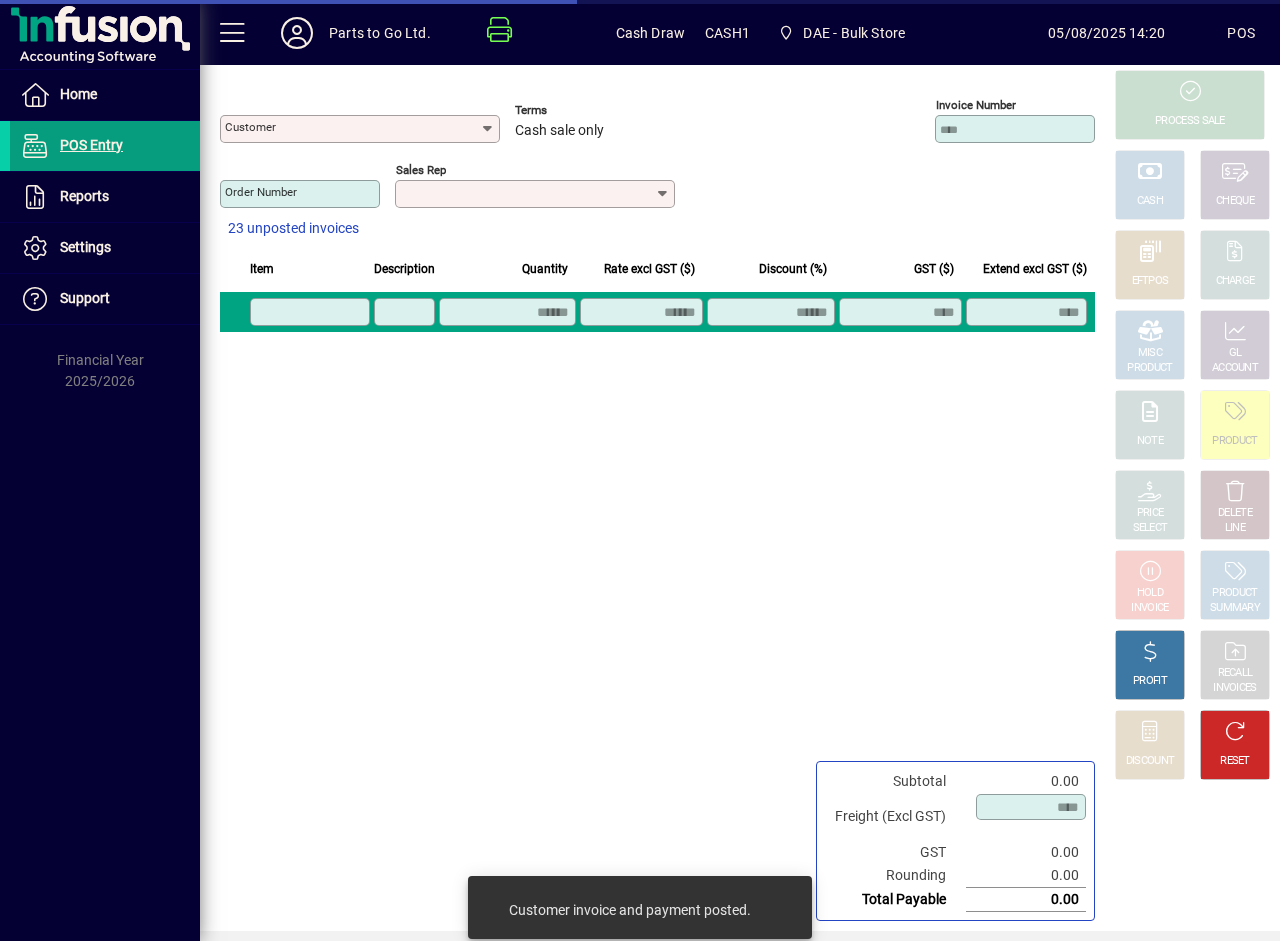 type on "**********" 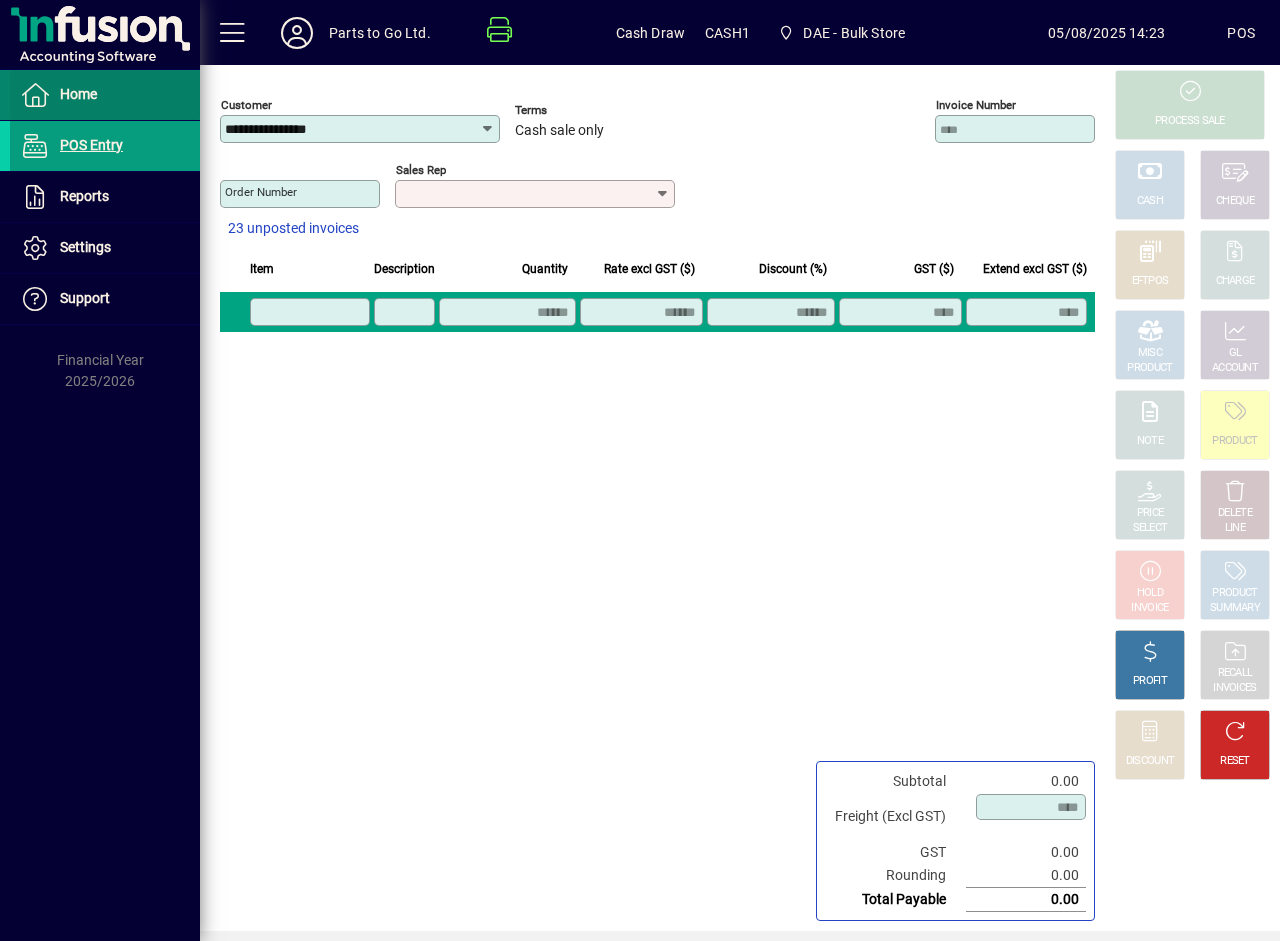 click on "Home" at bounding box center (53, 95) 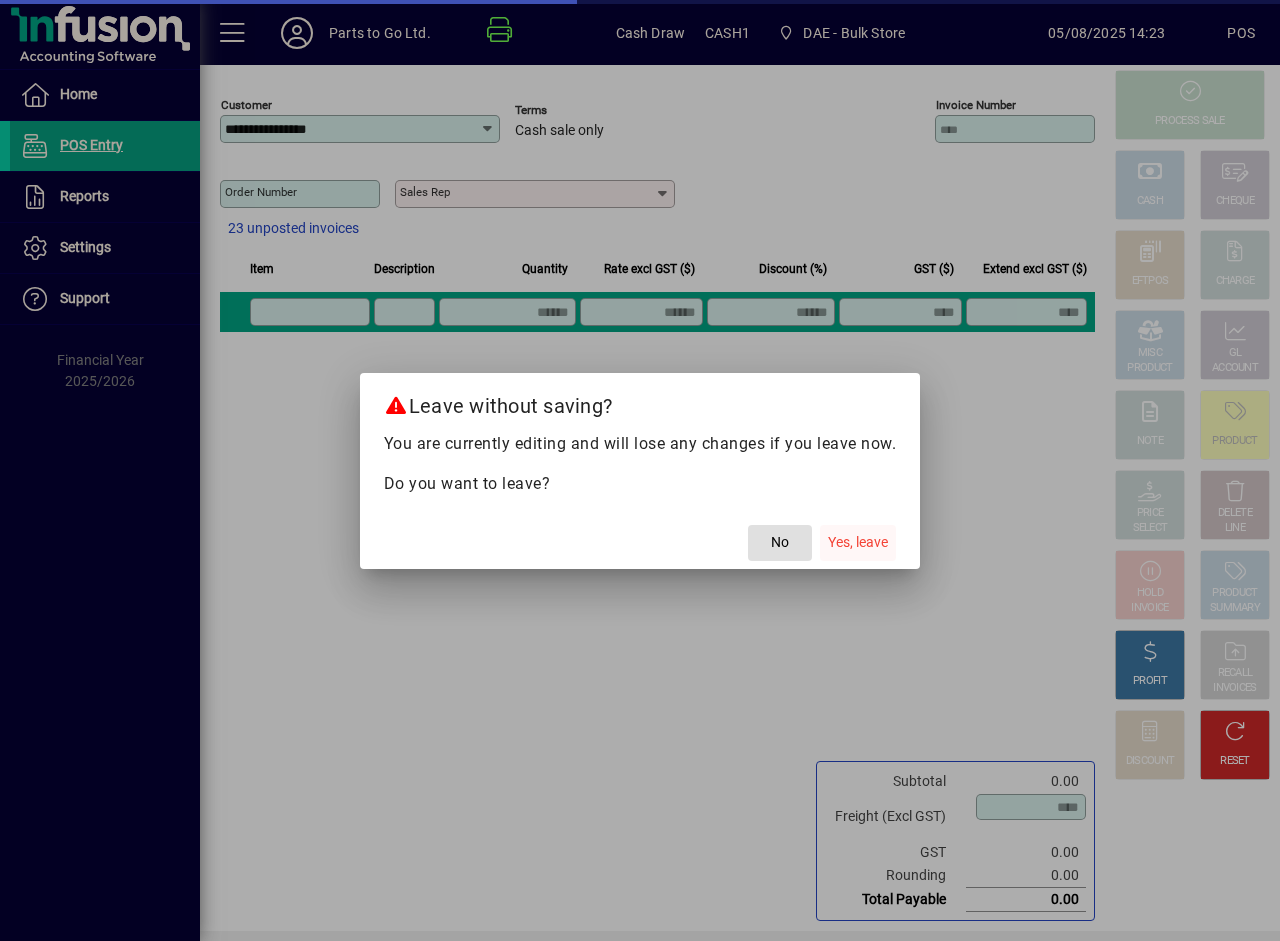 click on "Yes, leave" 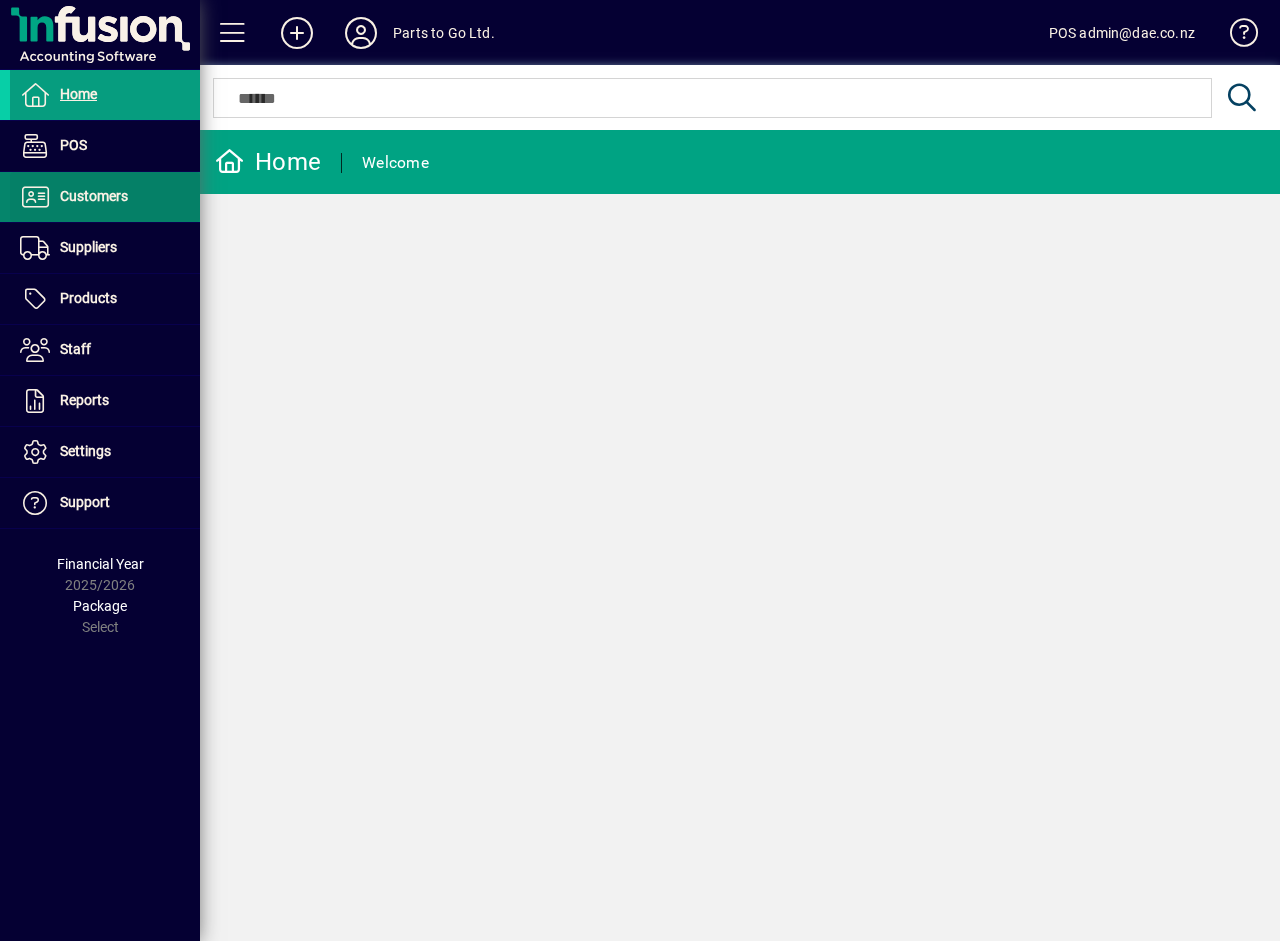 click on "Customers" at bounding box center (94, 196) 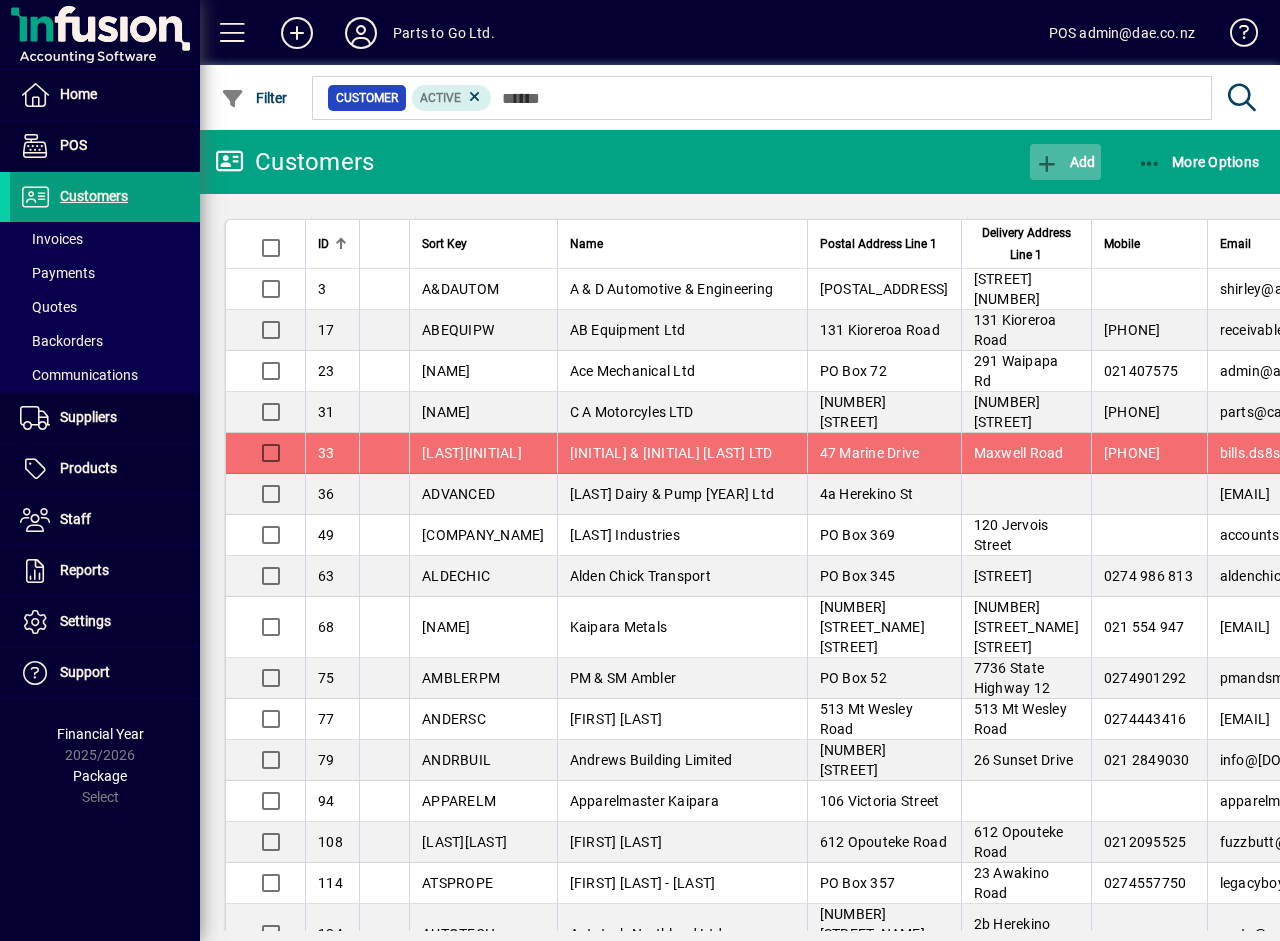 click 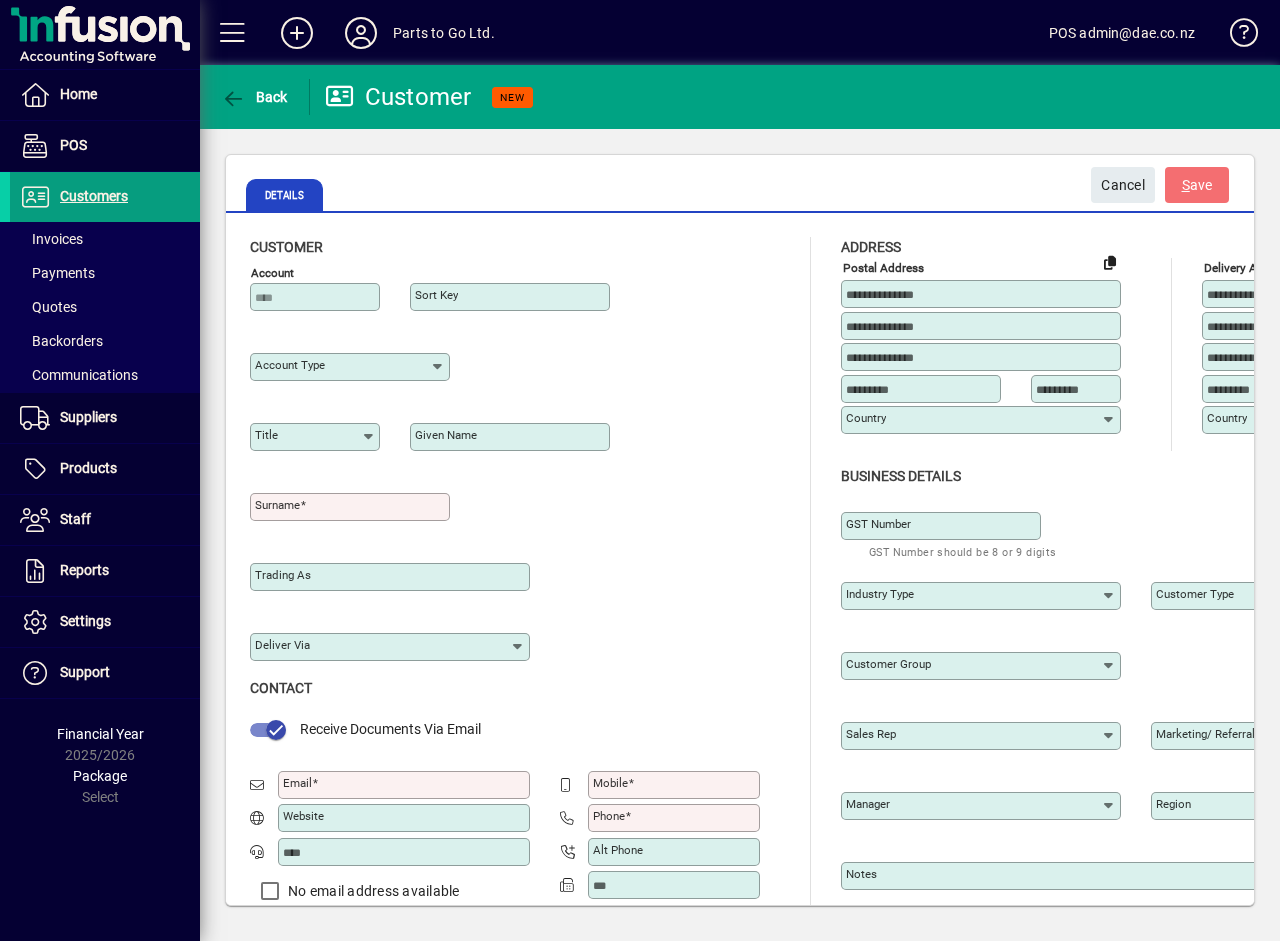 type on "**********" 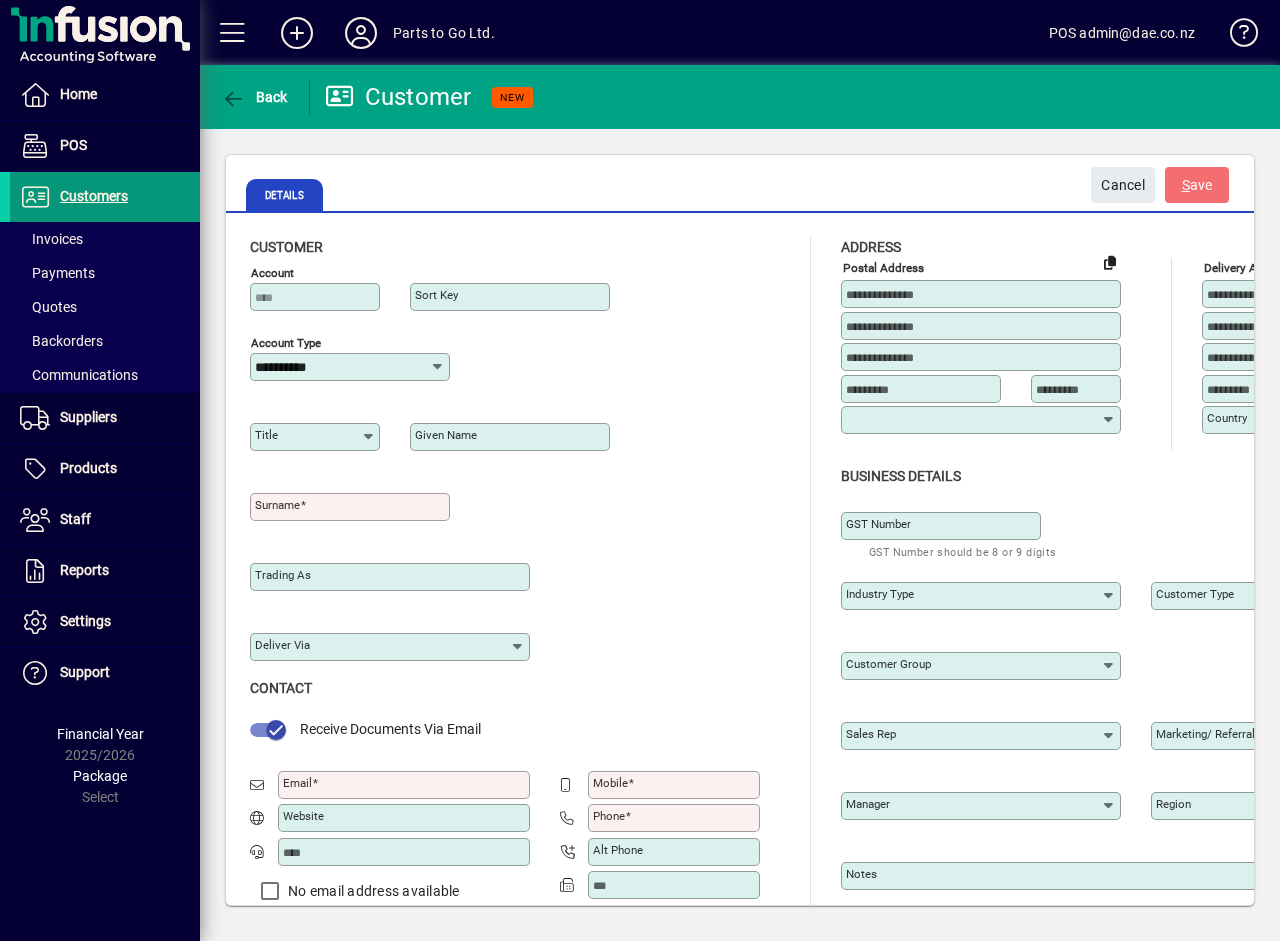 type on "**********" 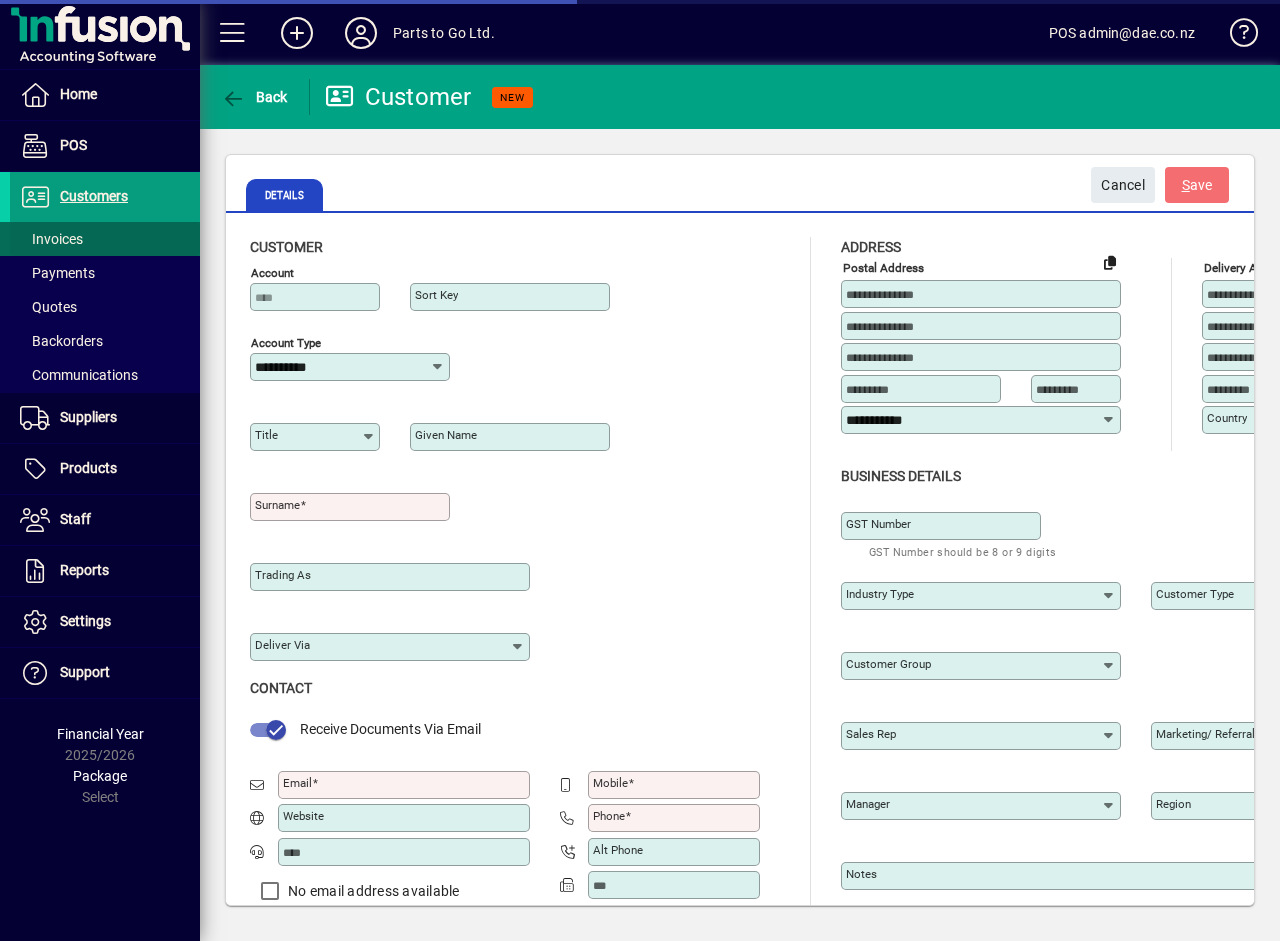 click on "Invoices" at bounding box center [51, 239] 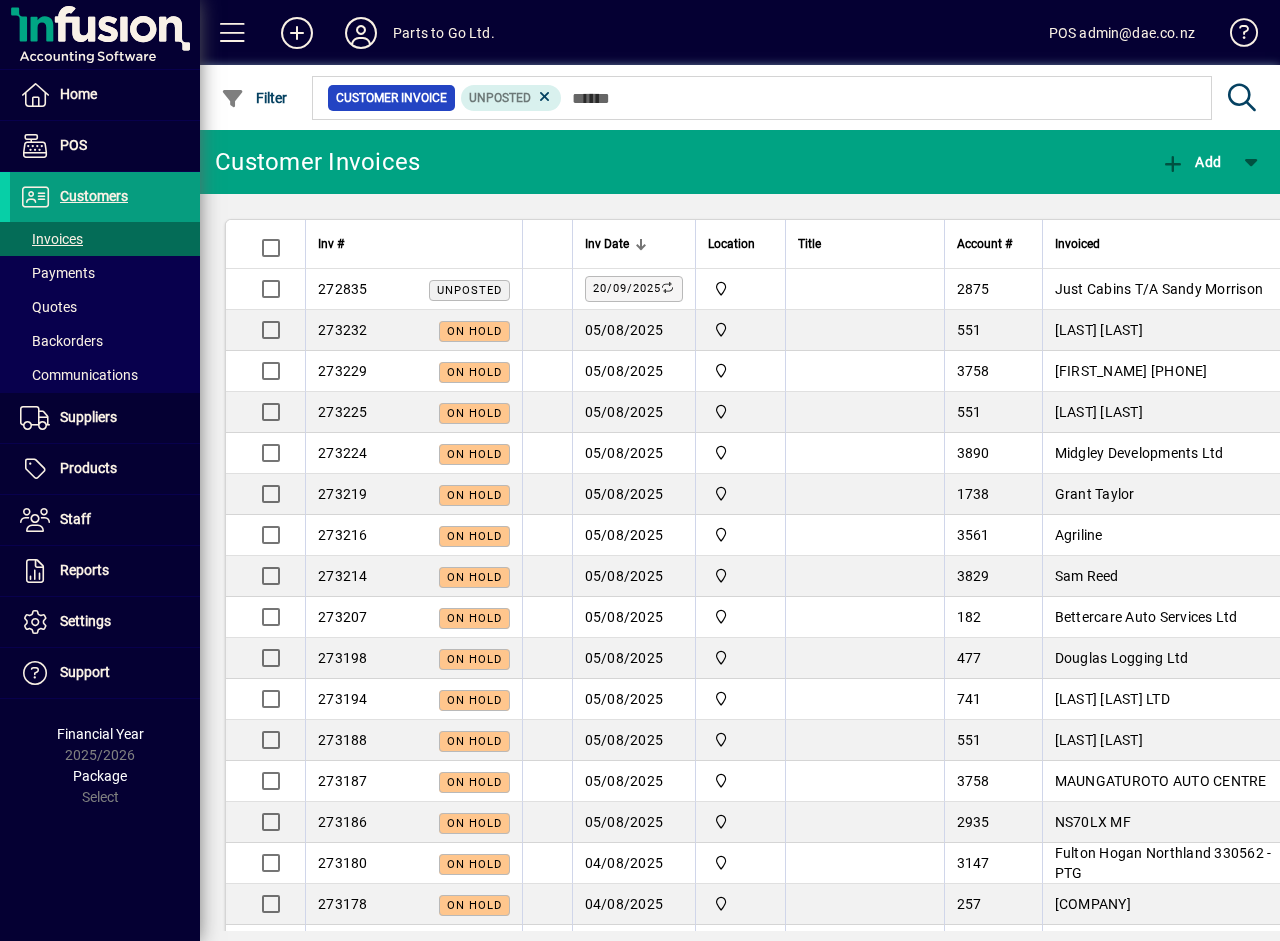 click on "Customer Invoices  Add" 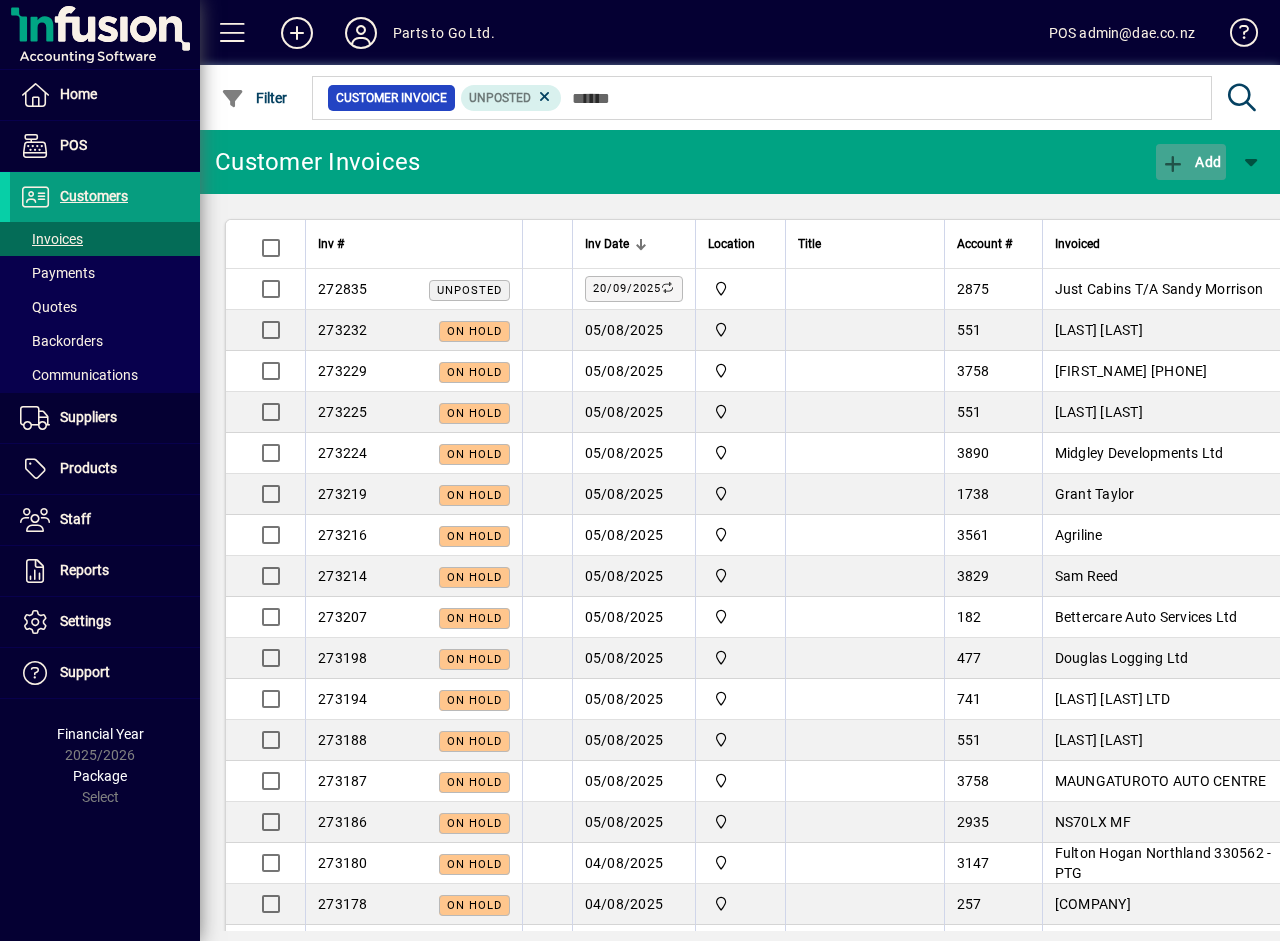 click 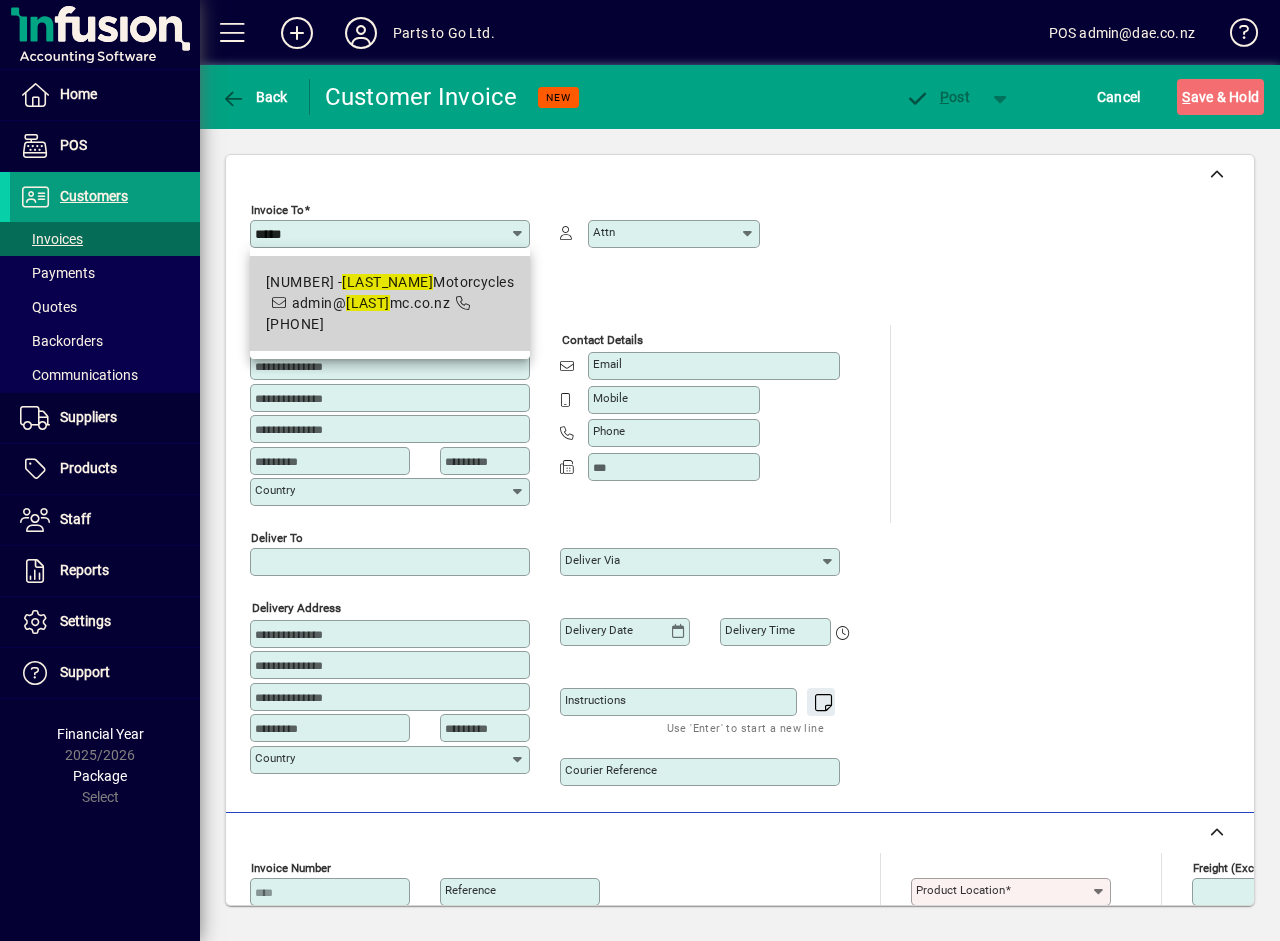 click on "3446 -  Rouse  Motorcycles" at bounding box center [390, 282] 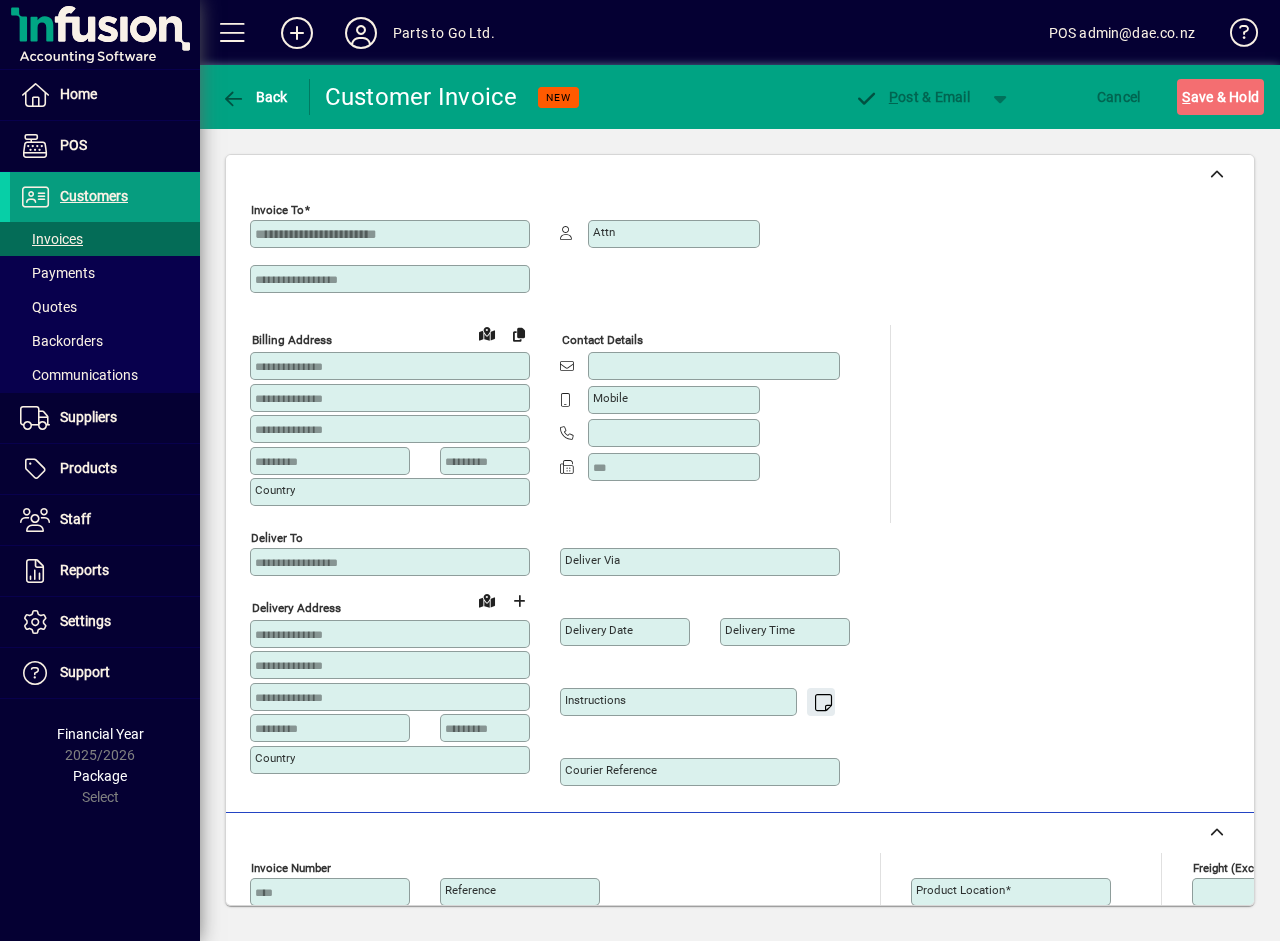 type on "**********" 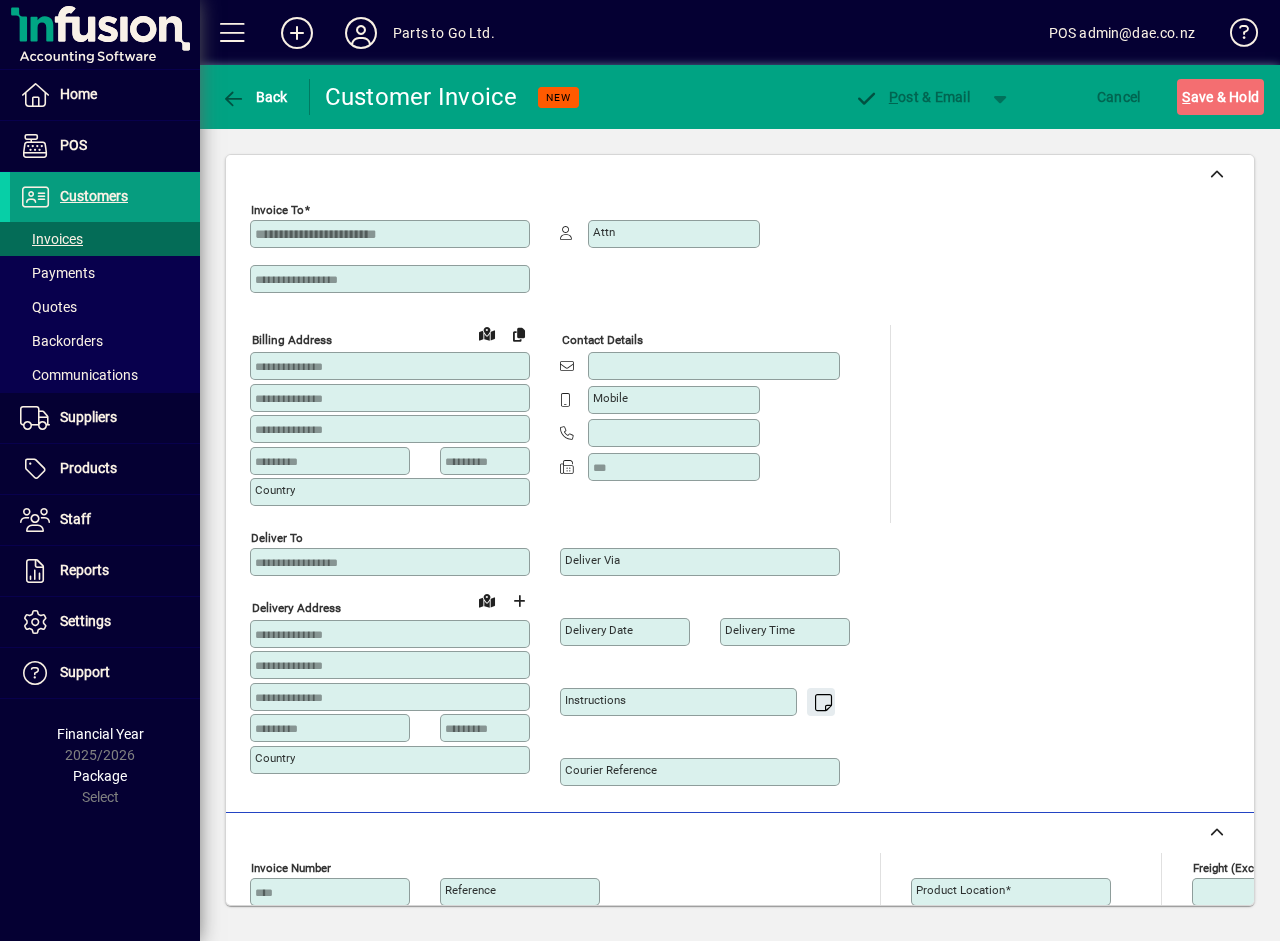 type on "*********" 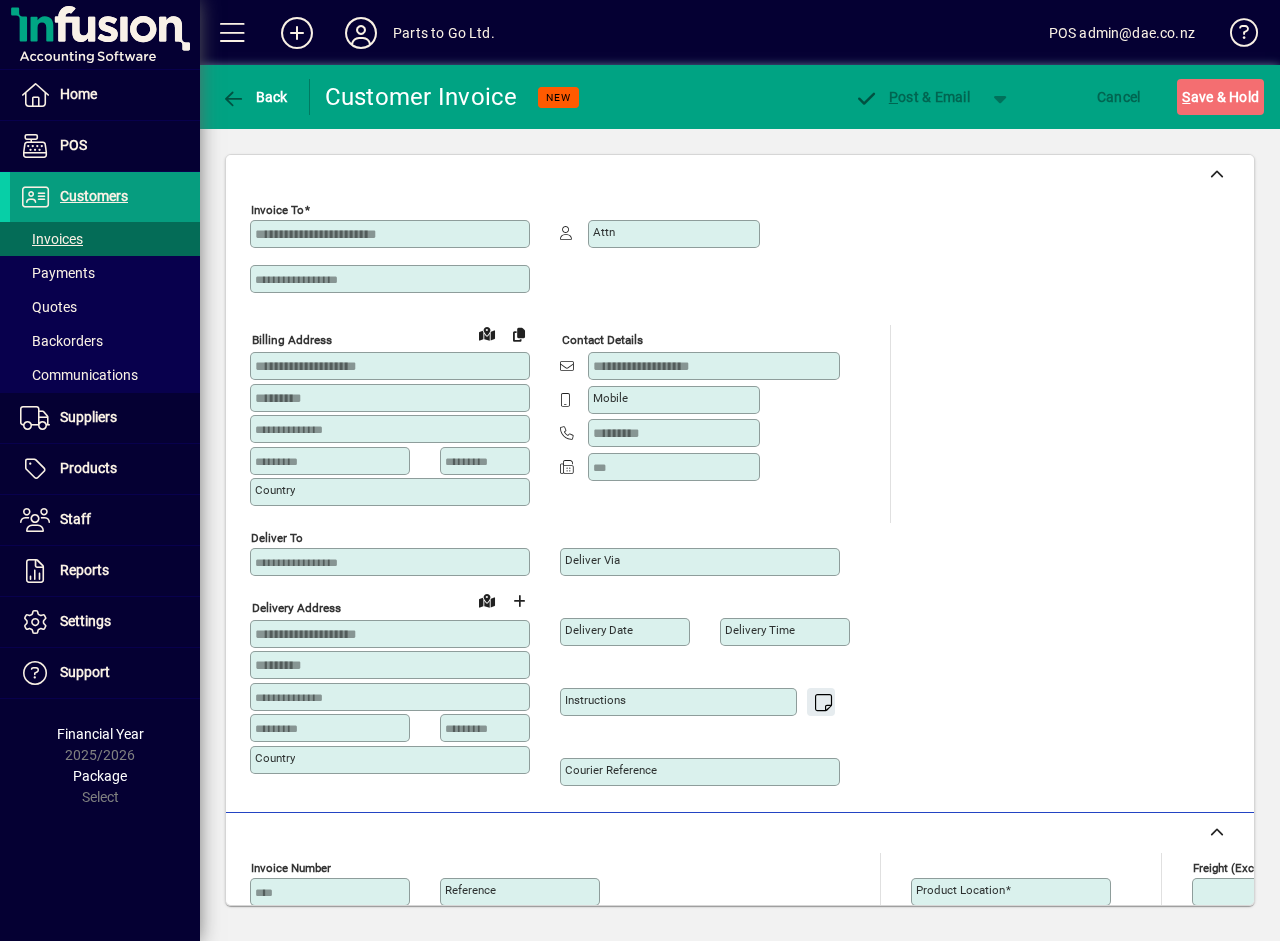 type on "**********" 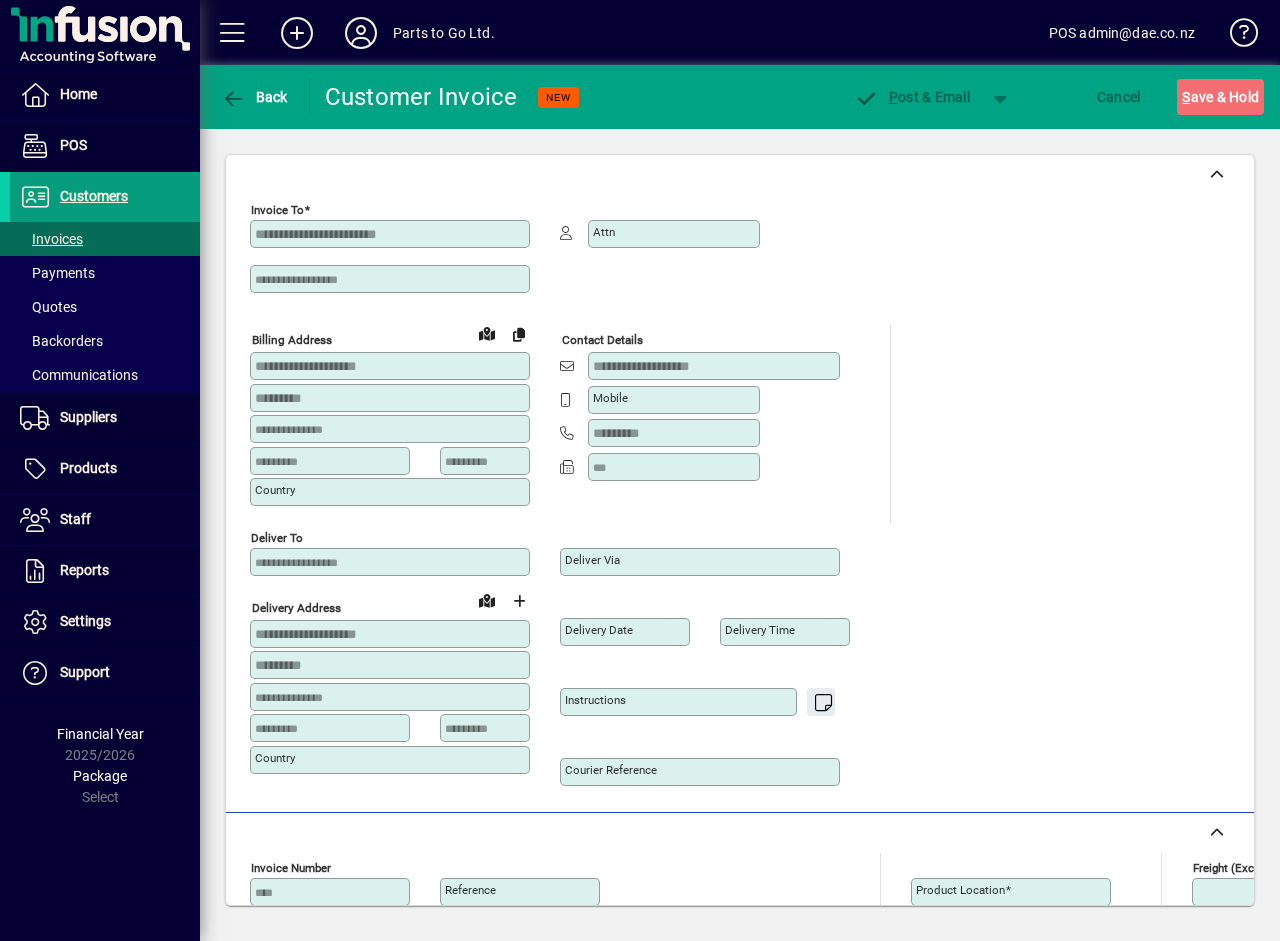 type on "**********" 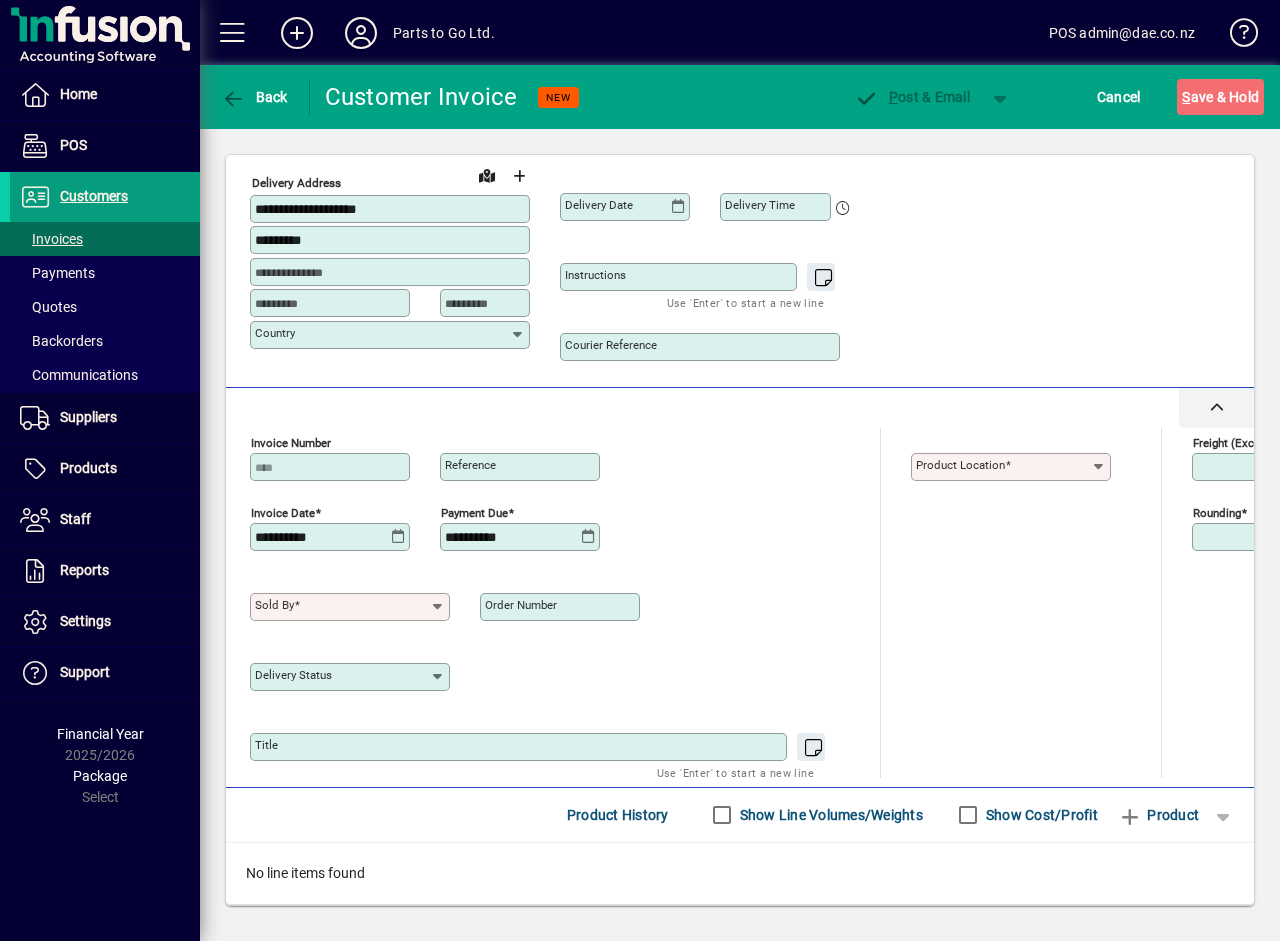 scroll, scrollTop: 500, scrollLeft: 0, axis: vertical 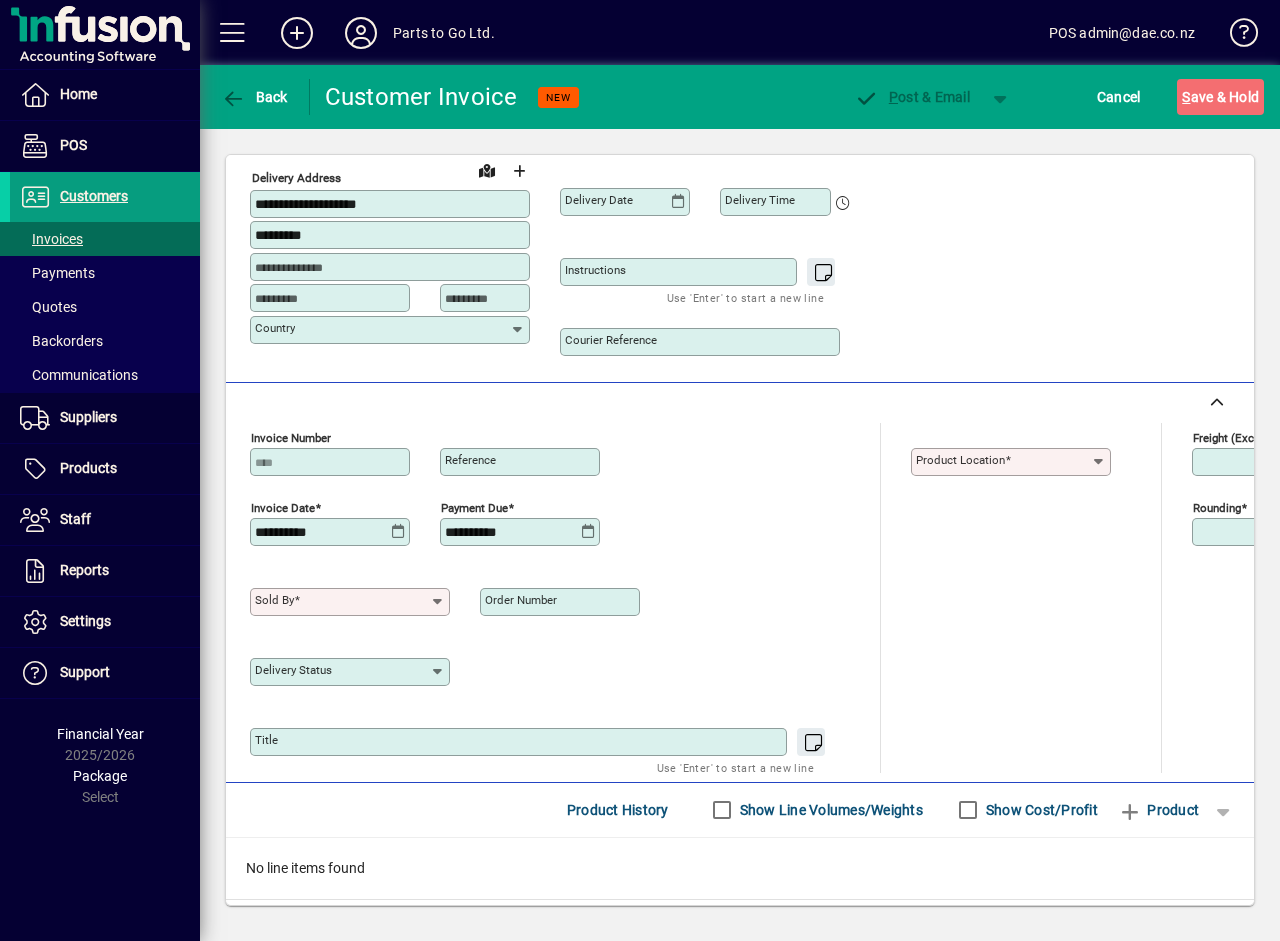 click 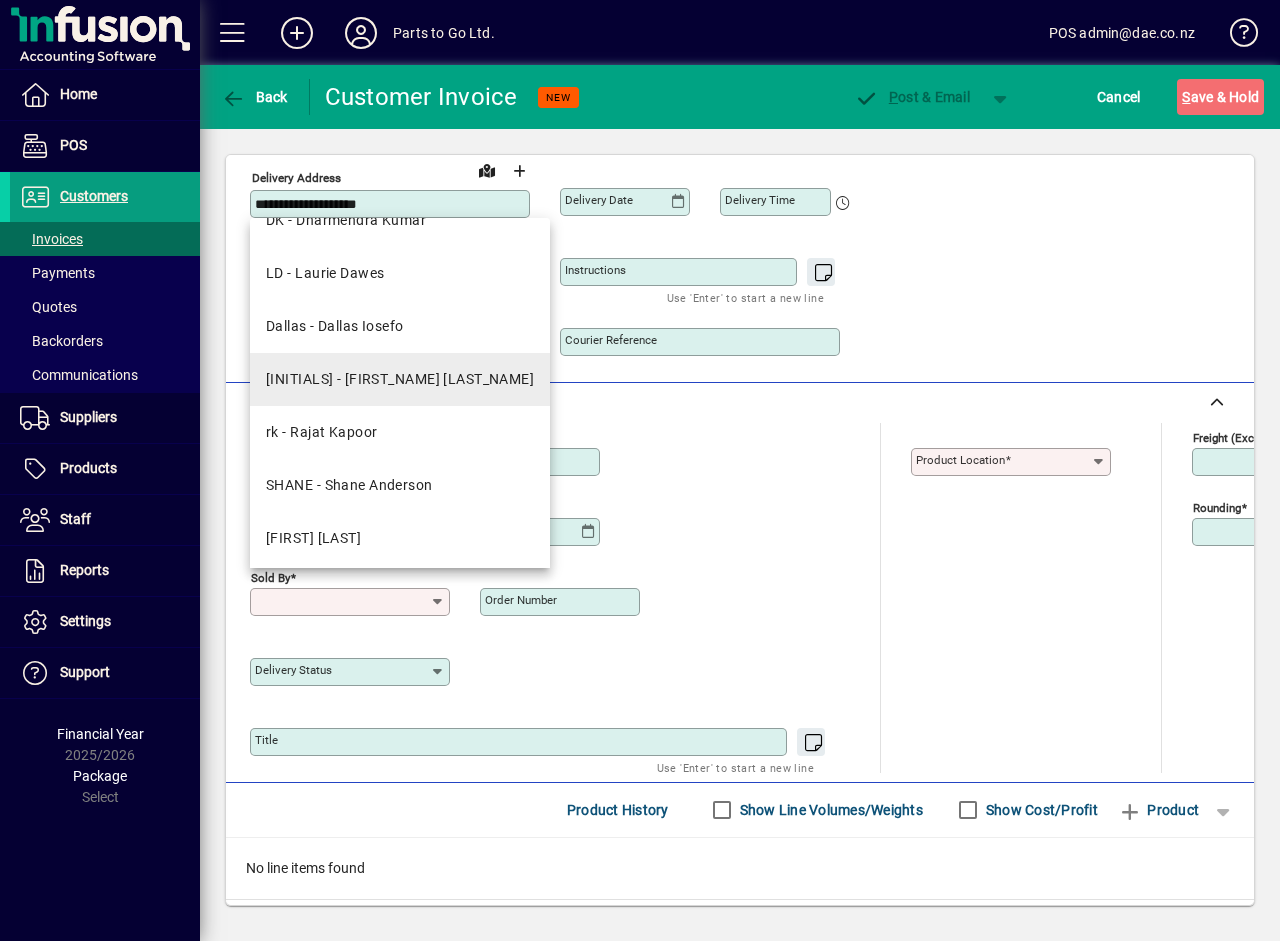 scroll, scrollTop: 143, scrollLeft: 0, axis: vertical 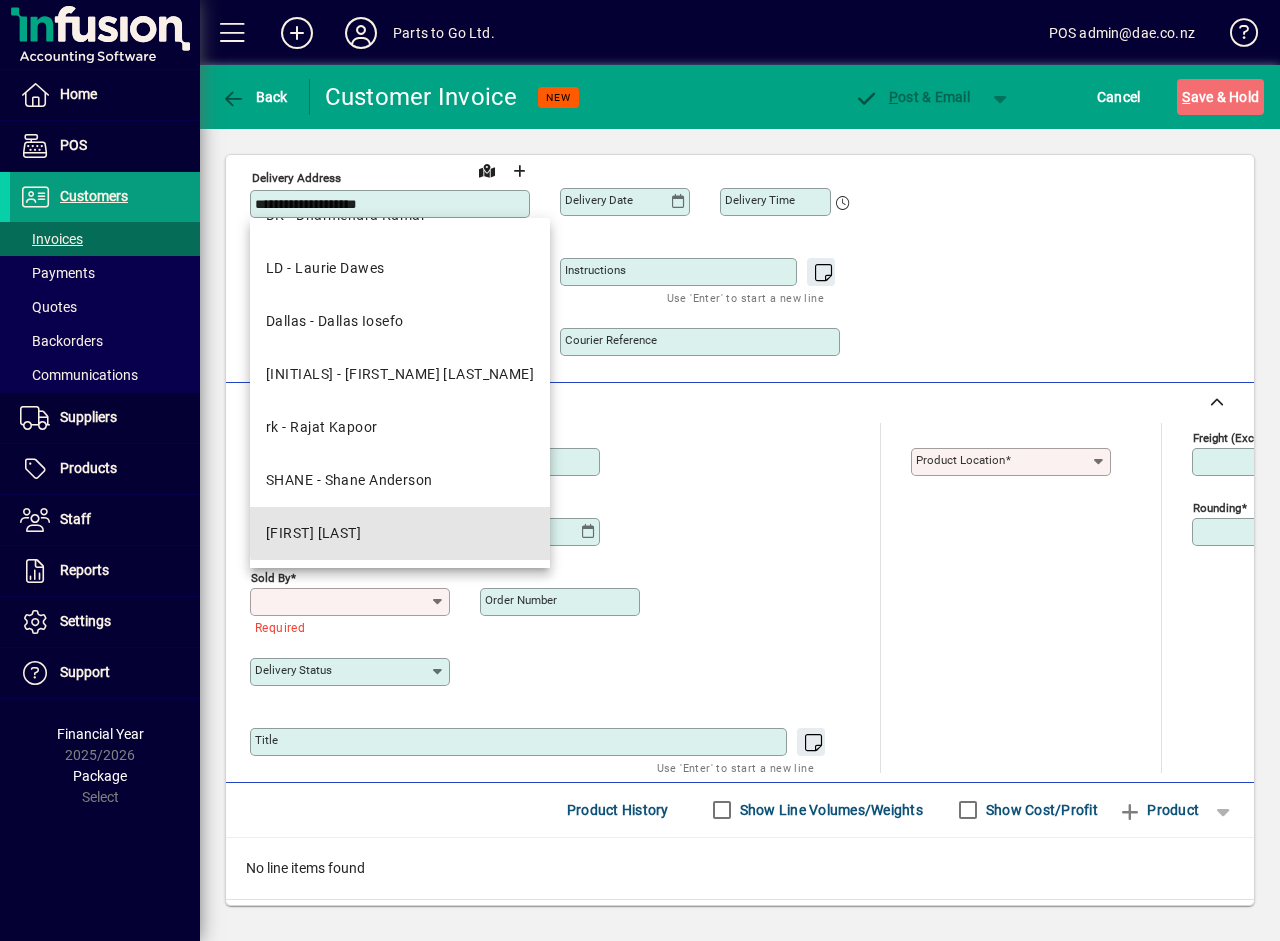 drag, startPoint x: 415, startPoint y: 532, endPoint x: 732, endPoint y: 482, distance: 320.919 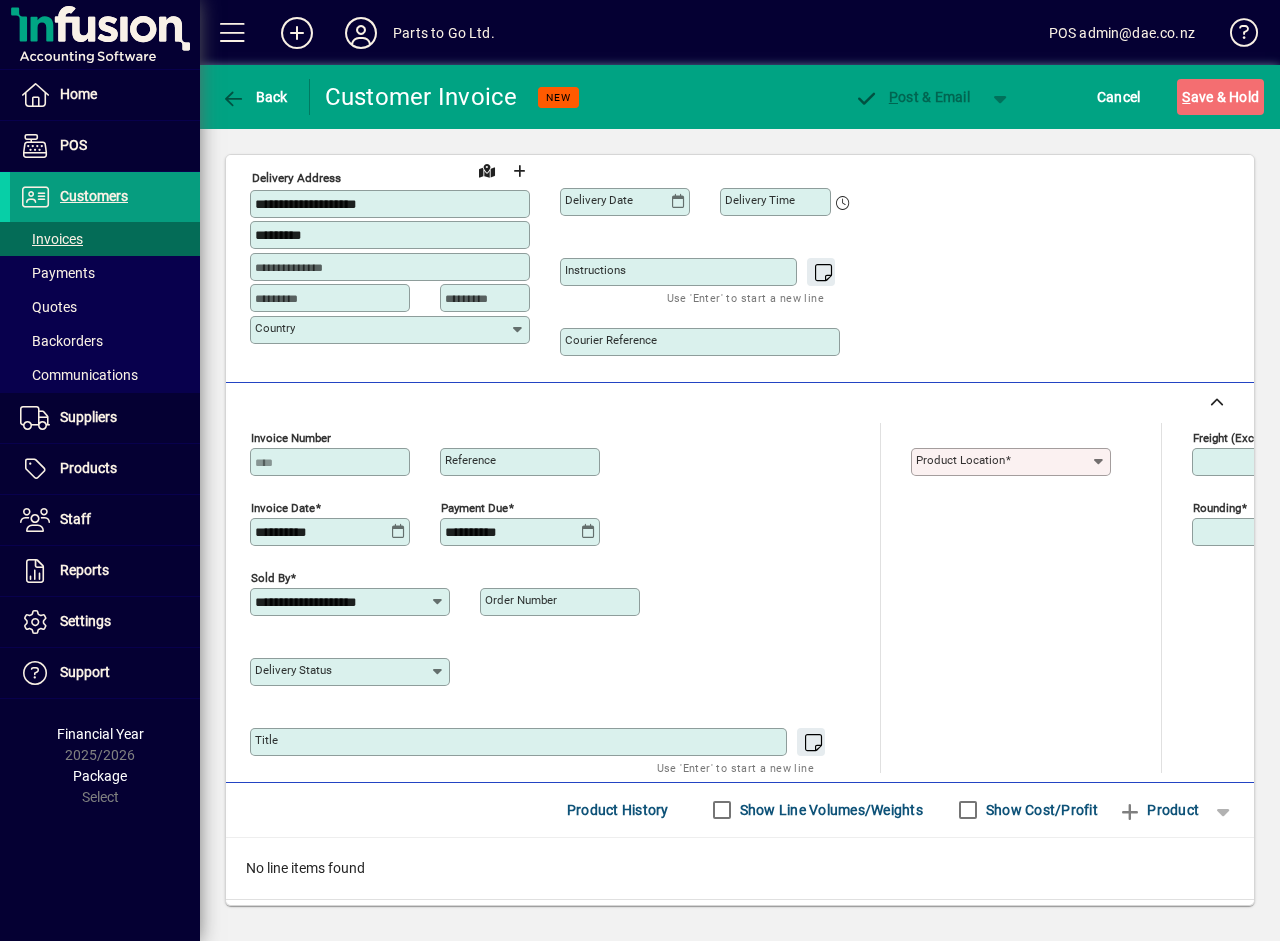 click 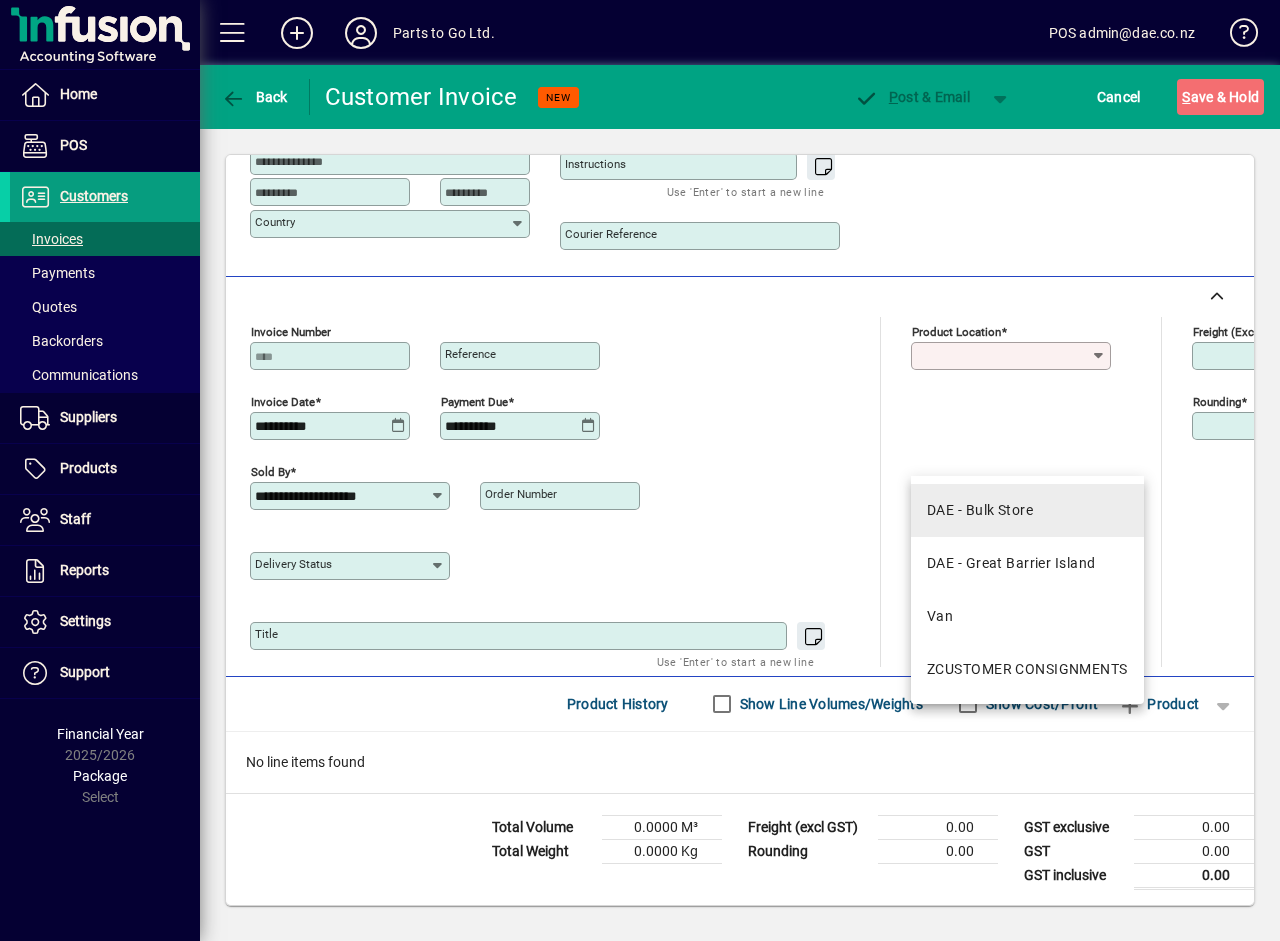 scroll, scrollTop: 607, scrollLeft: 0, axis: vertical 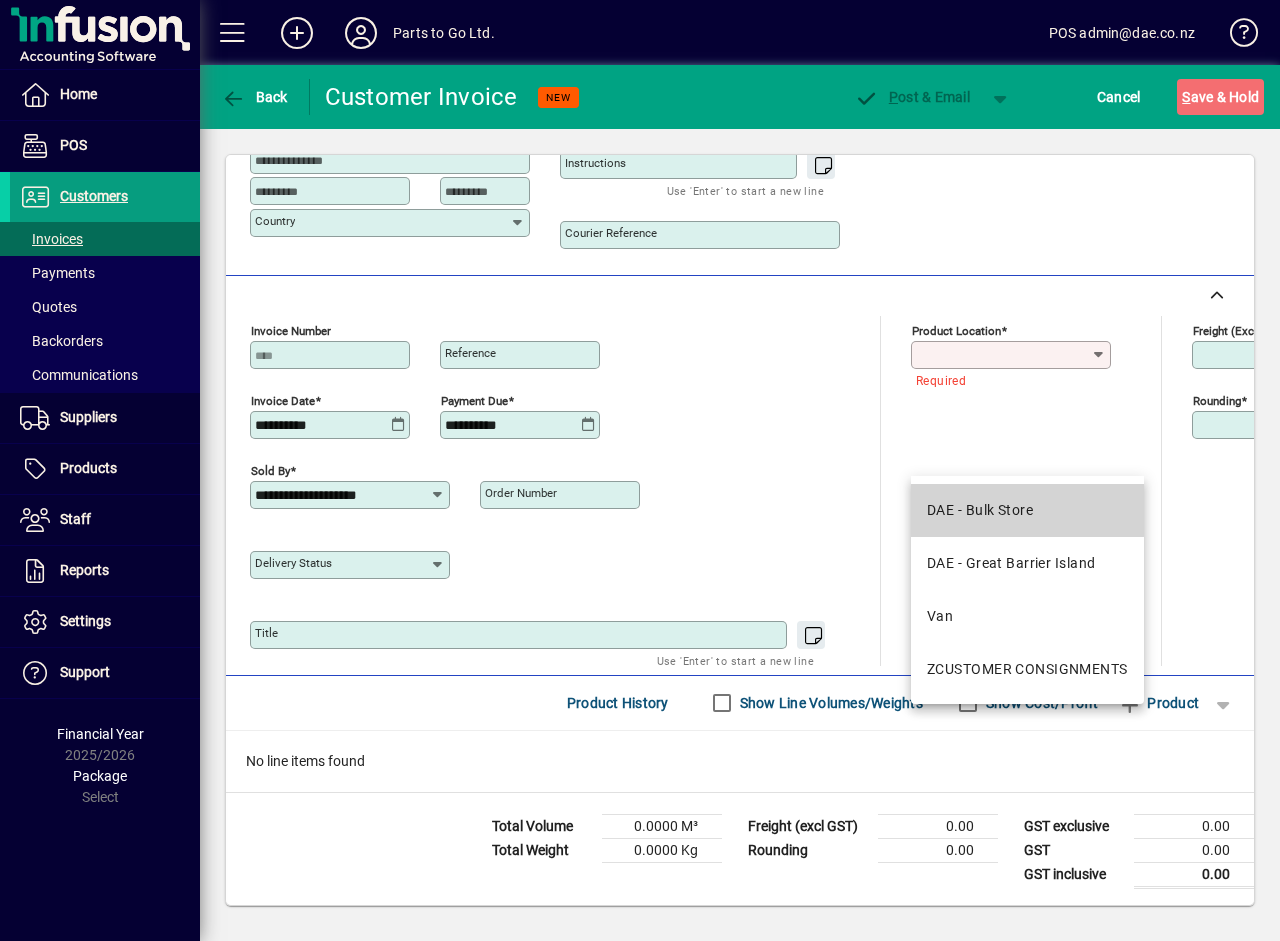 click on "DAE - Bulk Store" at bounding box center (980, 510) 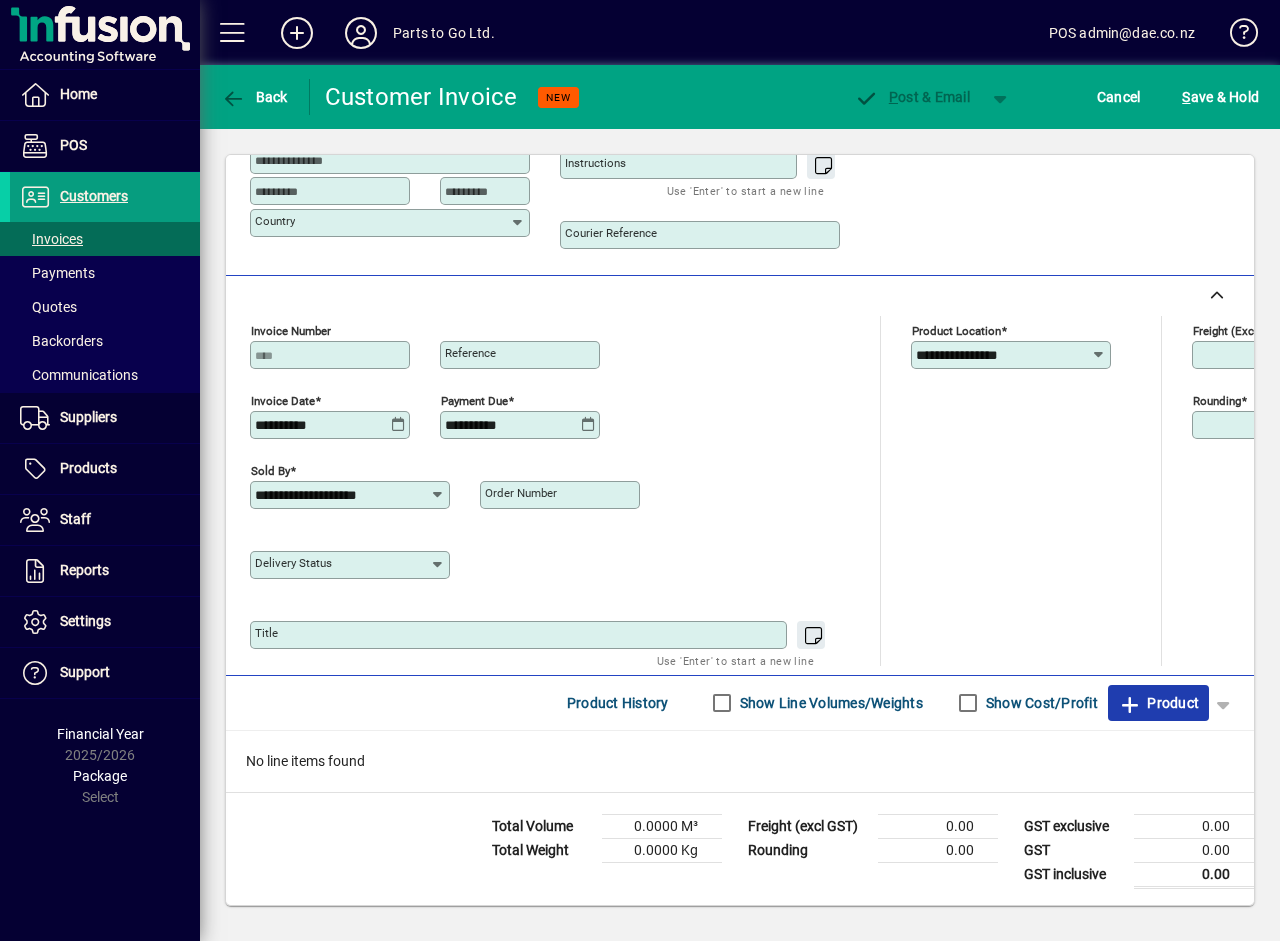 drag, startPoint x: 1105, startPoint y: 707, endPoint x: 1117, endPoint y: 663, distance: 45.607018 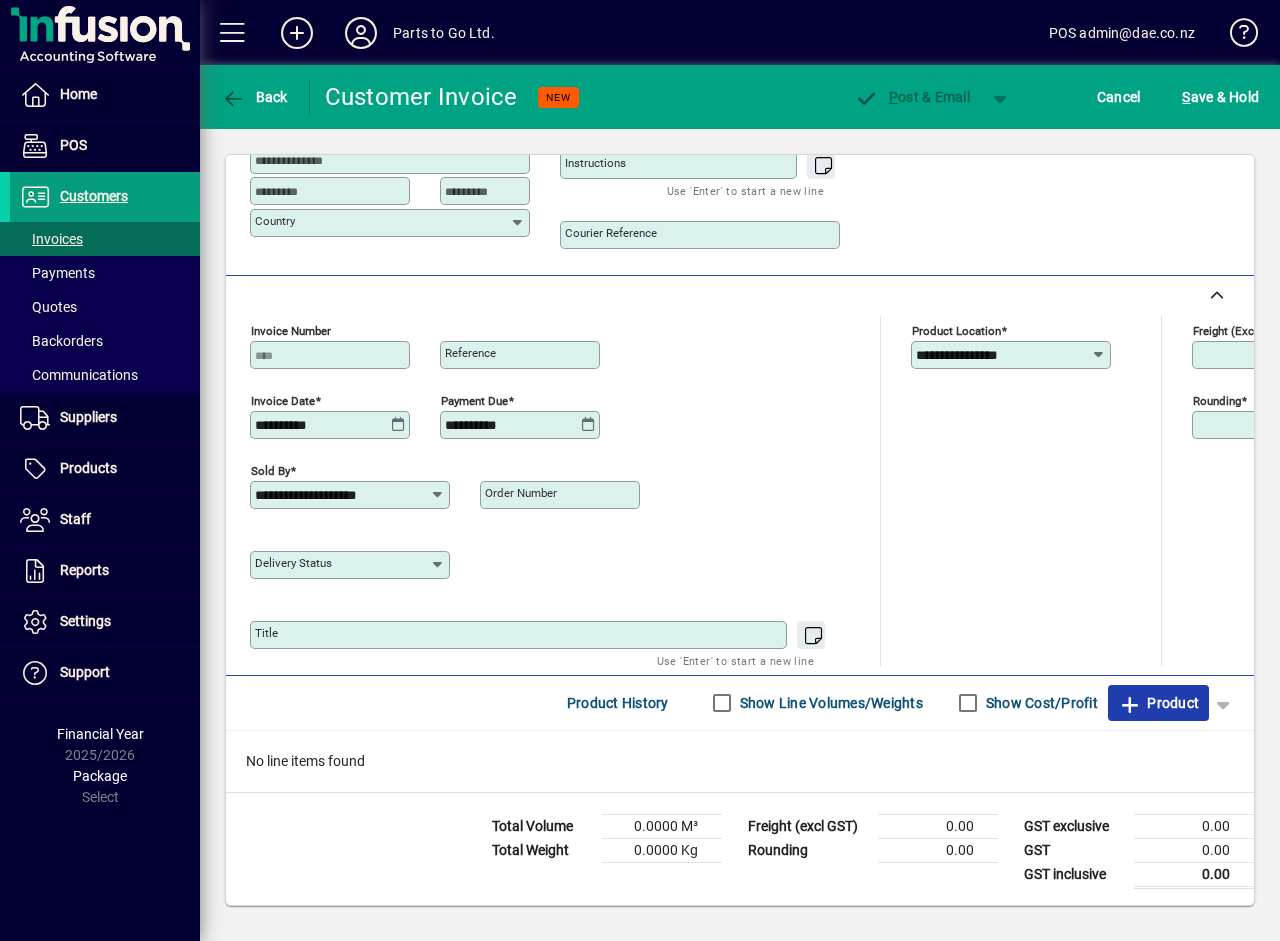click 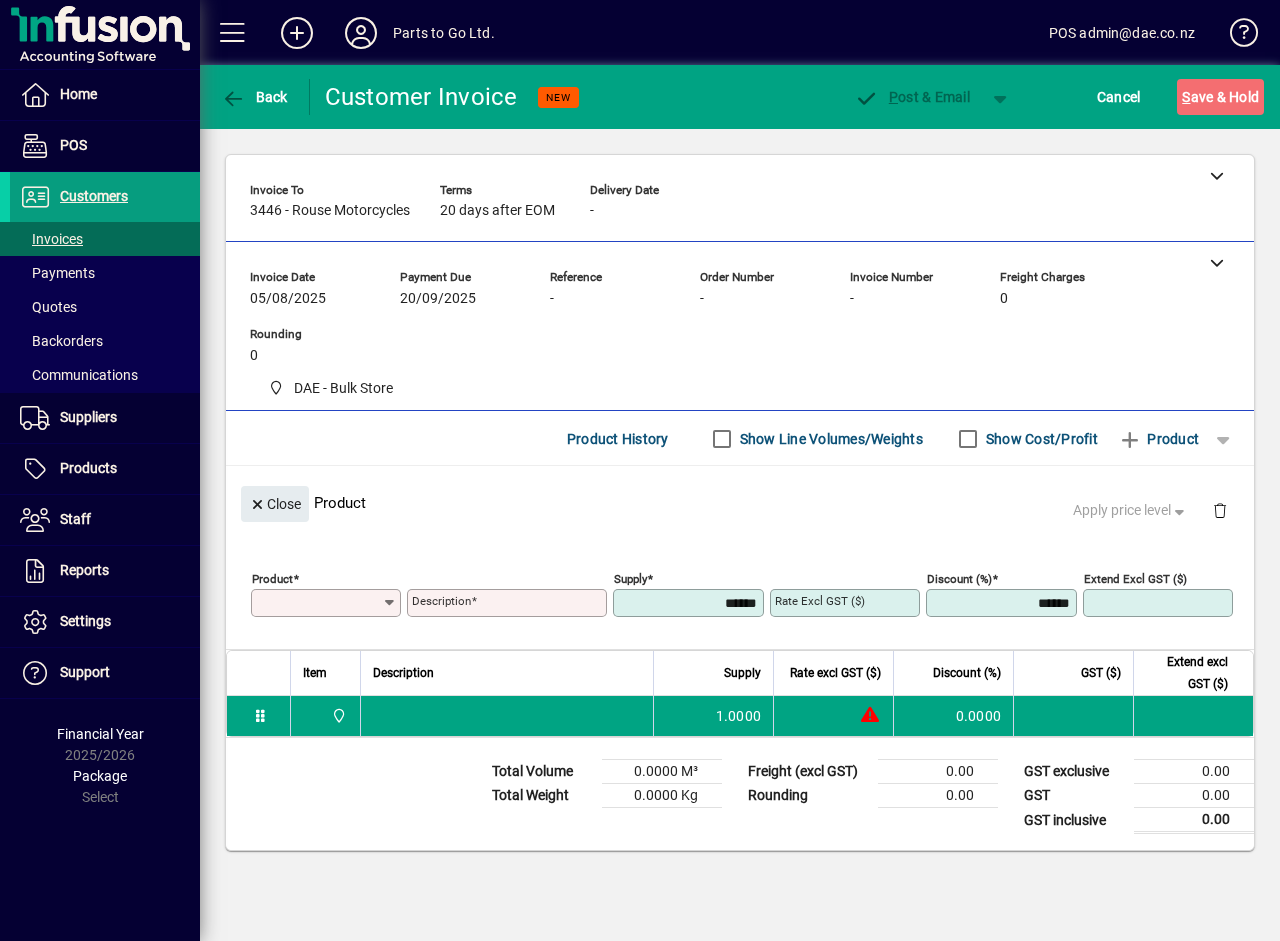 scroll, scrollTop: 0, scrollLeft: 0, axis: both 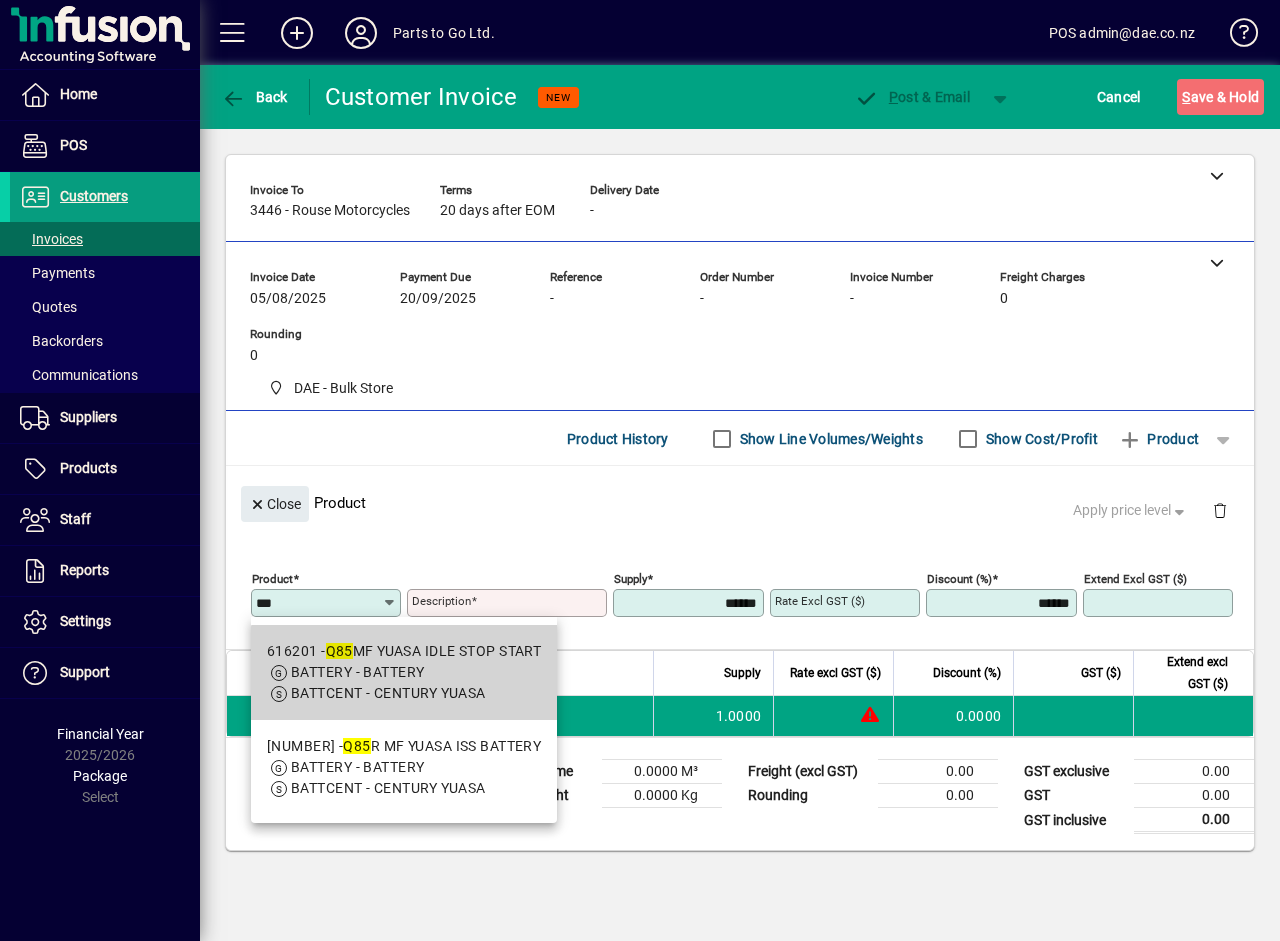 click on "BATTERY - BATTERY" at bounding box center (404, 672) 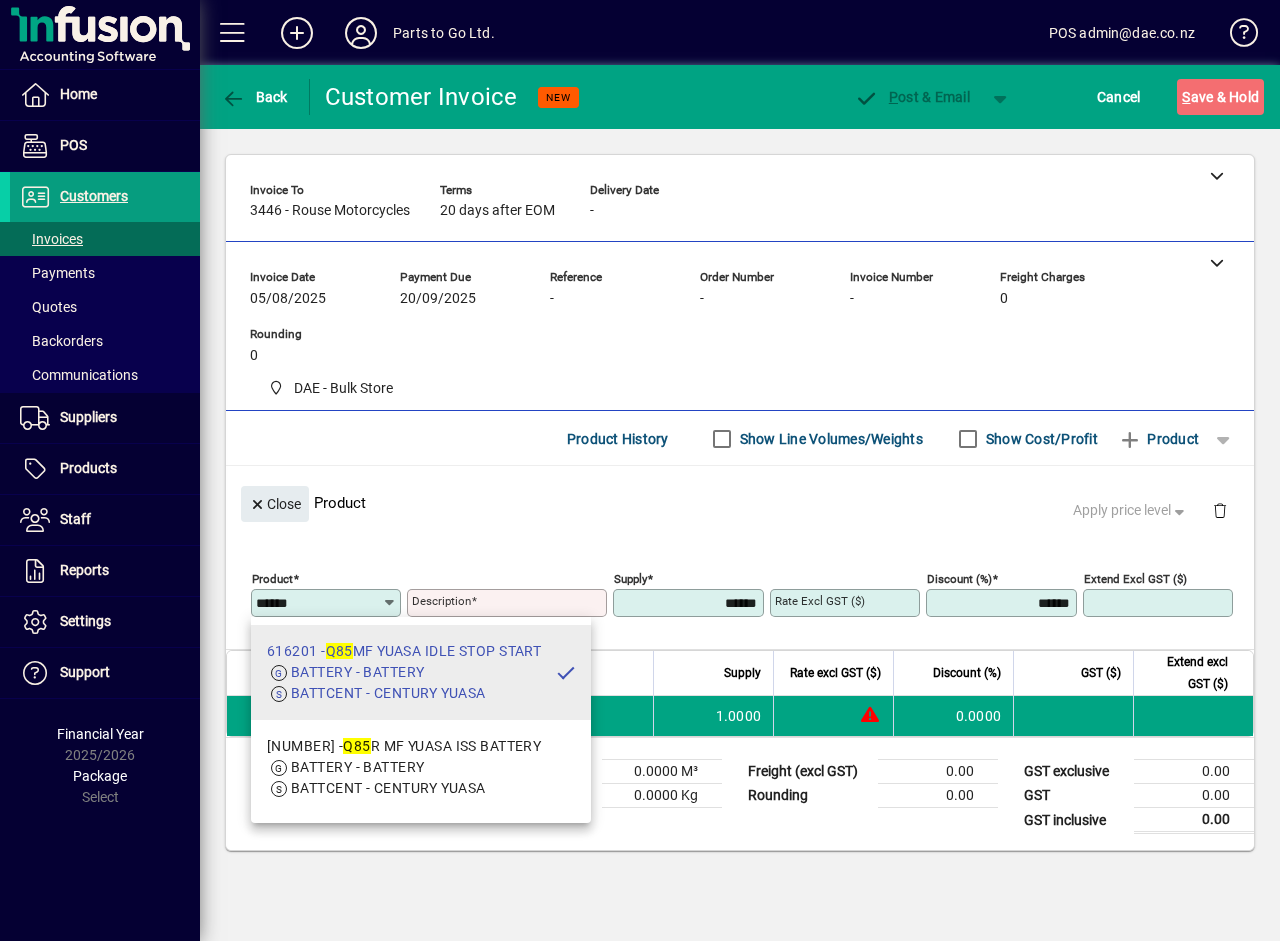 type on "**********" 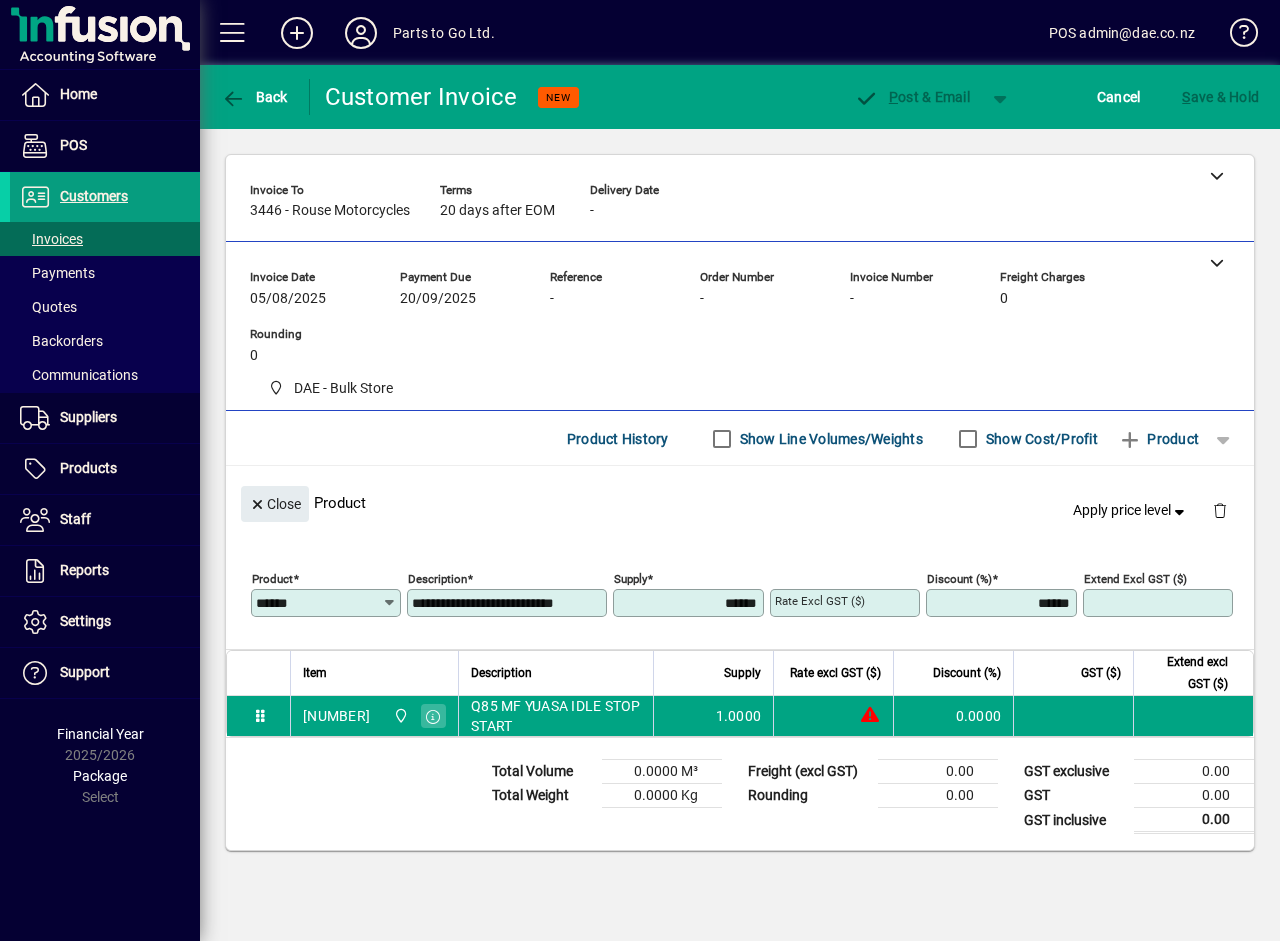 type on "********" 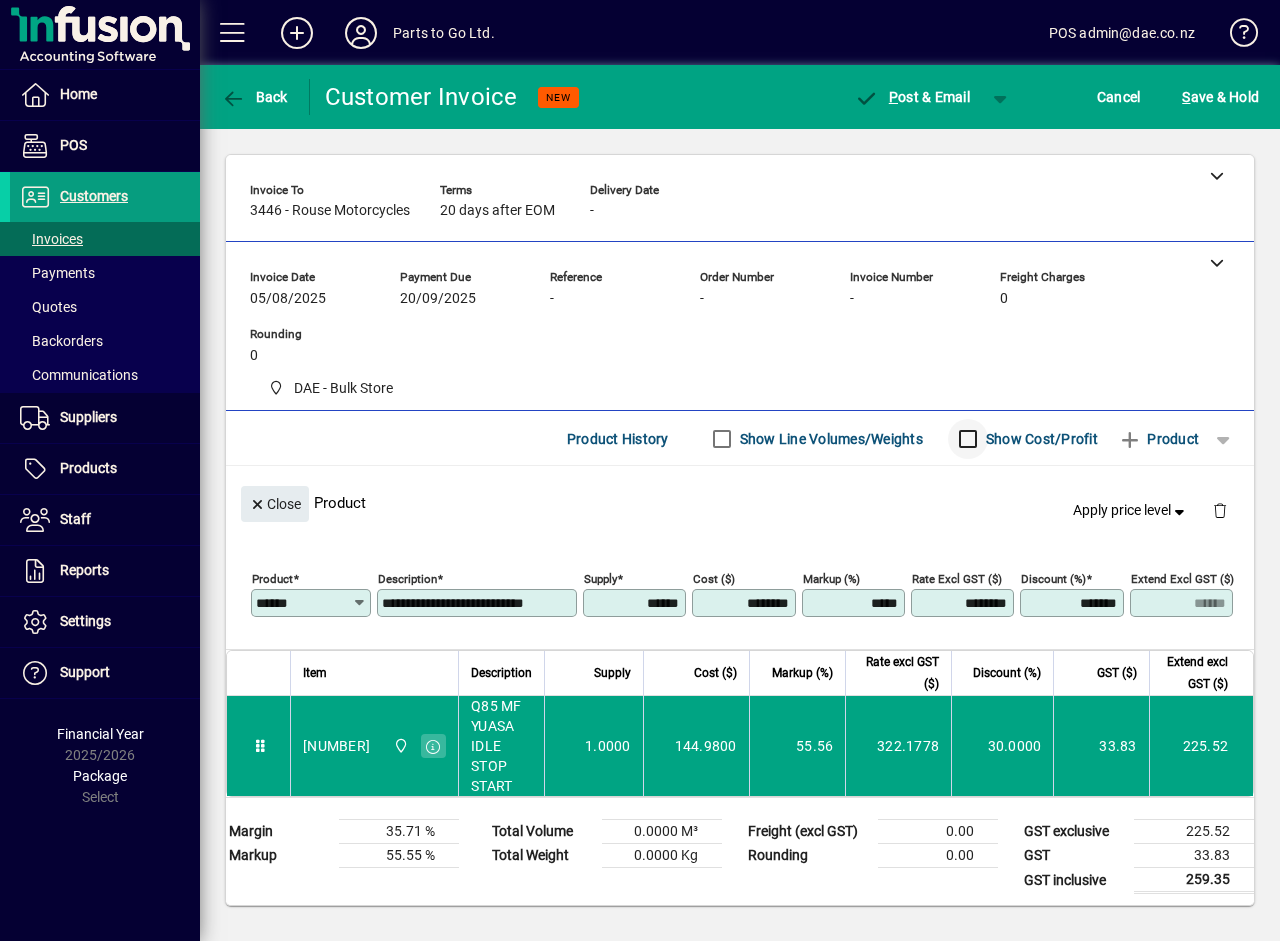 click at bounding box center (965, 439) 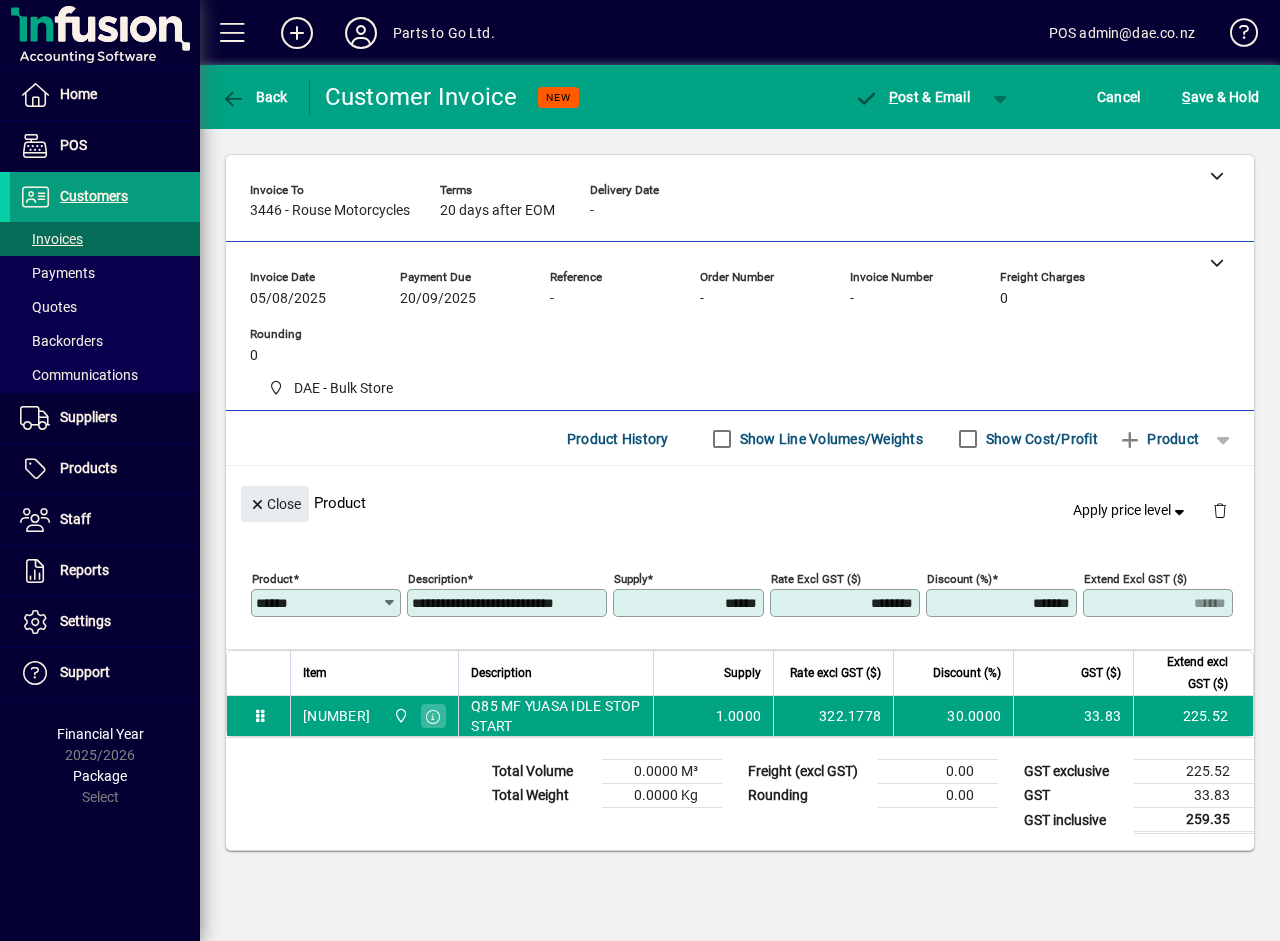 click on "*******" at bounding box center [1003, 603] 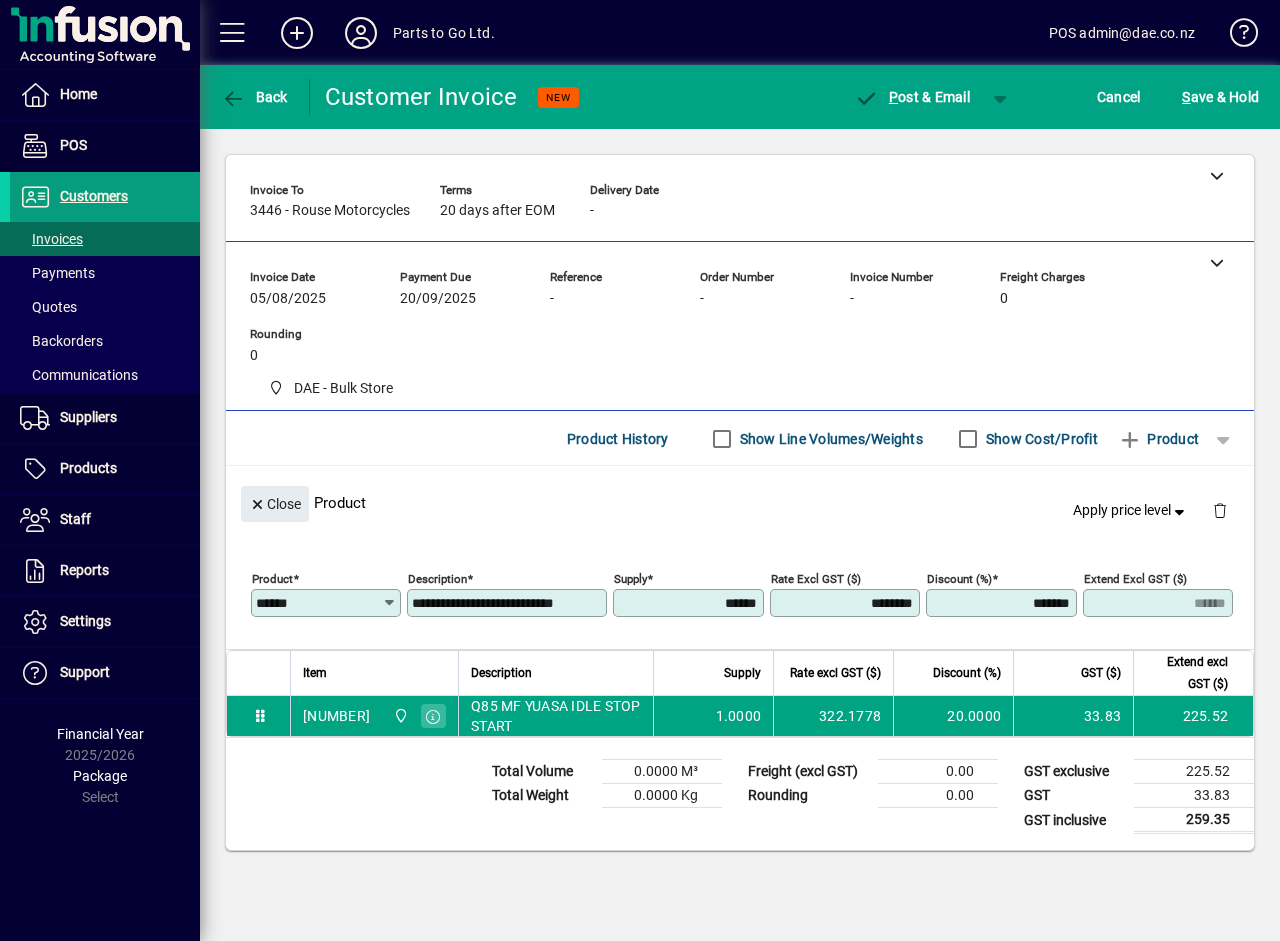 type on "*******" 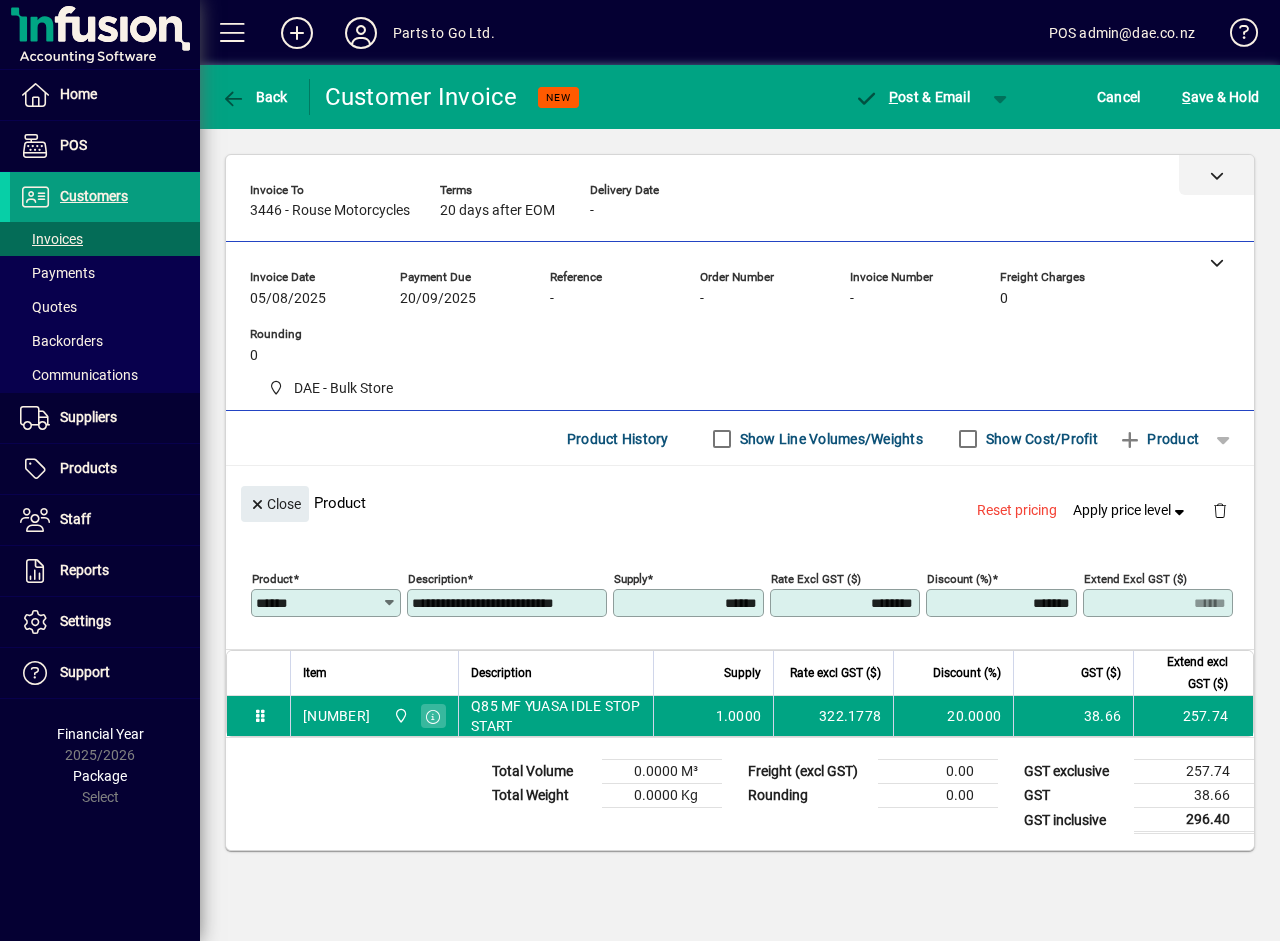 click 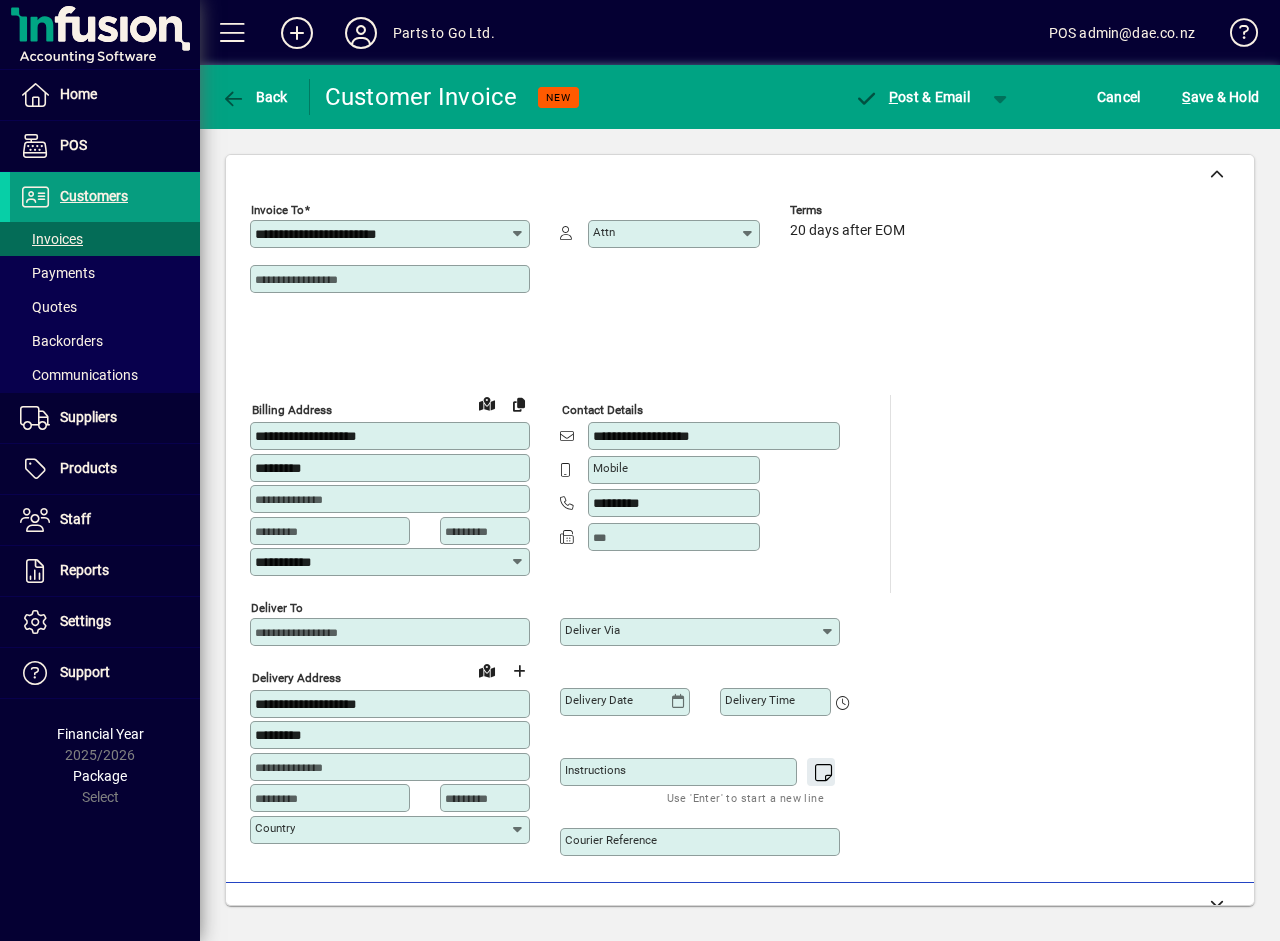 click 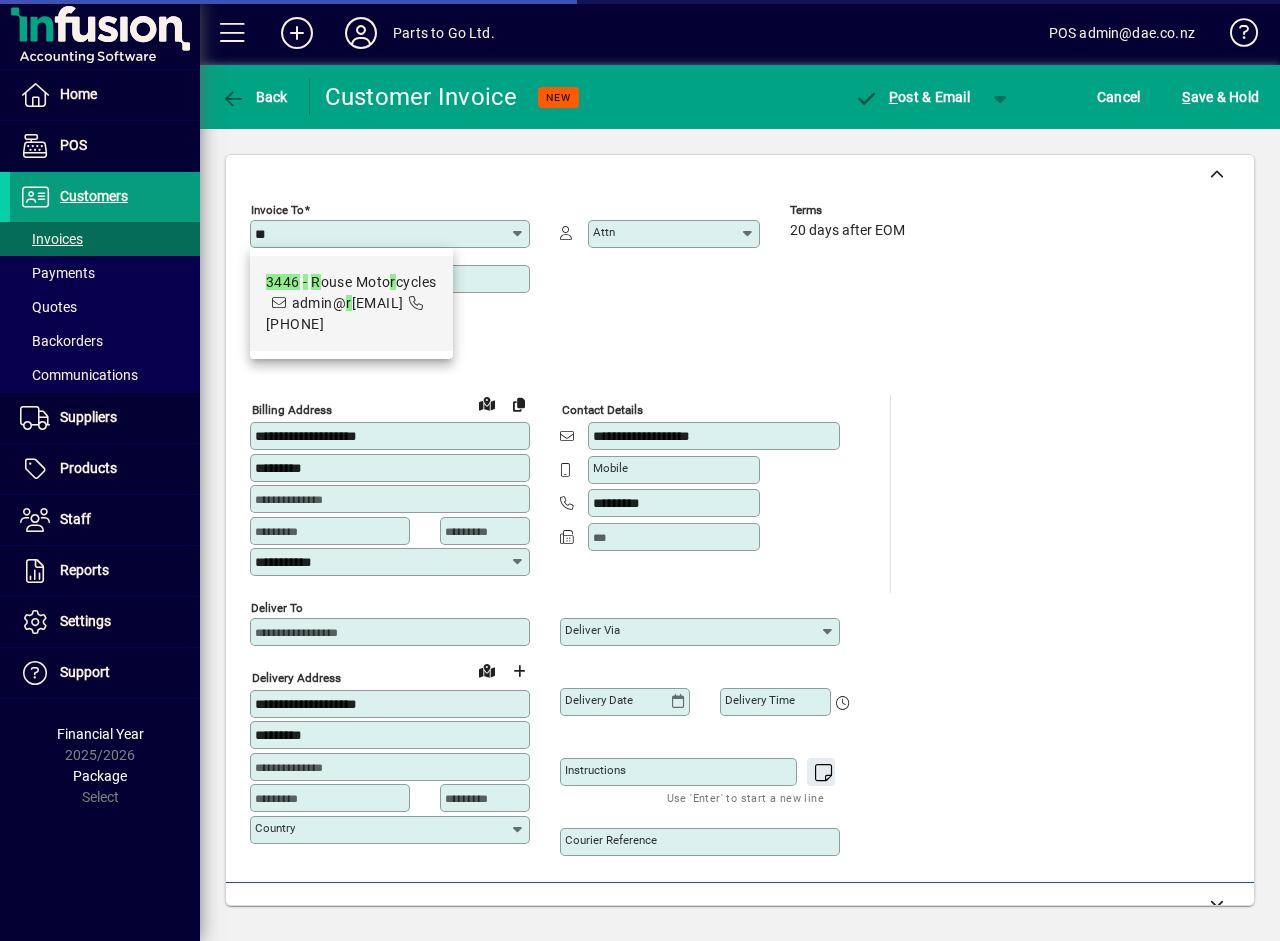 type on "*" 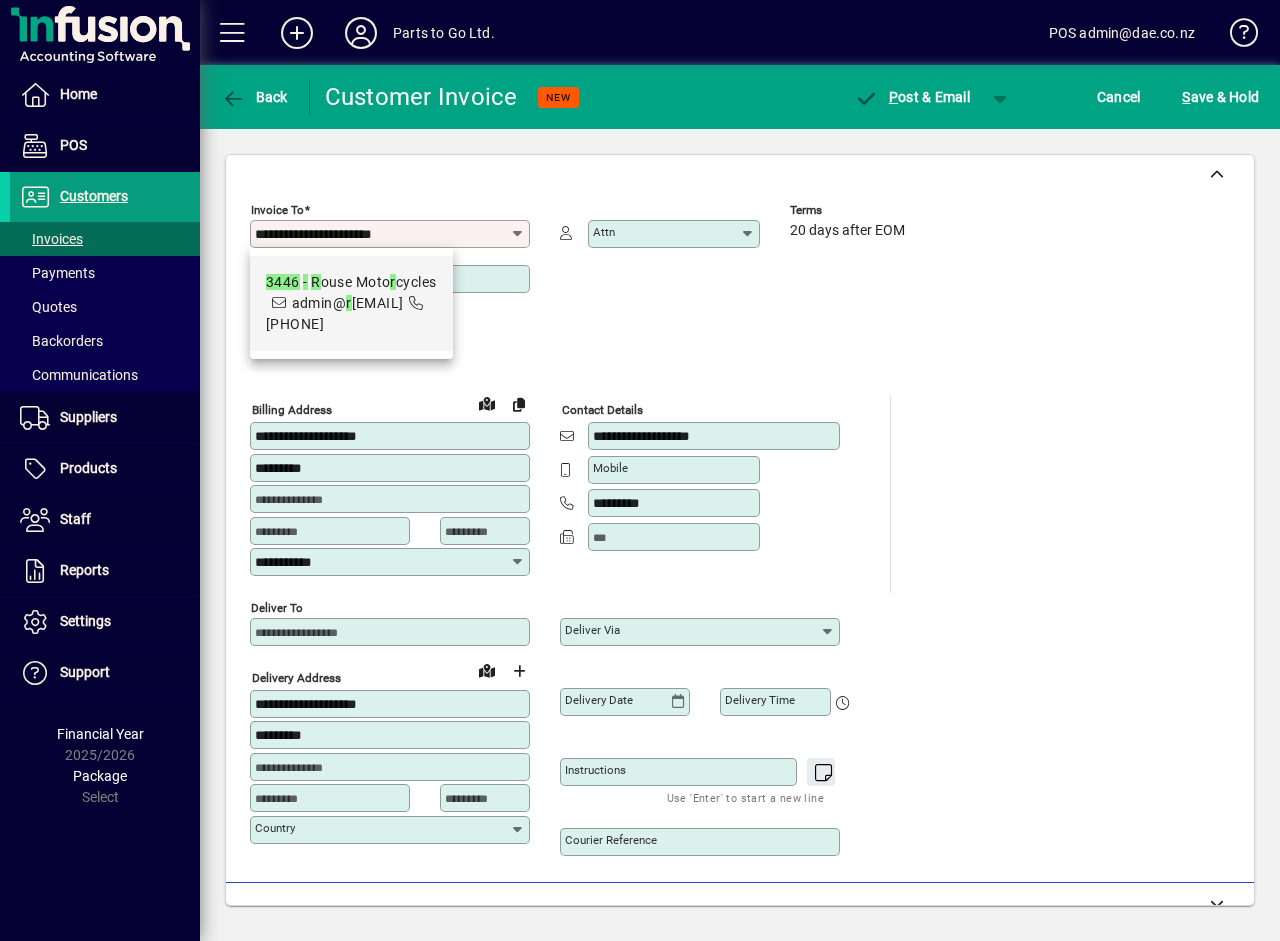 type on "**********" 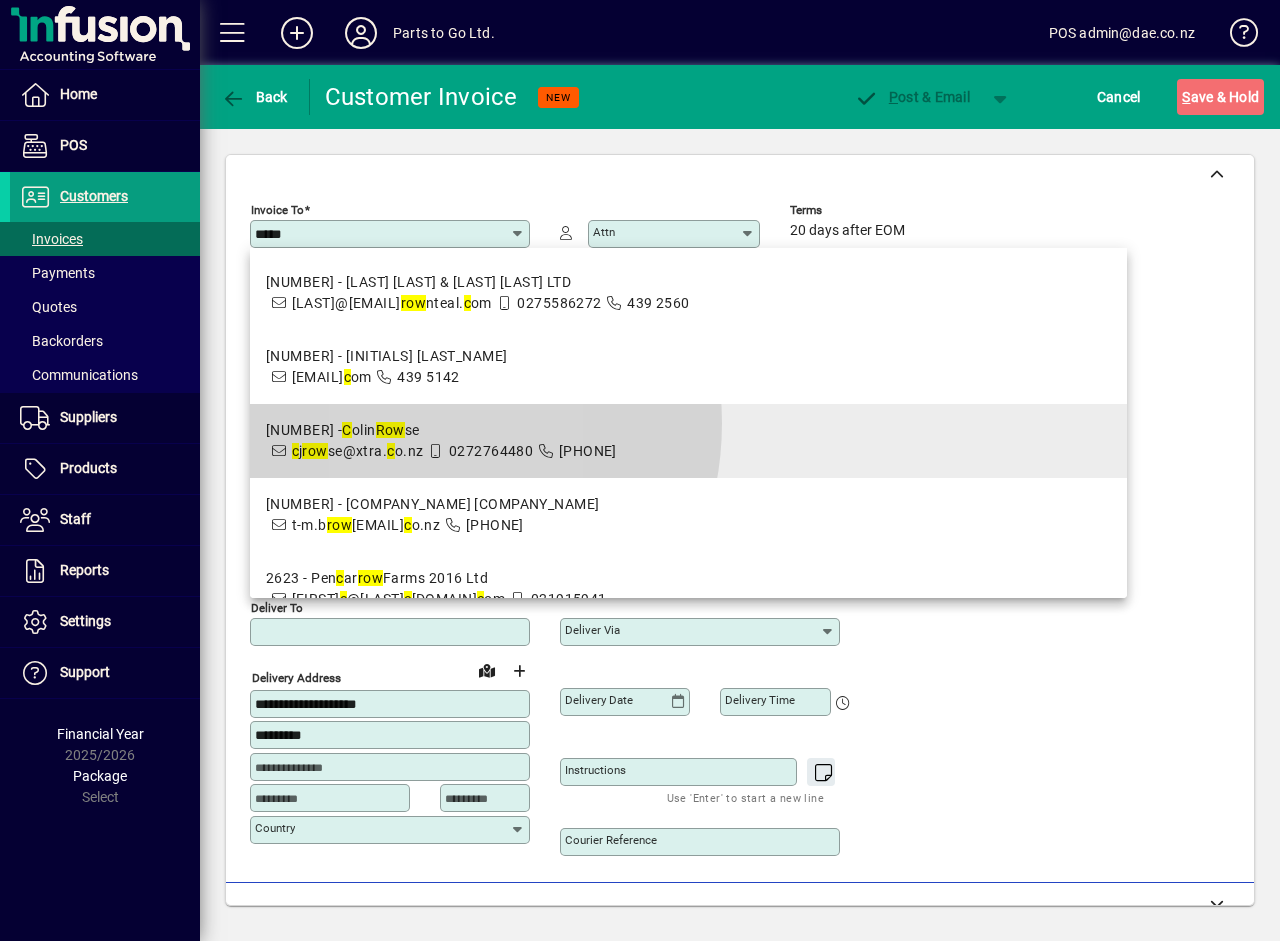 click on "1545 -  C olin  Row se" at bounding box center [441, 430] 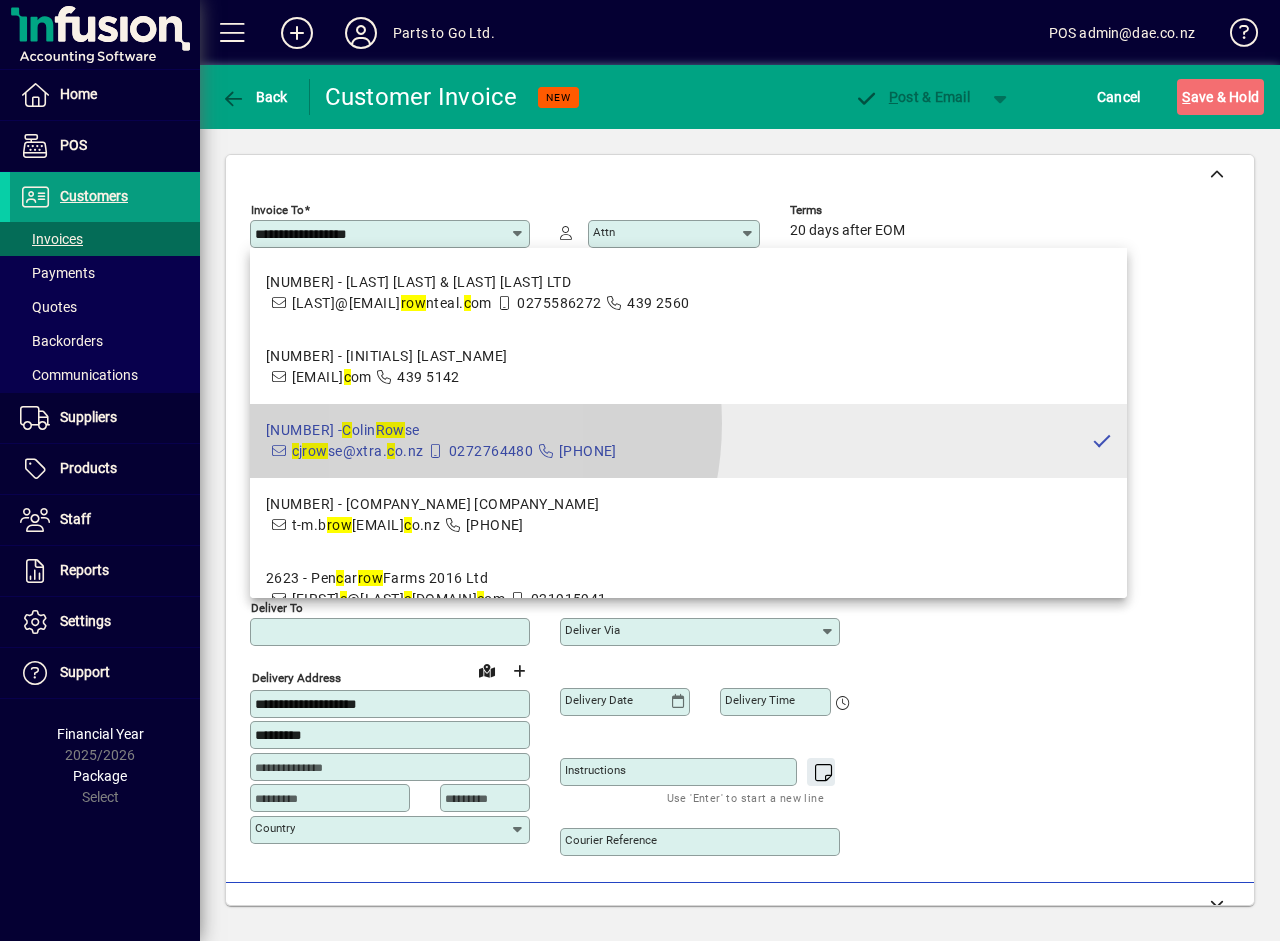 type on "**********" 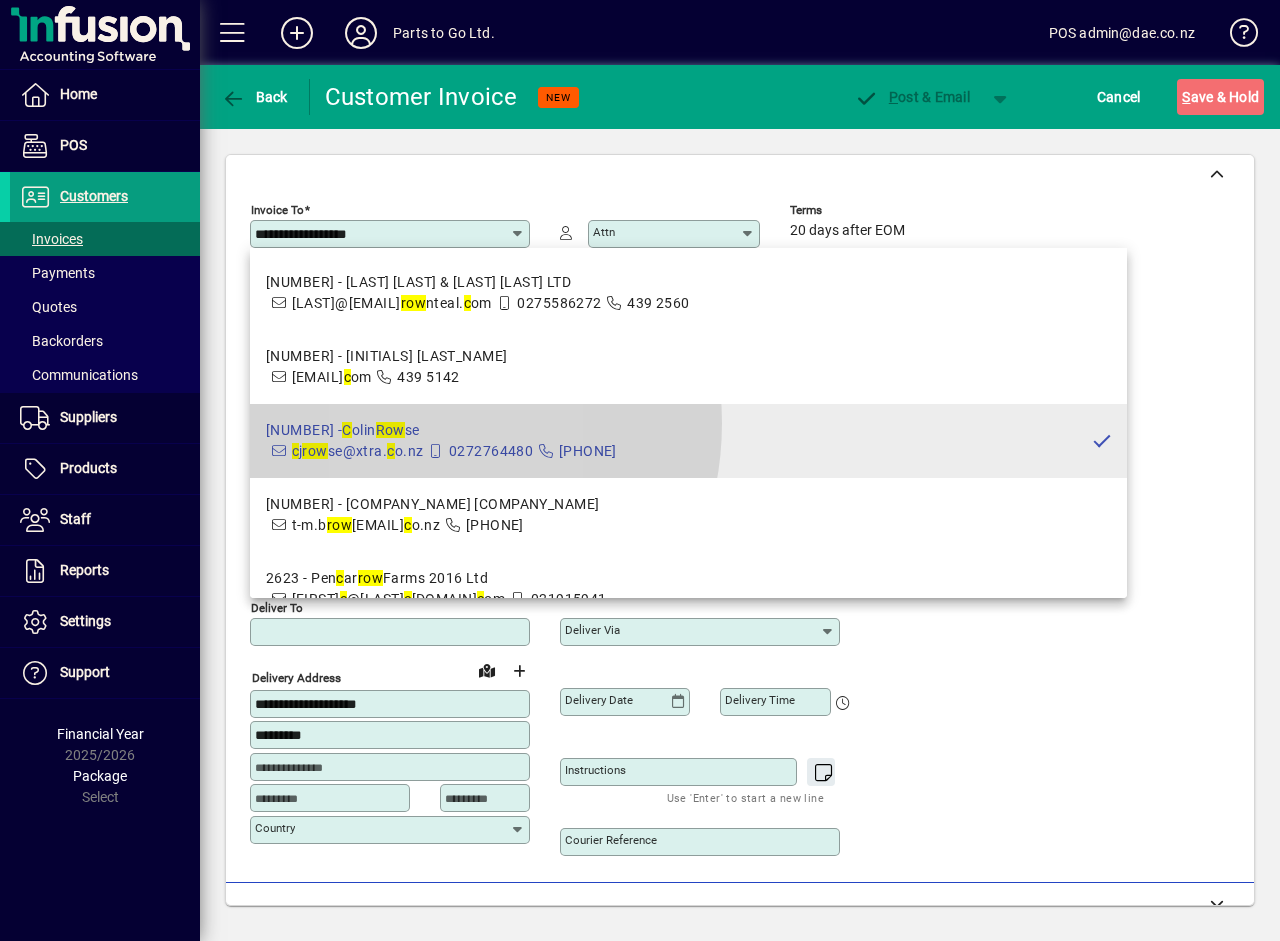 type on "**********" 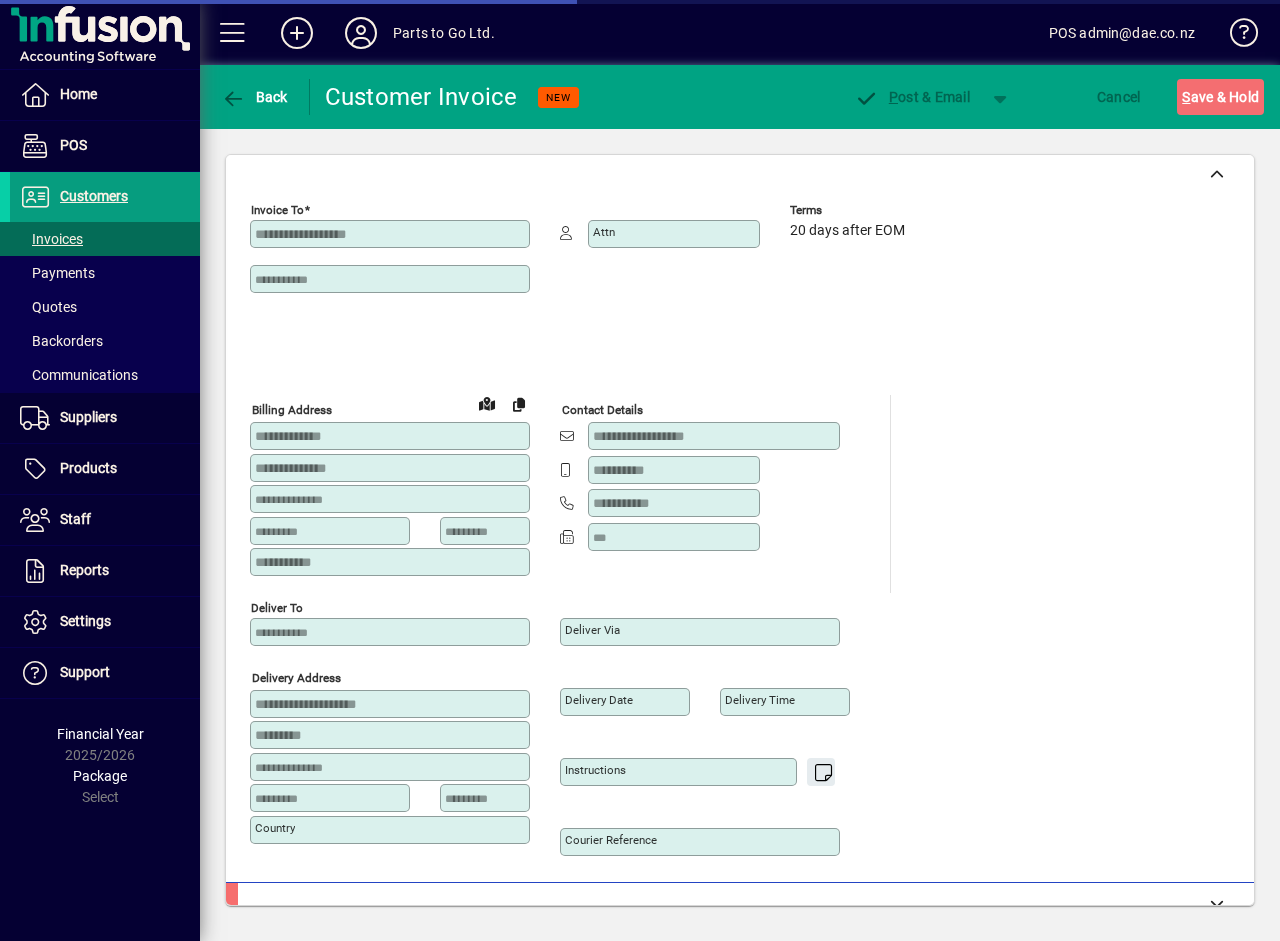type 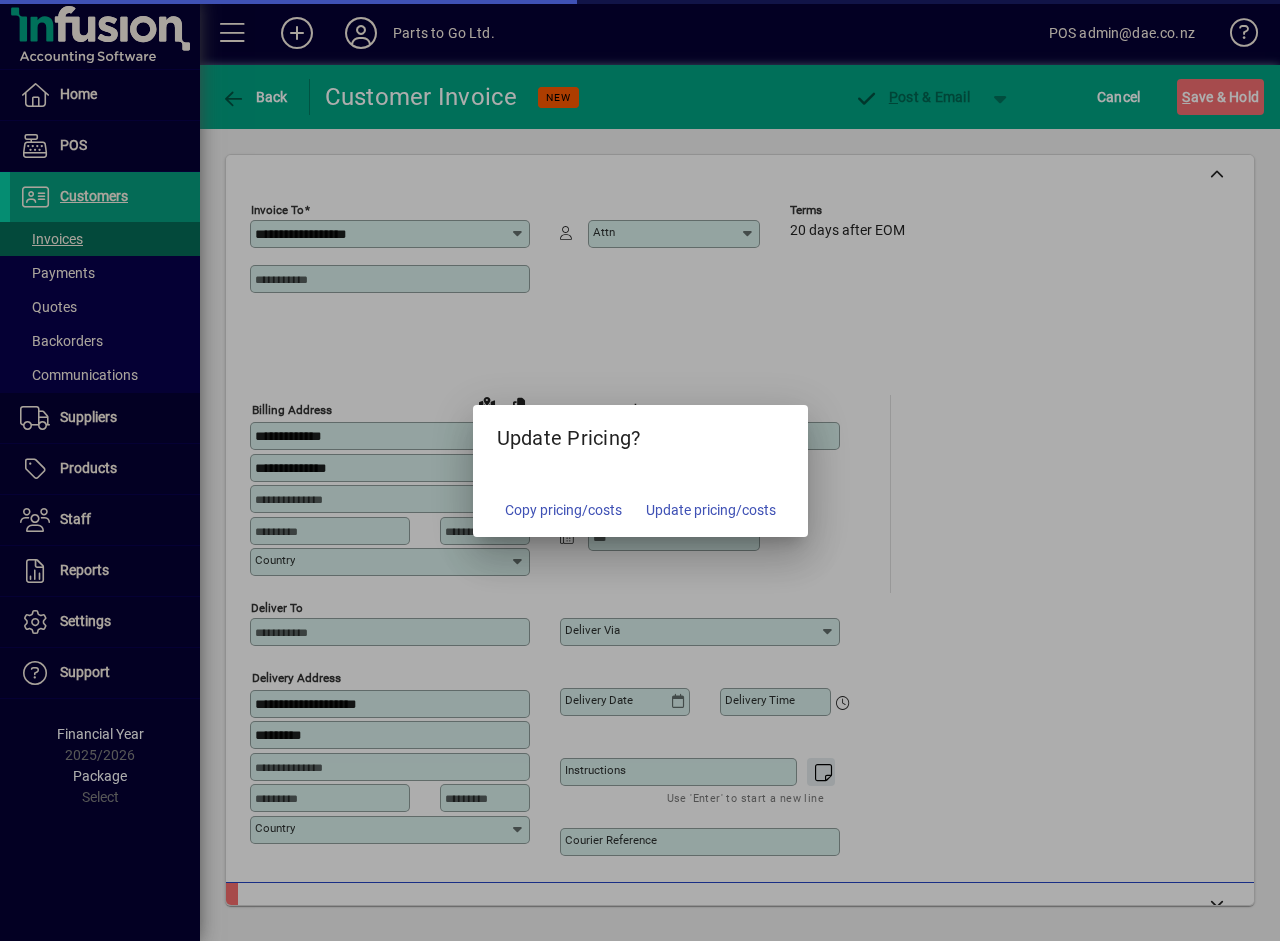 type on "******" 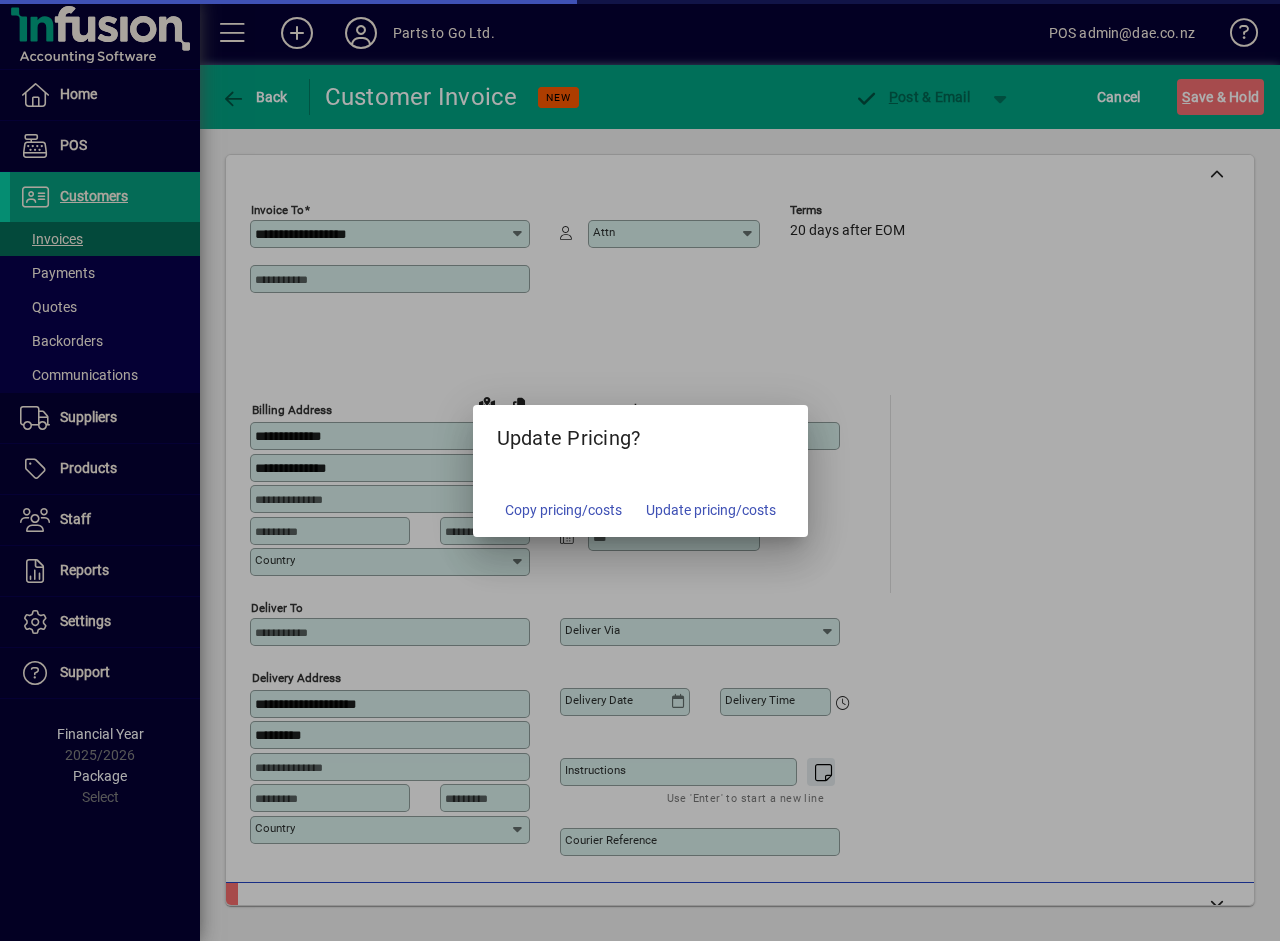 type on "******" 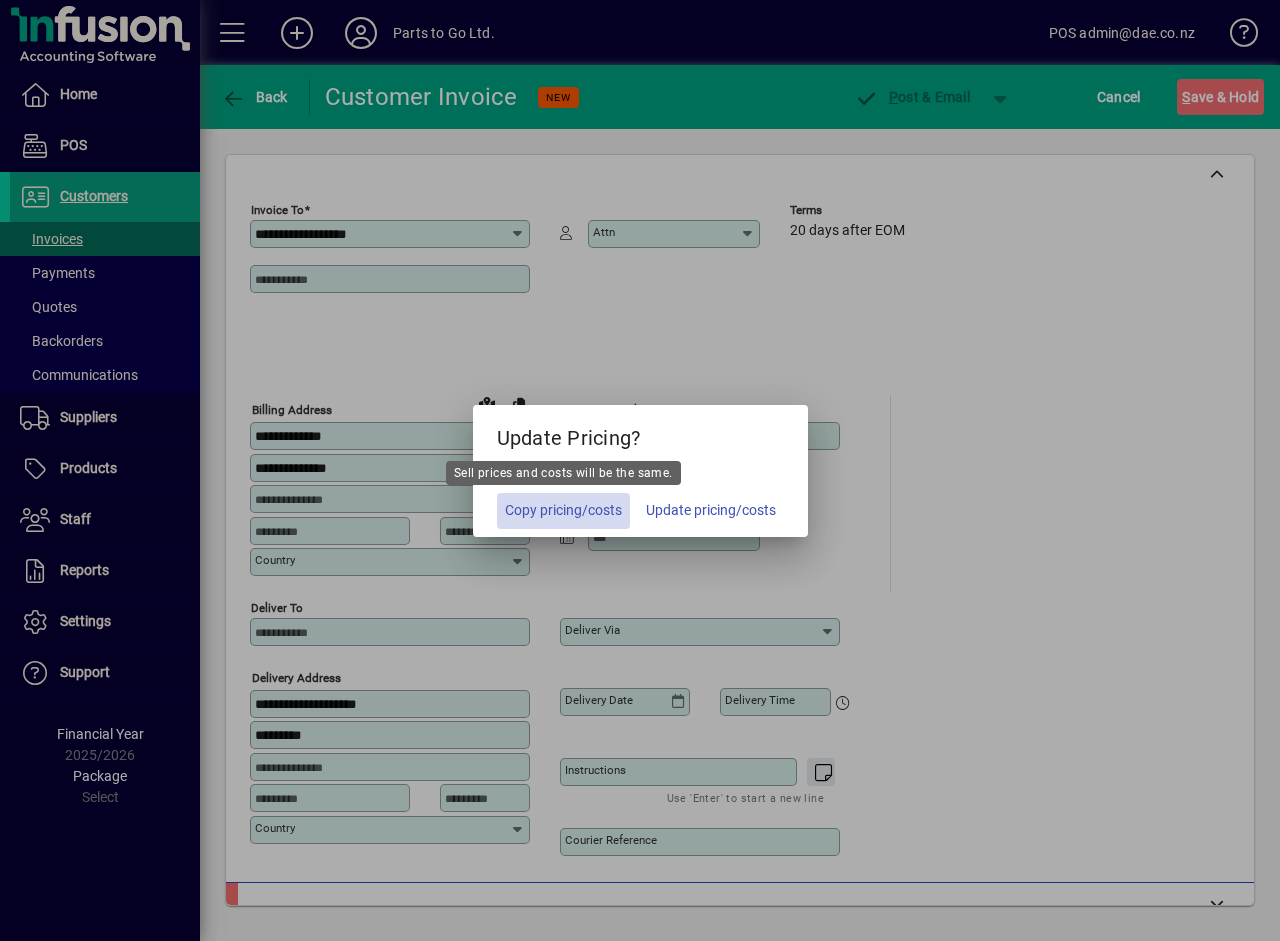 click 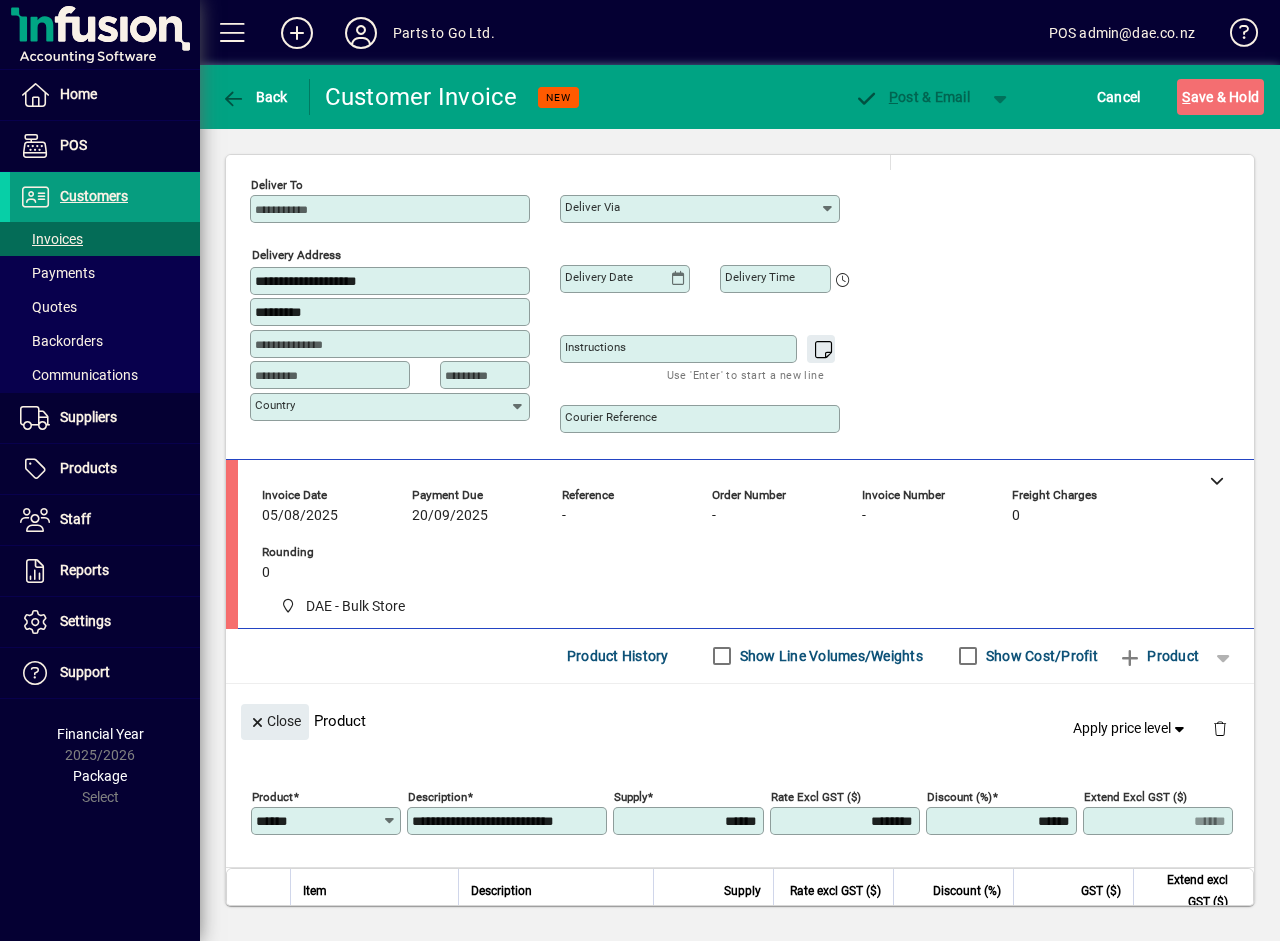 scroll, scrollTop: 400, scrollLeft: 0, axis: vertical 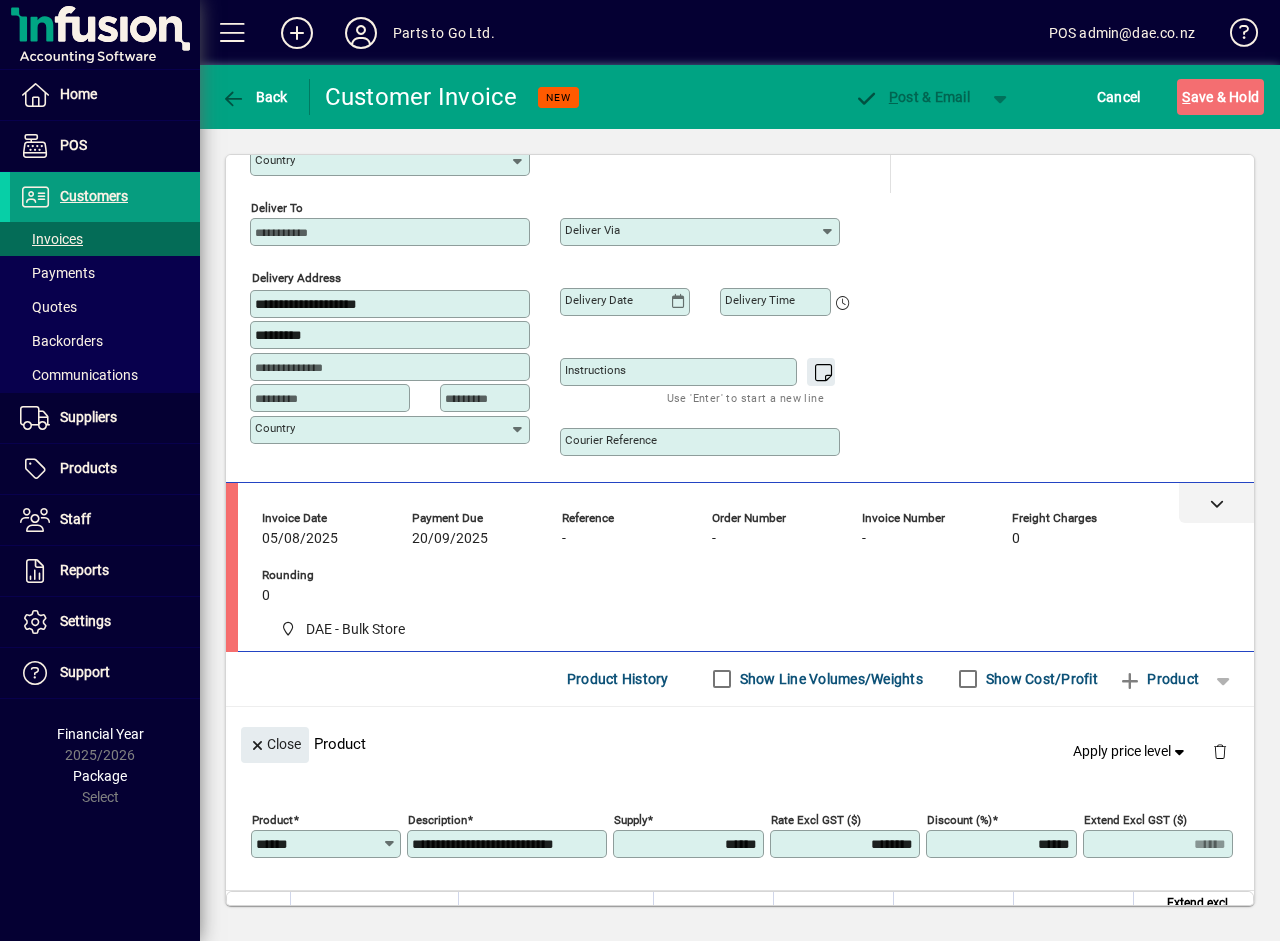 click 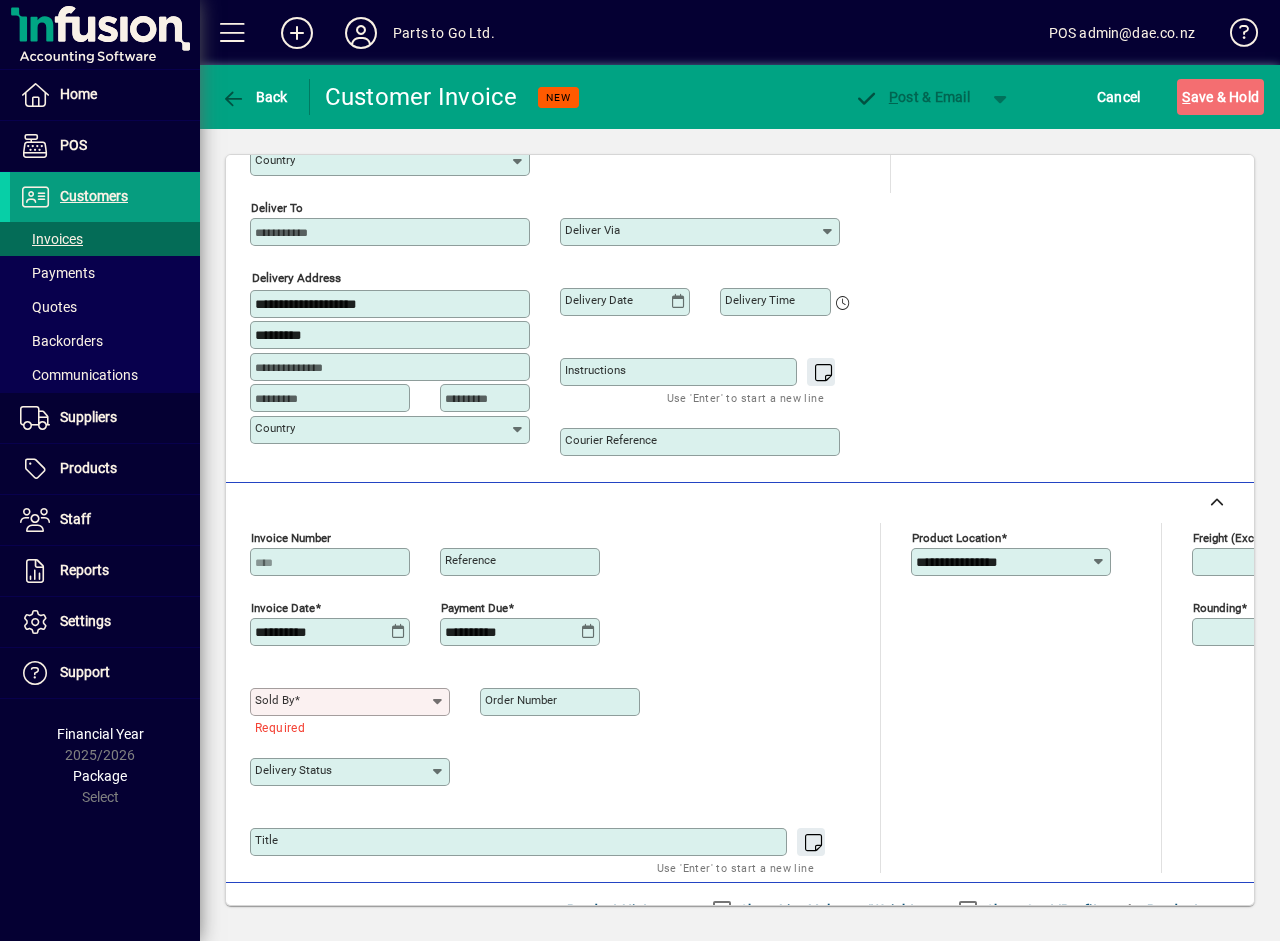 click 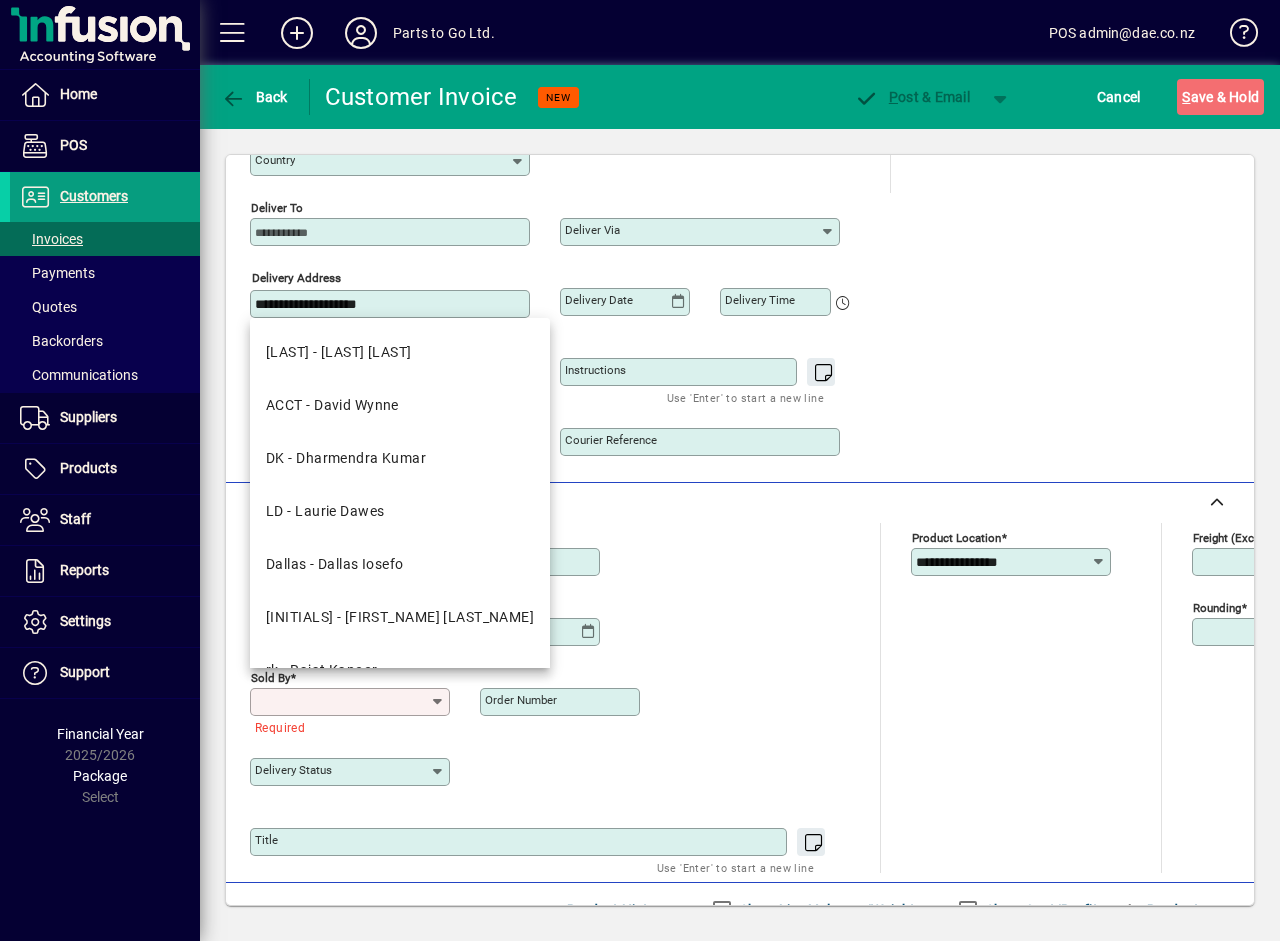 scroll, scrollTop: 143, scrollLeft: 0, axis: vertical 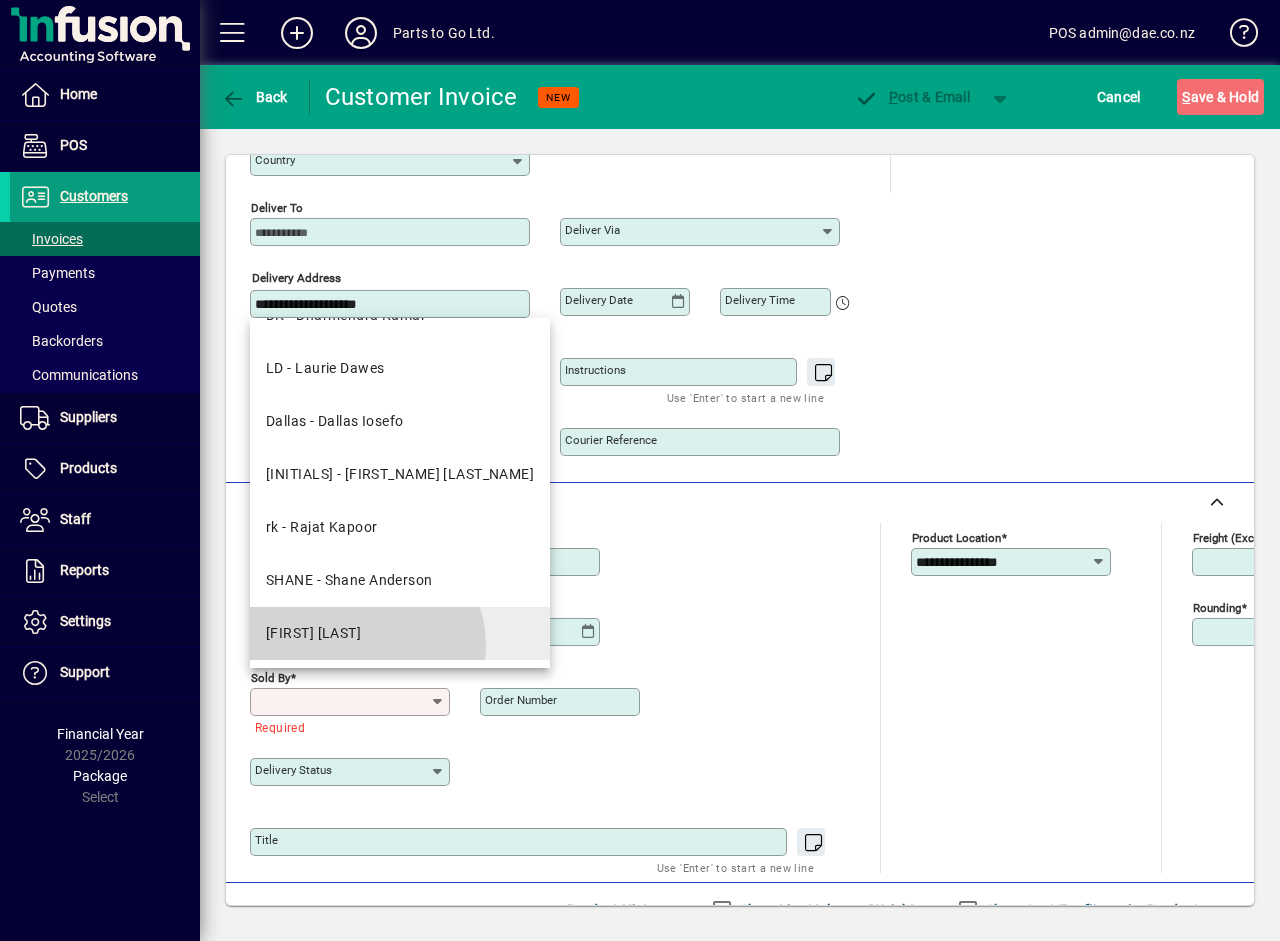 click on "[FIRST] - [LAST]" at bounding box center (400, 633) 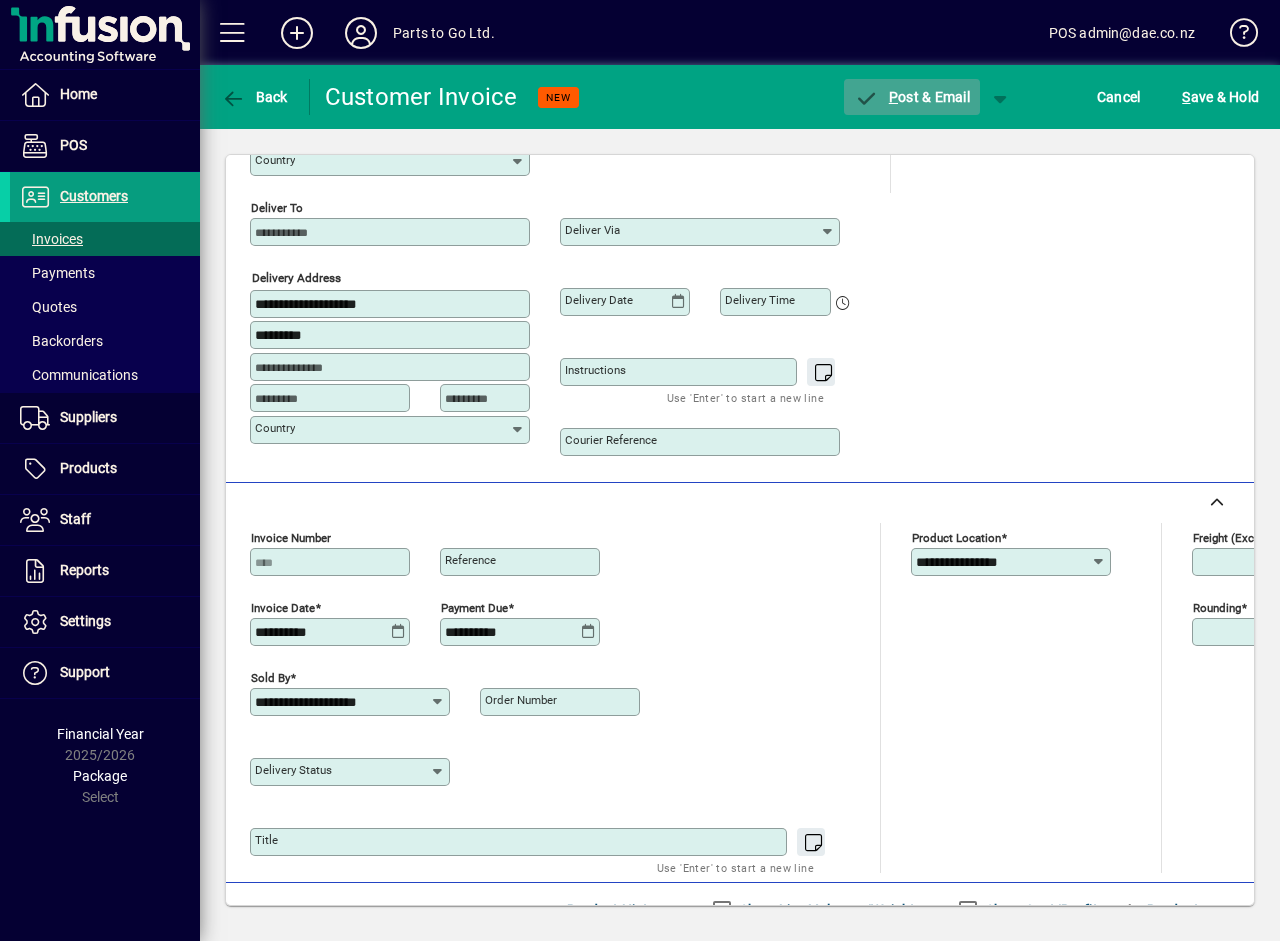 click on "P ost & Email" 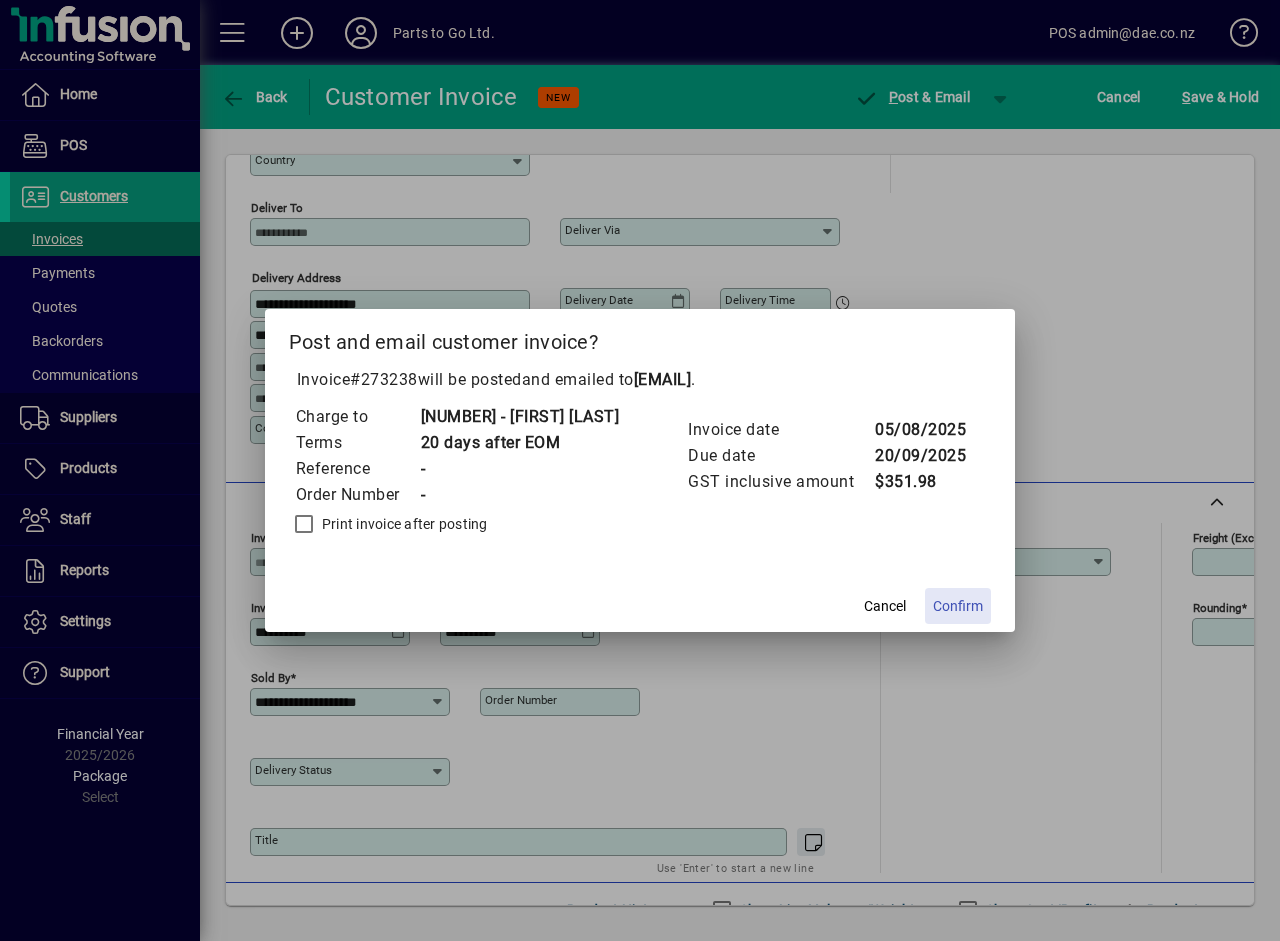 click on "Confirm" 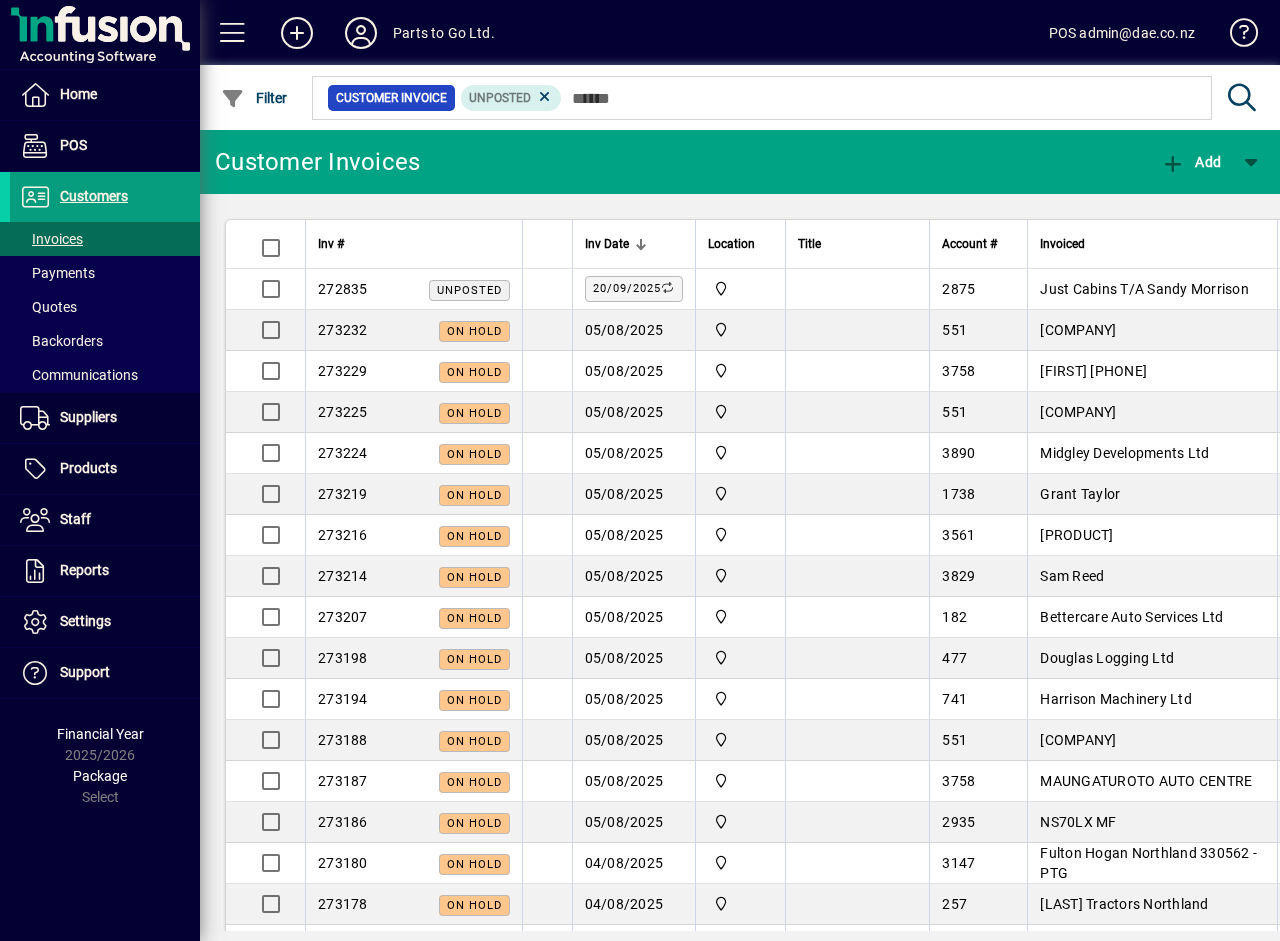 scroll, scrollTop: 0, scrollLeft: 0, axis: both 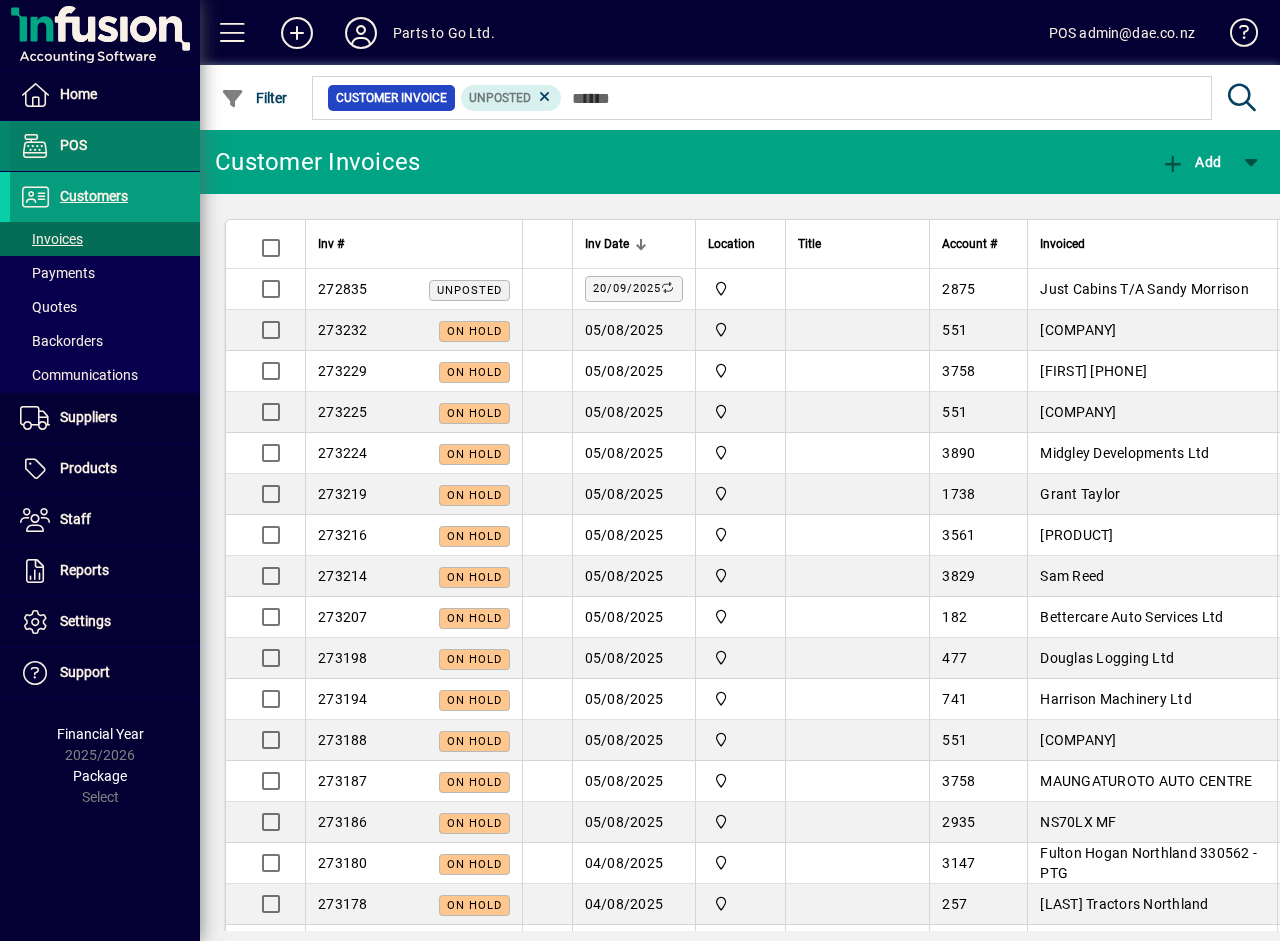 click on "POS" at bounding box center (73, 145) 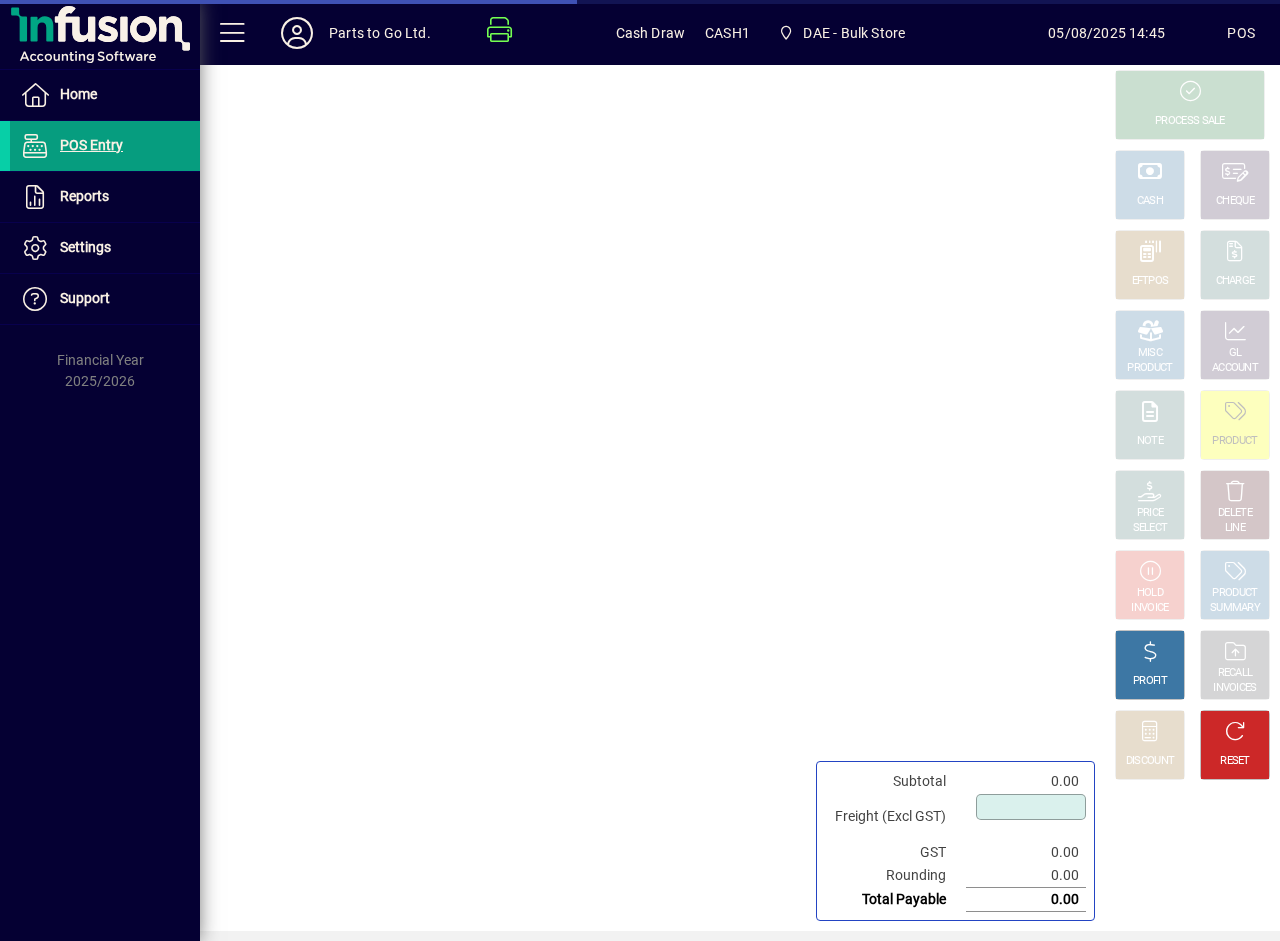 type on "****" 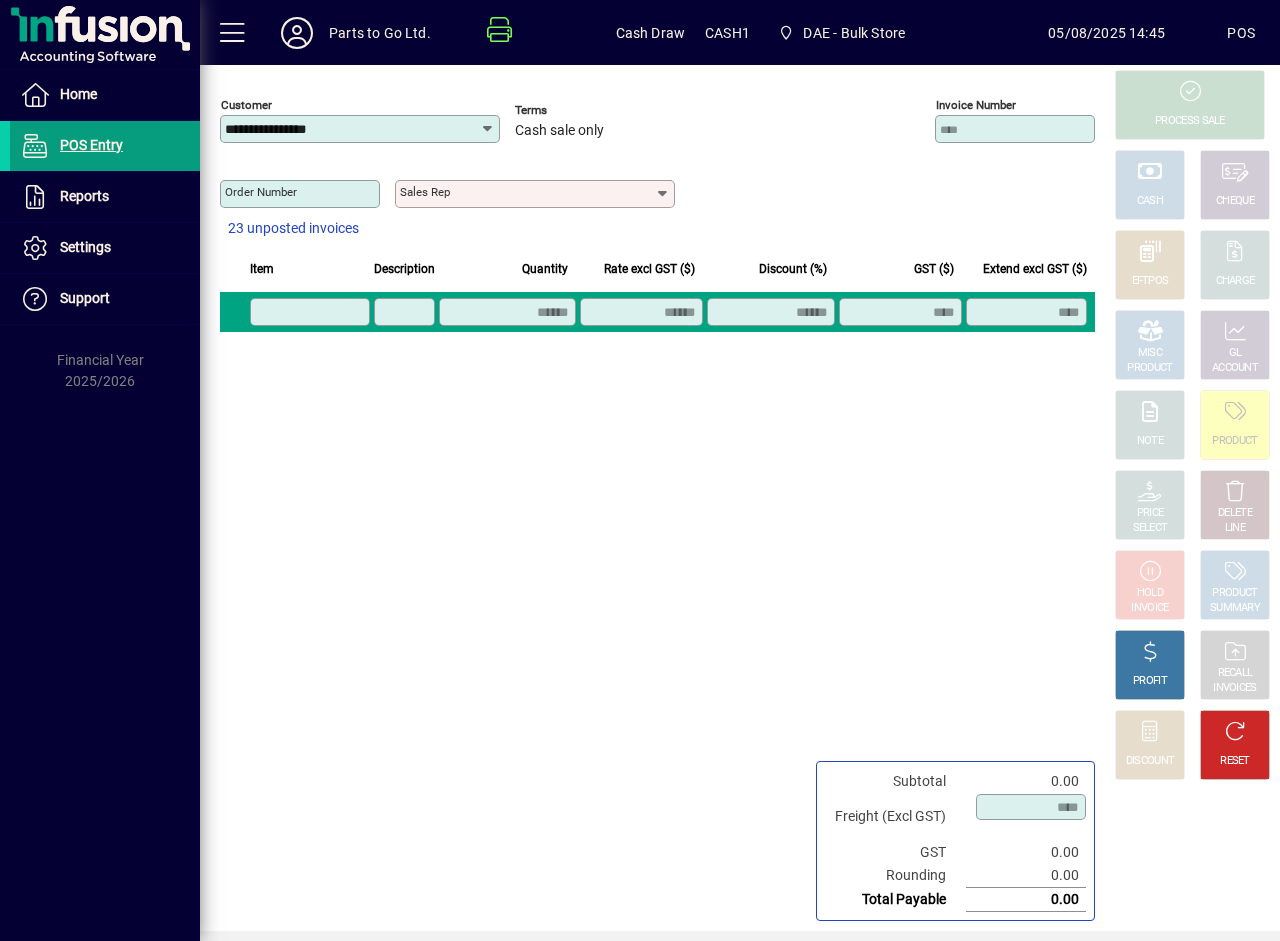 click 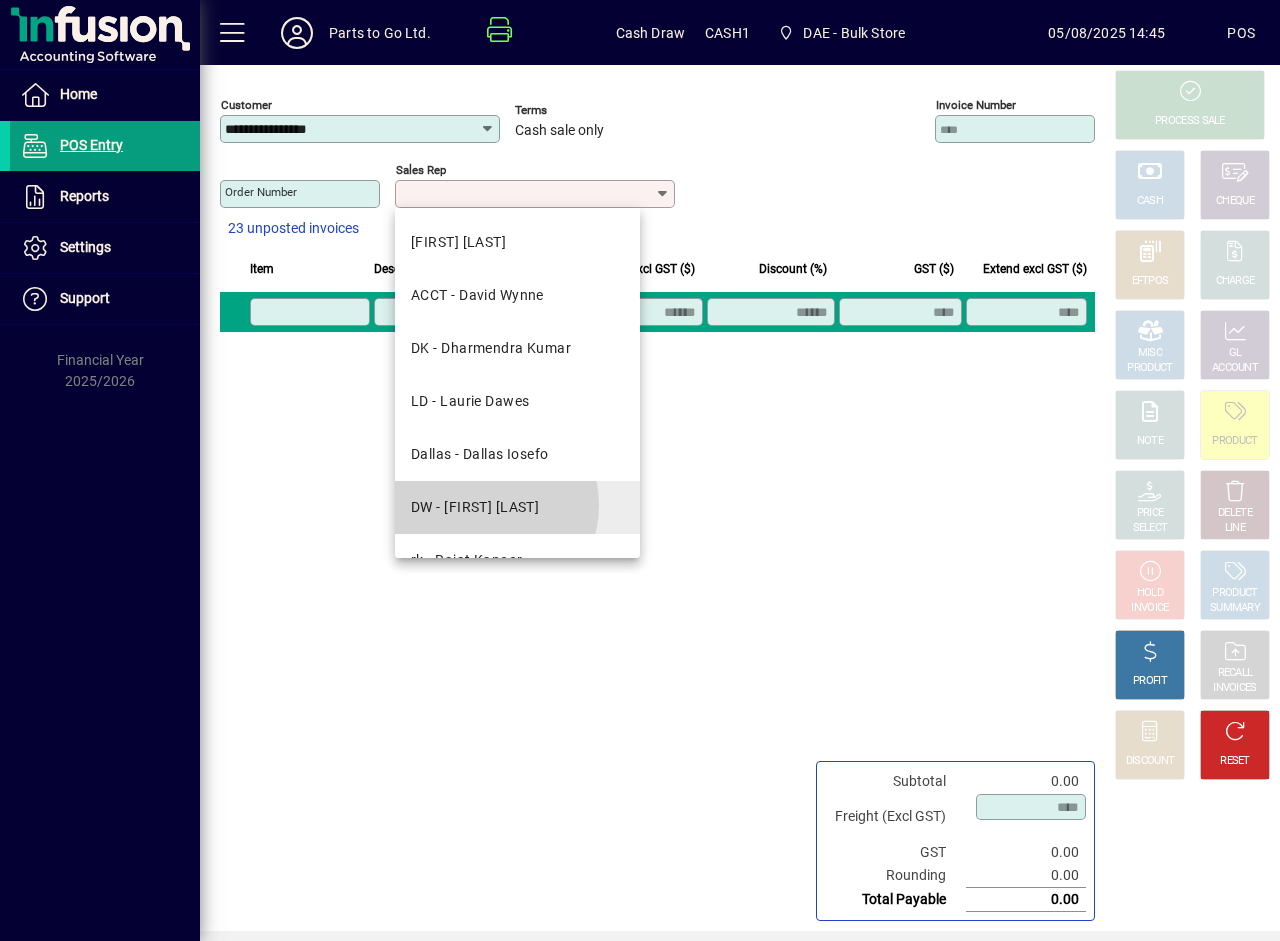 click on "[INITIALS] - [FIRST_NAME] [LAST_NAME]" at bounding box center [475, 507] 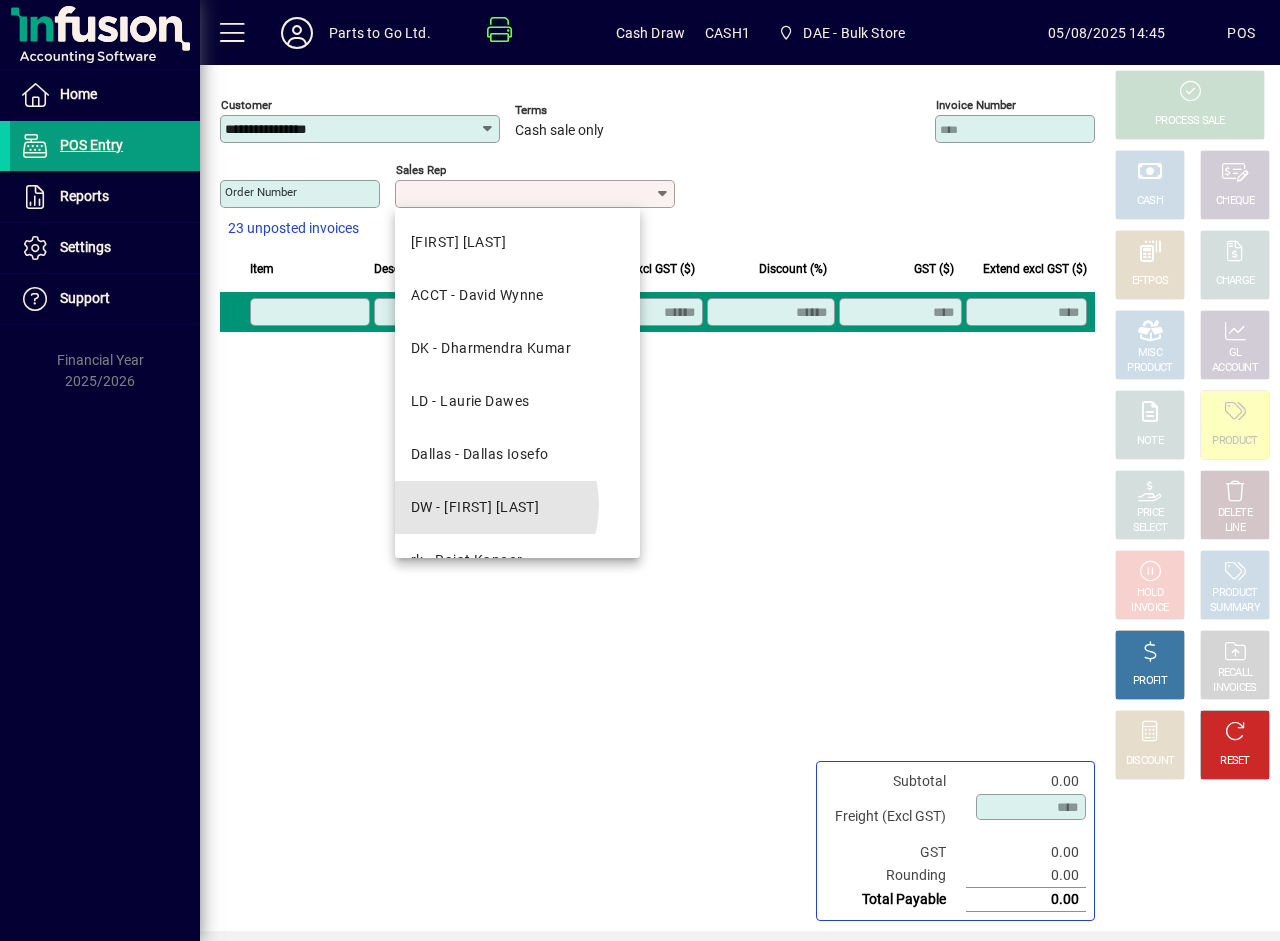 type on "**********" 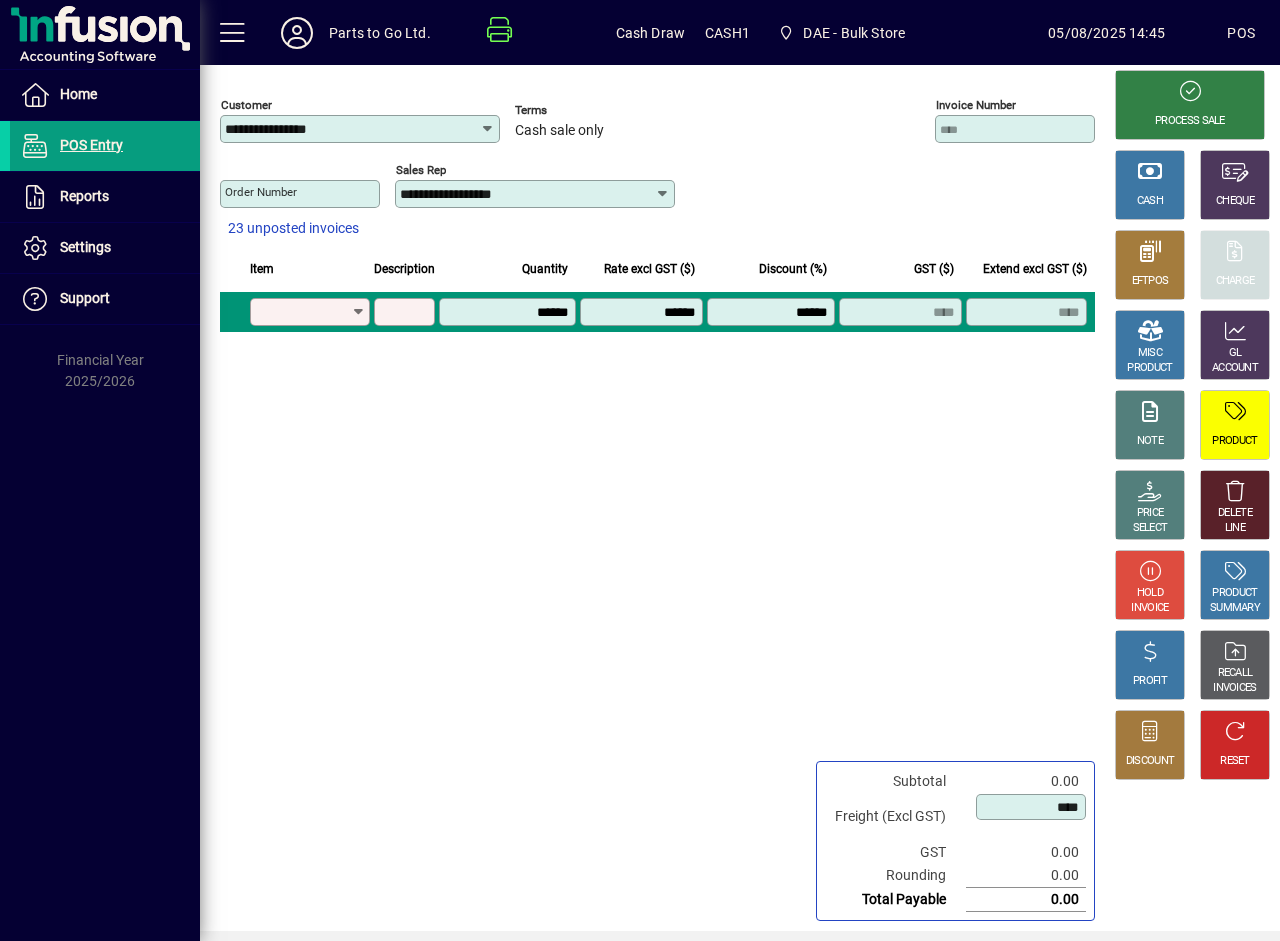click on "Product" at bounding box center [303, 312] 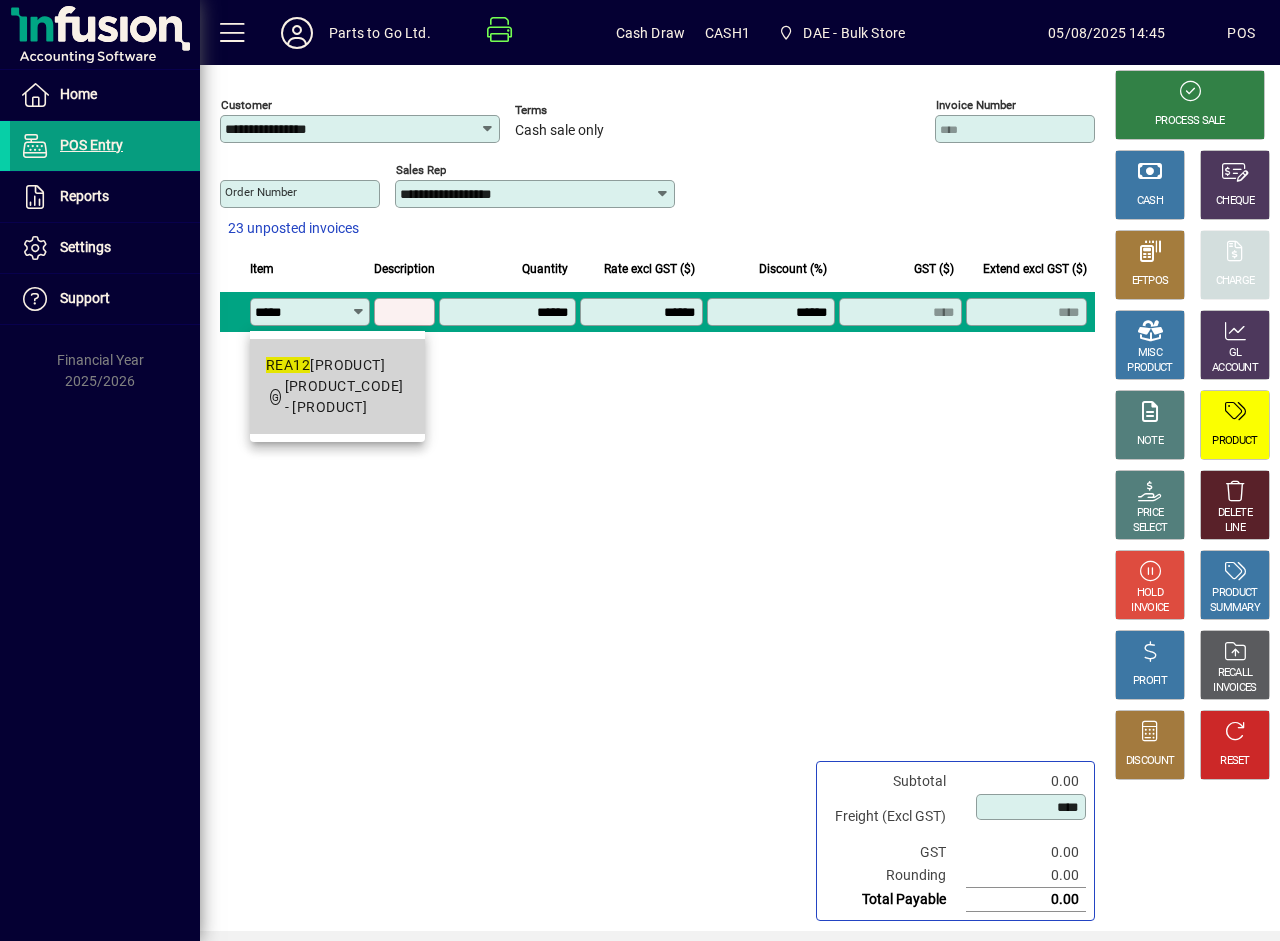 click on "REA12 WMPB - CHAMPION SPARK PLUG" at bounding box center (337, 365) 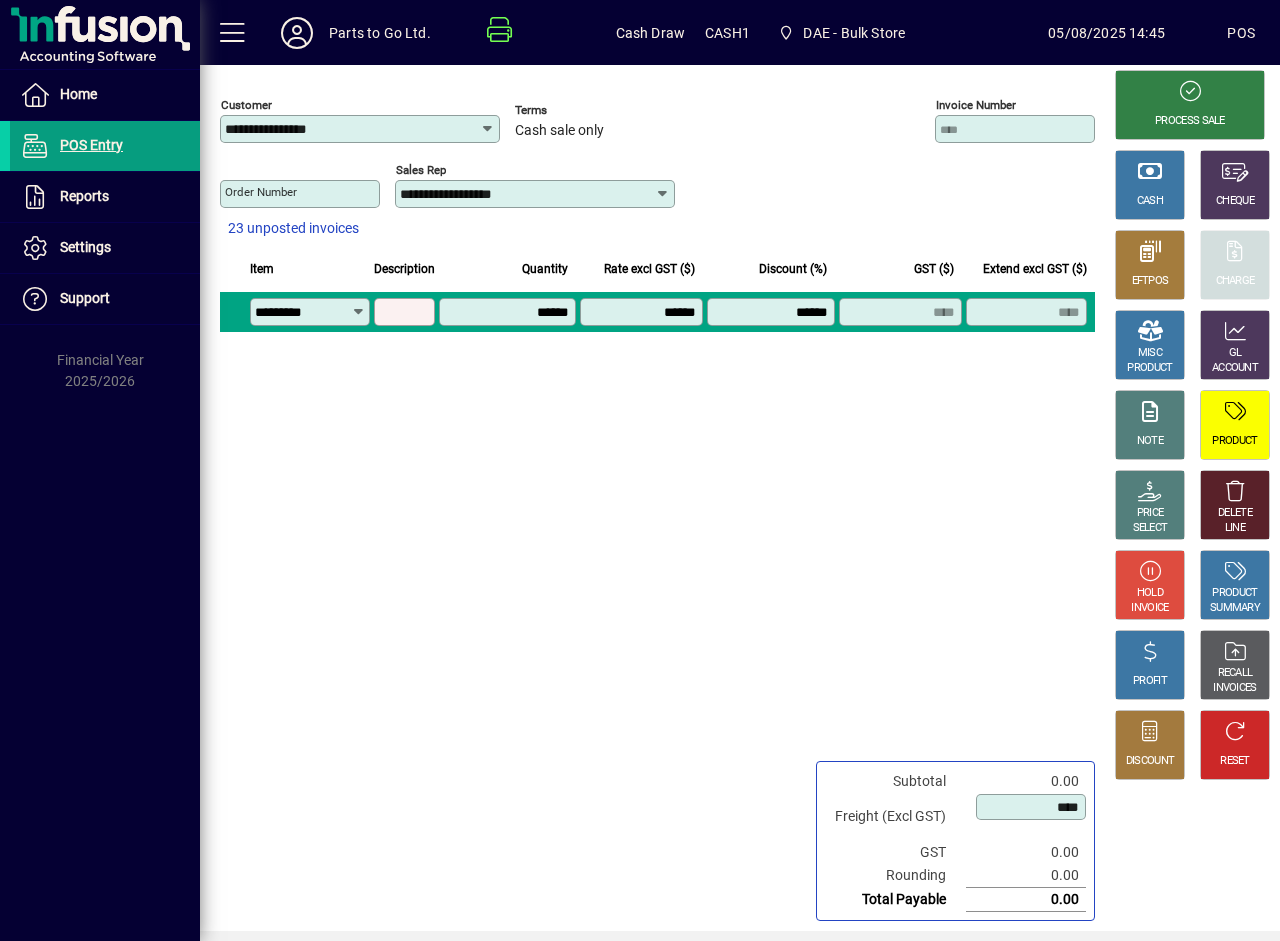 type on "**********" 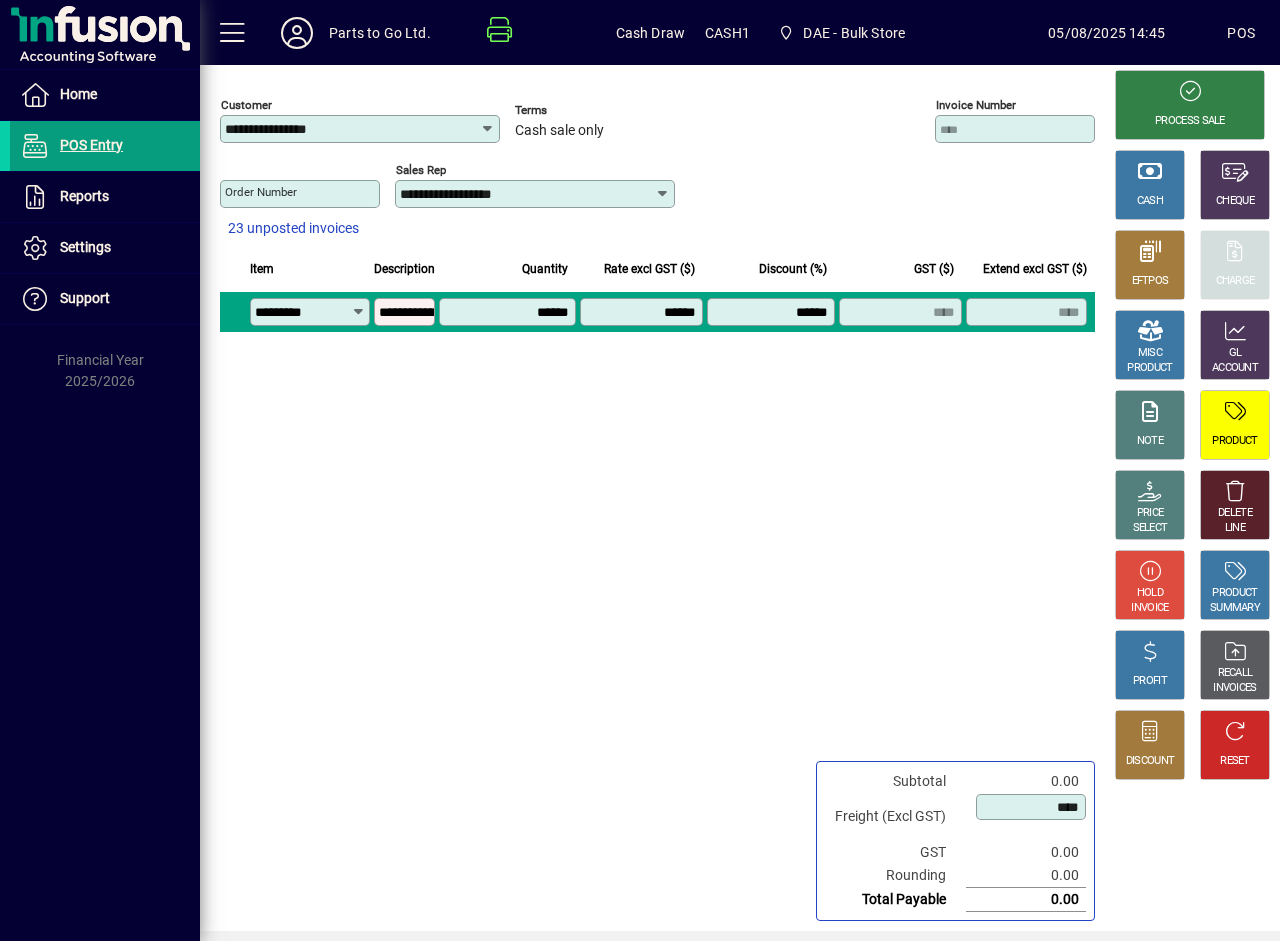 type on "*******" 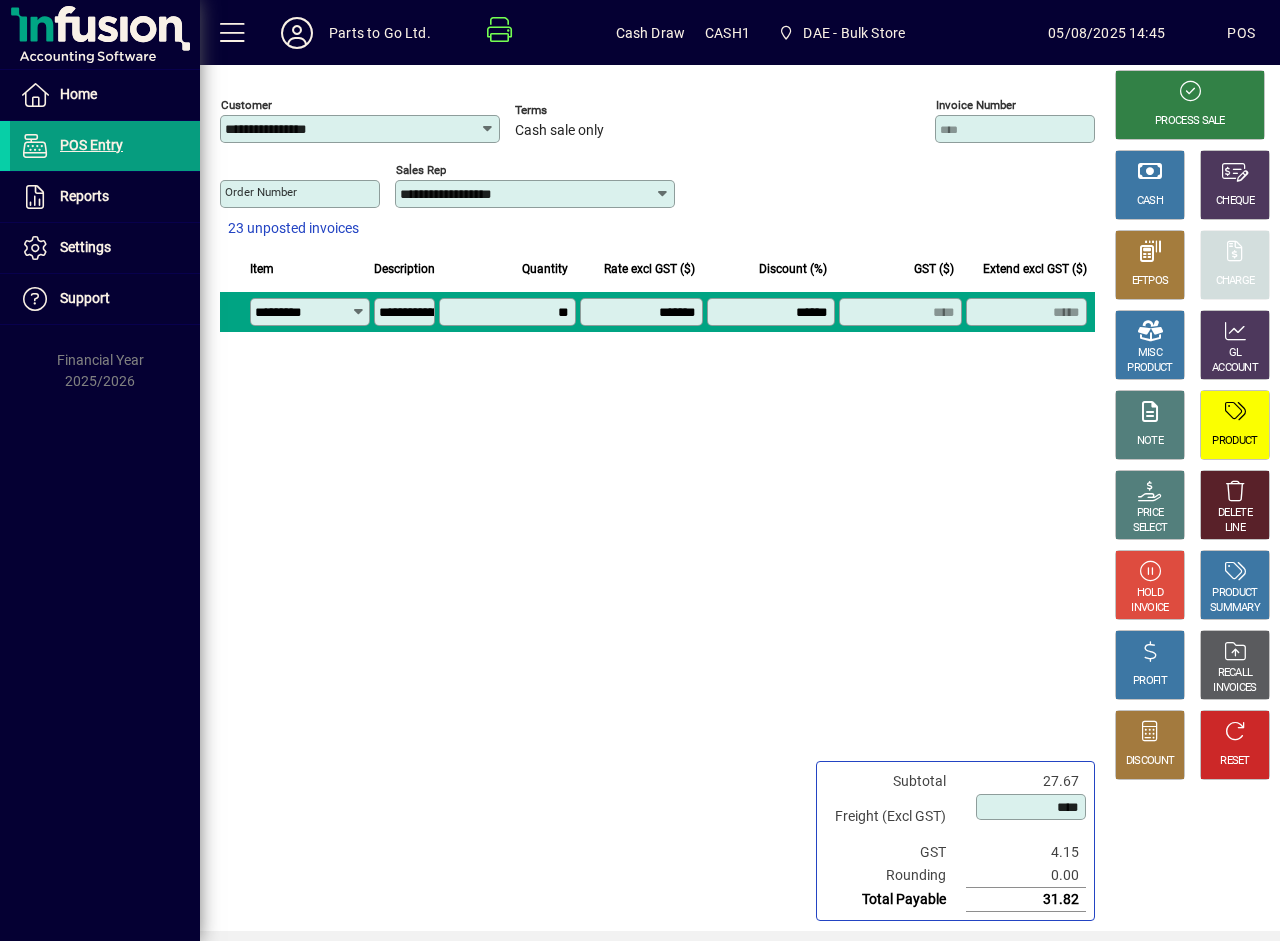 type on "*******" 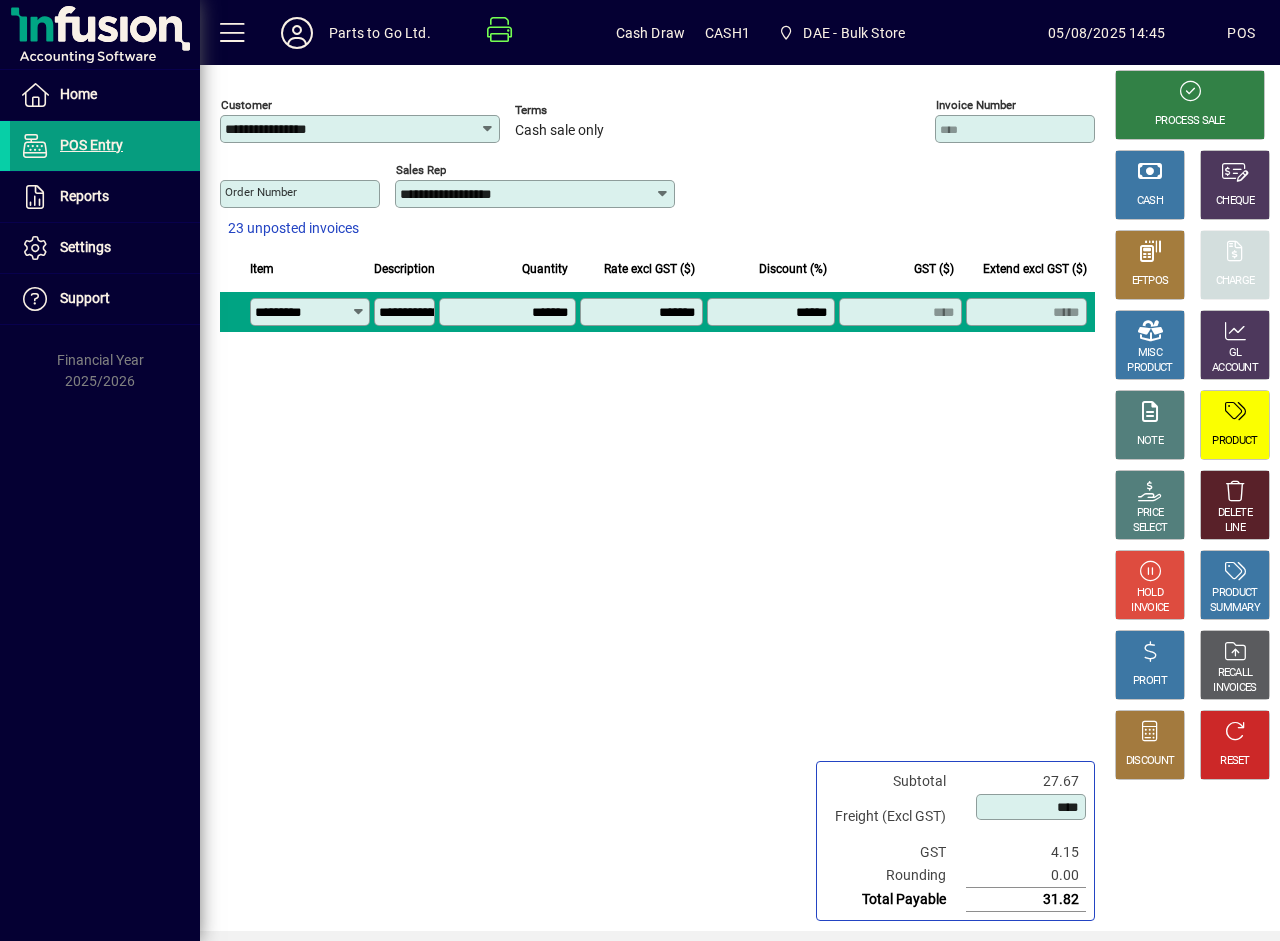 type on "*****" 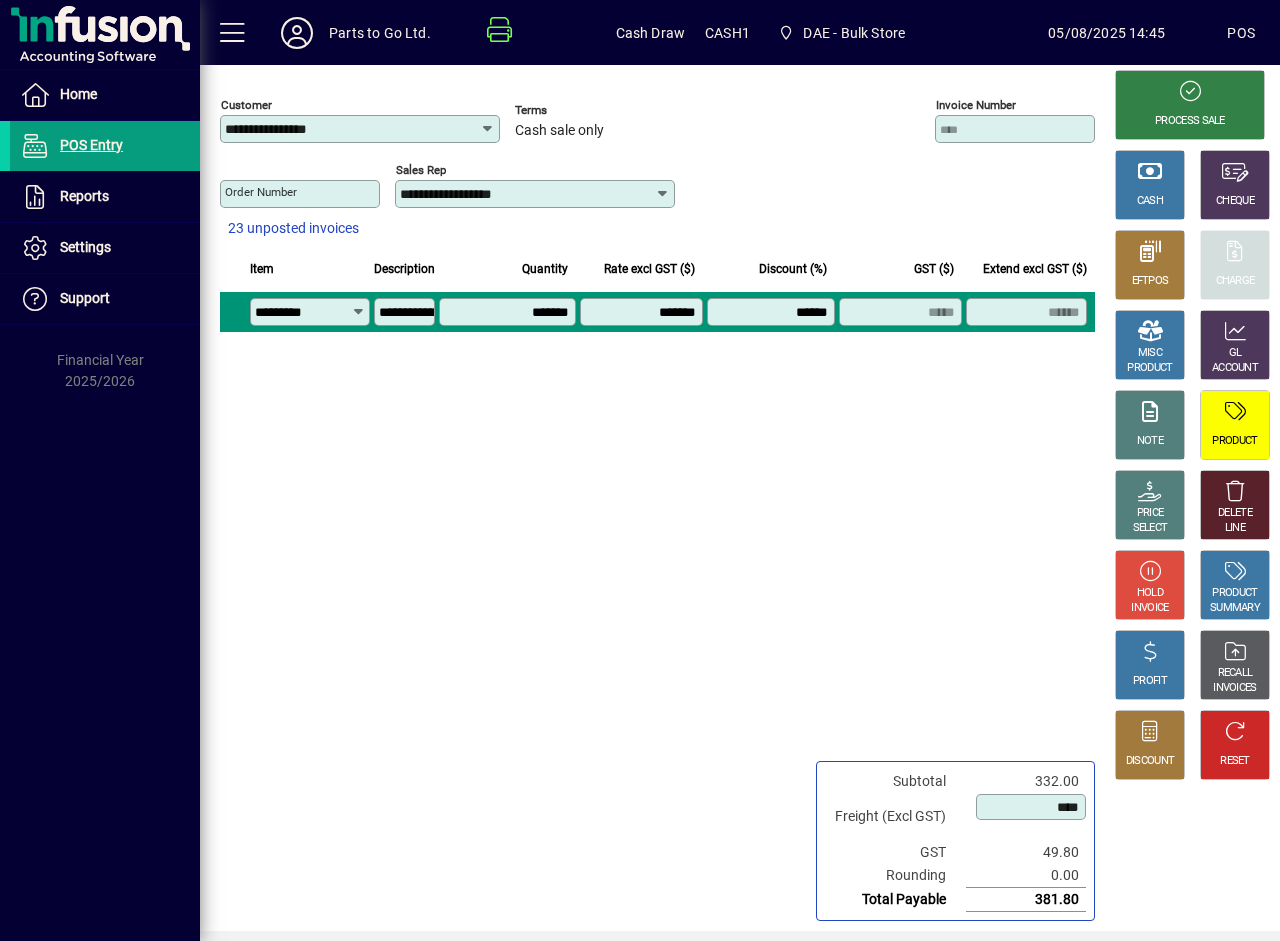 click on "*******" at bounding box center (509, 312) 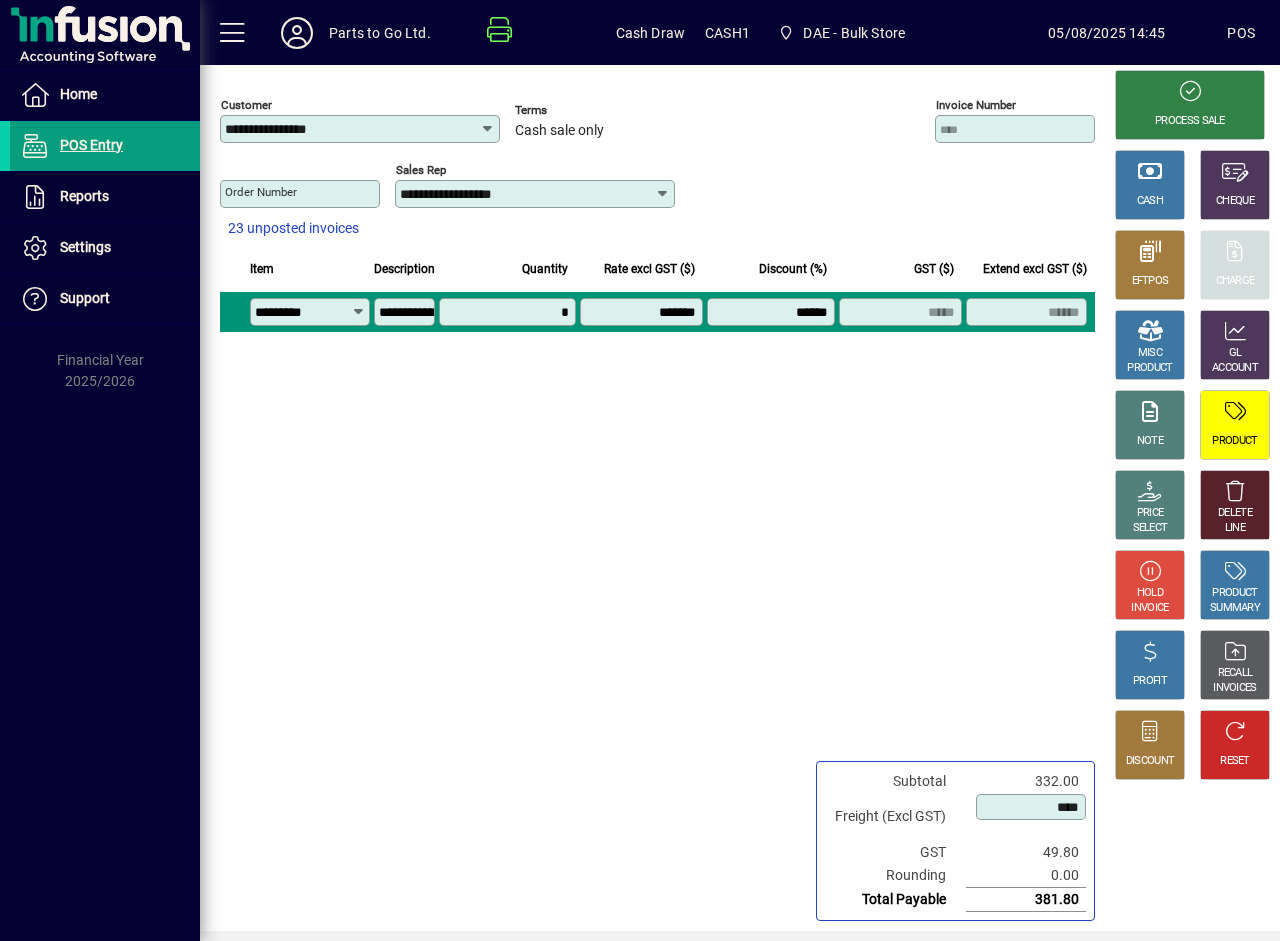 type on "******" 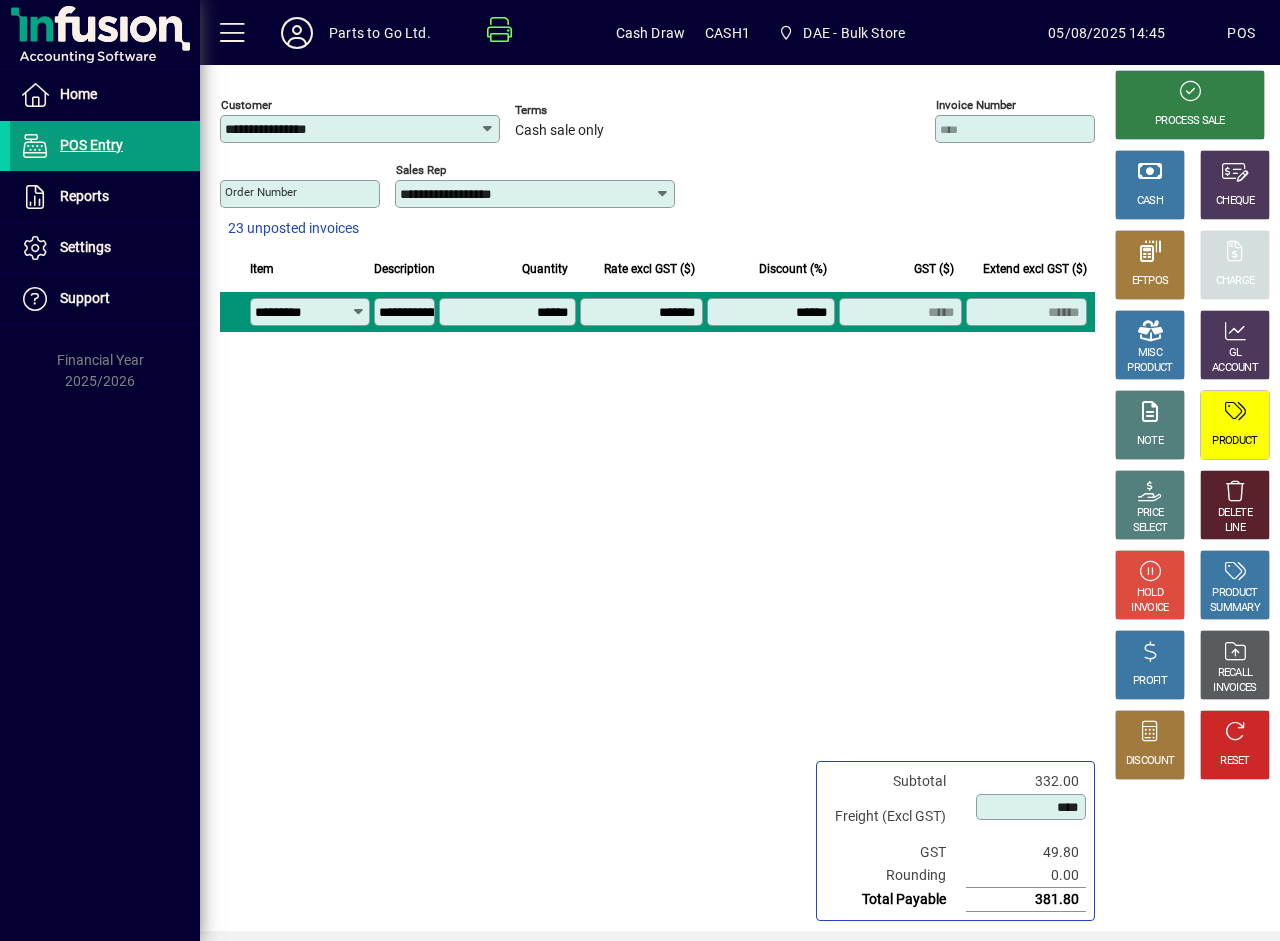 type on "*****" 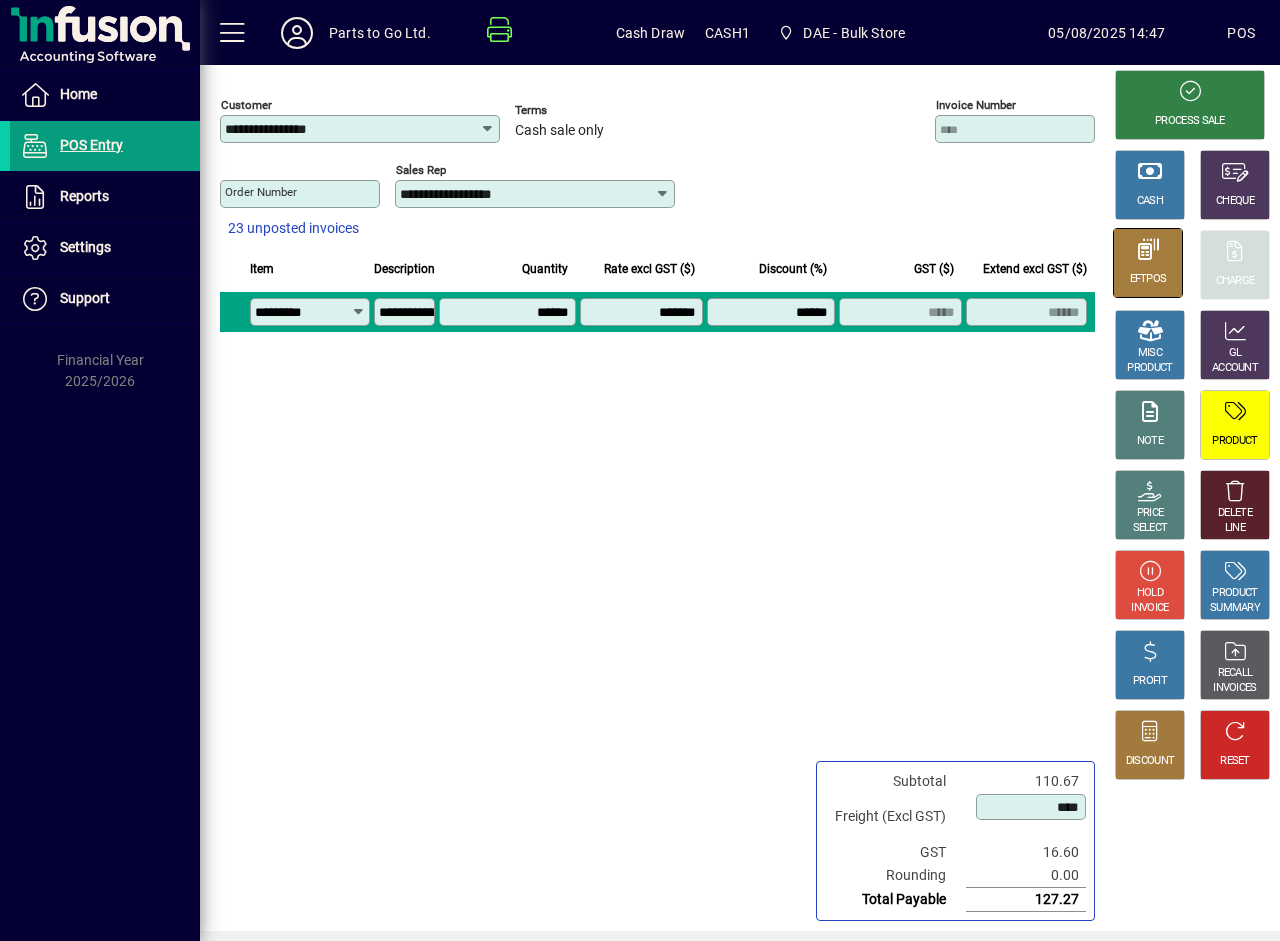 click 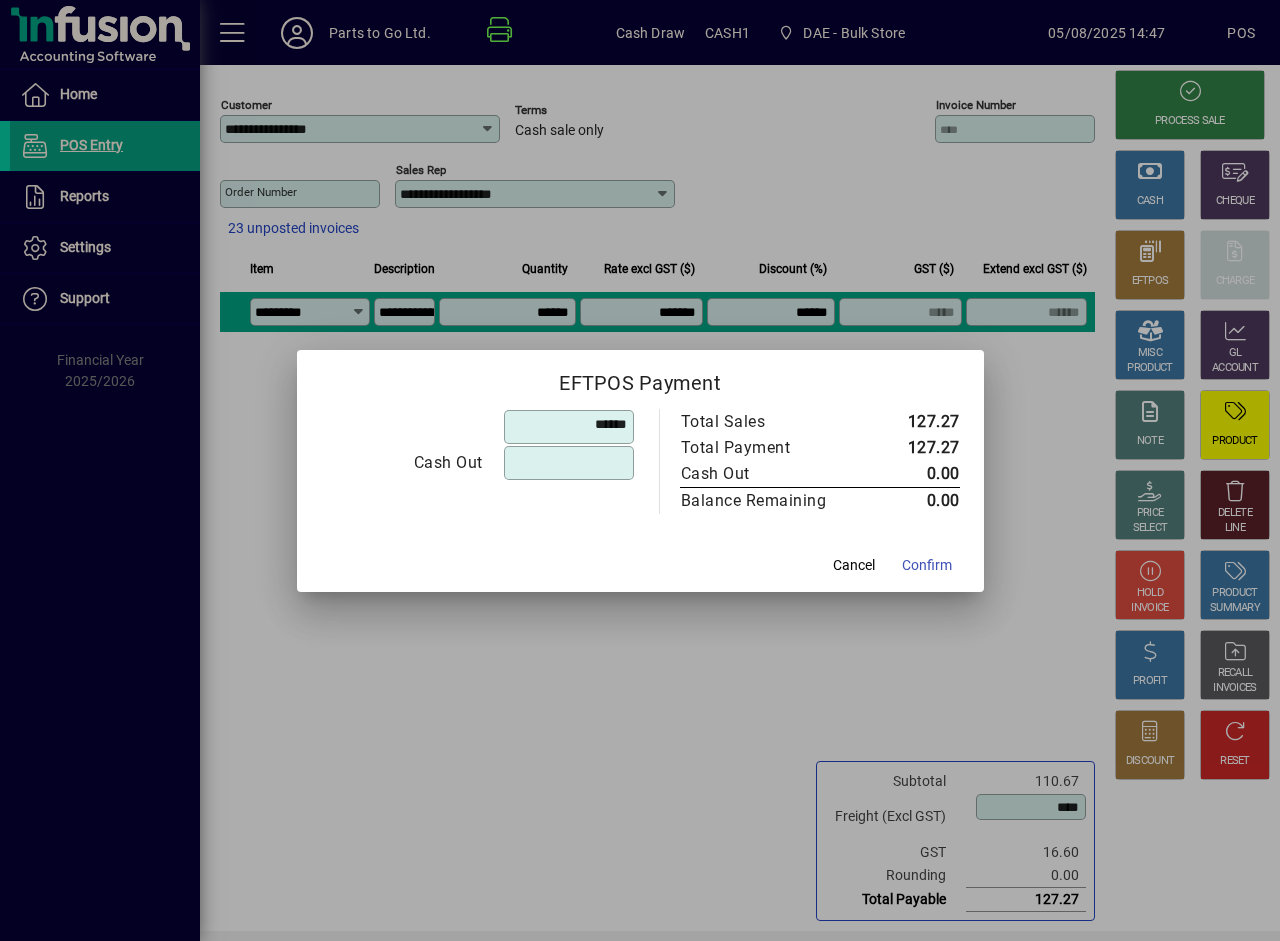 type on "******" 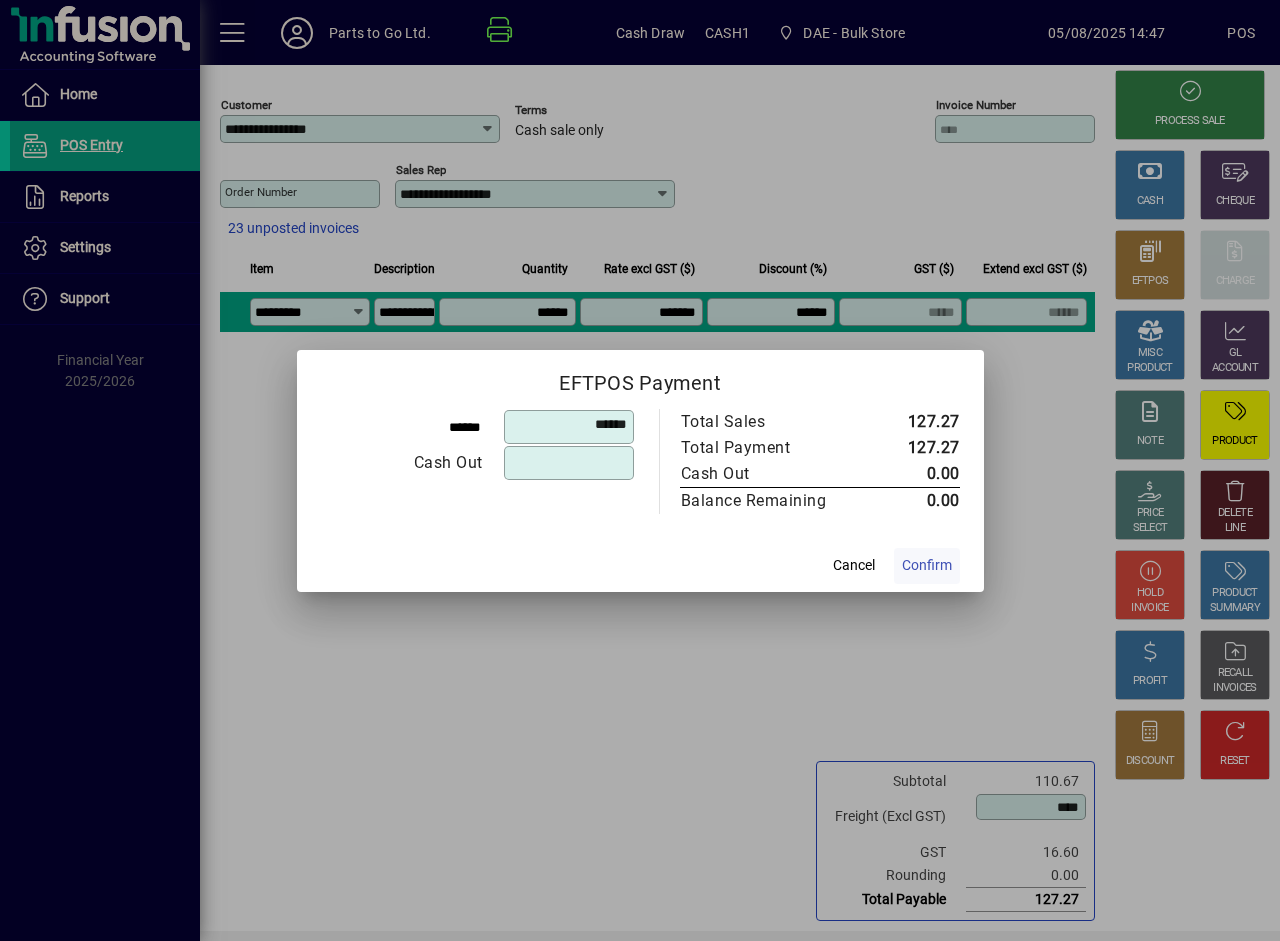 click on "Confirm" 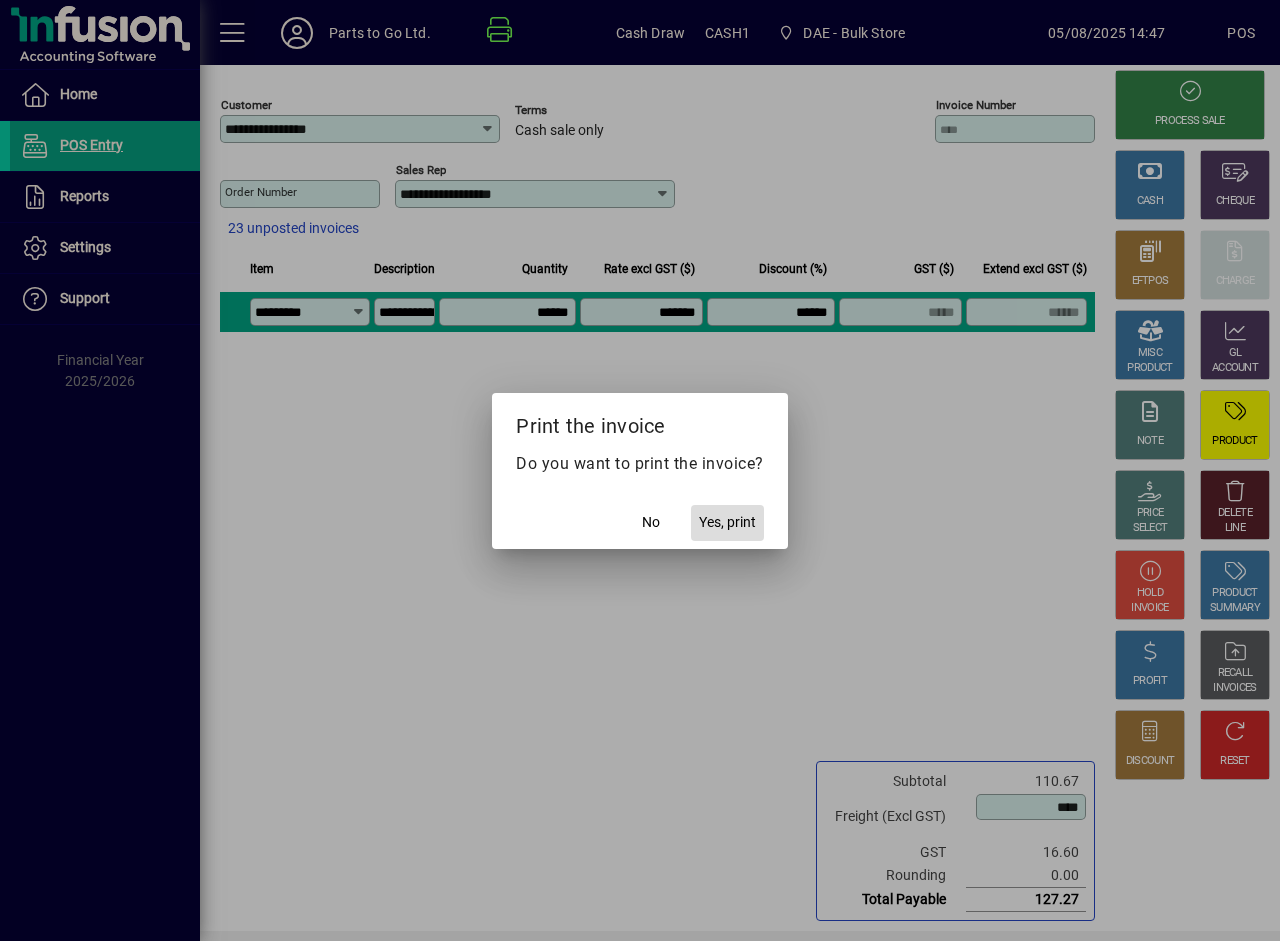 click 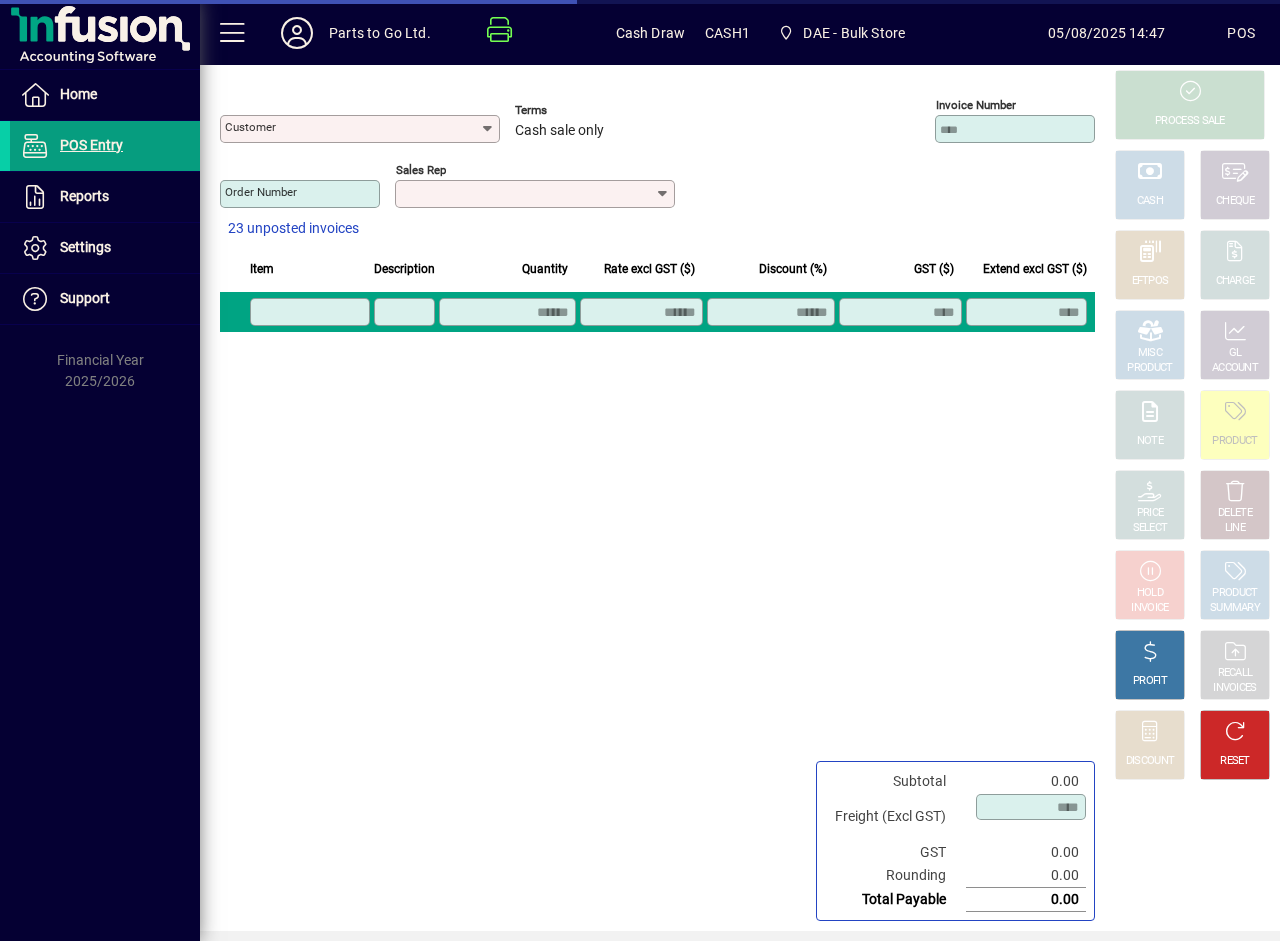 type on "**********" 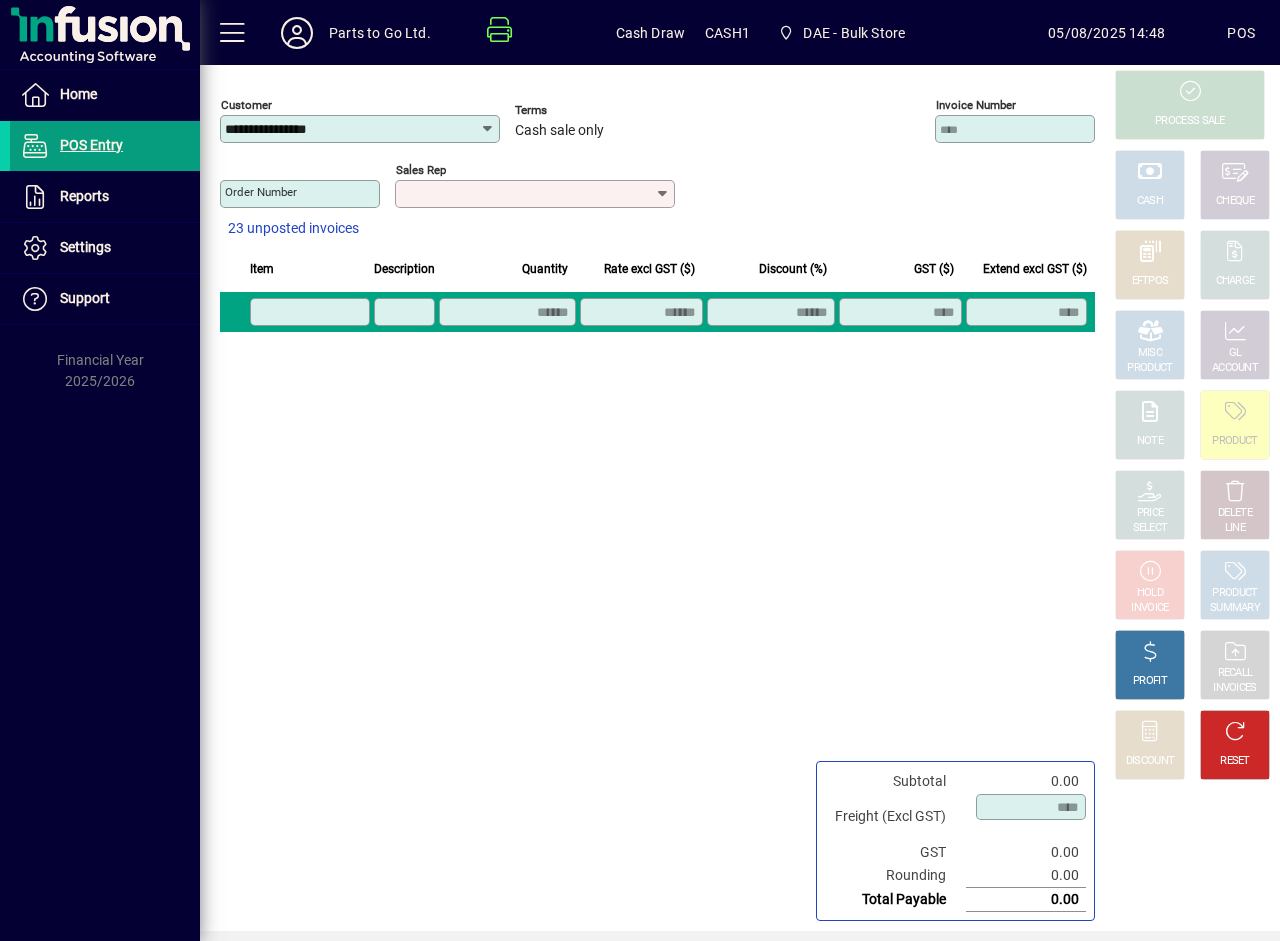 click 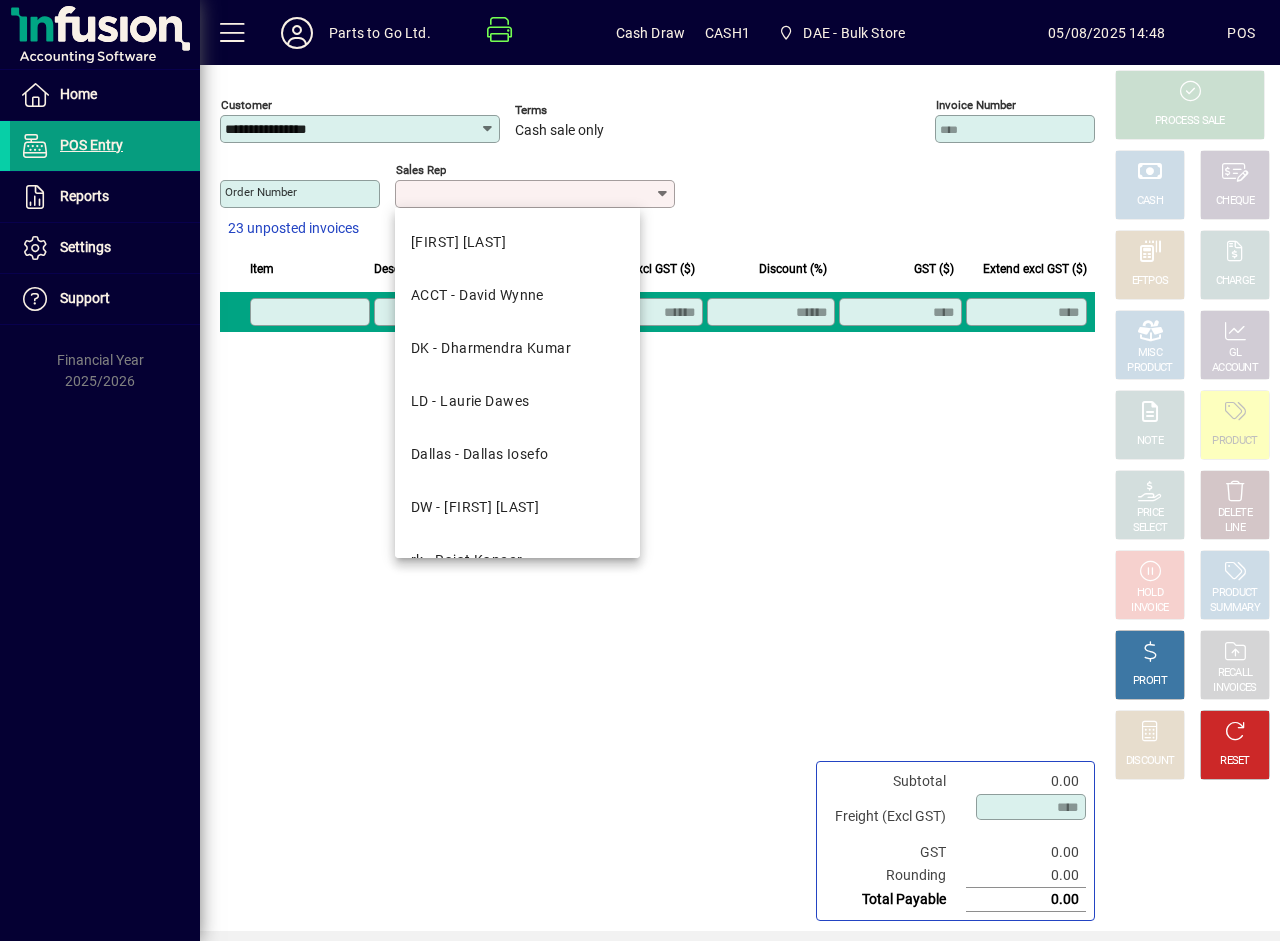 click on "[INITIALS] - [FIRST_NAME] [LAST_NAME]" at bounding box center [475, 507] 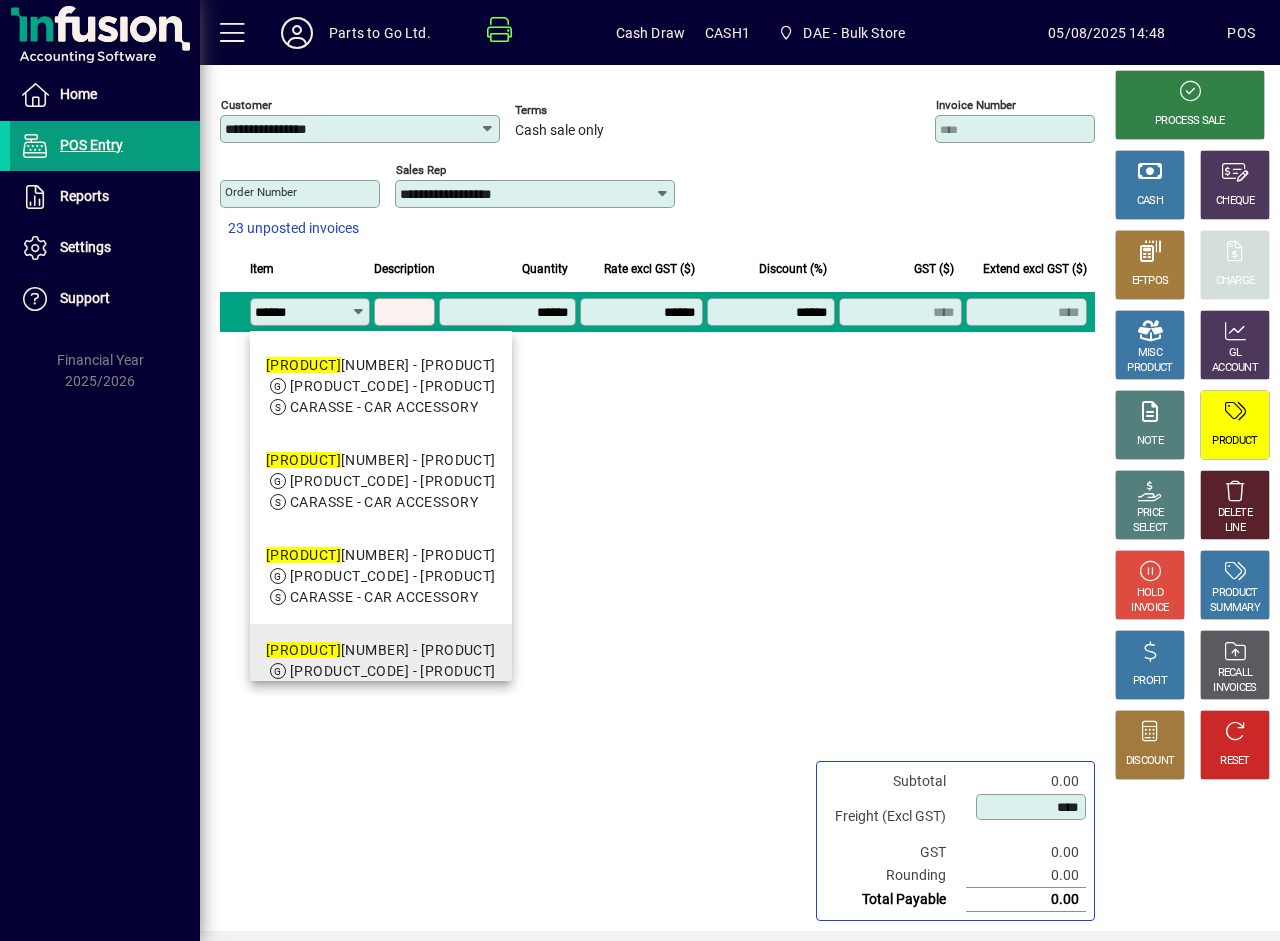 click on "TM9401 -03506 - RATCHET STRAP-SINGLE PACK 6M LENGTH 1500KG" at bounding box center (381, 650) 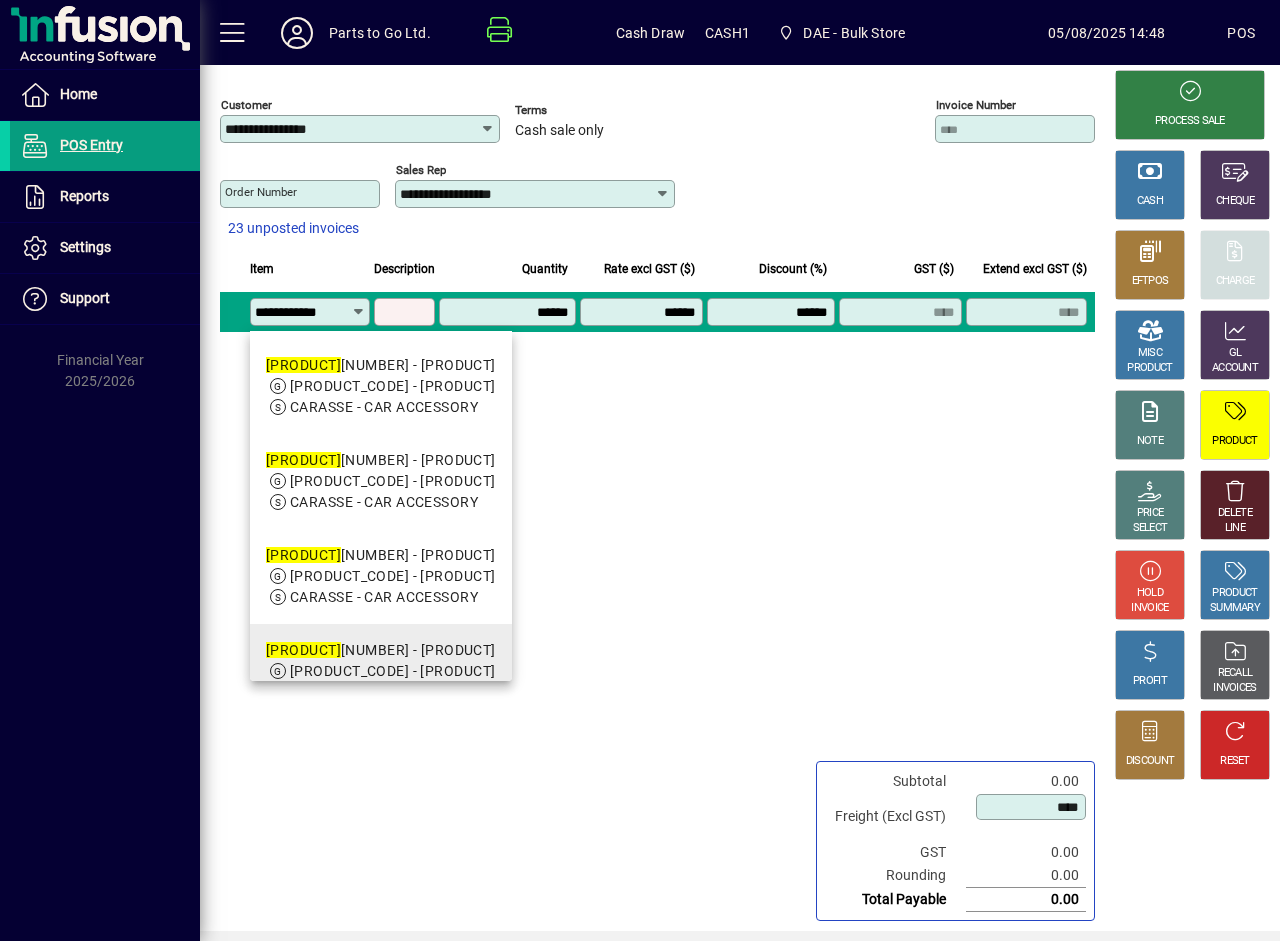 scroll, scrollTop: 0, scrollLeft: 2, axis: horizontal 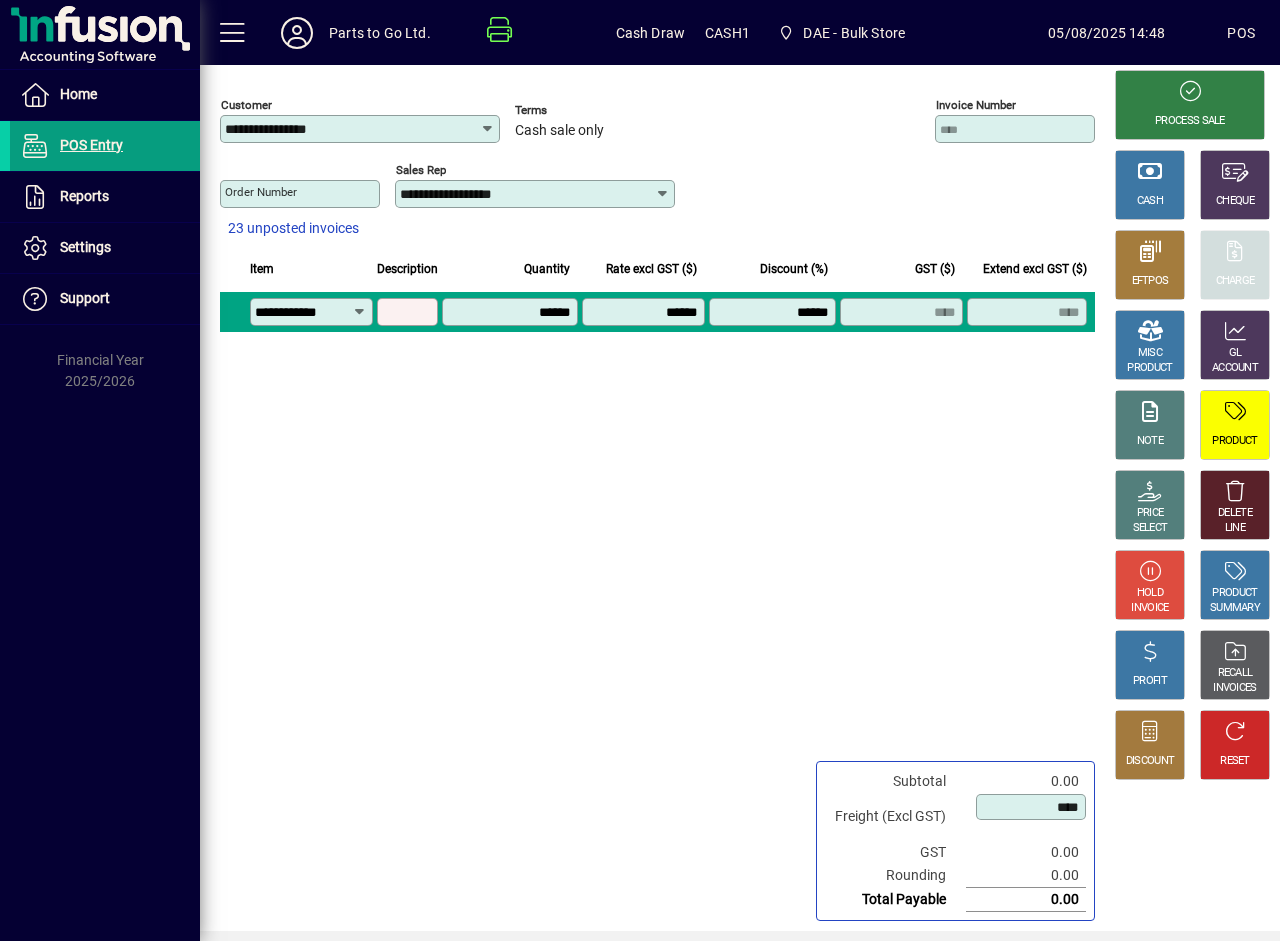 type on "**********" 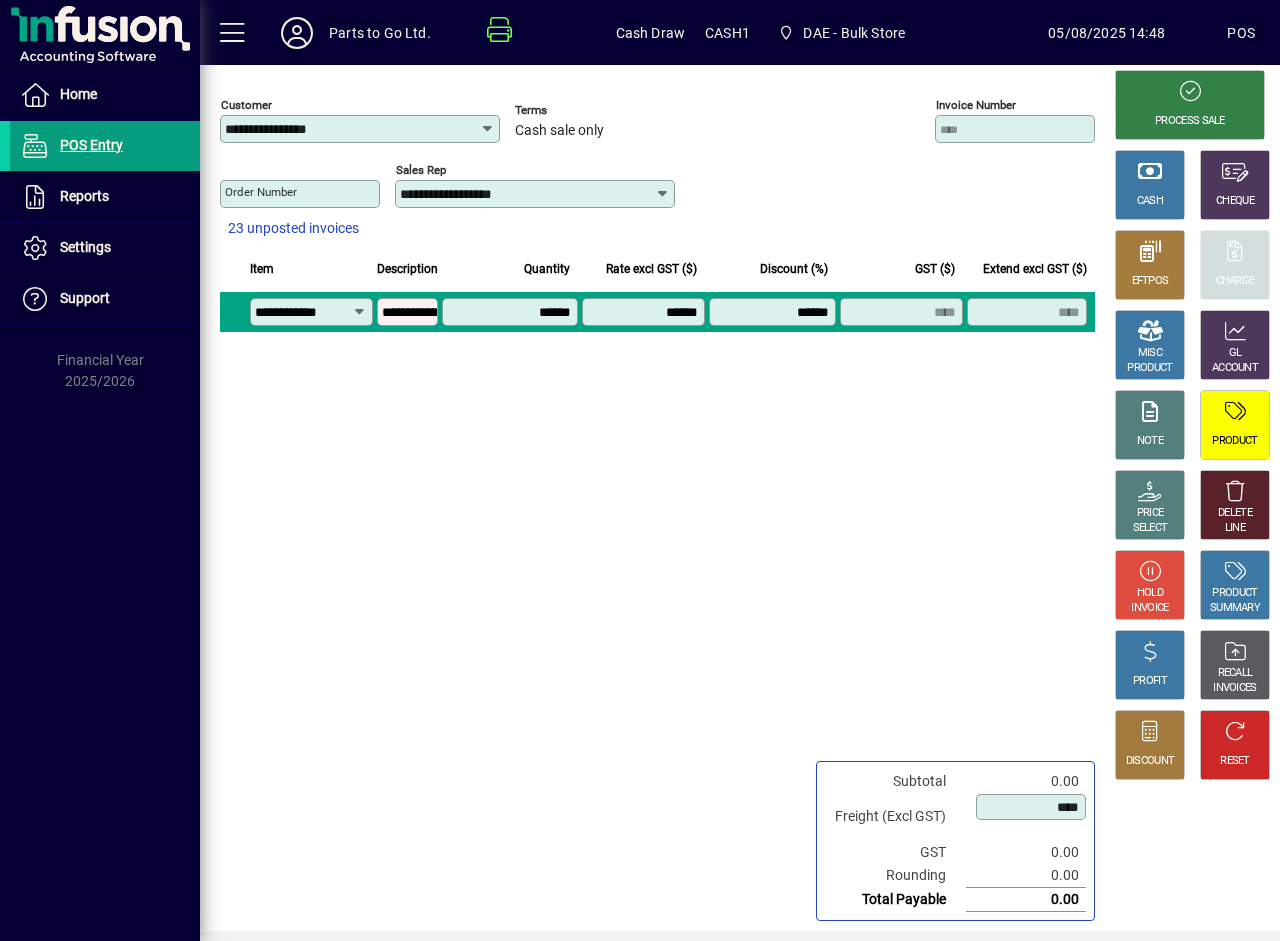 scroll, scrollTop: 0, scrollLeft: 0, axis: both 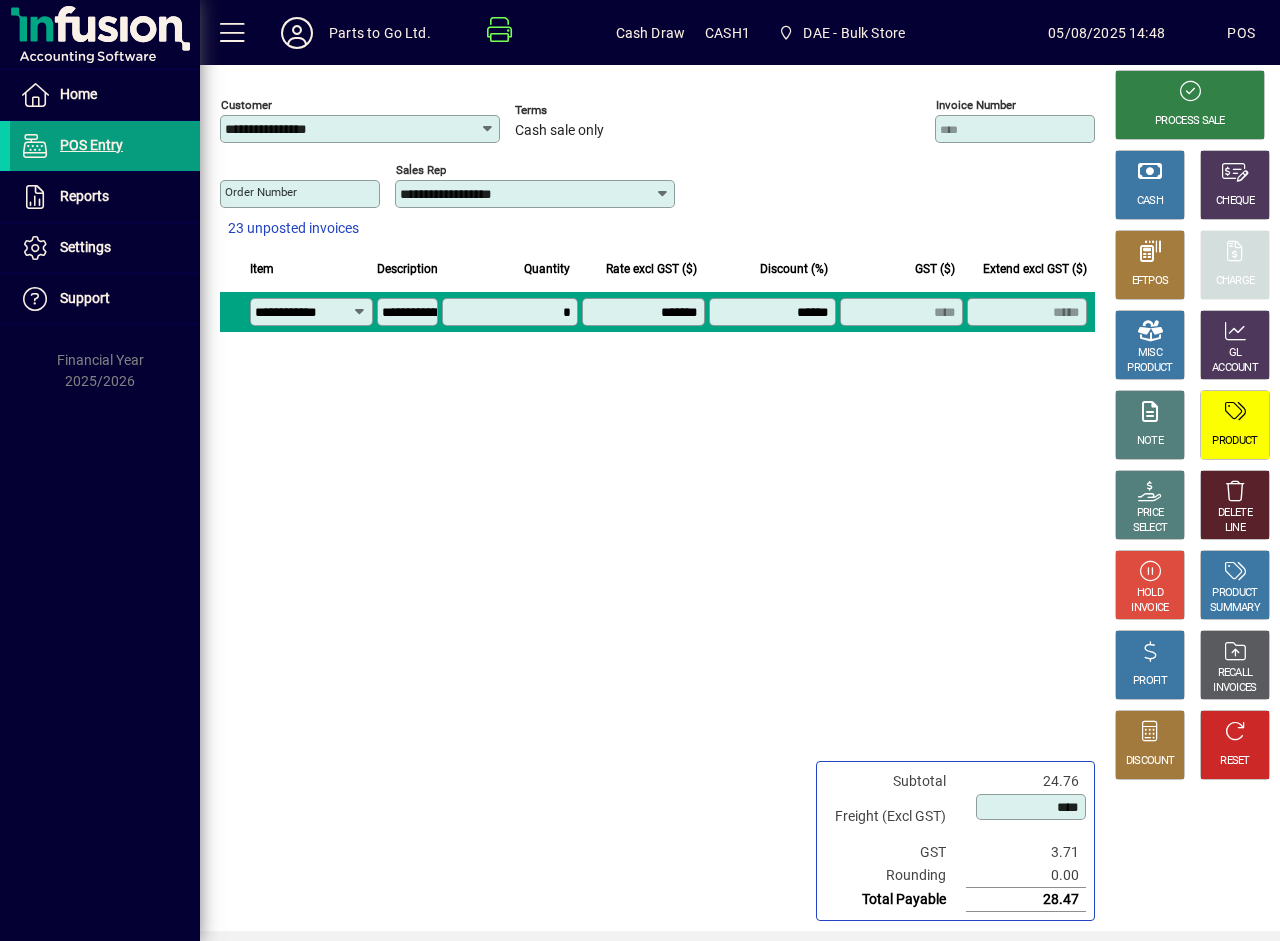 type on "******" 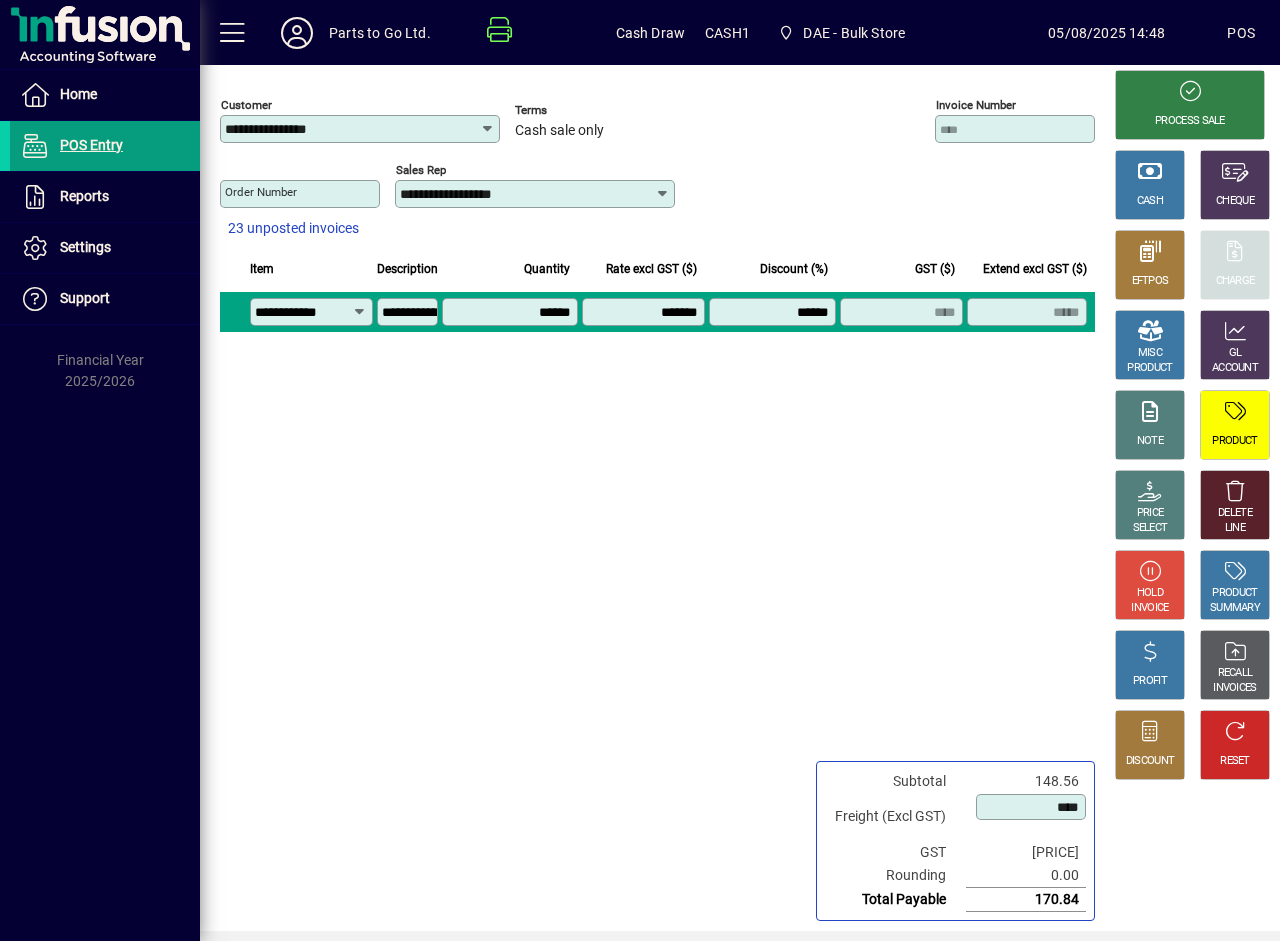type on "*****" 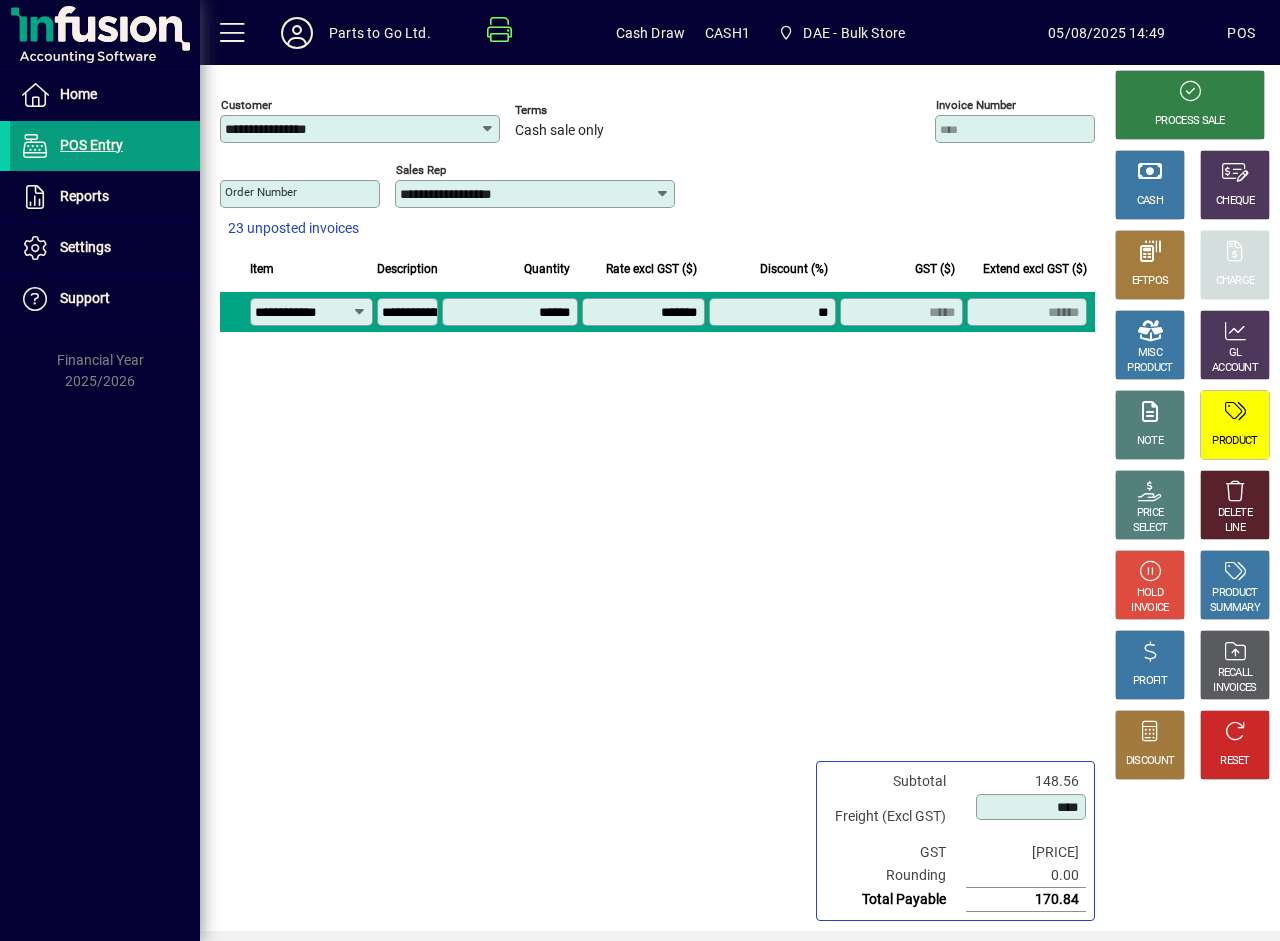 type on "*******" 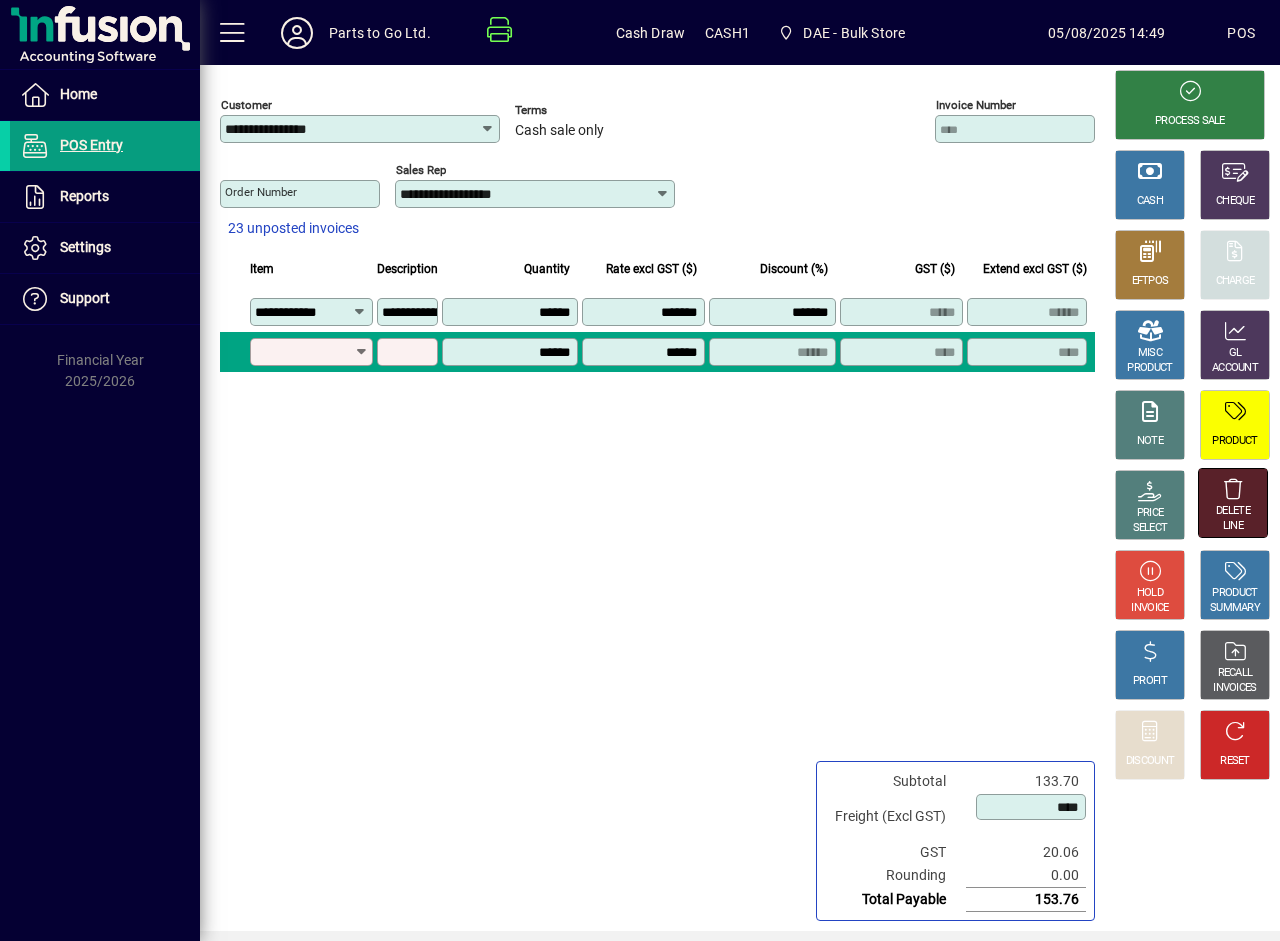 click 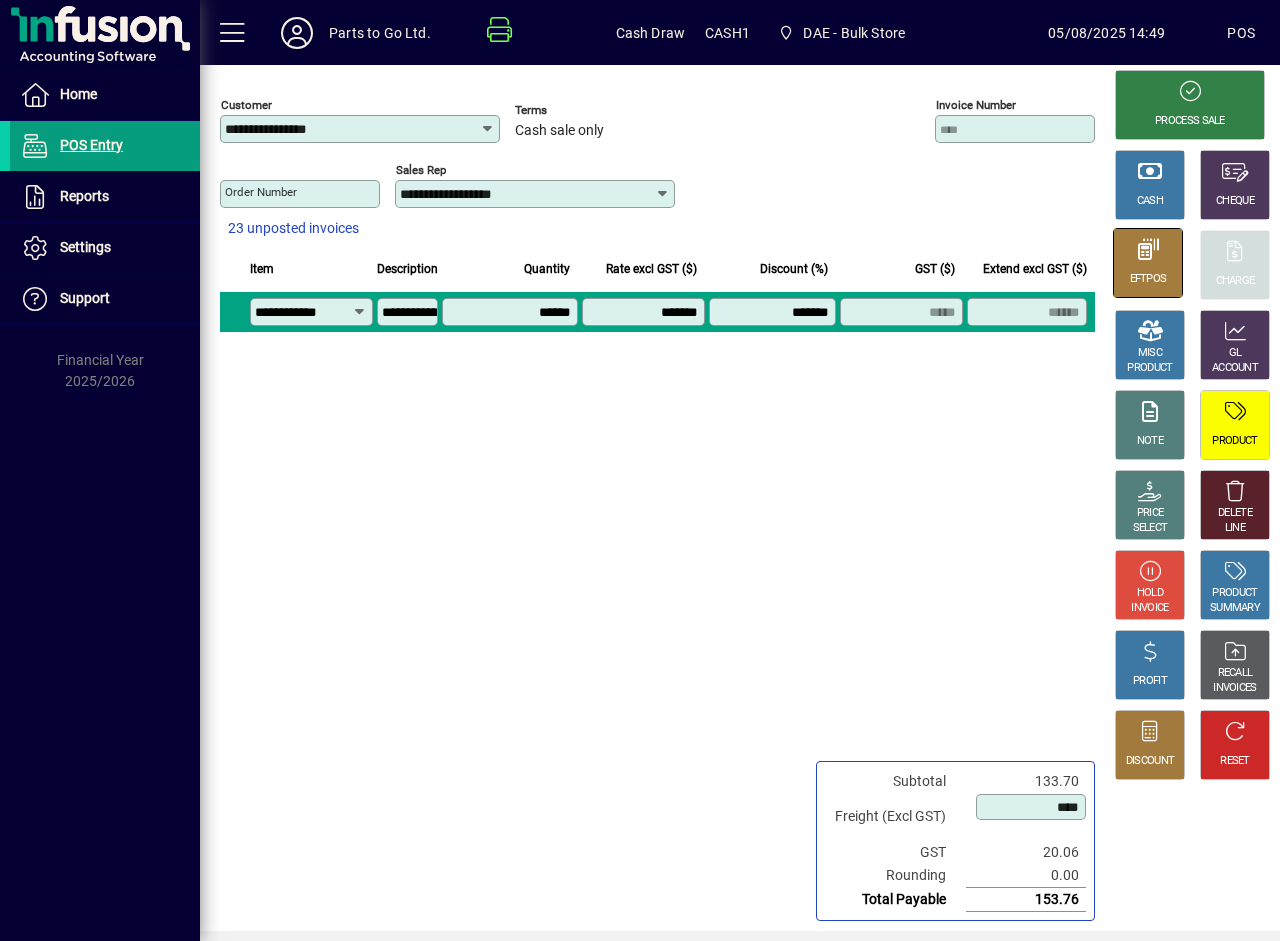 click 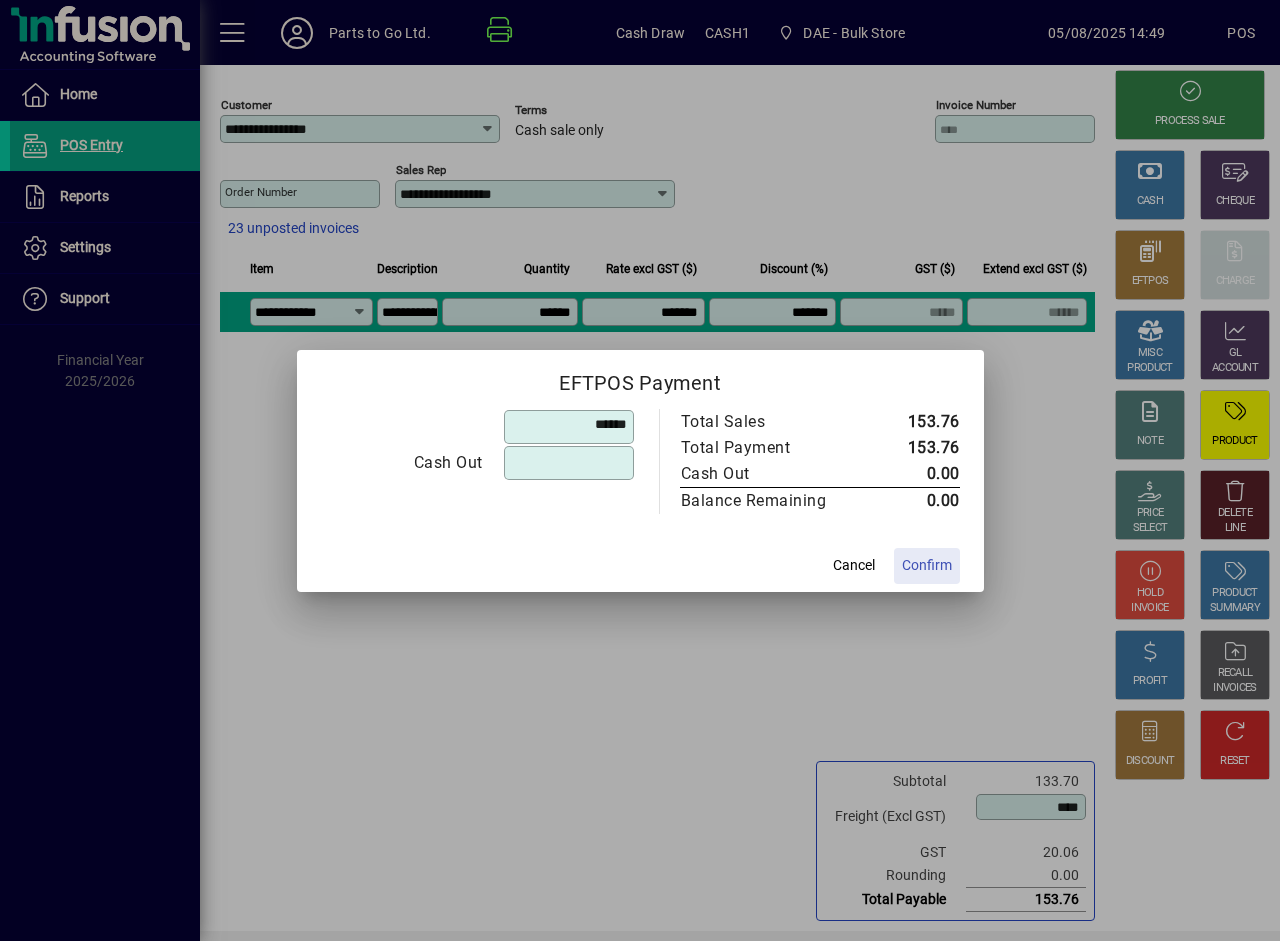 type on "******" 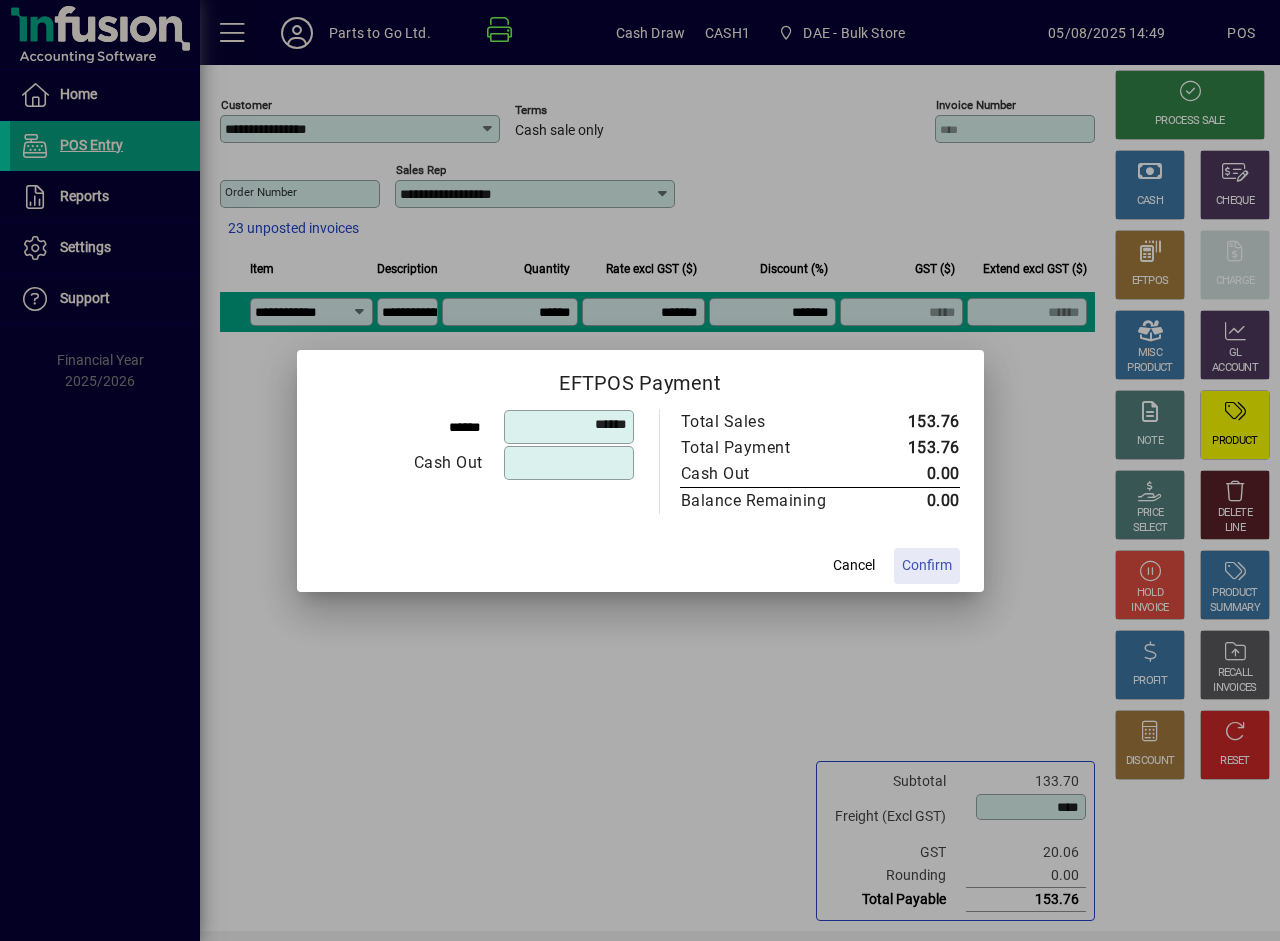 click on "Confirm" 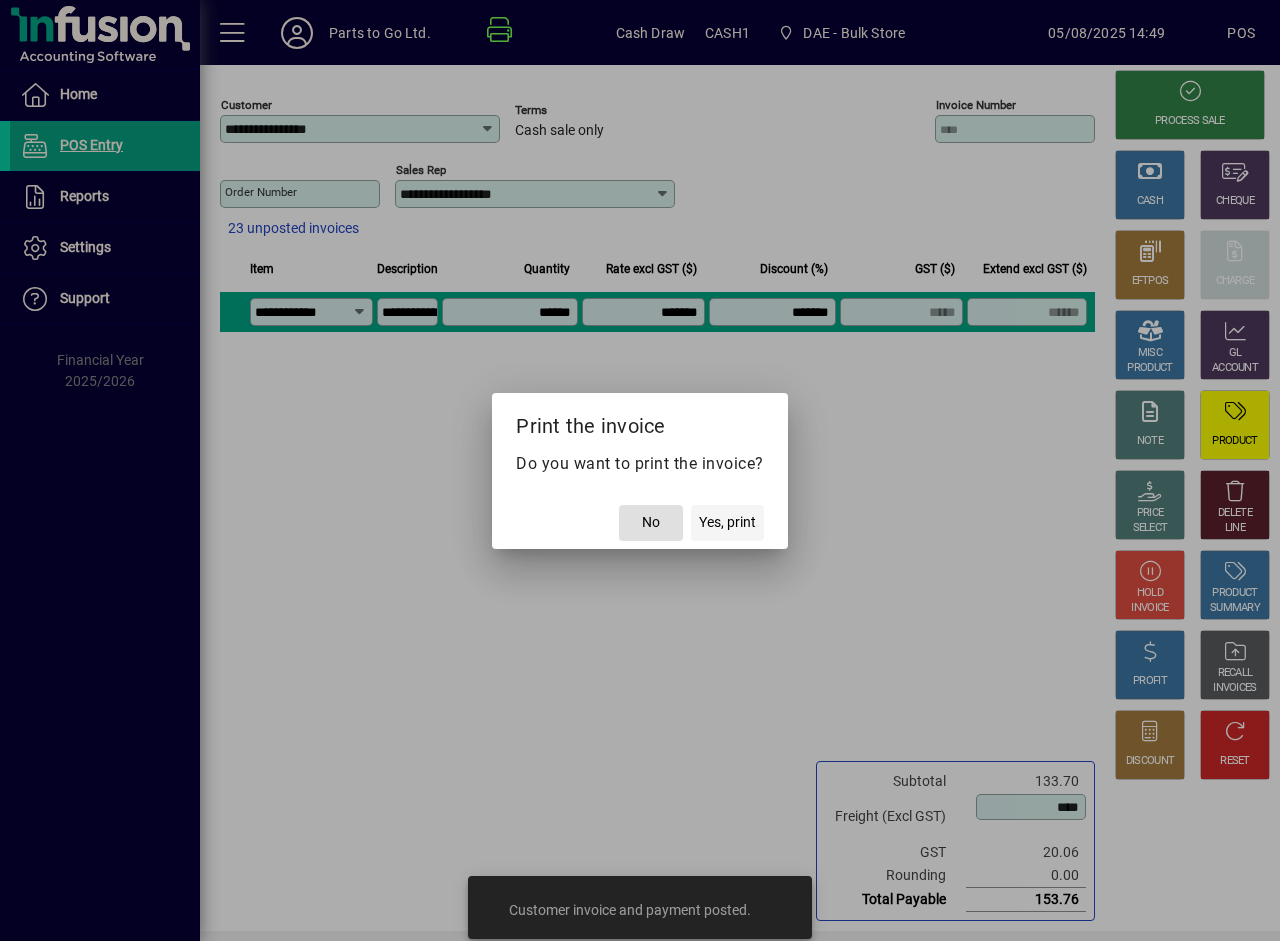 click on "Yes, print" 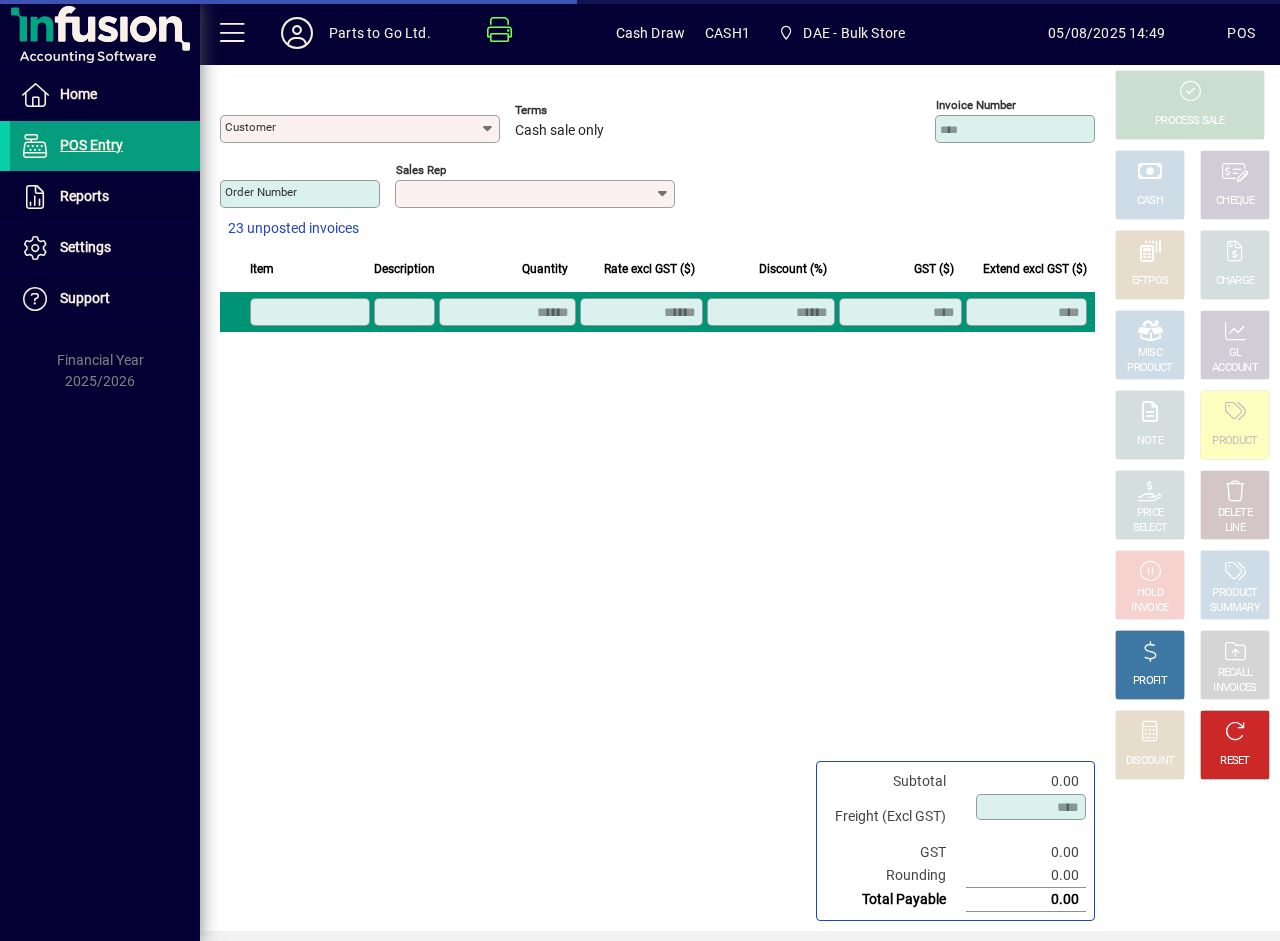 type on "**********" 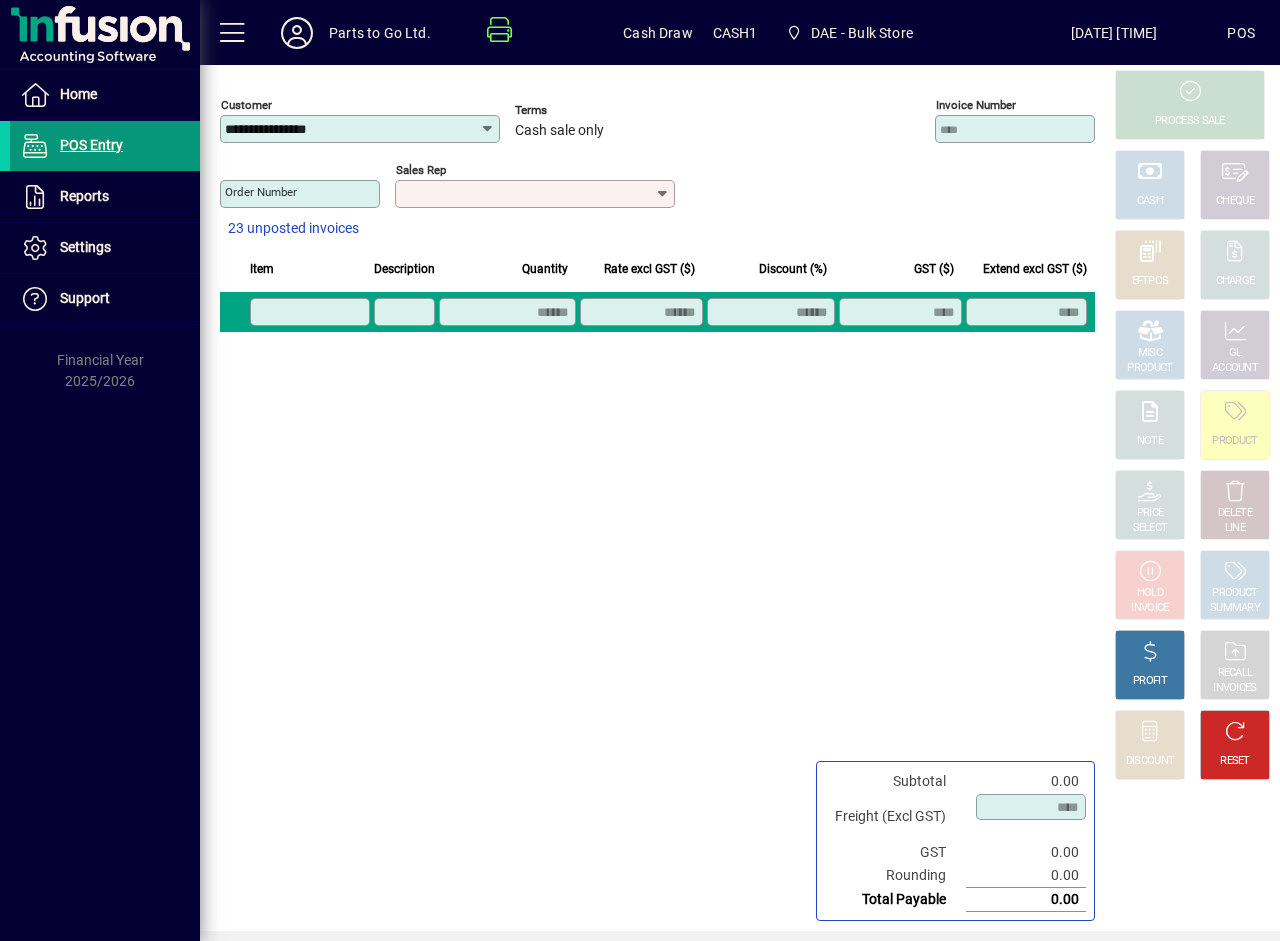 click on "POS Entry" at bounding box center (91, 145) 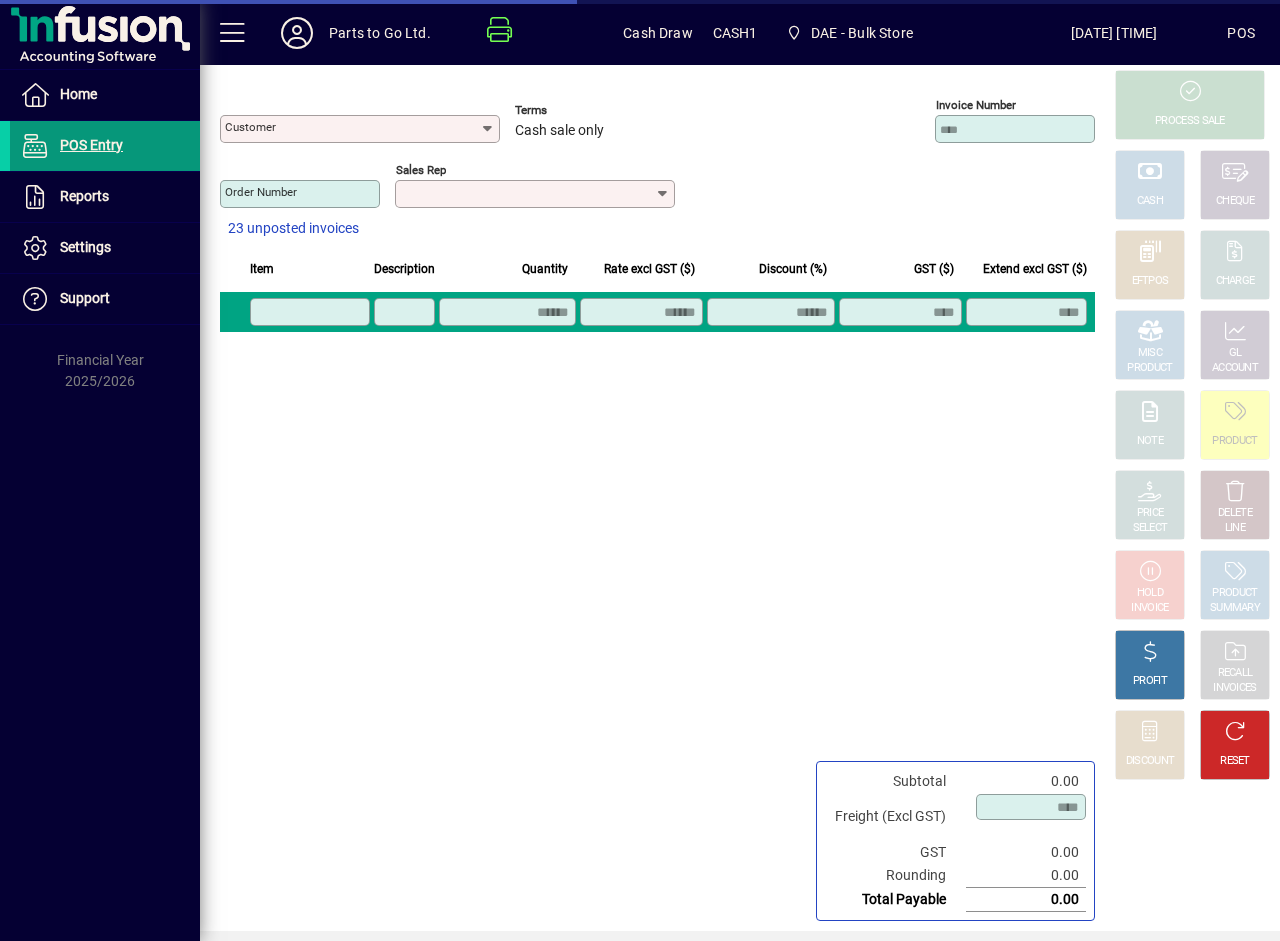 type on "**********" 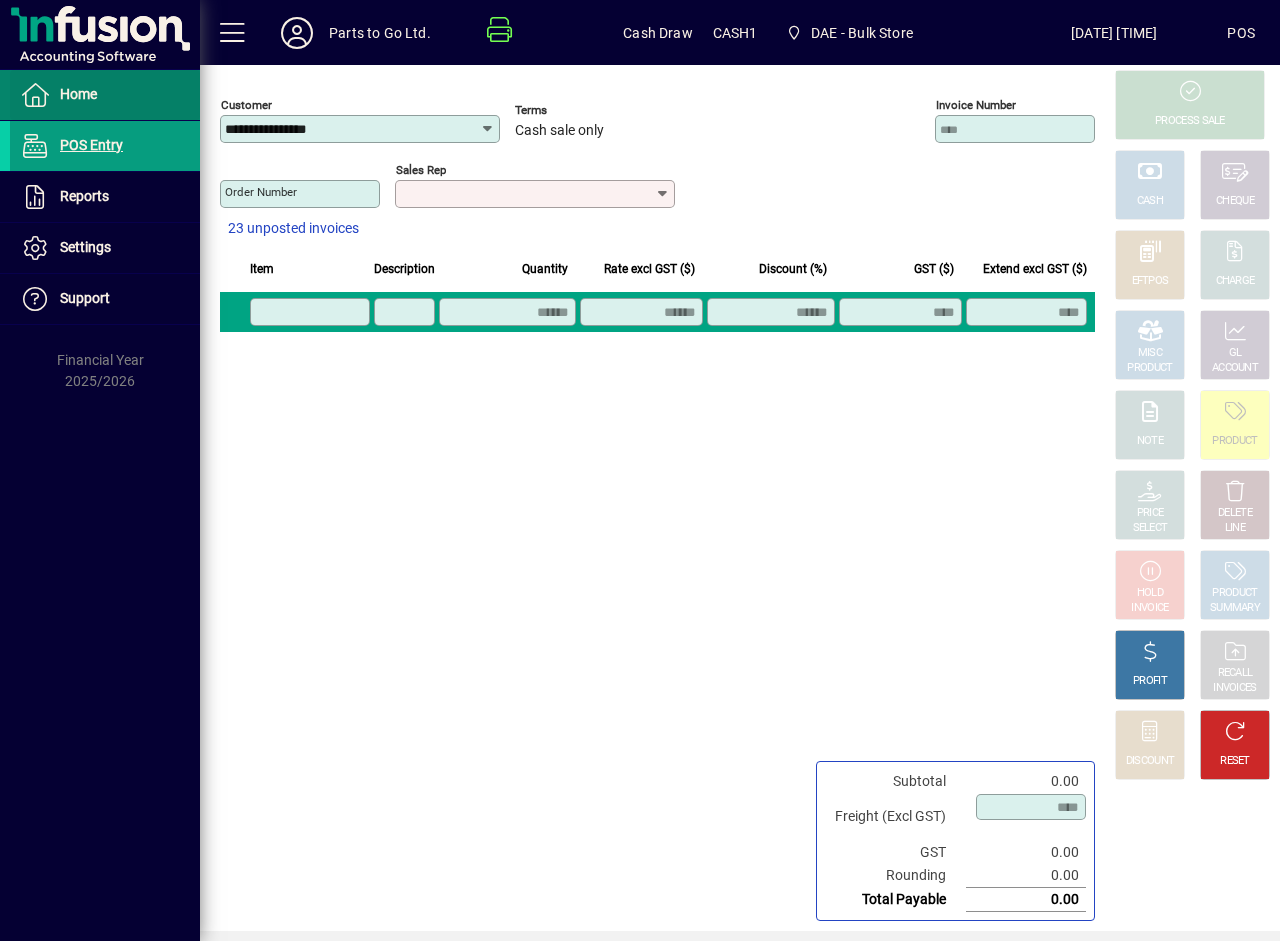 click on "Home" at bounding box center (78, 94) 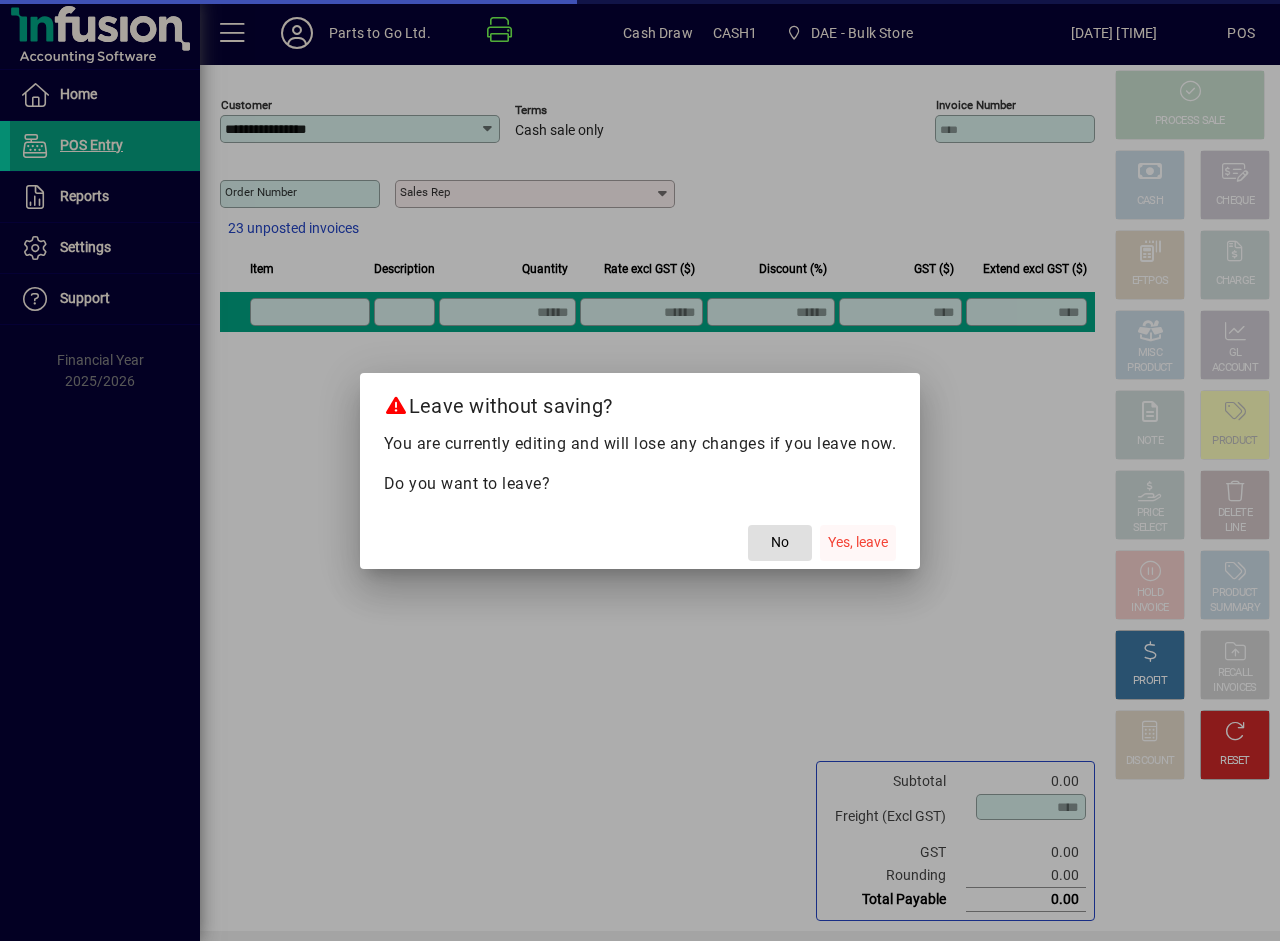 click on "Yes, leave" 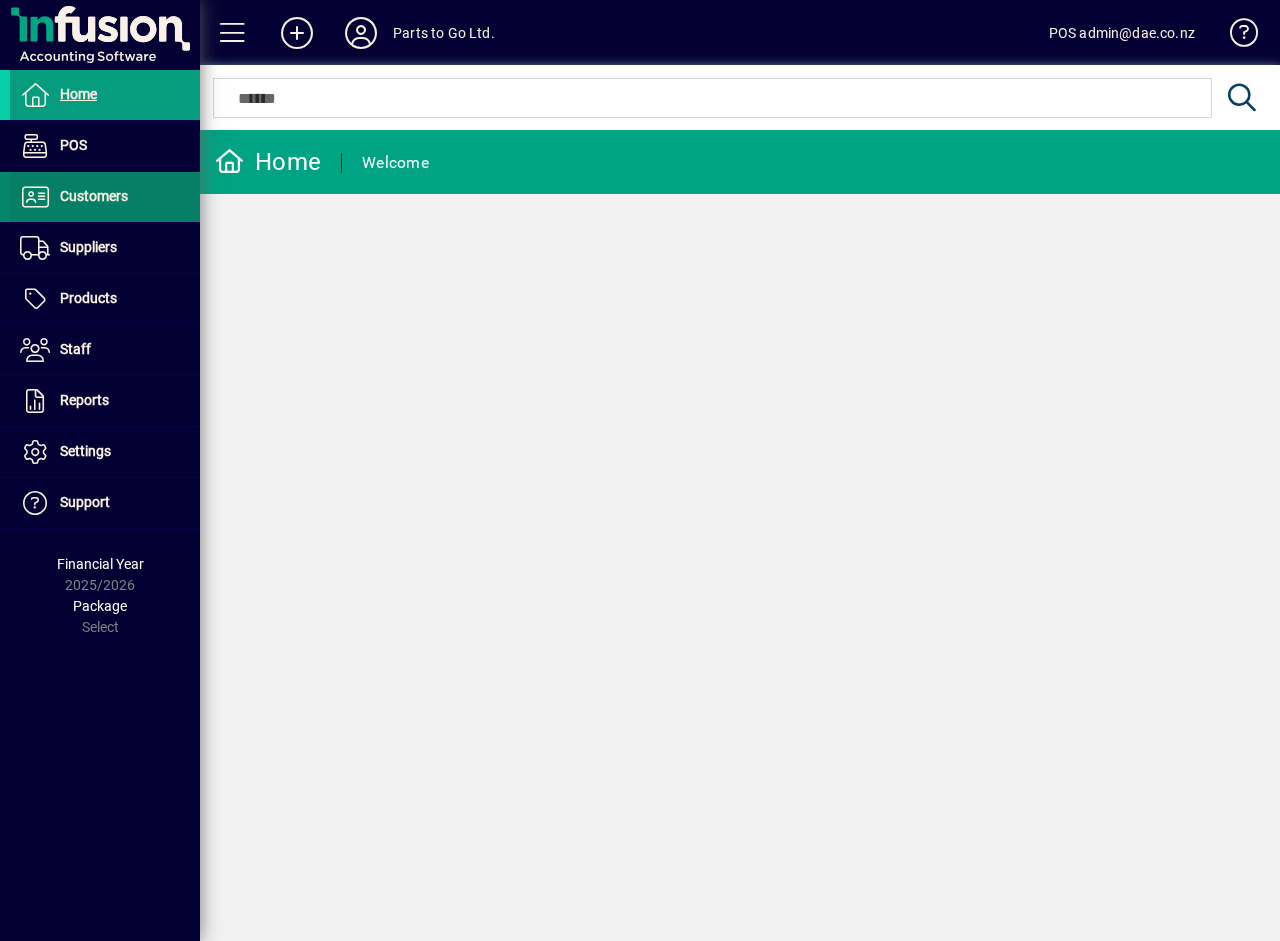 click on "Customers" at bounding box center (94, 196) 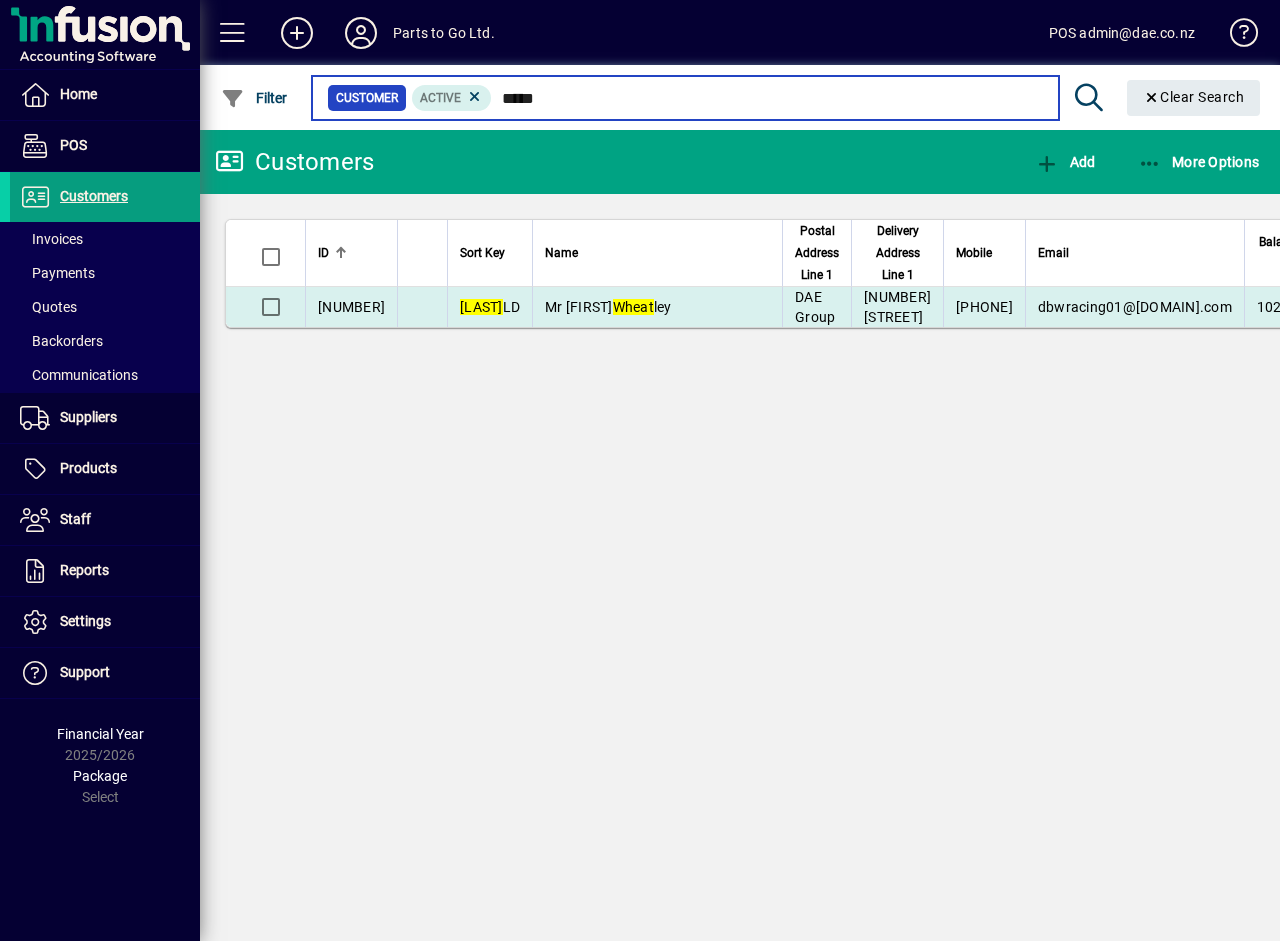 type on "*****" 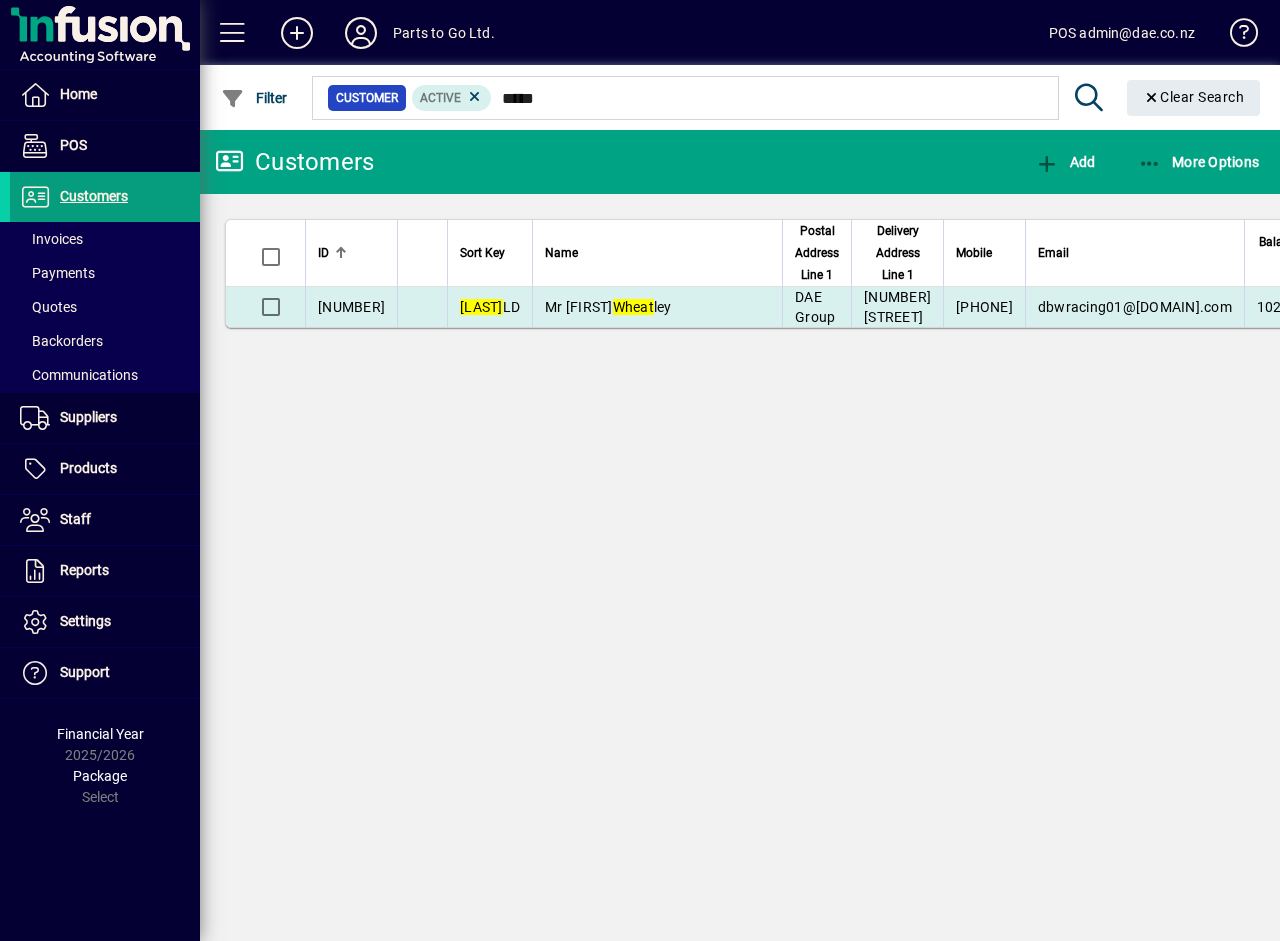 click on "Mr Dave  Wheat ley" at bounding box center (608, 307) 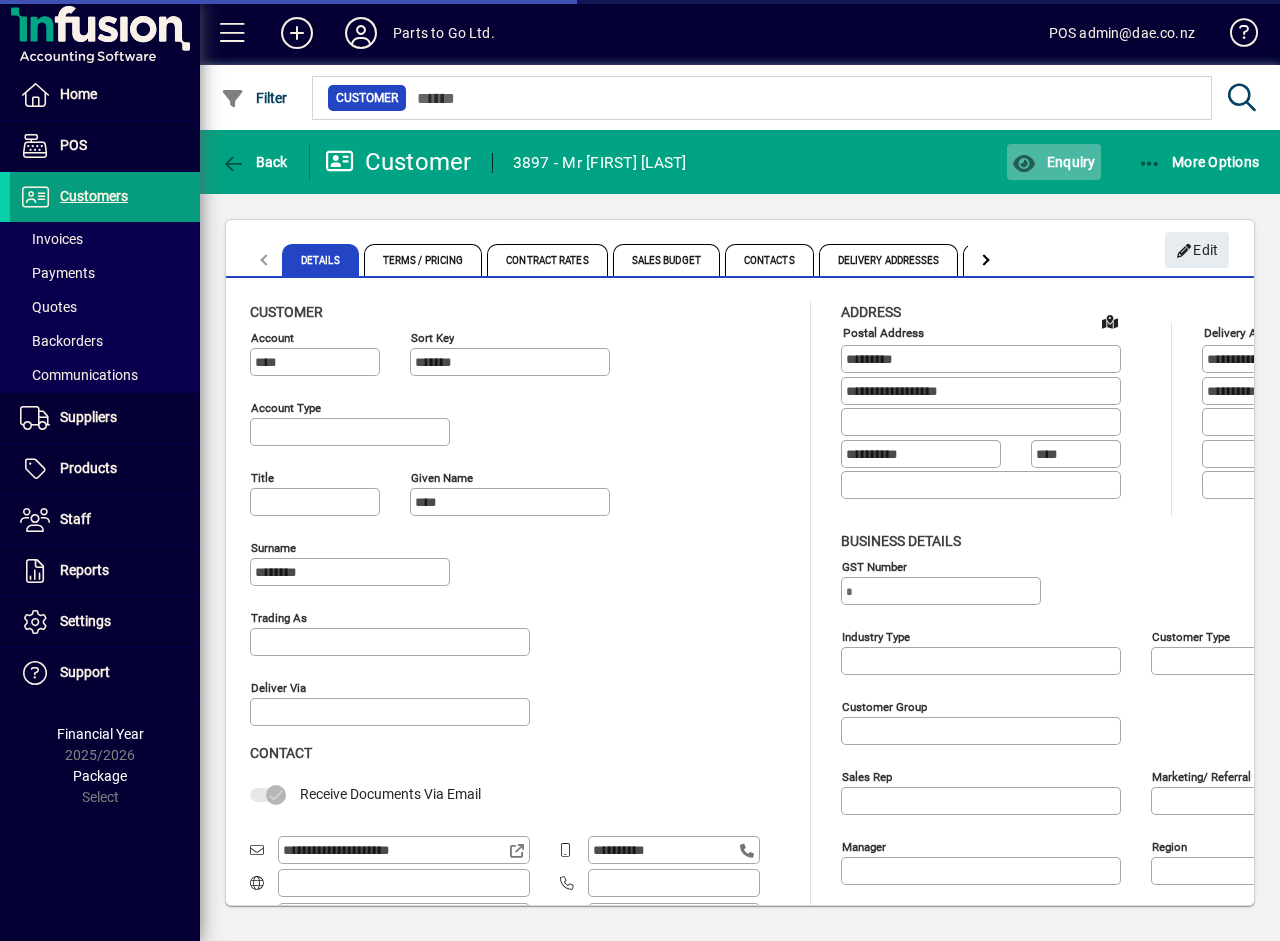 type on "**********" 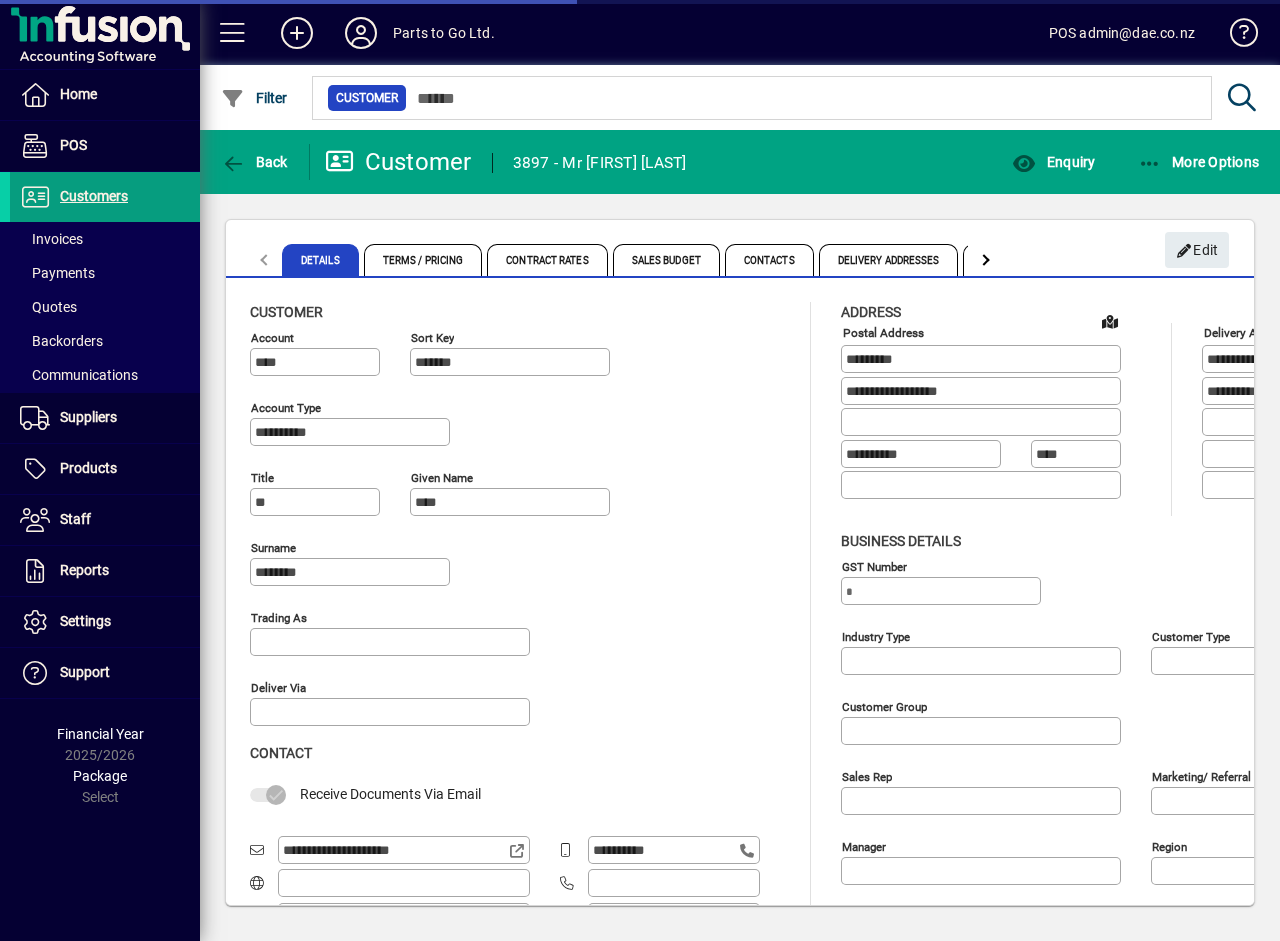 type on "**********" 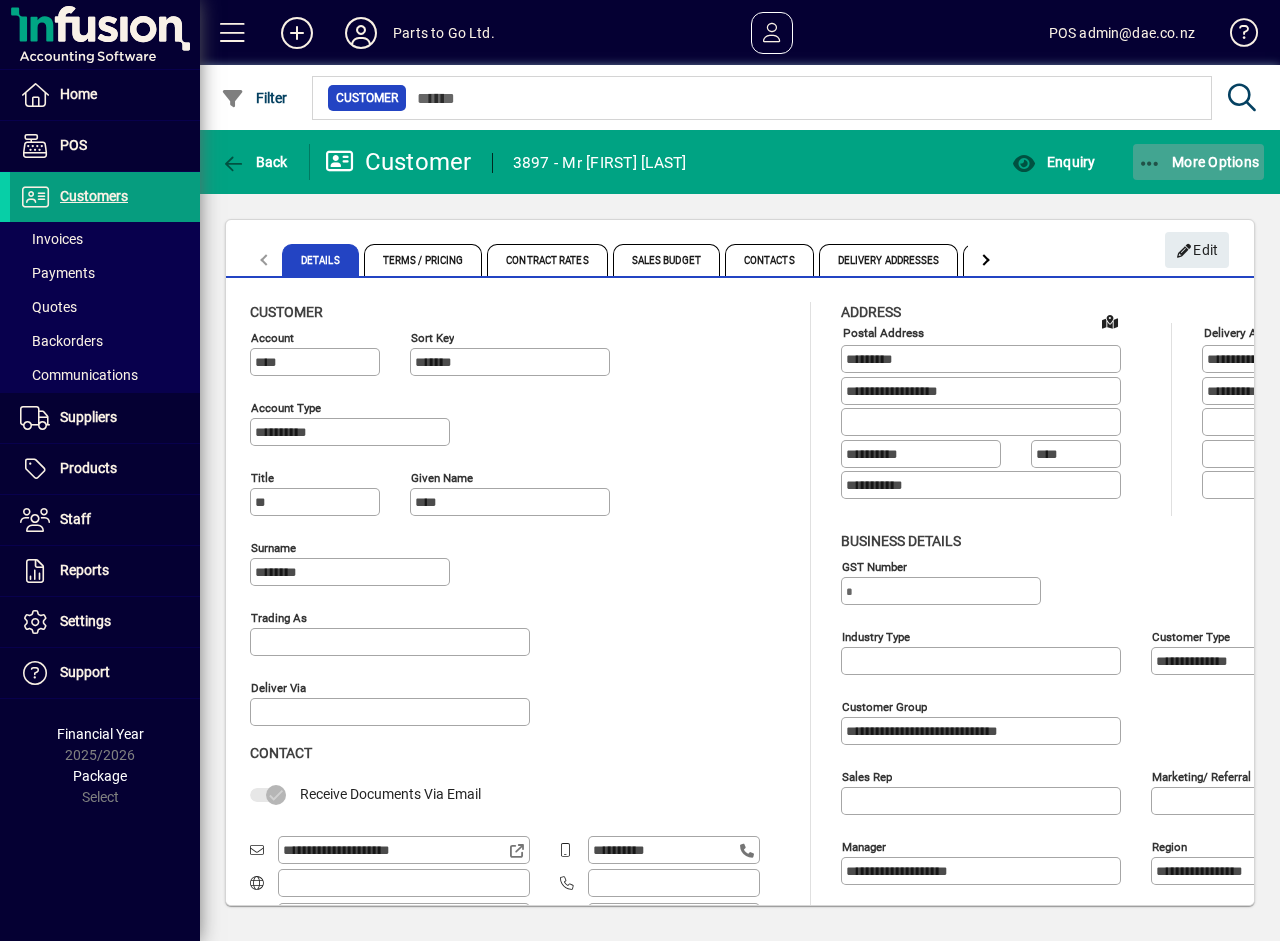 click on "More Options" 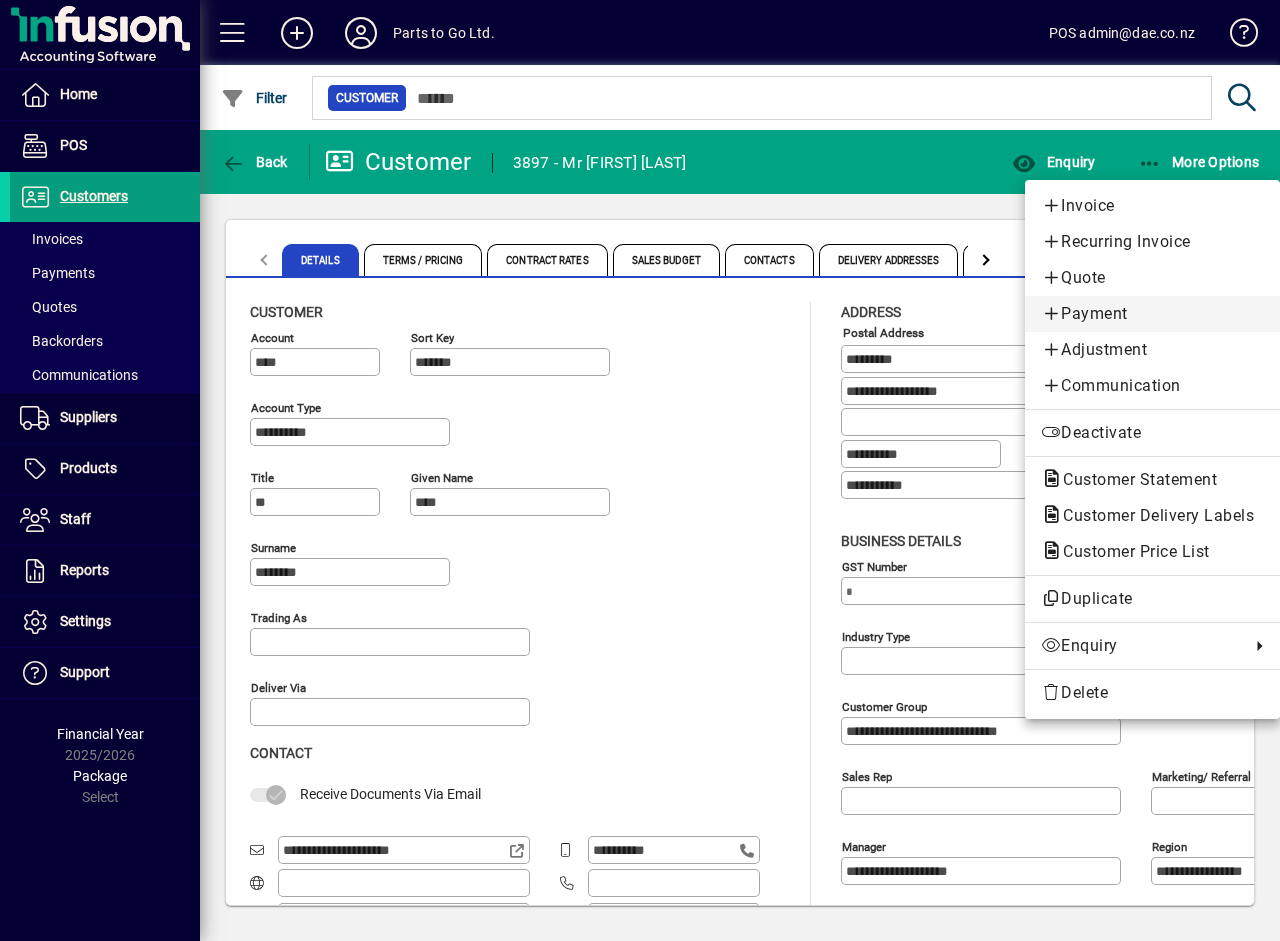 click on "Payment" at bounding box center [1152, 314] 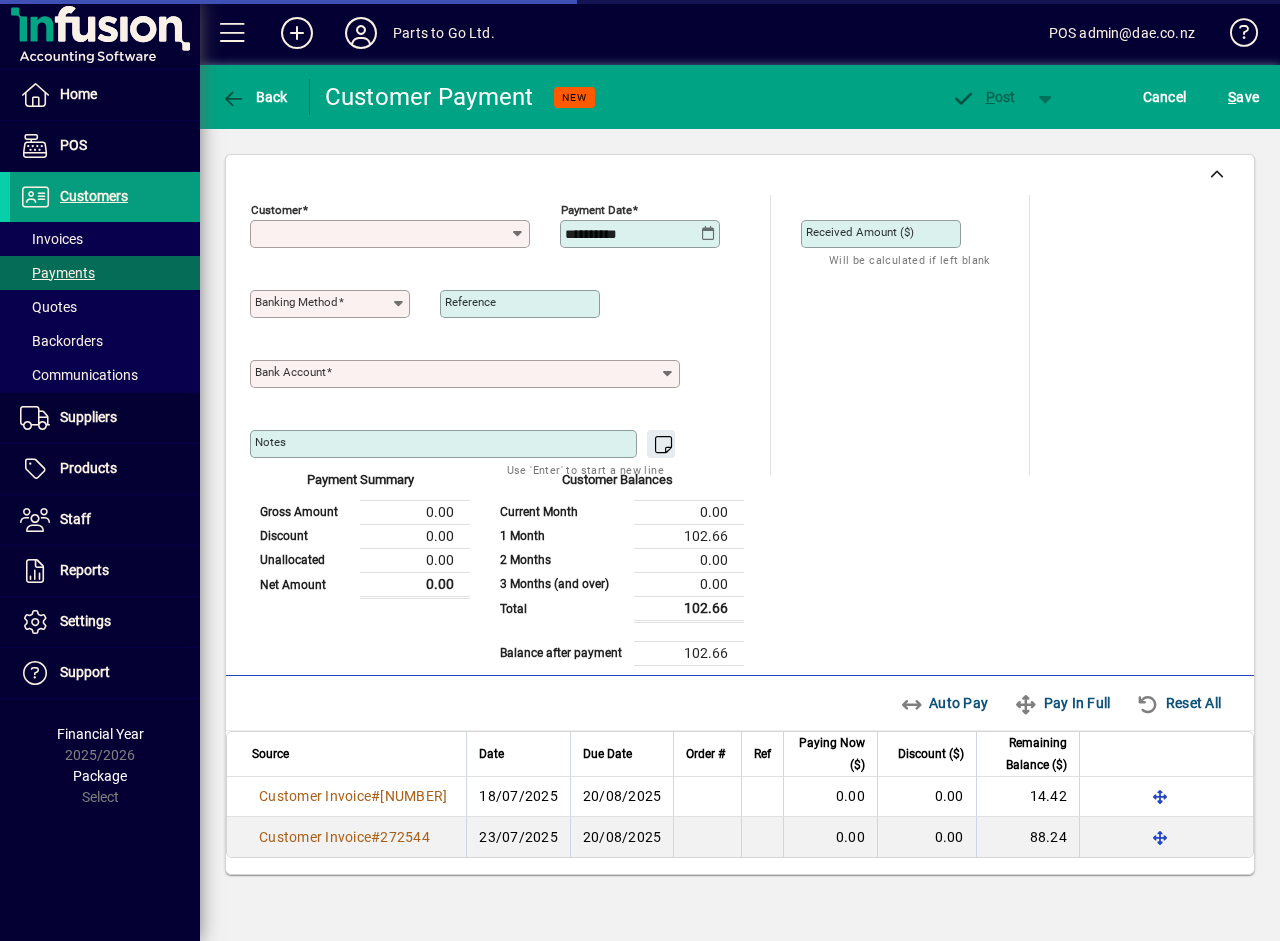 type on "**********" 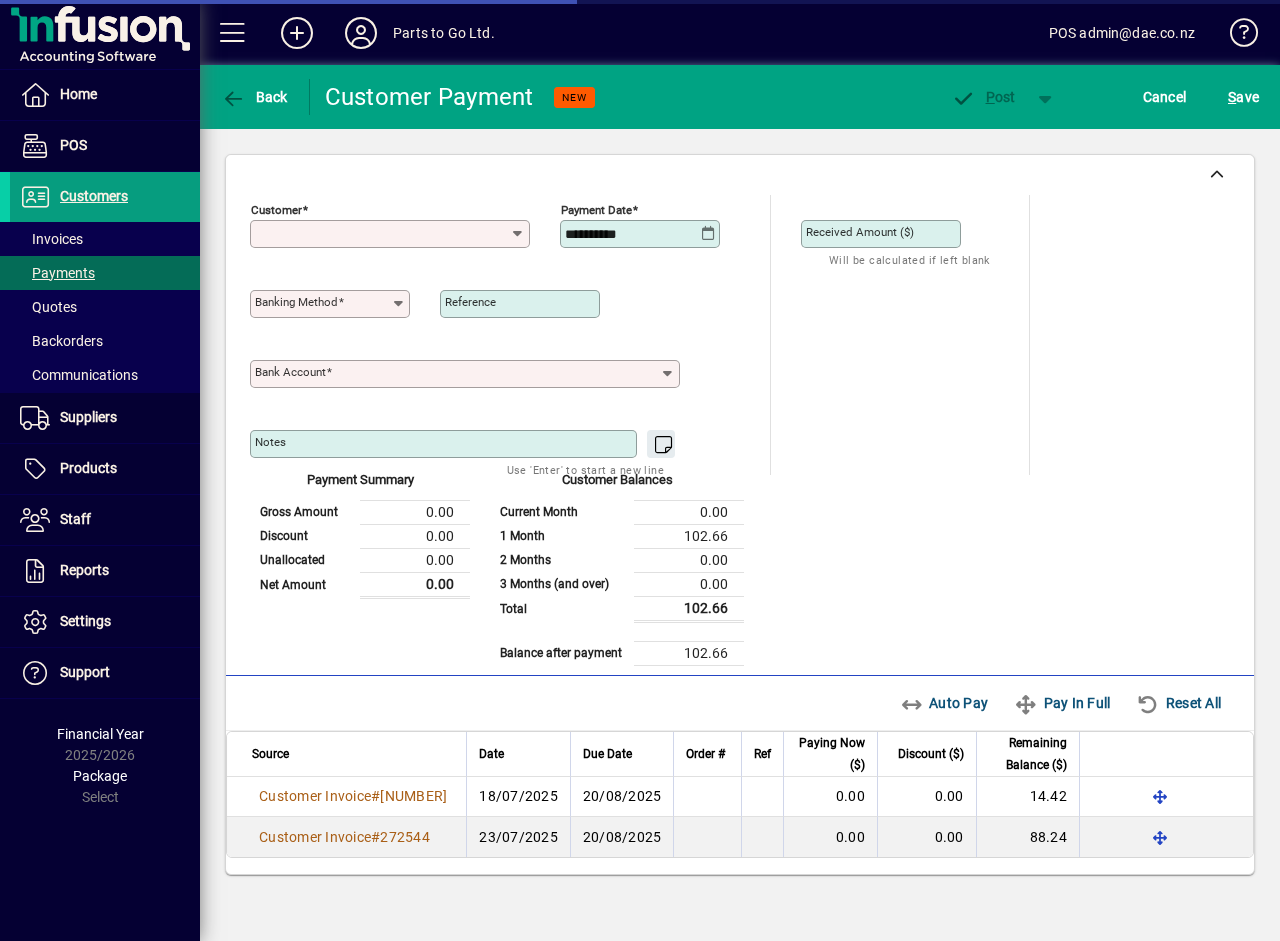 type on "**********" 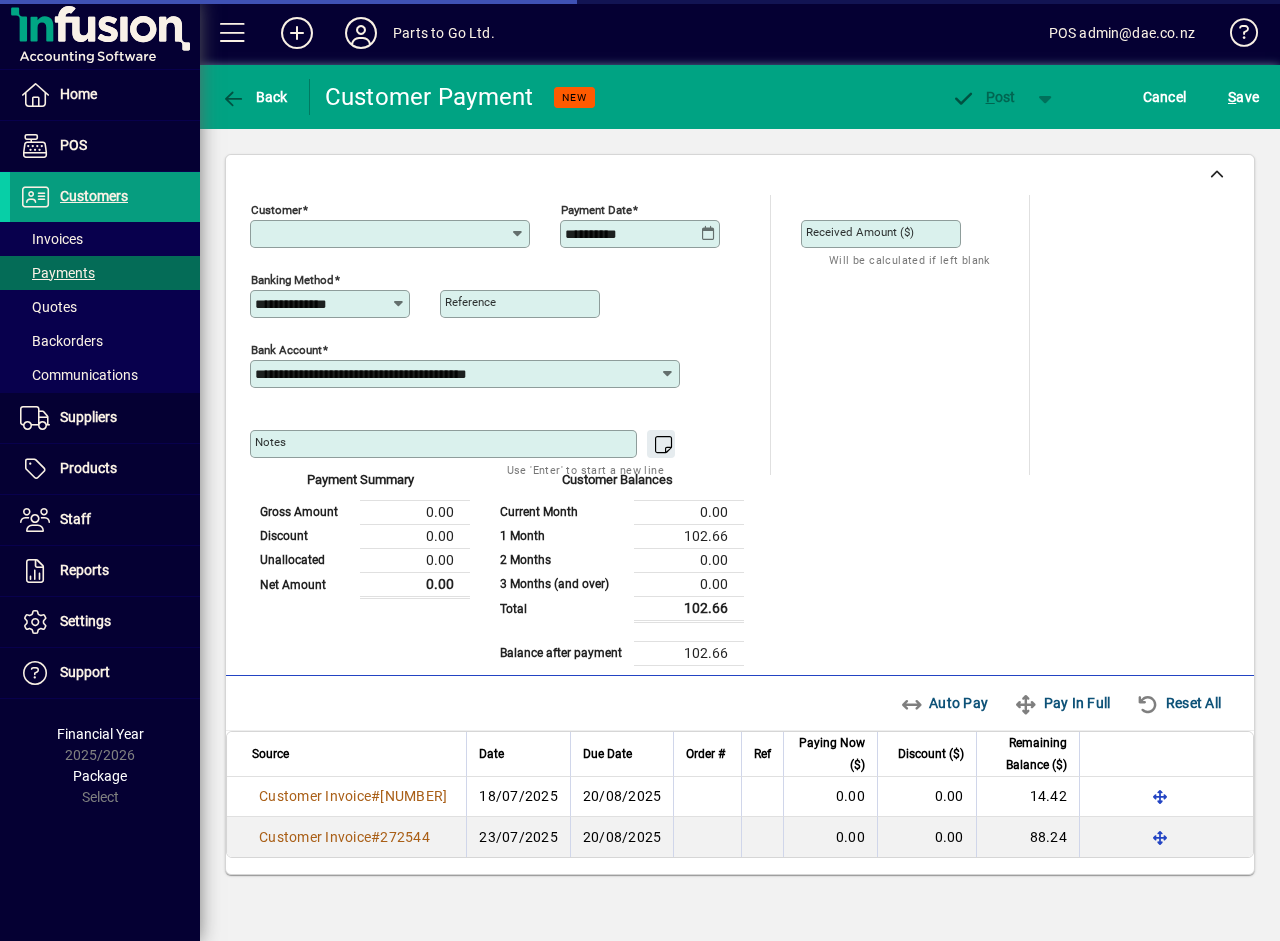 type on "**********" 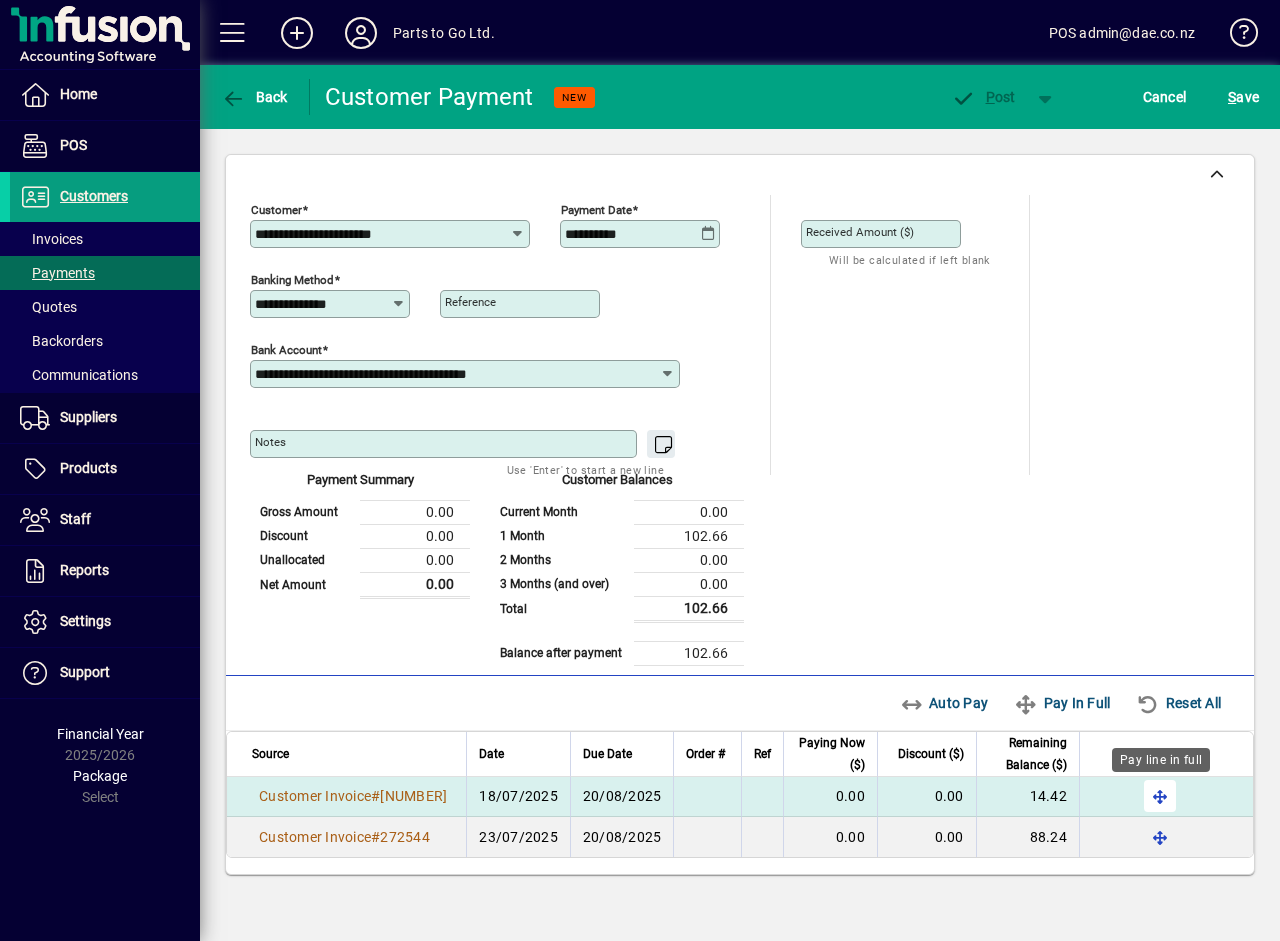 click at bounding box center (1160, 796) 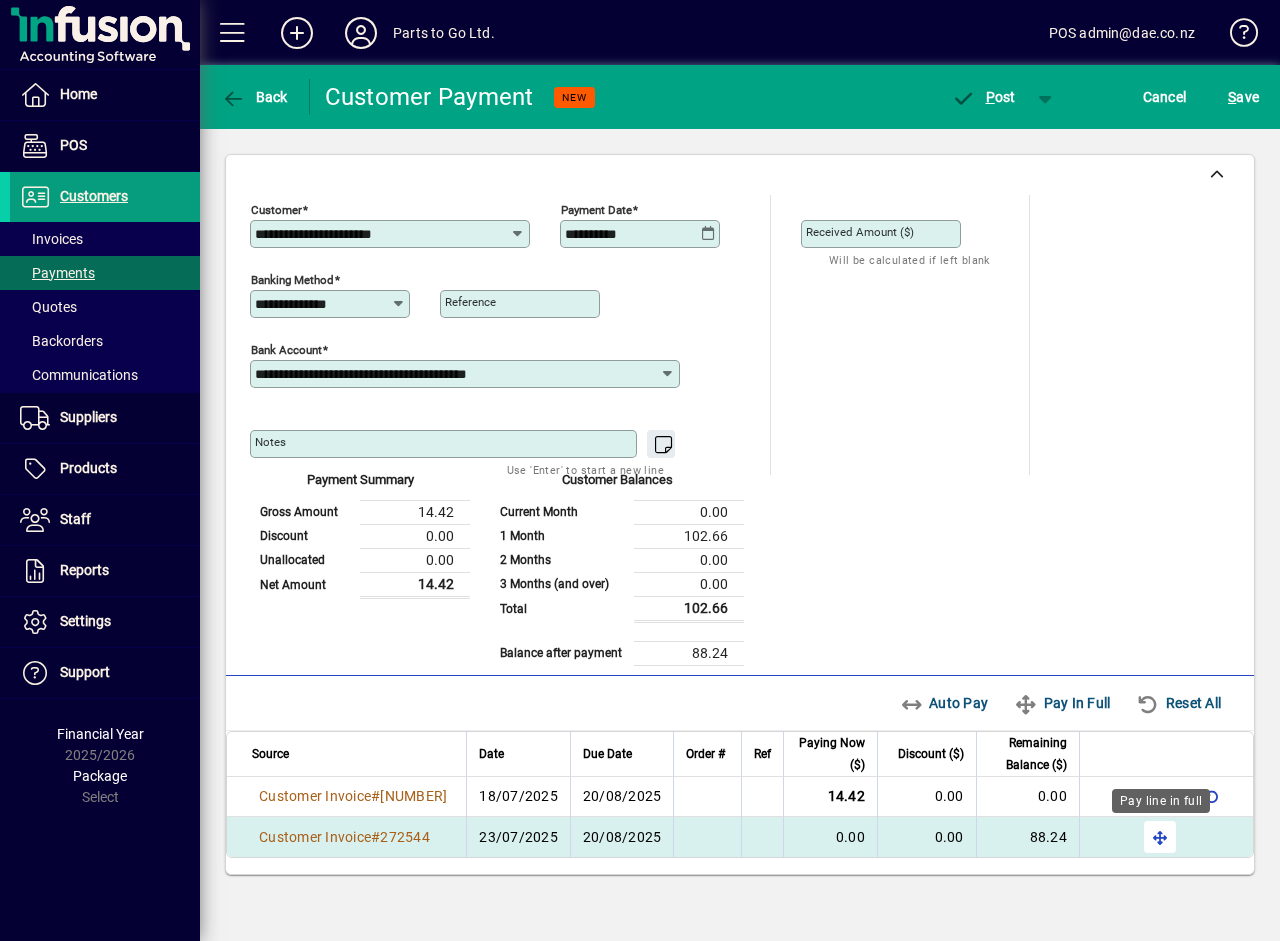 click at bounding box center [1160, 837] 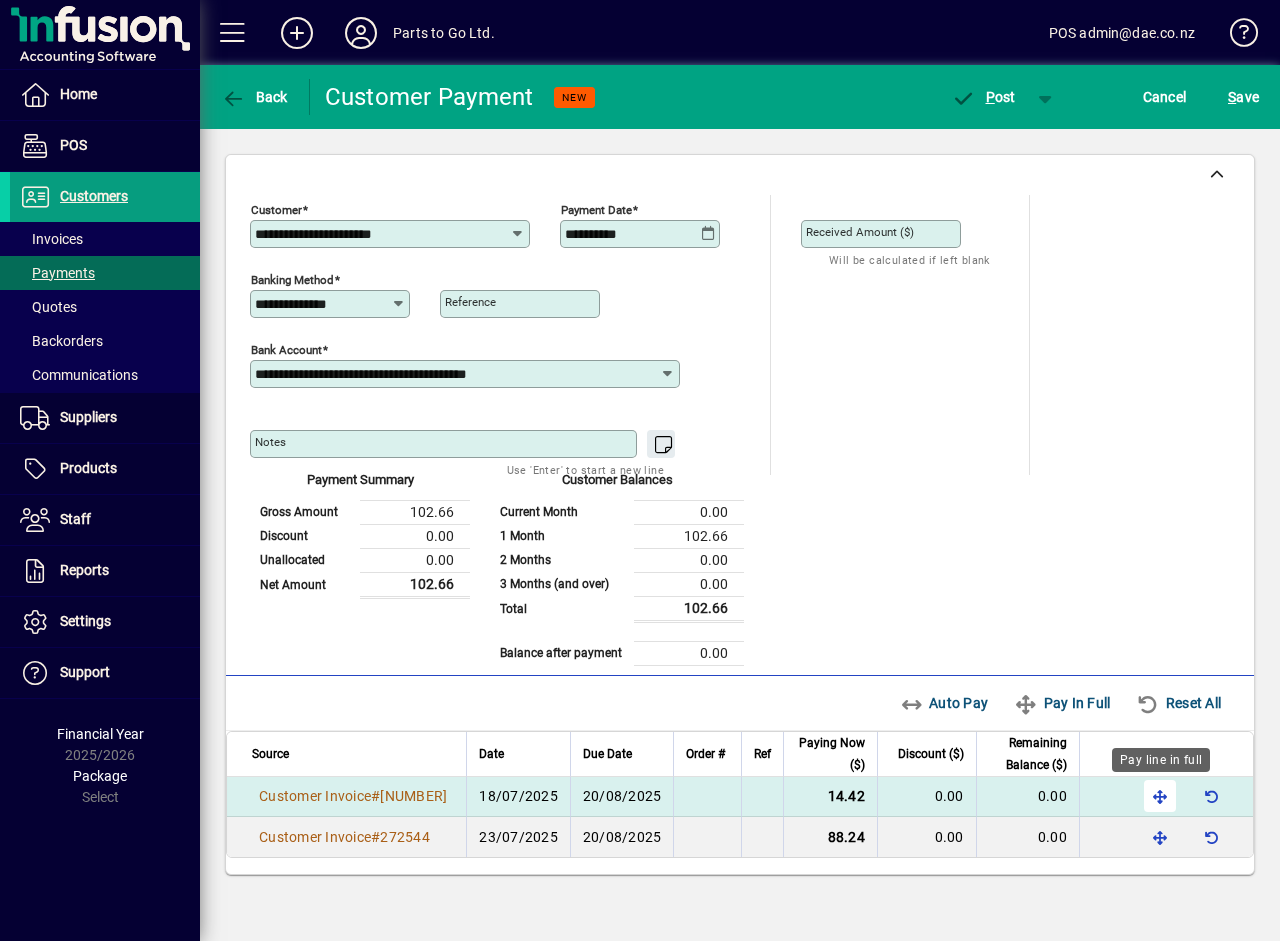 click at bounding box center [1160, 796] 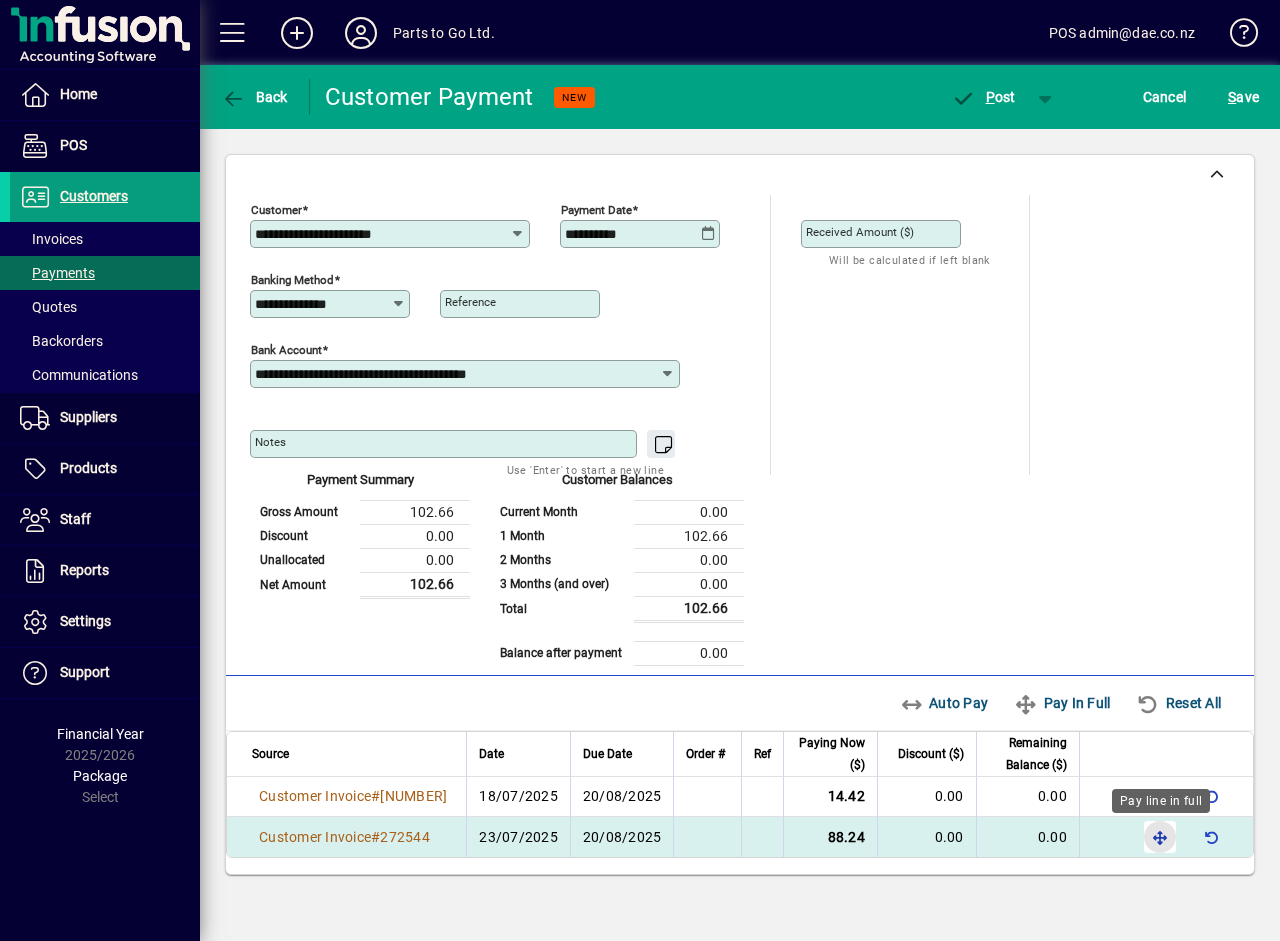 click at bounding box center [1160, 837] 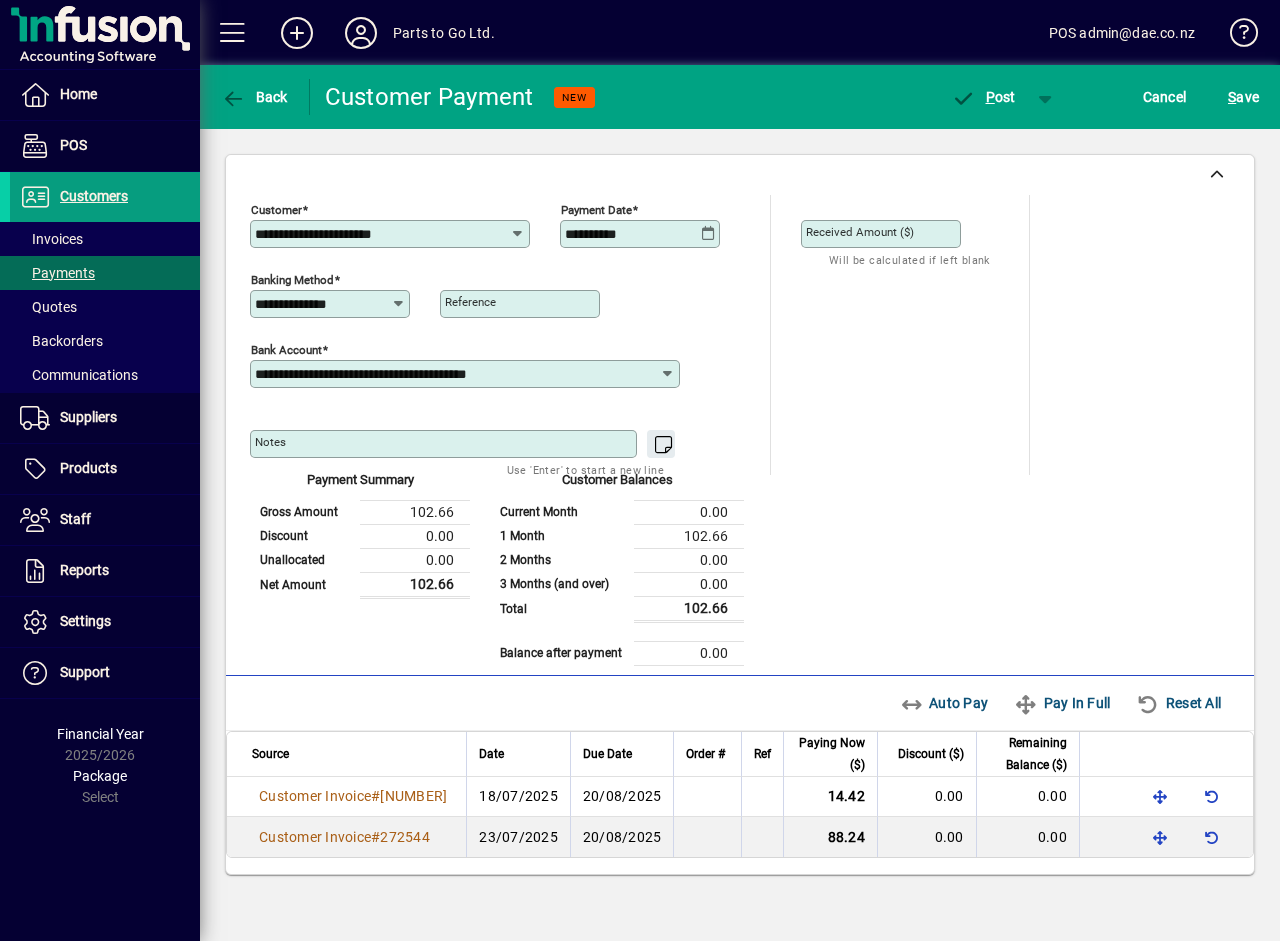 click 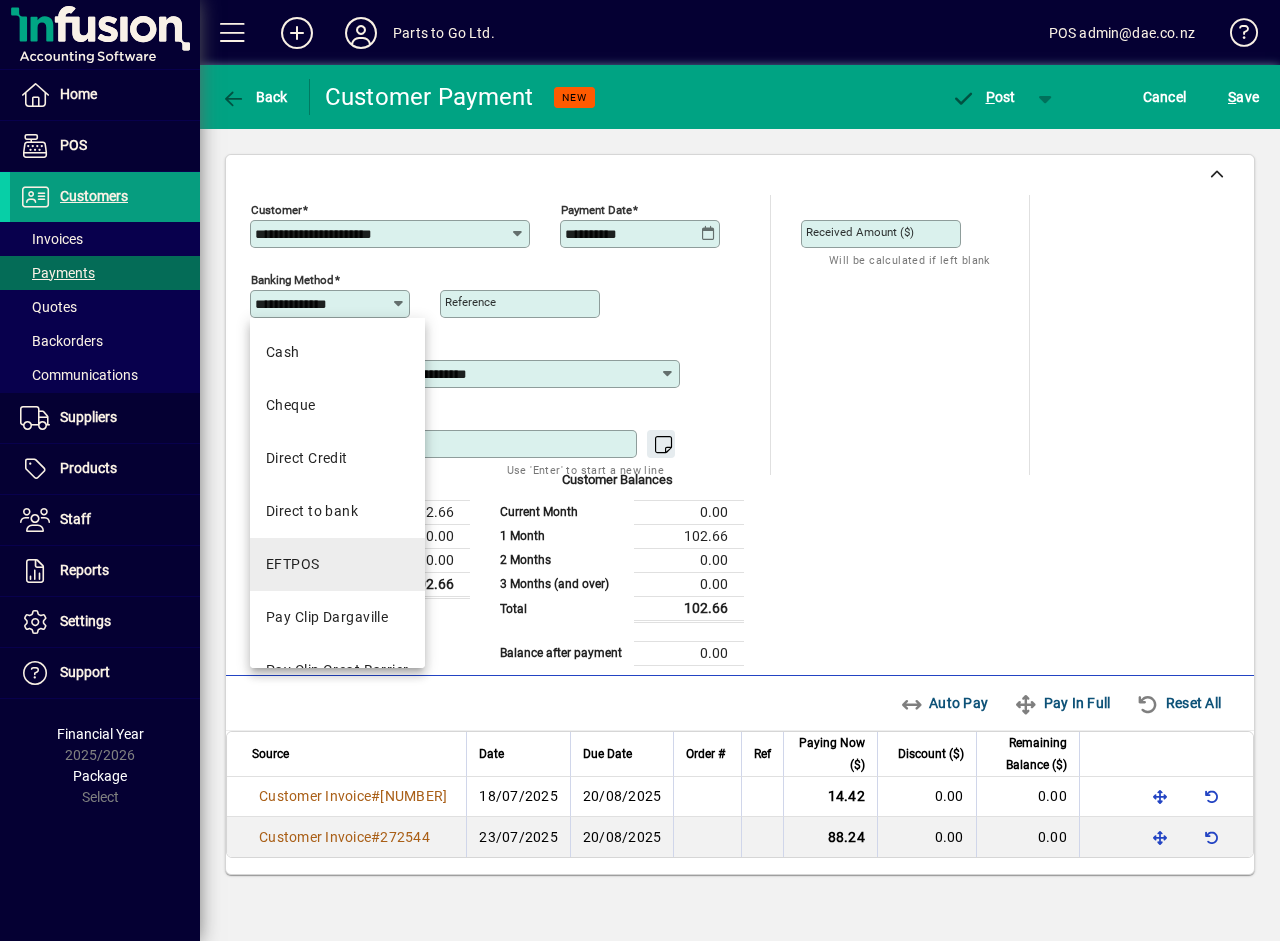 click on "EFTPOS" at bounding box center (293, 564) 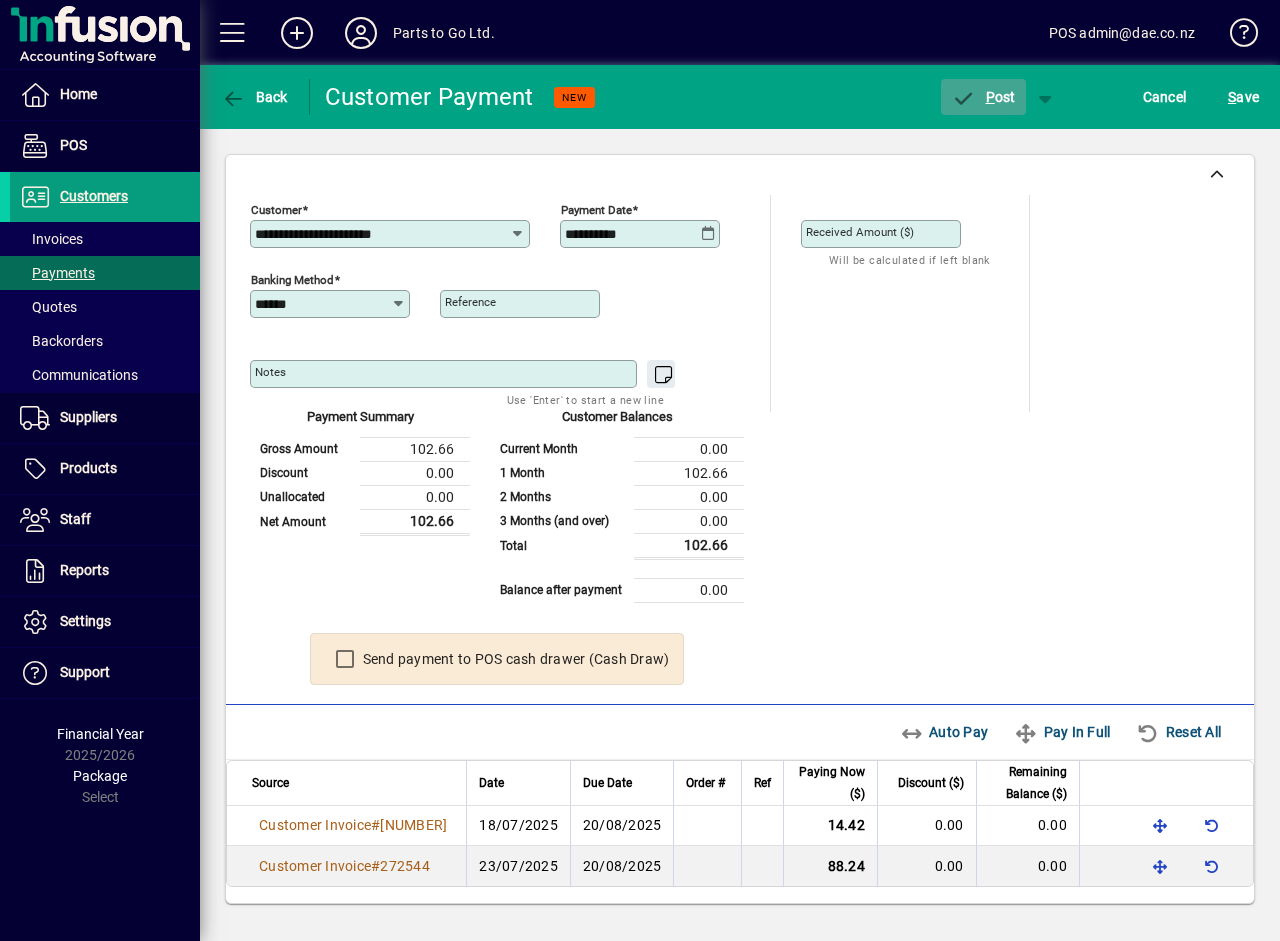 click on "P ost" 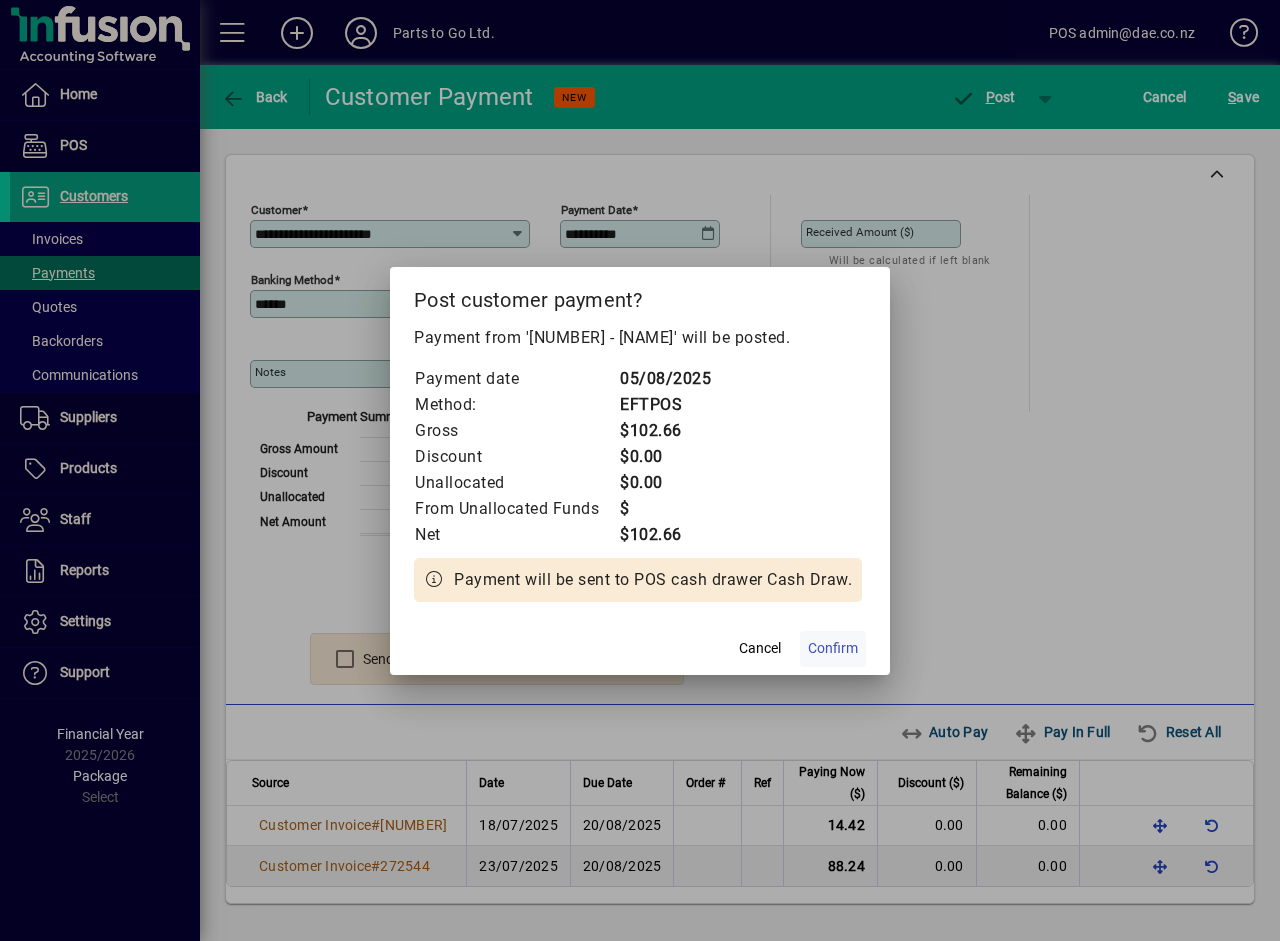 click on "Confirm" 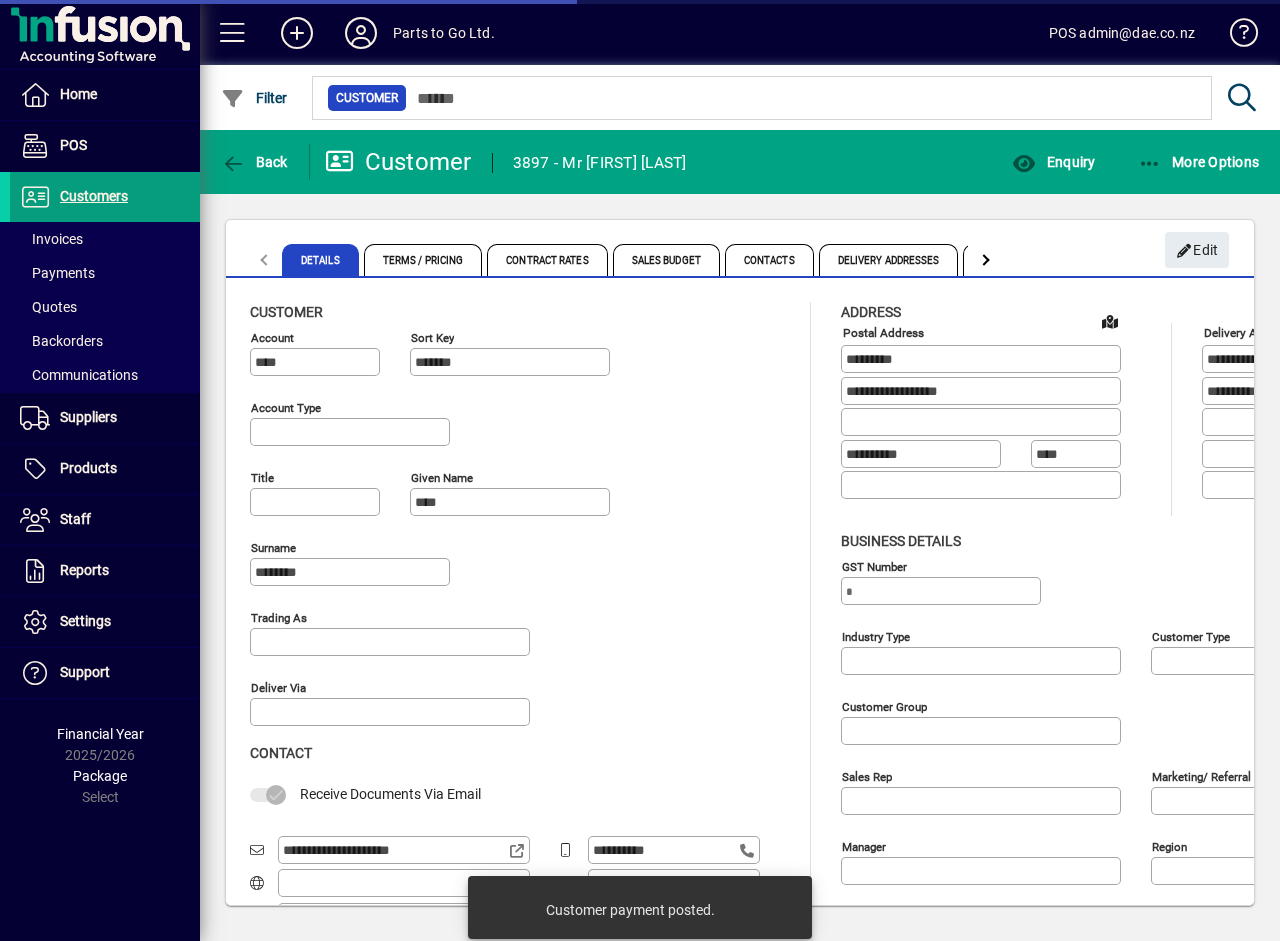 type on "**********" 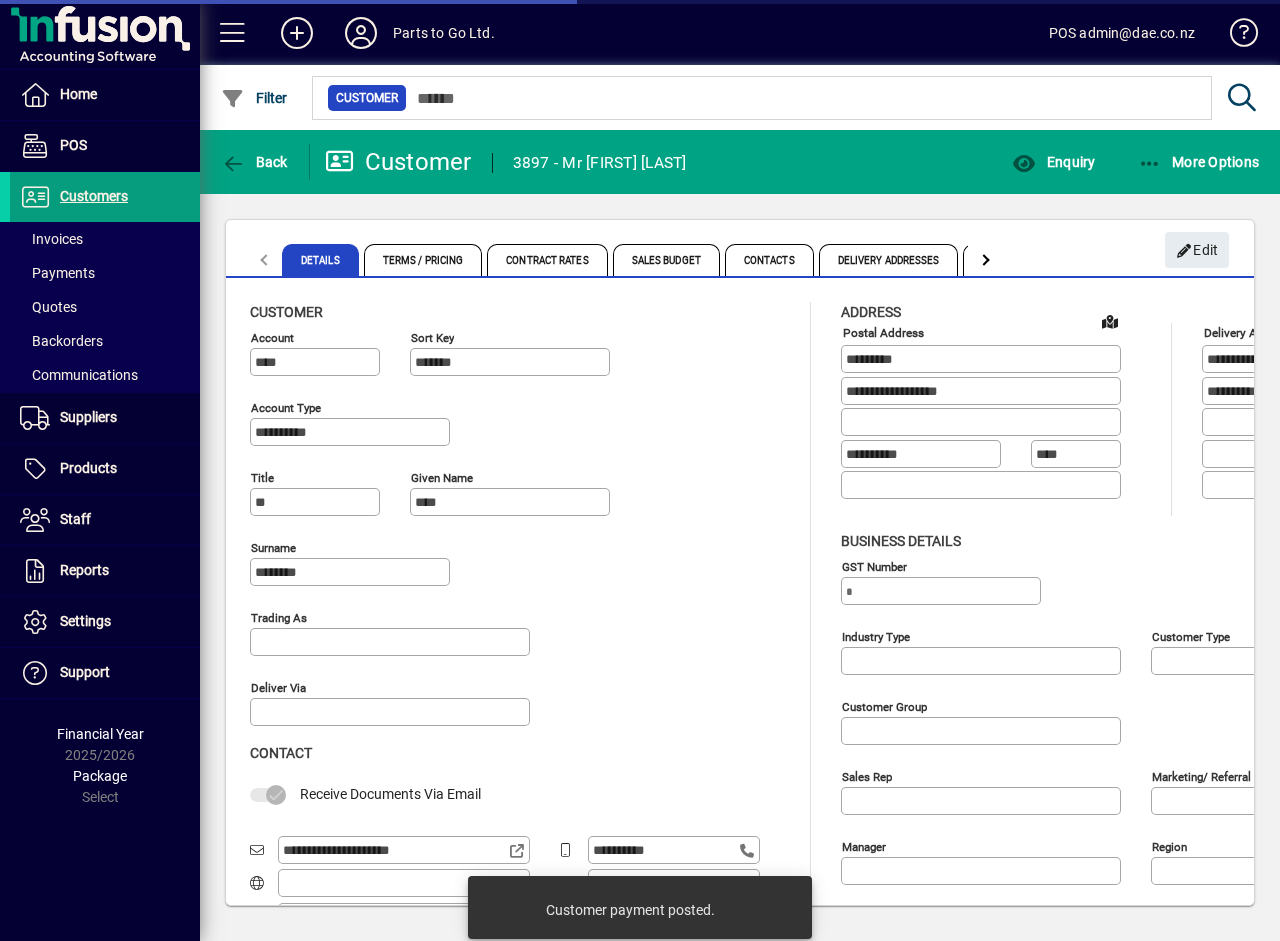 type on "**********" 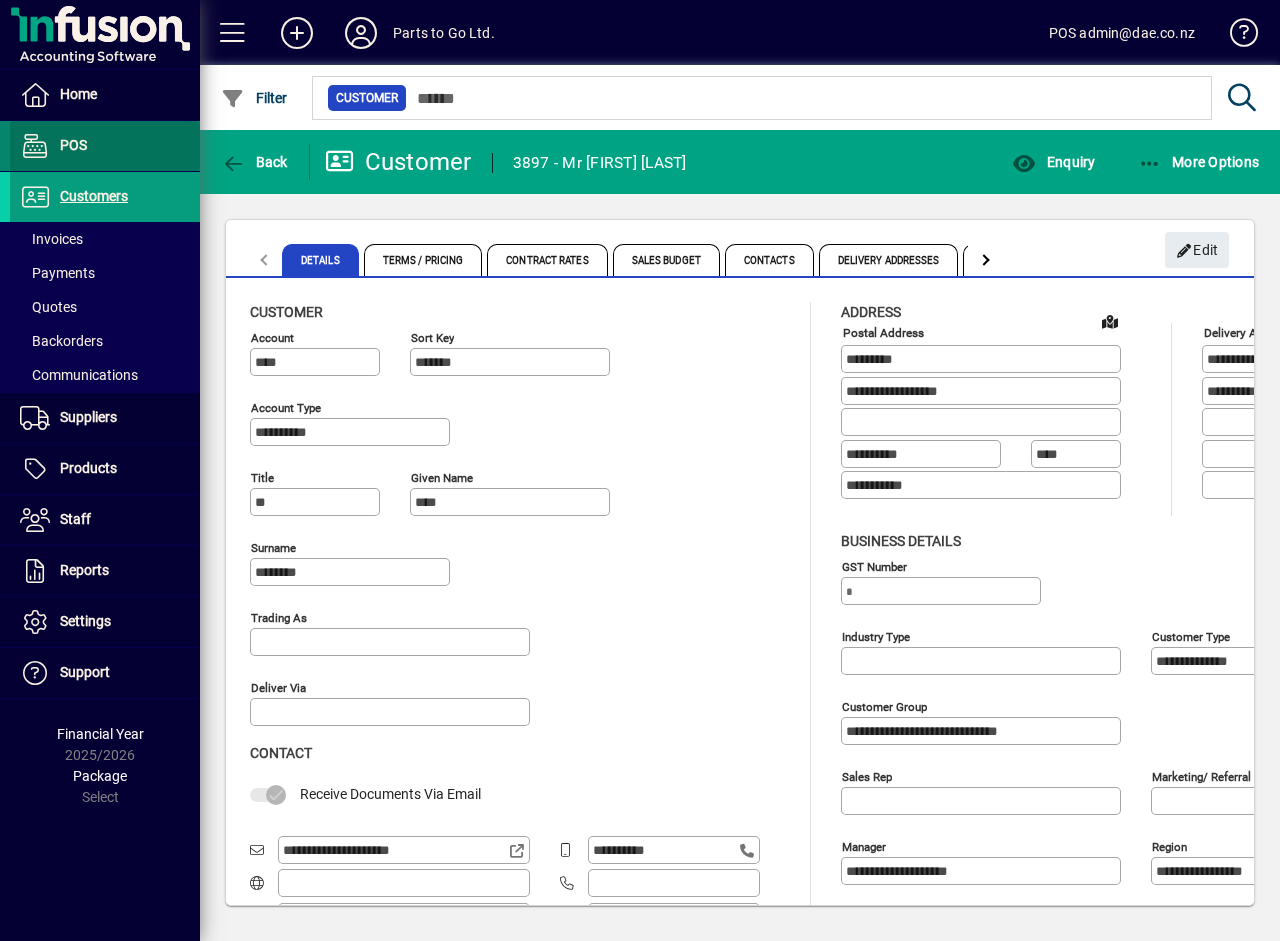 click on "POS" at bounding box center (73, 145) 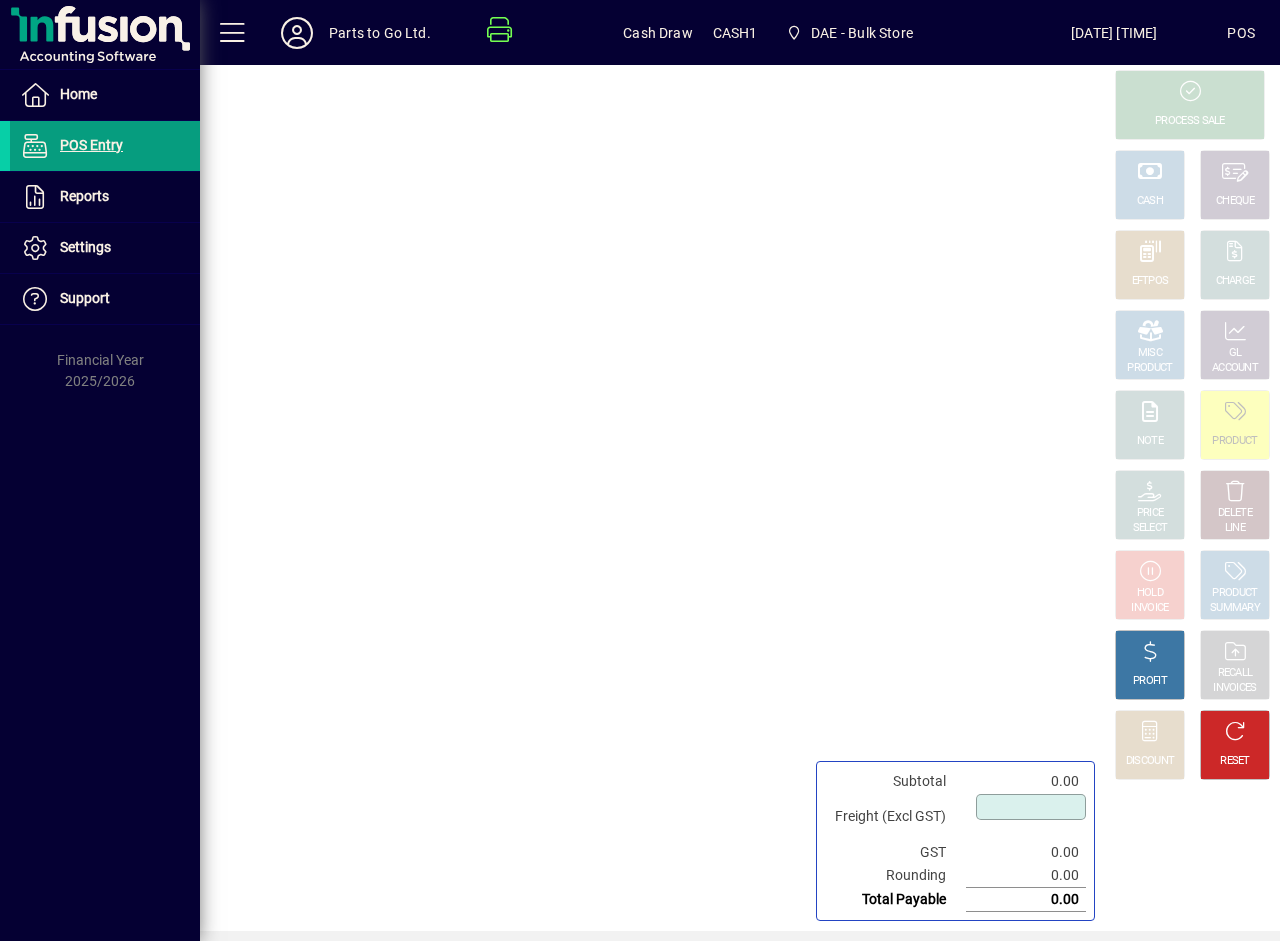 type on "****" 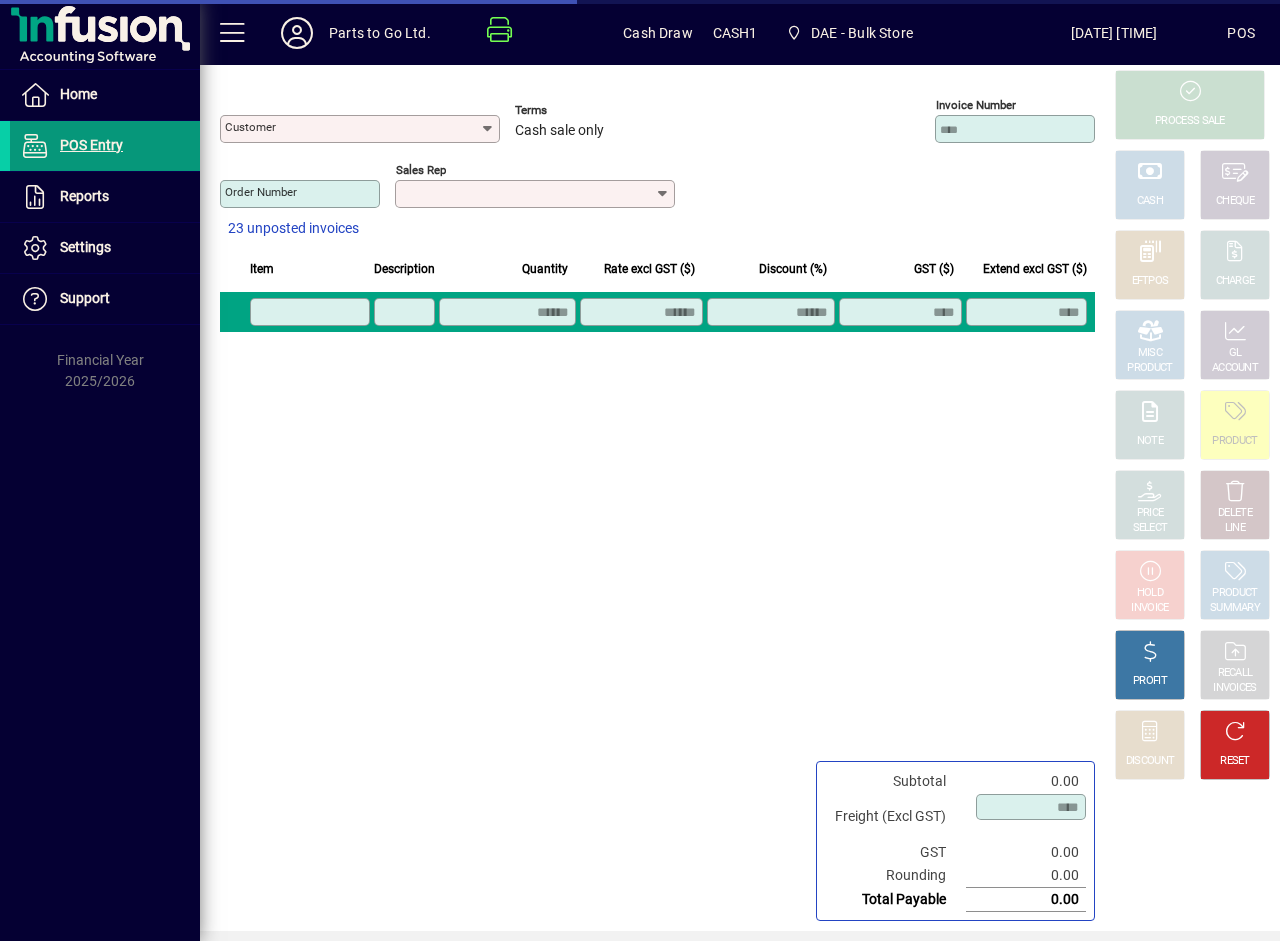 type on "**********" 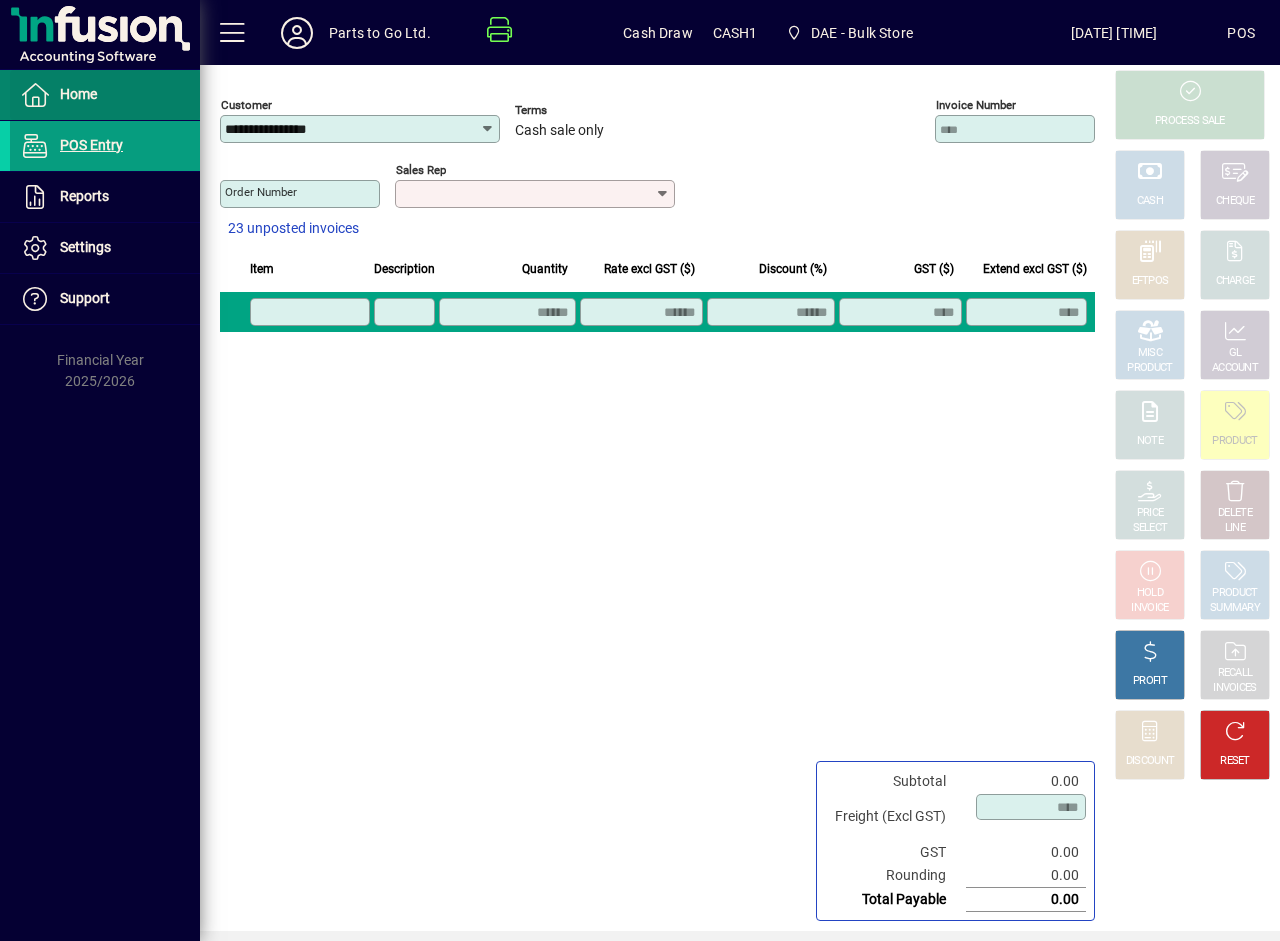 click at bounding box center [105, 95] 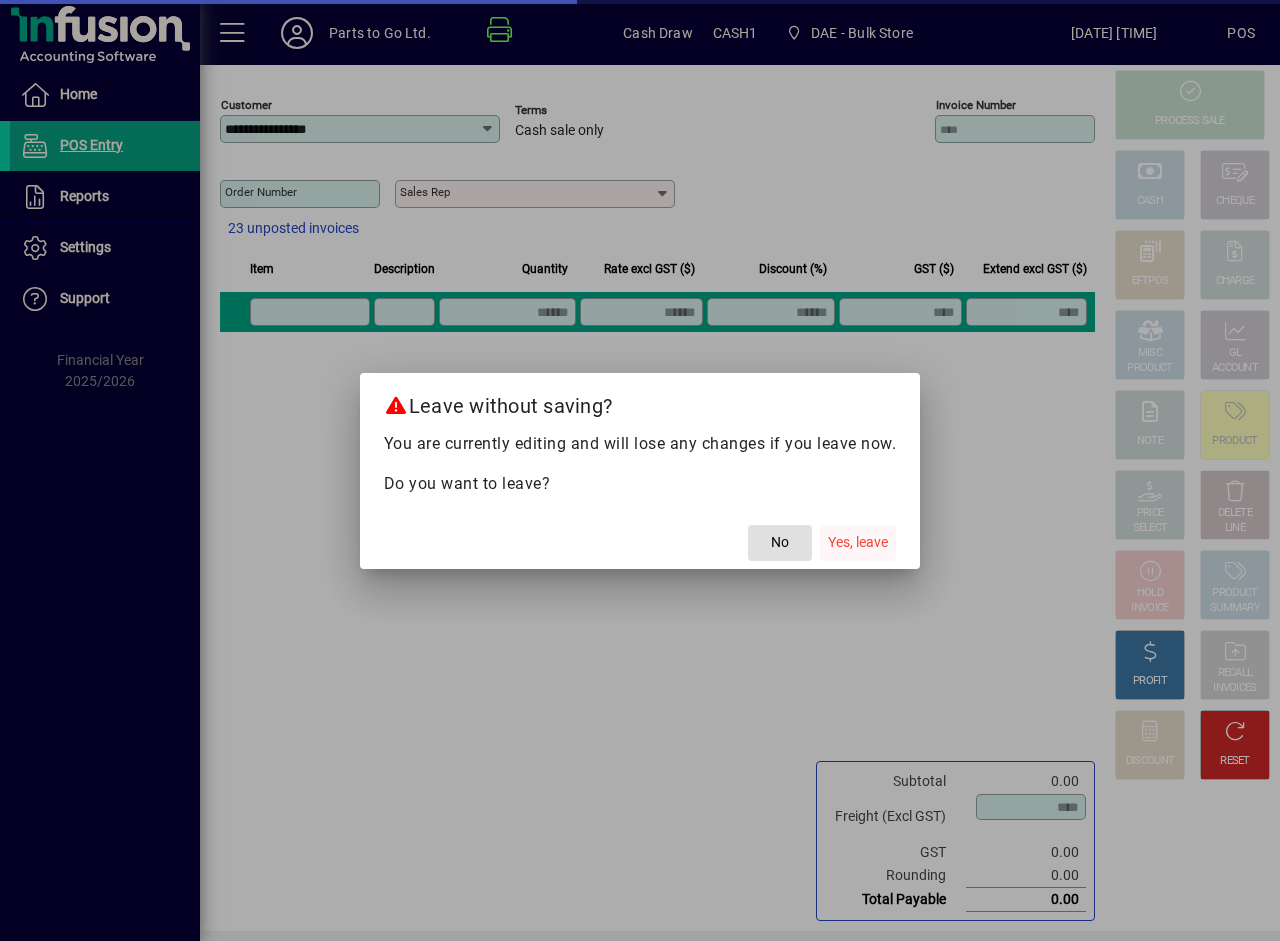 click on "Yes, leave" 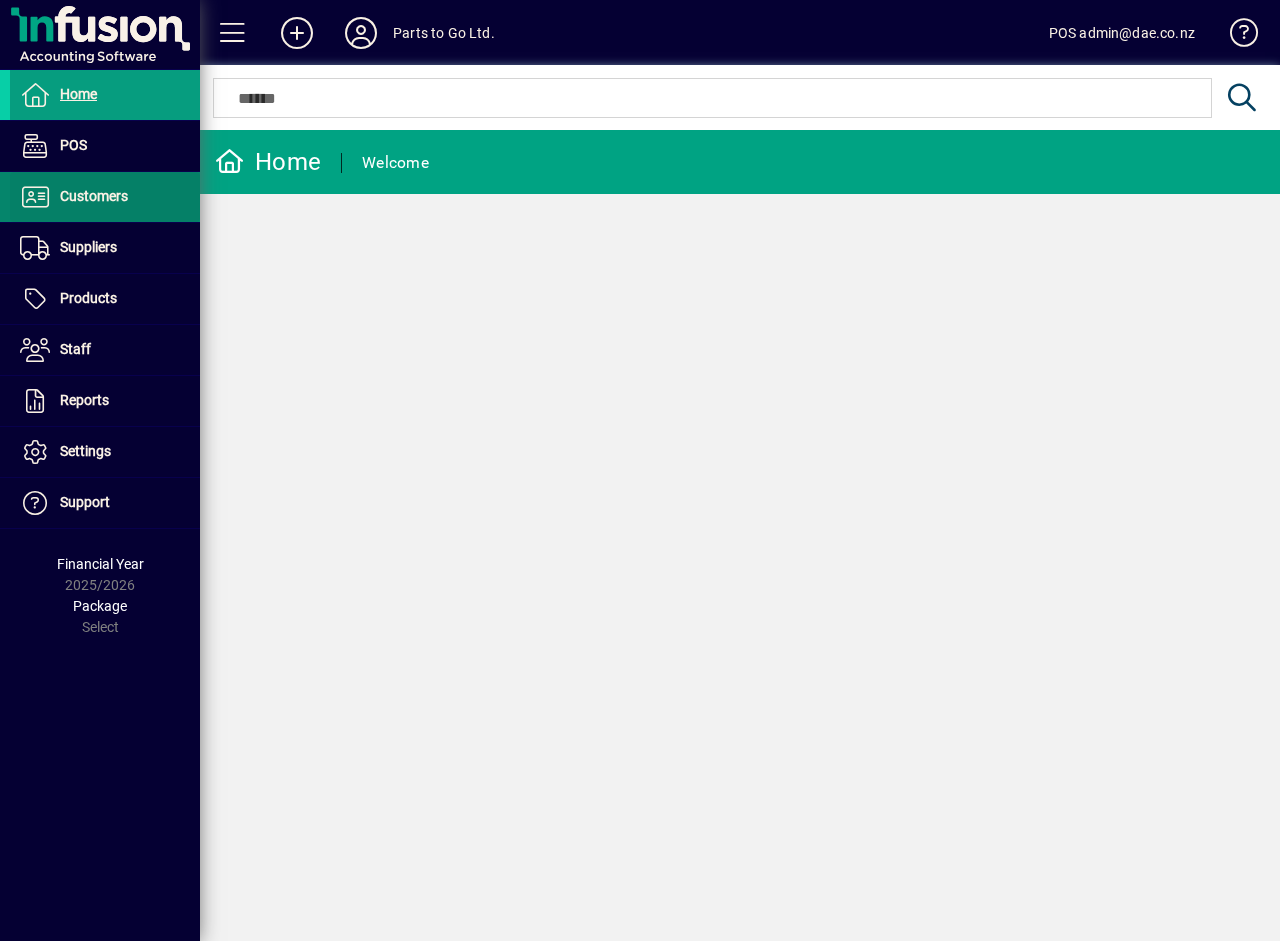 click on "Customers" at bounding box center (94, 196) 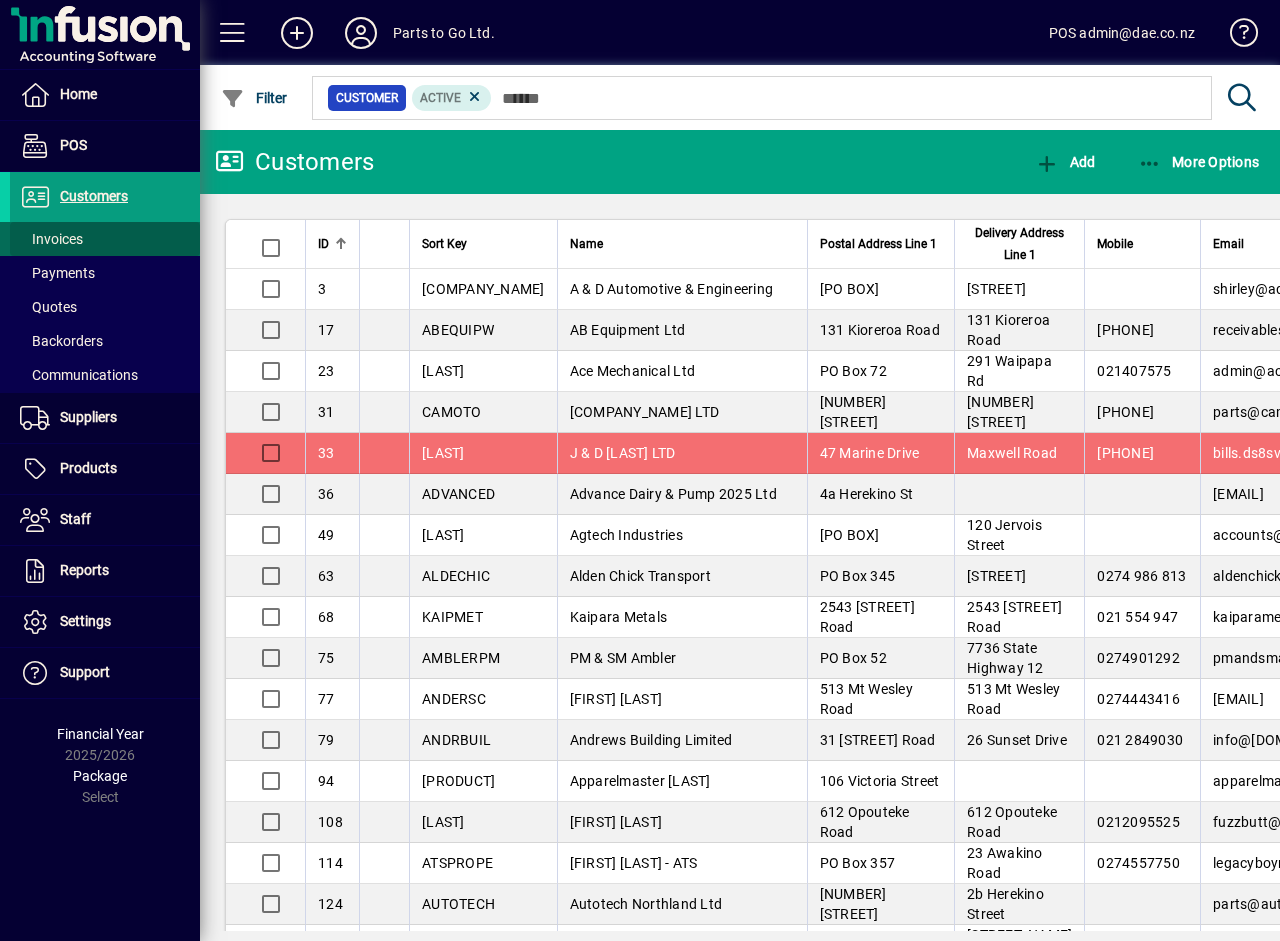 click at bounding box center [105, 239] 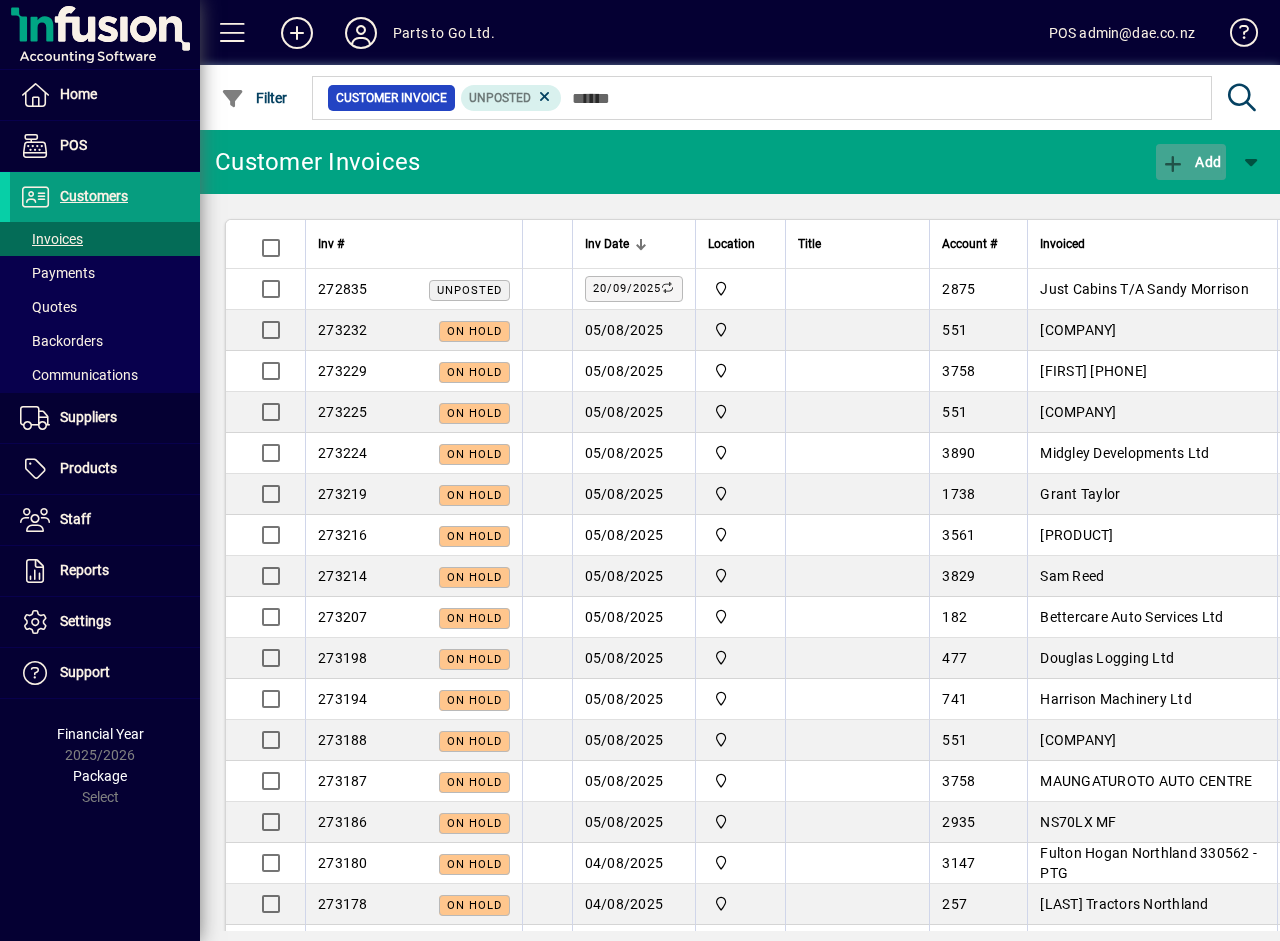 click on "Add" 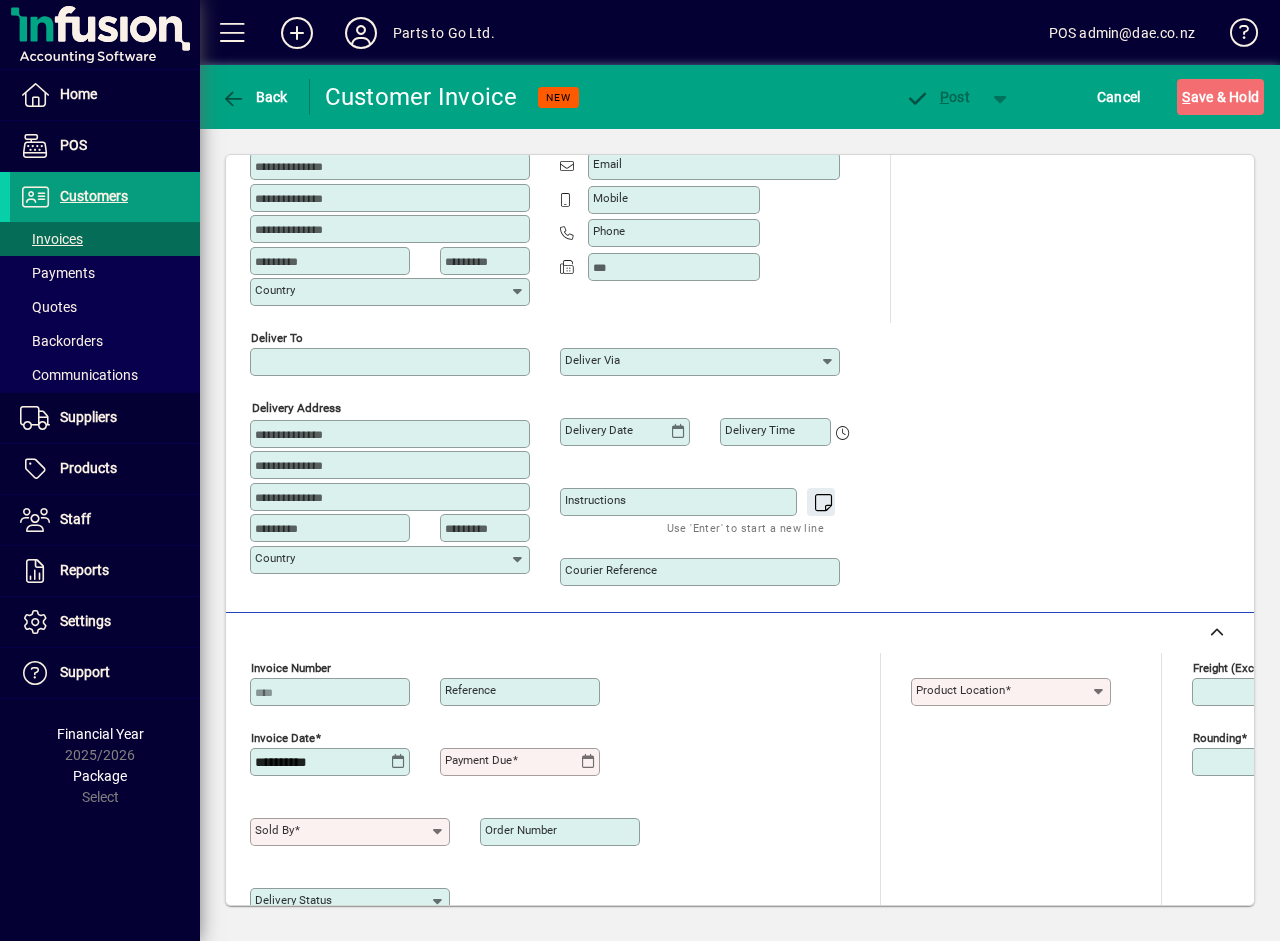 scroll, scrollTop: 0, scrollLeft: 0, axis: both 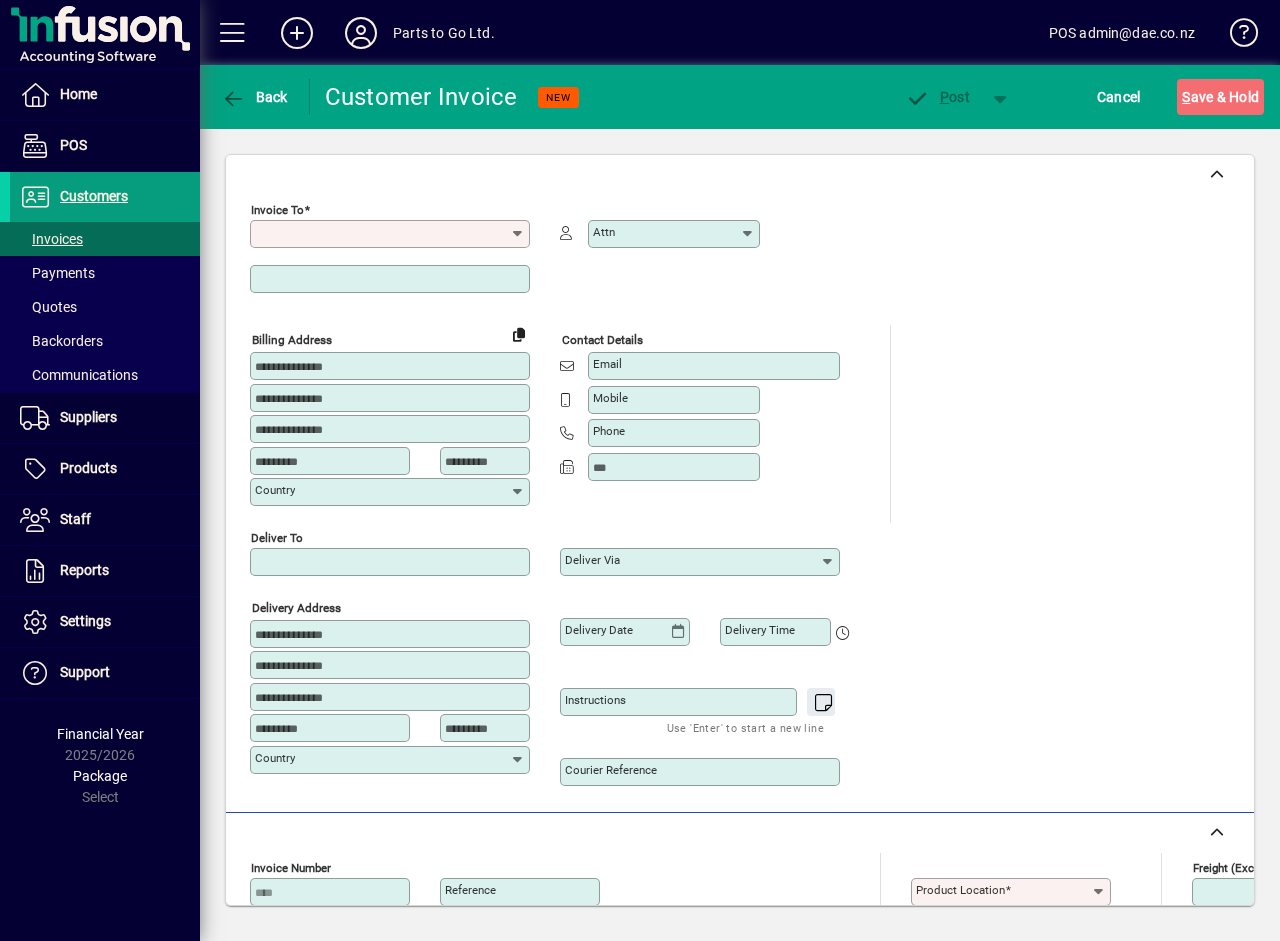 click on "Invoice To" at bounding box center [382, 234] 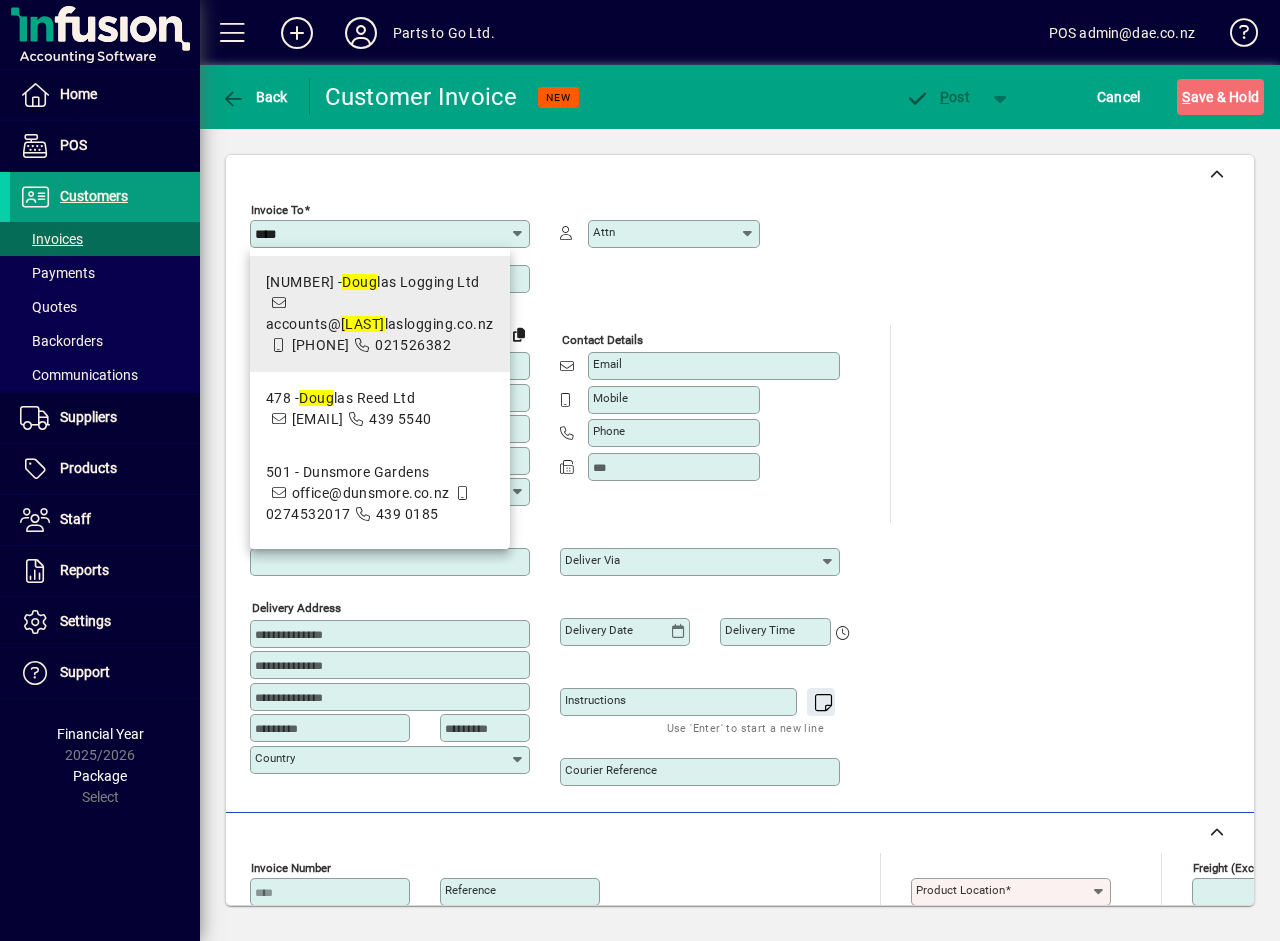 click on "477 -  Doug las Logging Ltd accounts@ doug laslogging.co.nz 021439948 021526382" at bounding box center [380, 314] 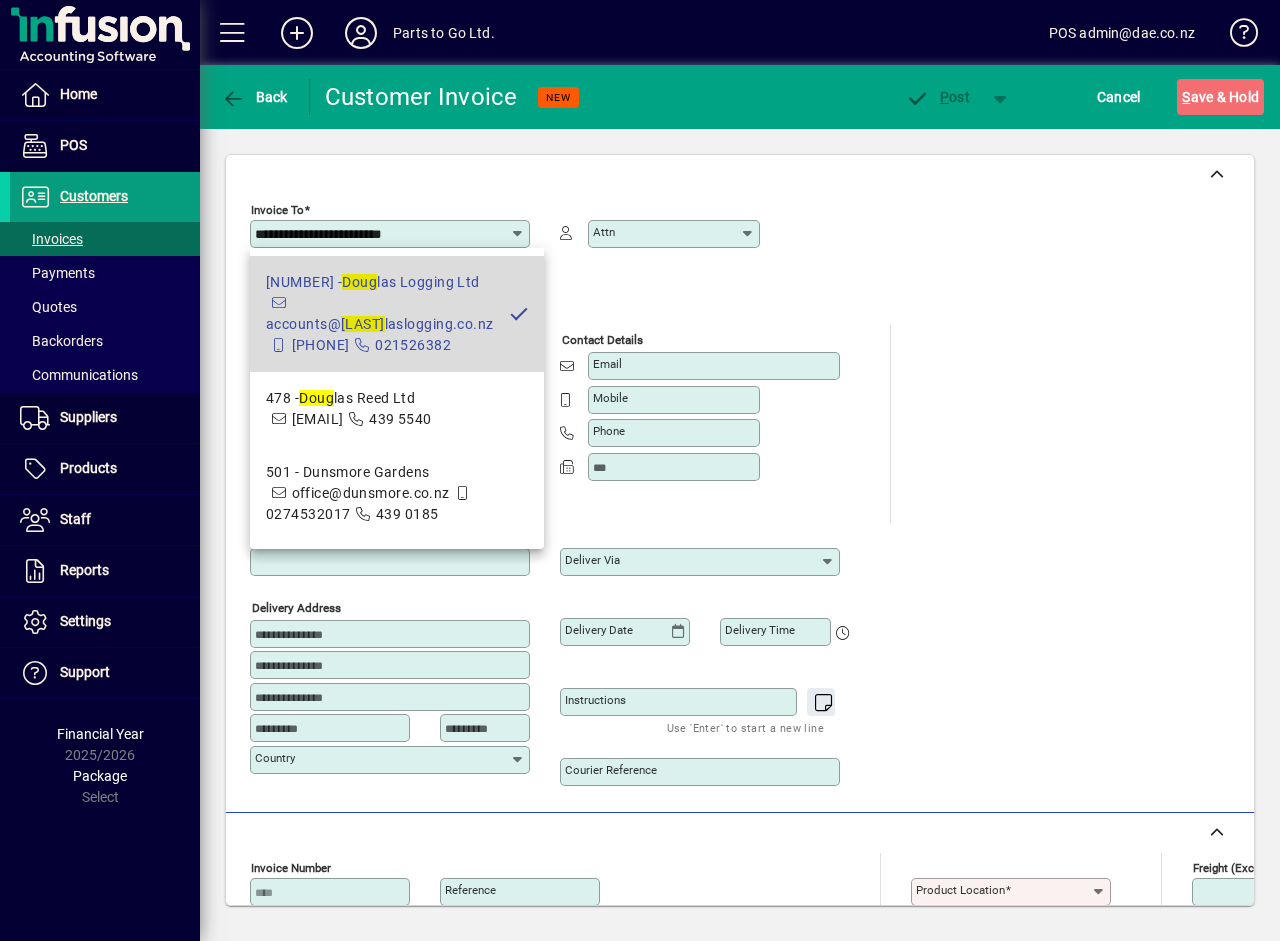 type on "**********" 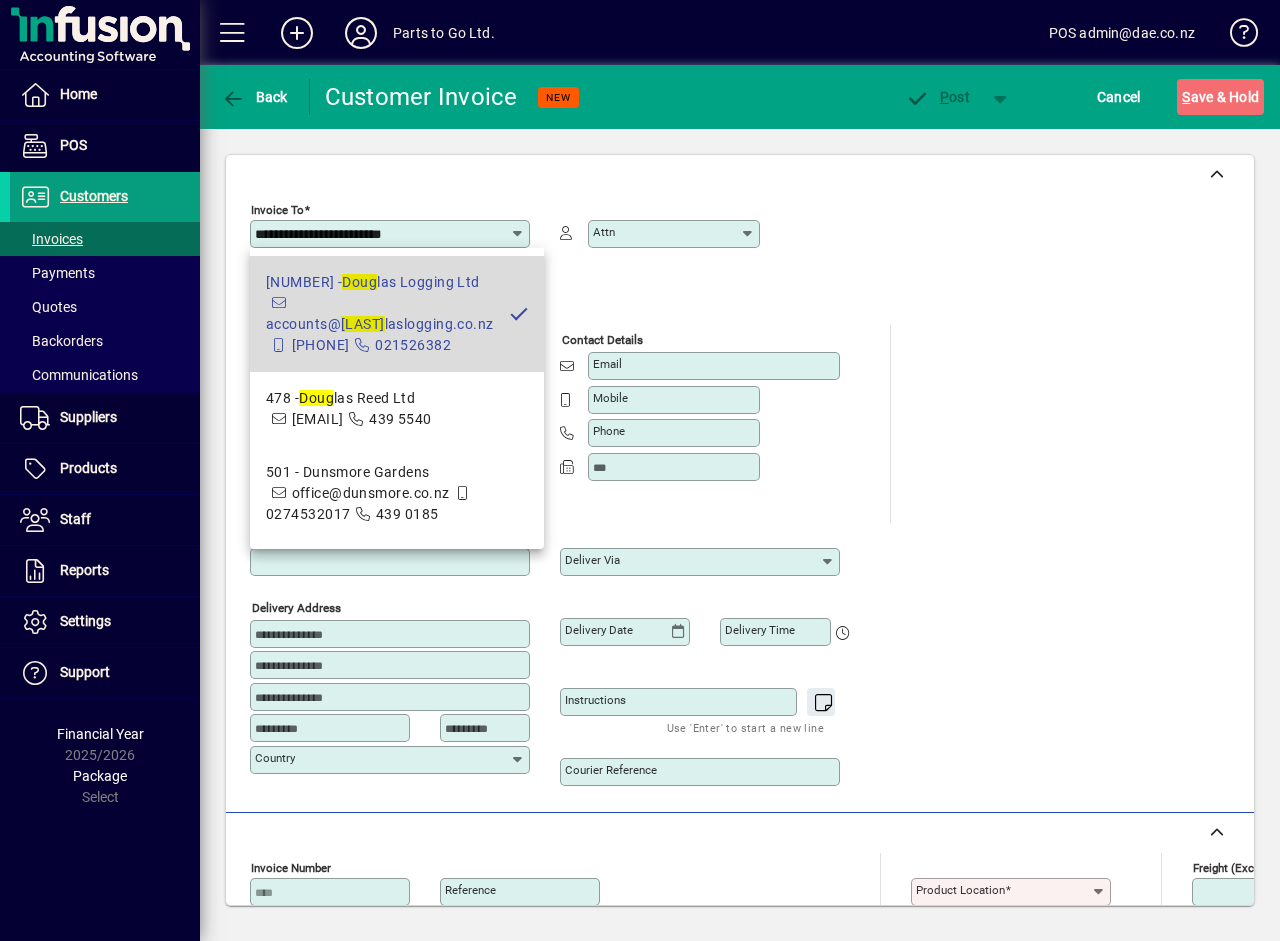 type on "**********" 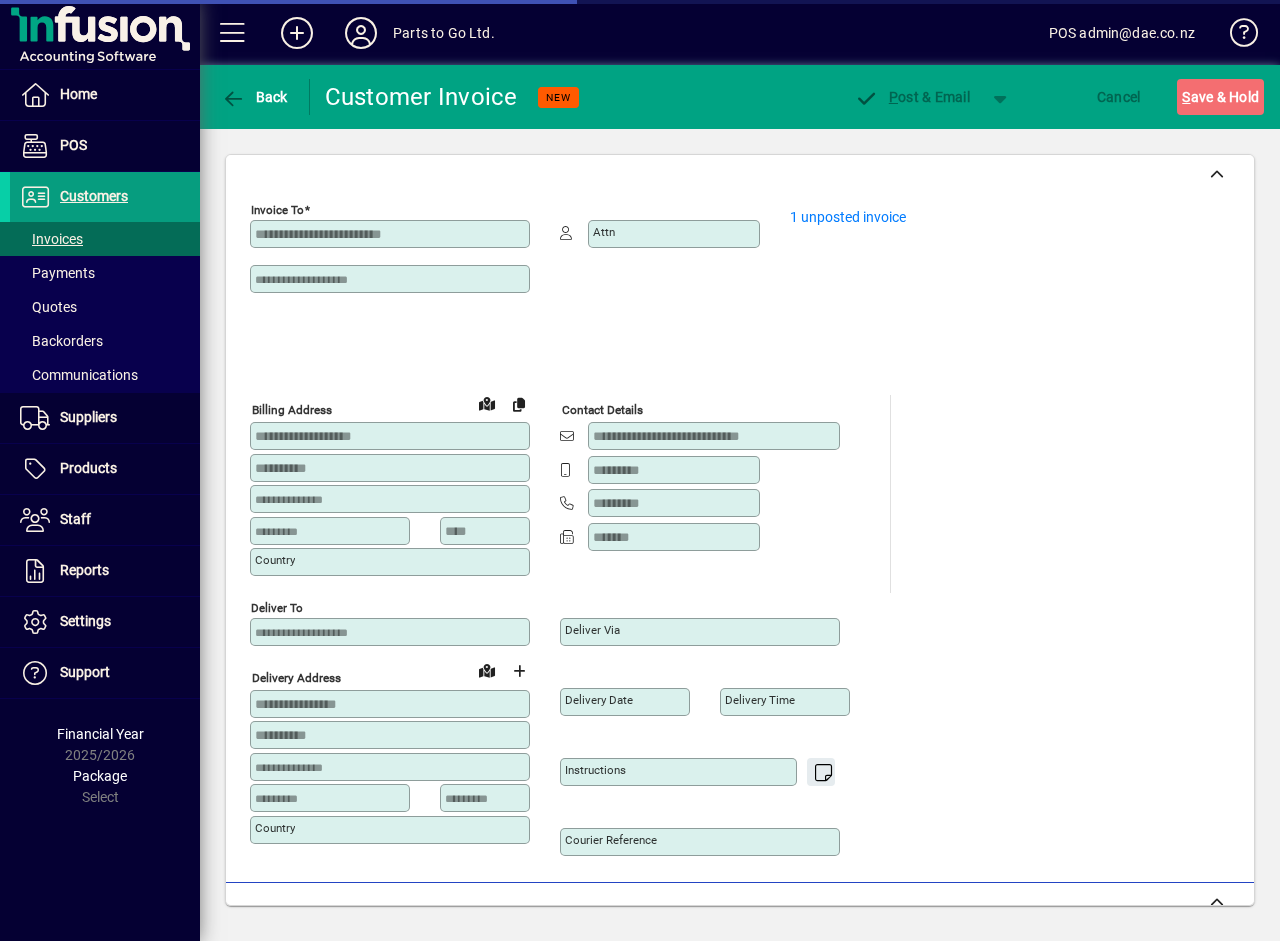 type on "**********" 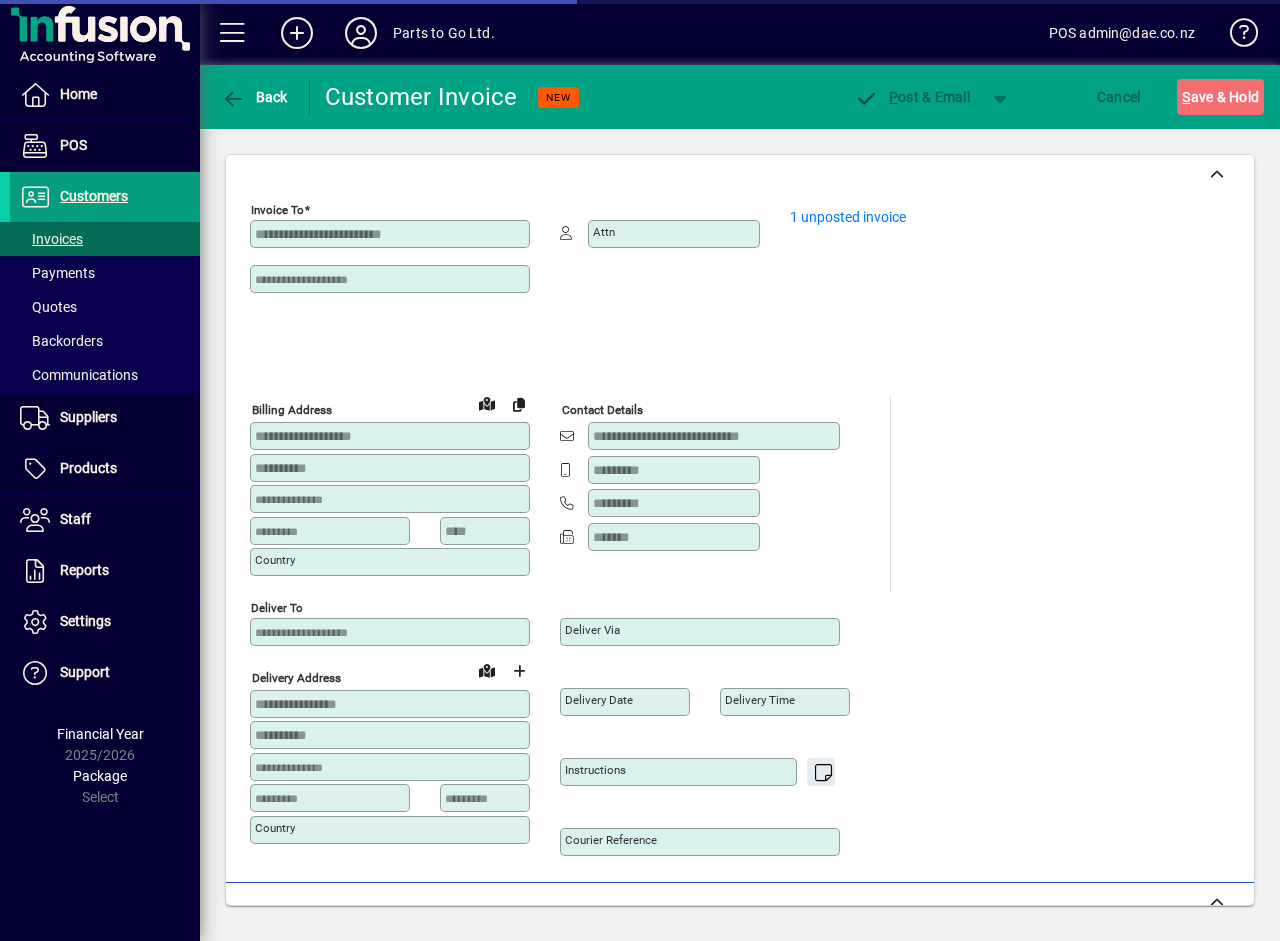 type on "**********" 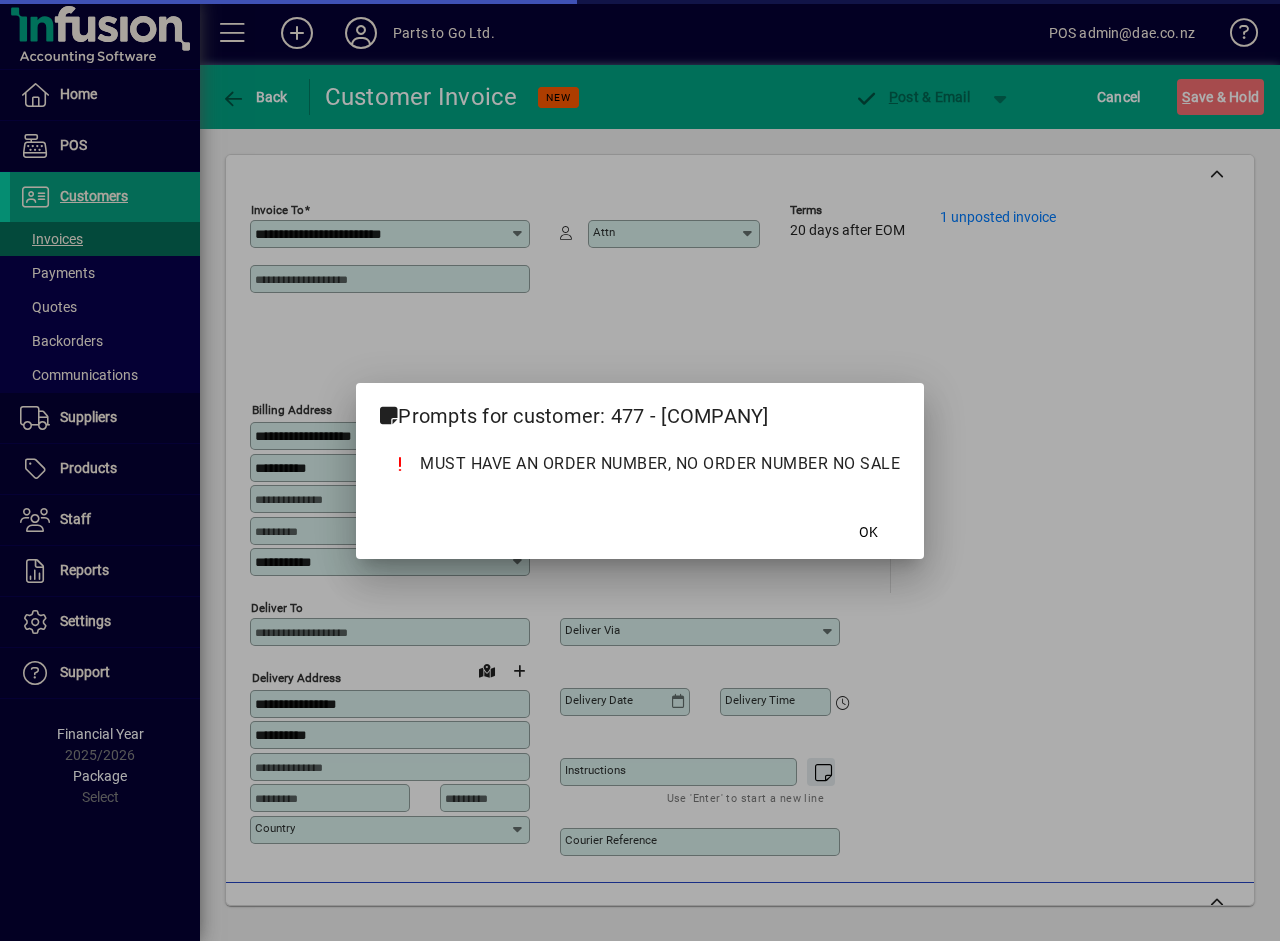 type on "**********" 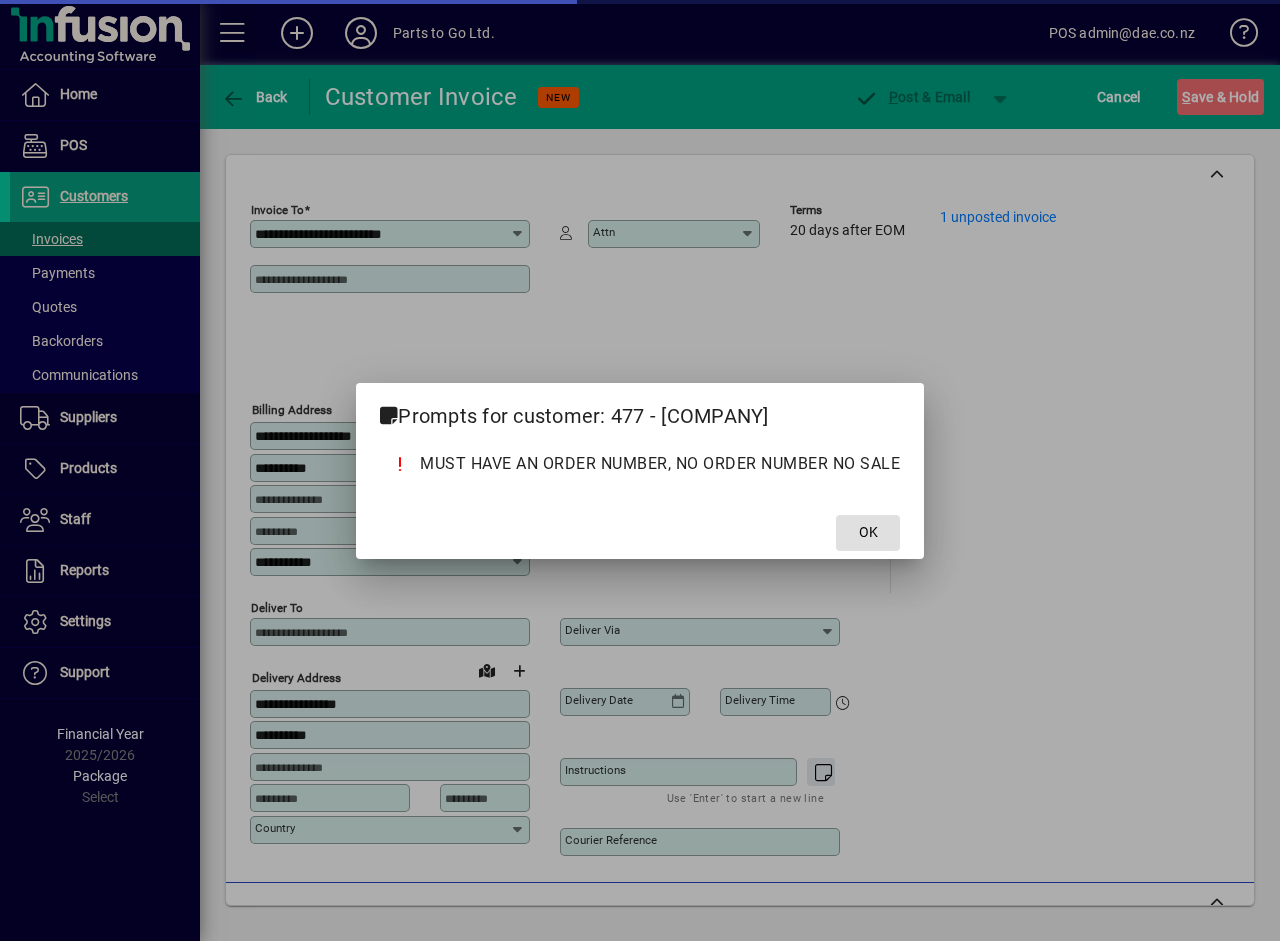 scroll, scrollTop: 500, scrollLeft: 0, axis: vertical 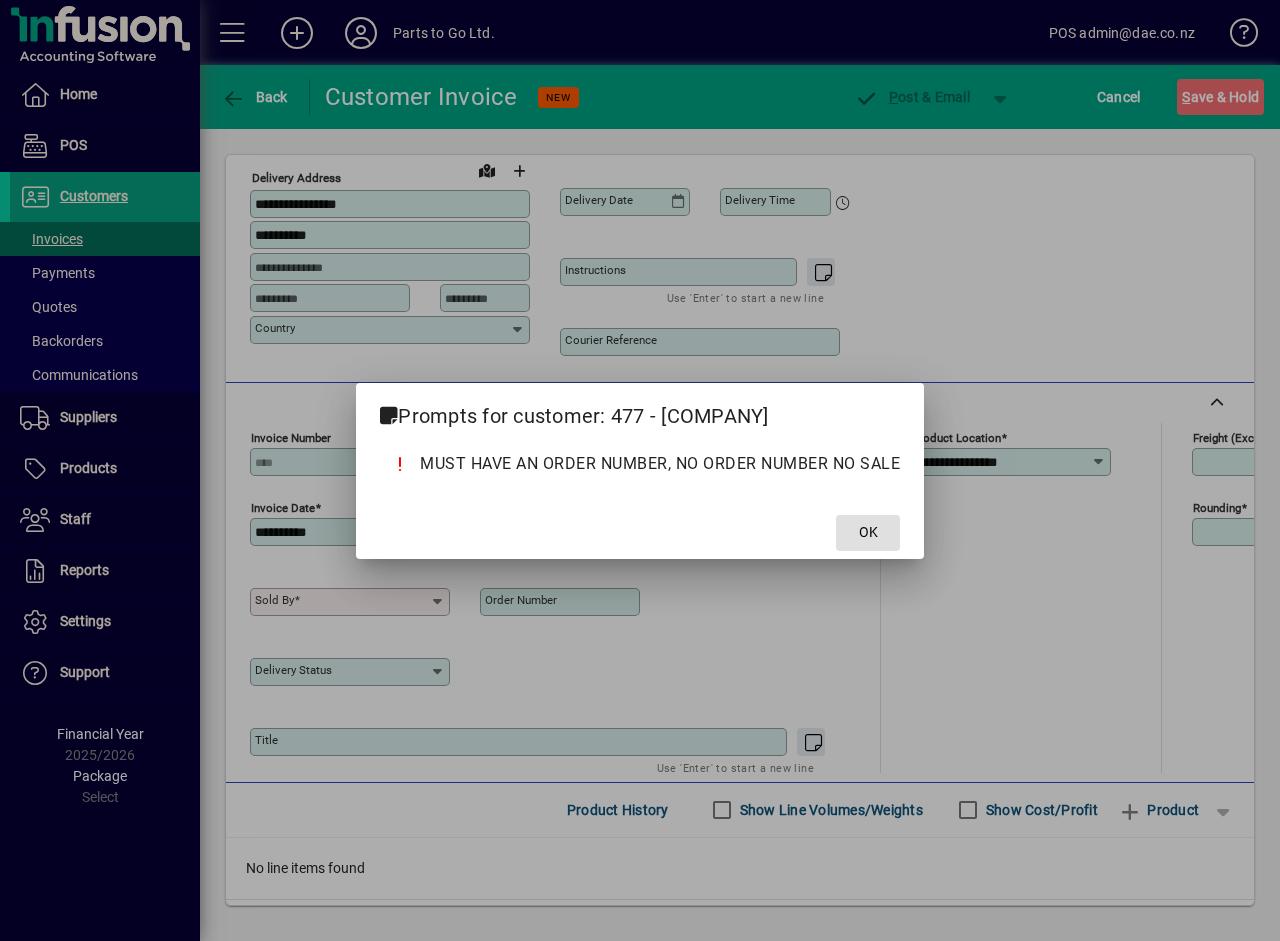 click on "OK" 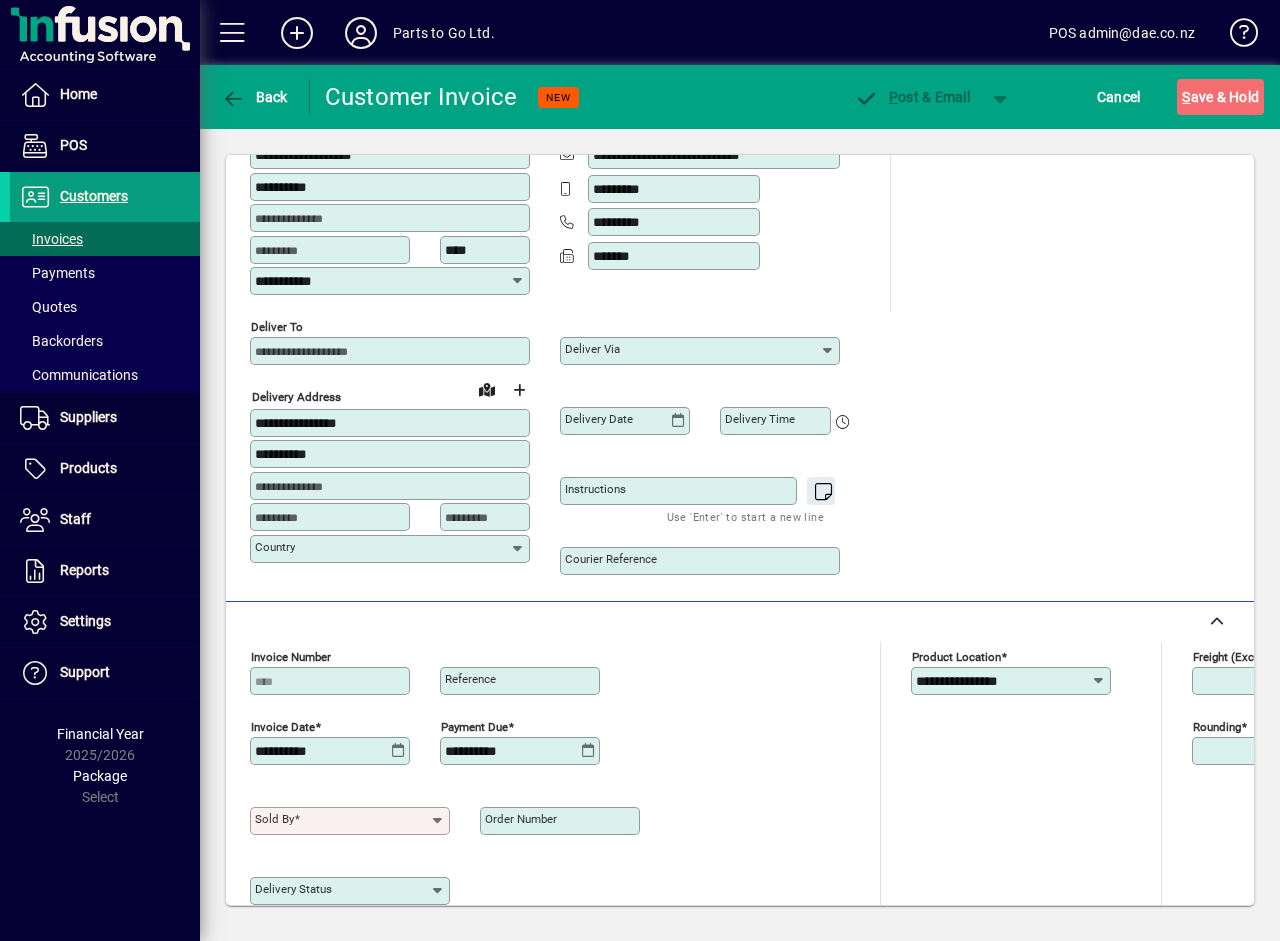 scroll, scrollTop: 600, scrollLeft: 0, axis: vertical 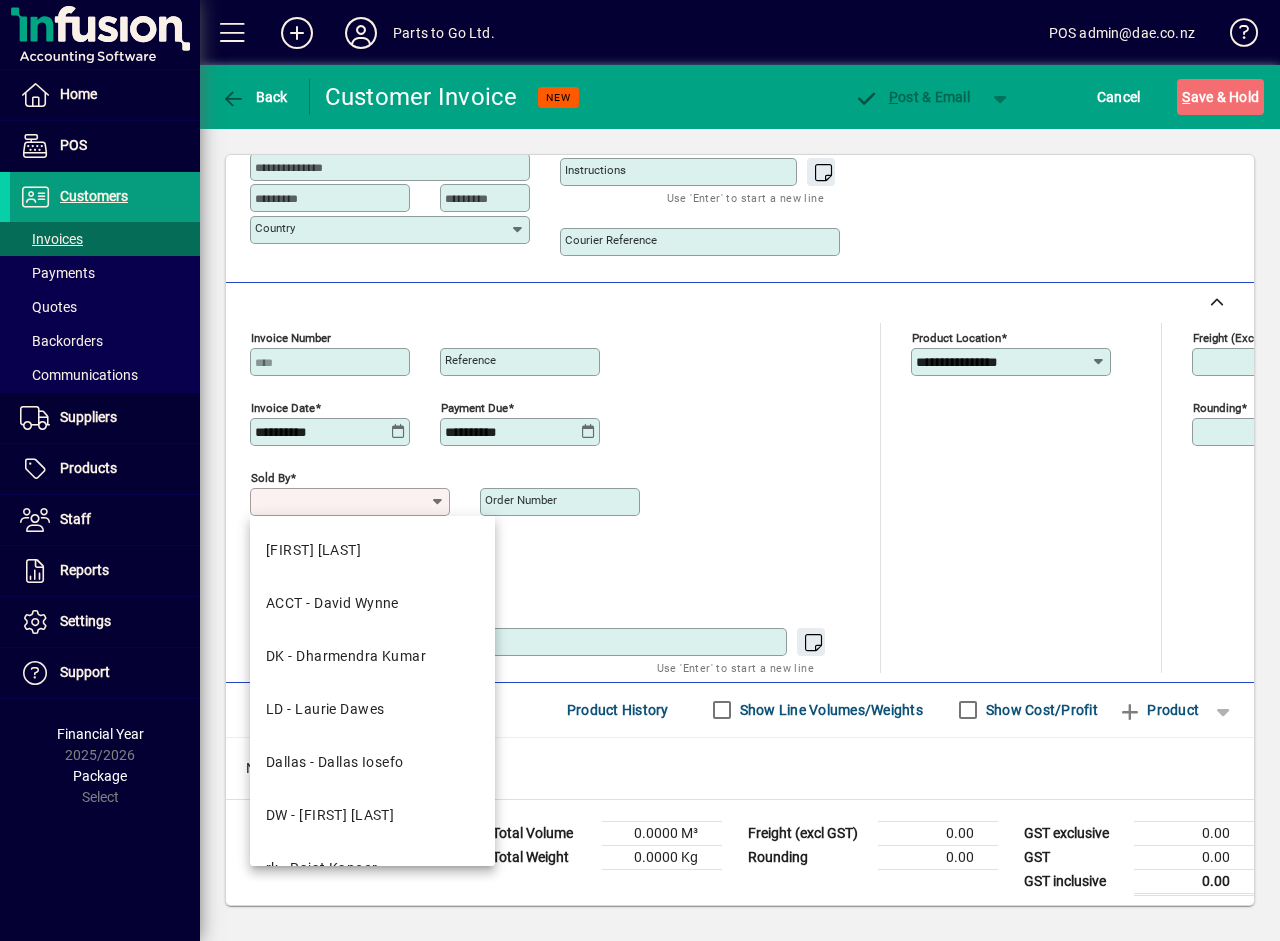 click on "Sold by" at bounding box center [342, 502] 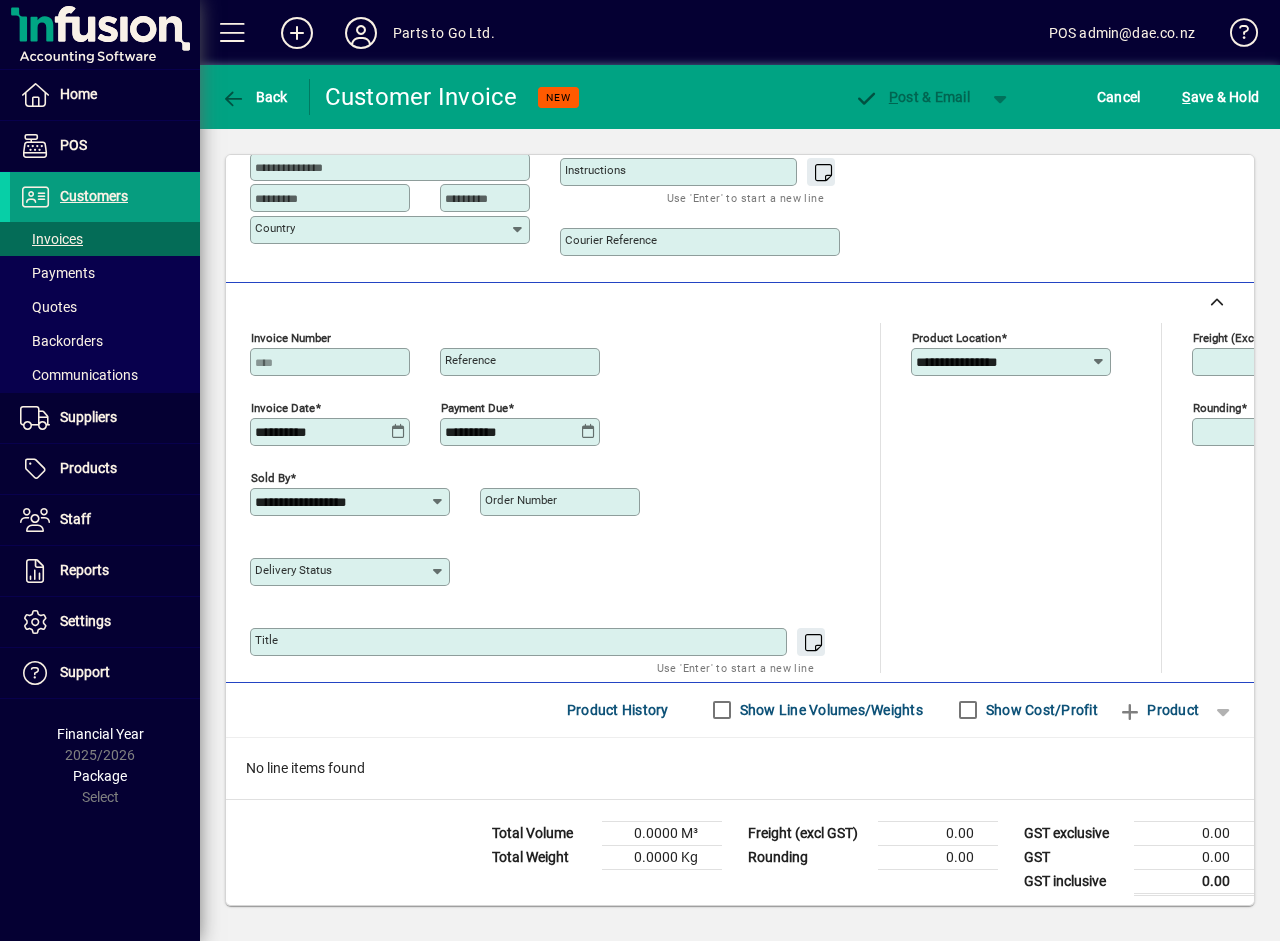 click on "Order number" at bounding box center (562, 502) 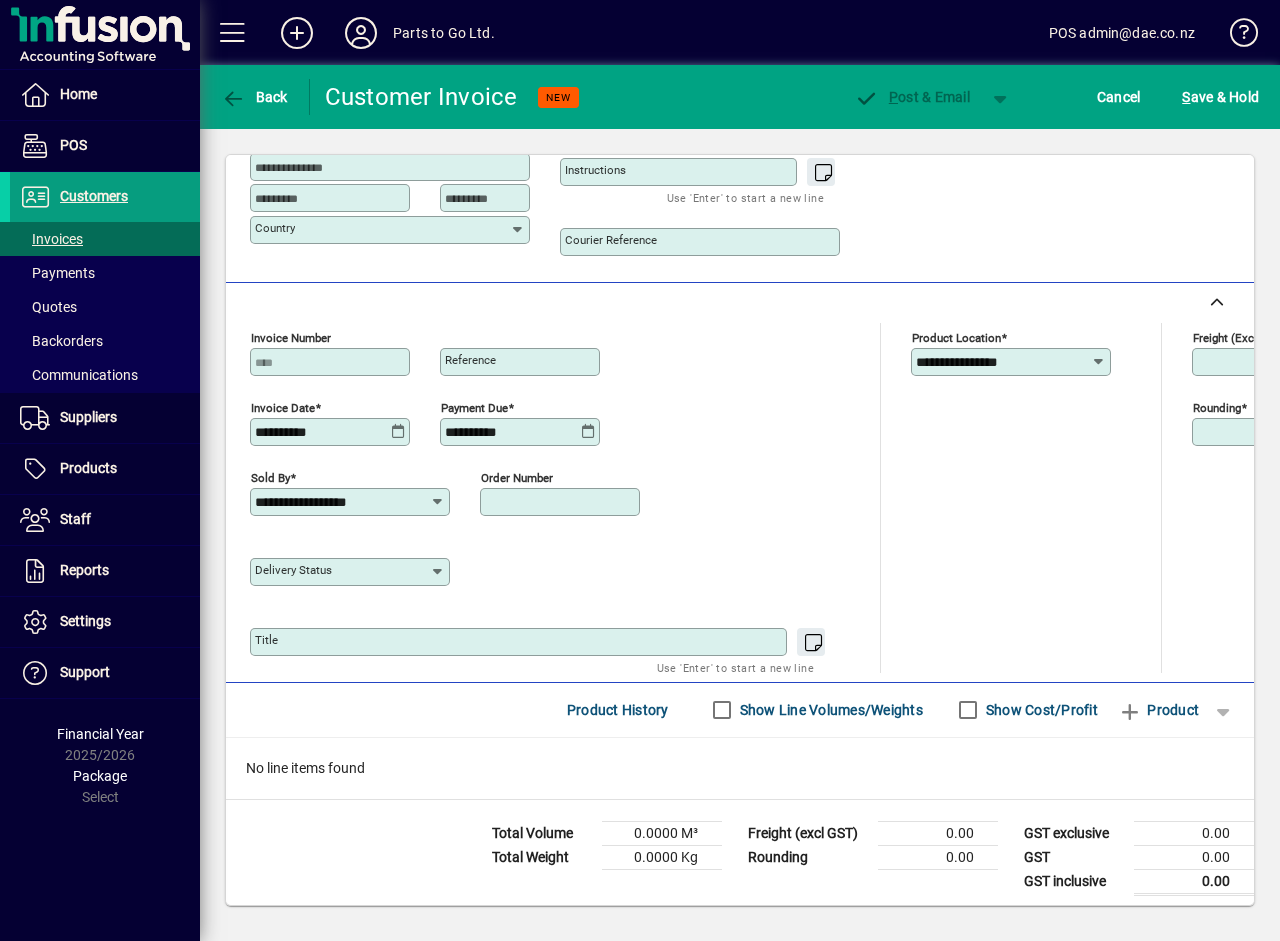 type on "*" 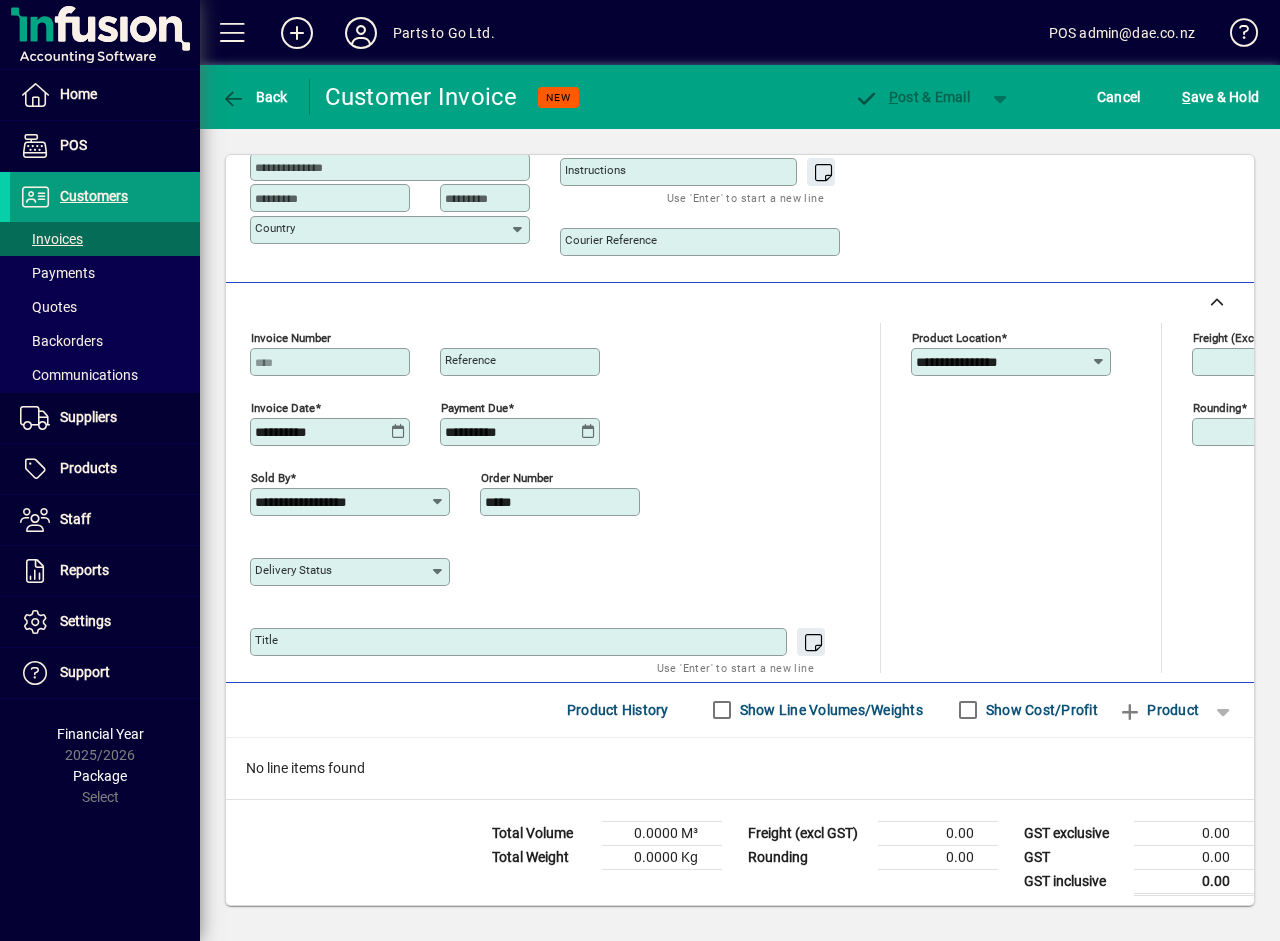 scroll, scrollTop: 607, scrollLeft: 0, axis: vertical 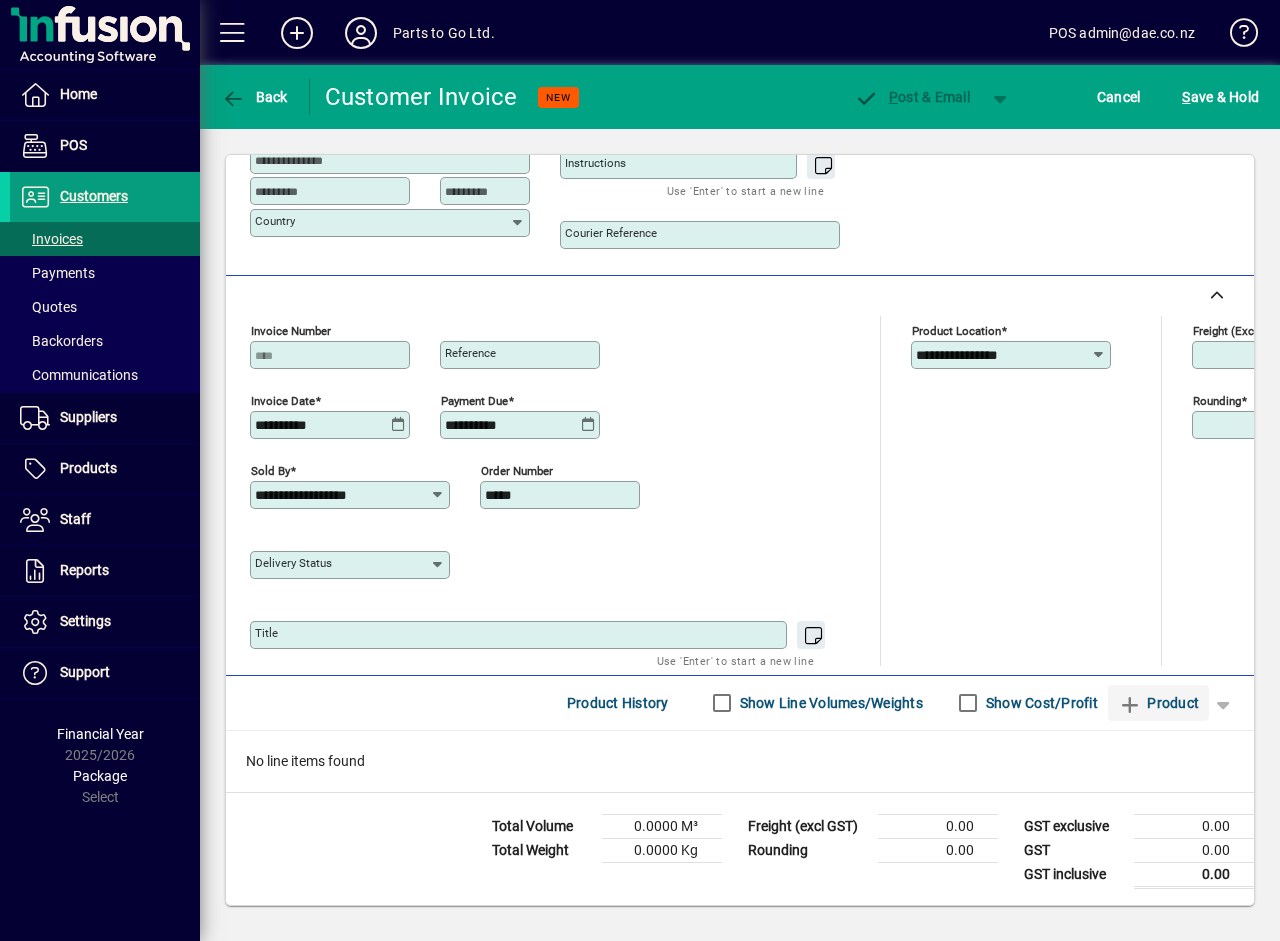 type on "*****" 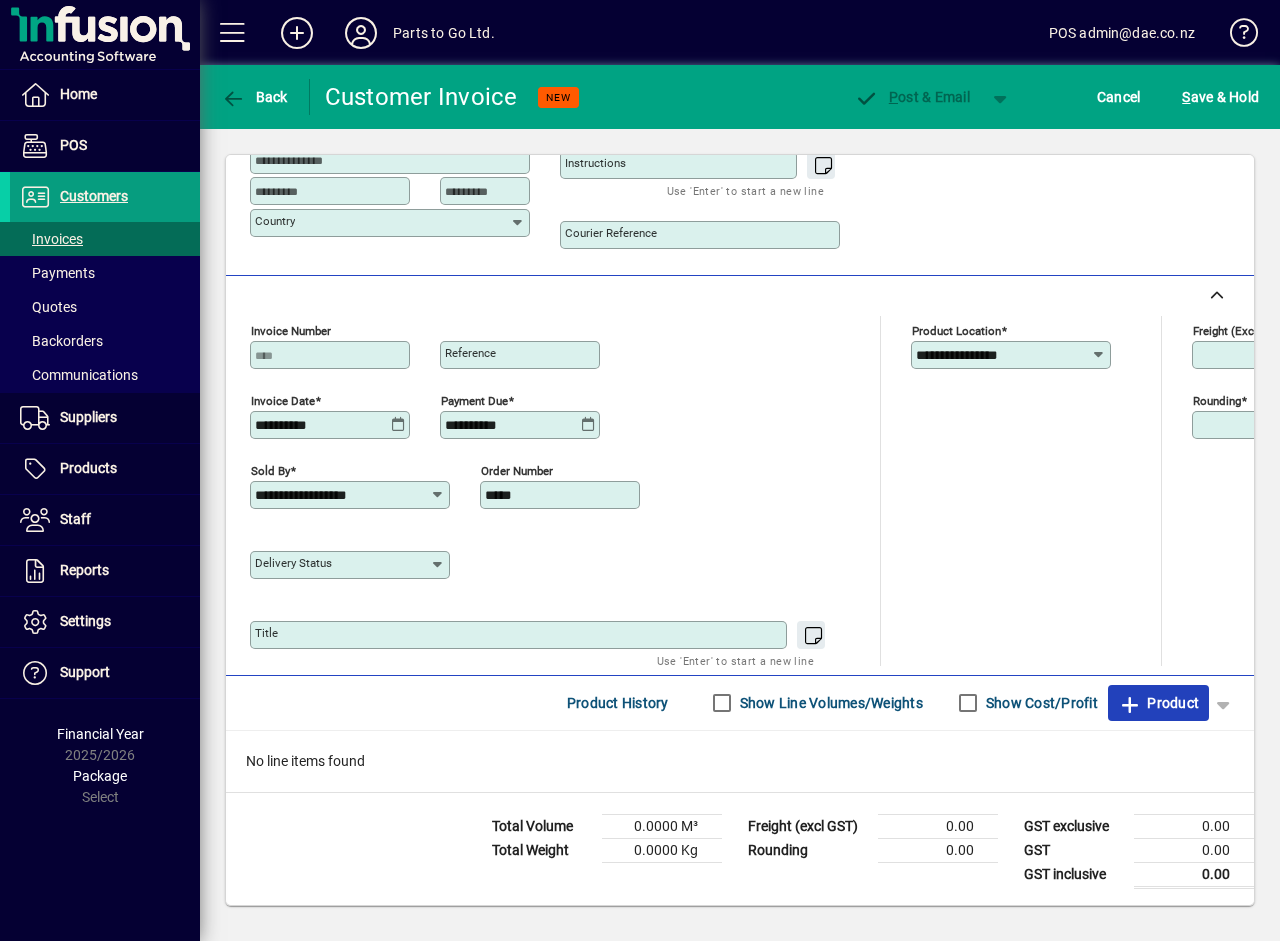 click on "Product" 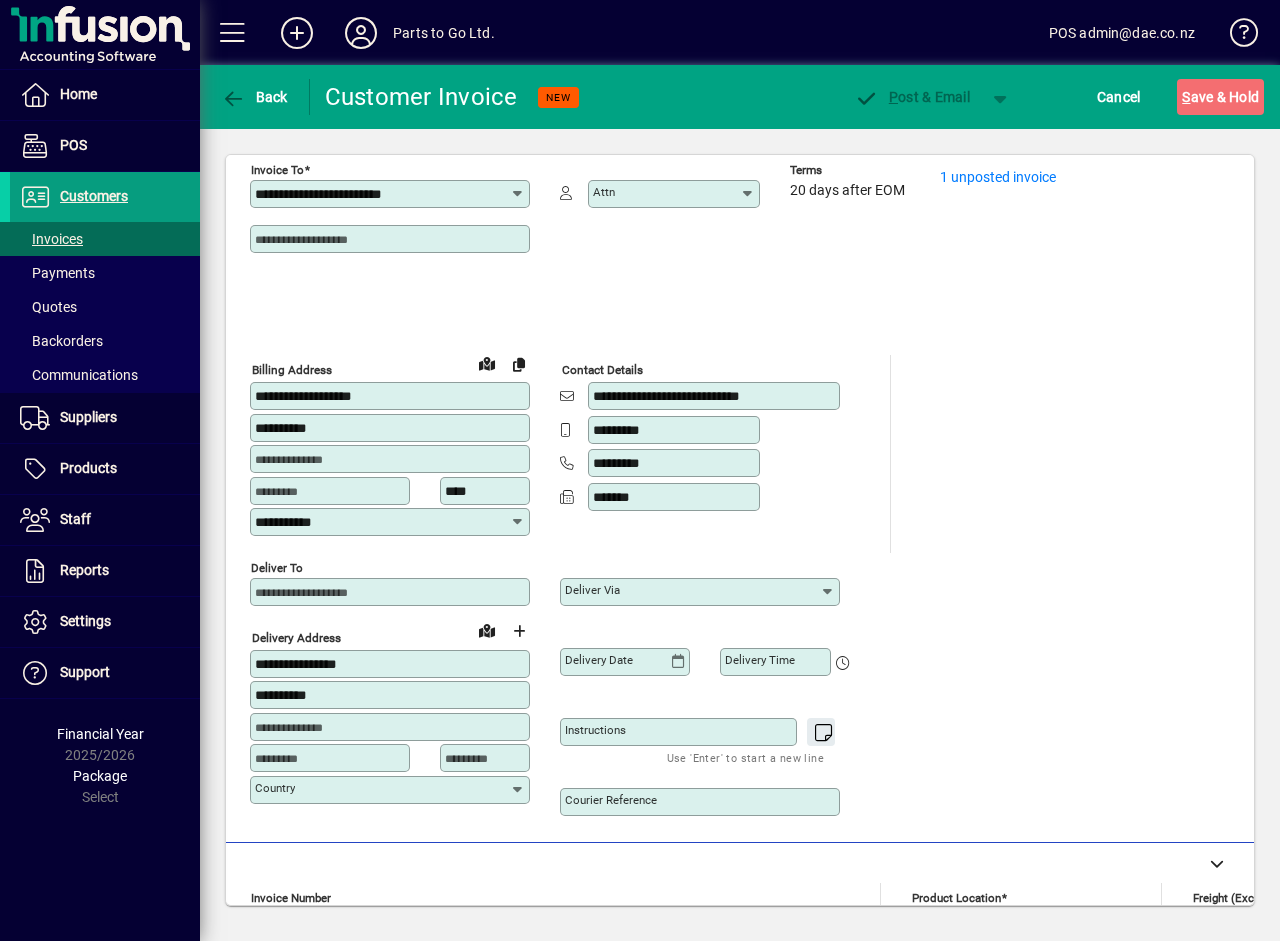 scroll, scrollTop: 0, scrollLeft: 0, axis: both 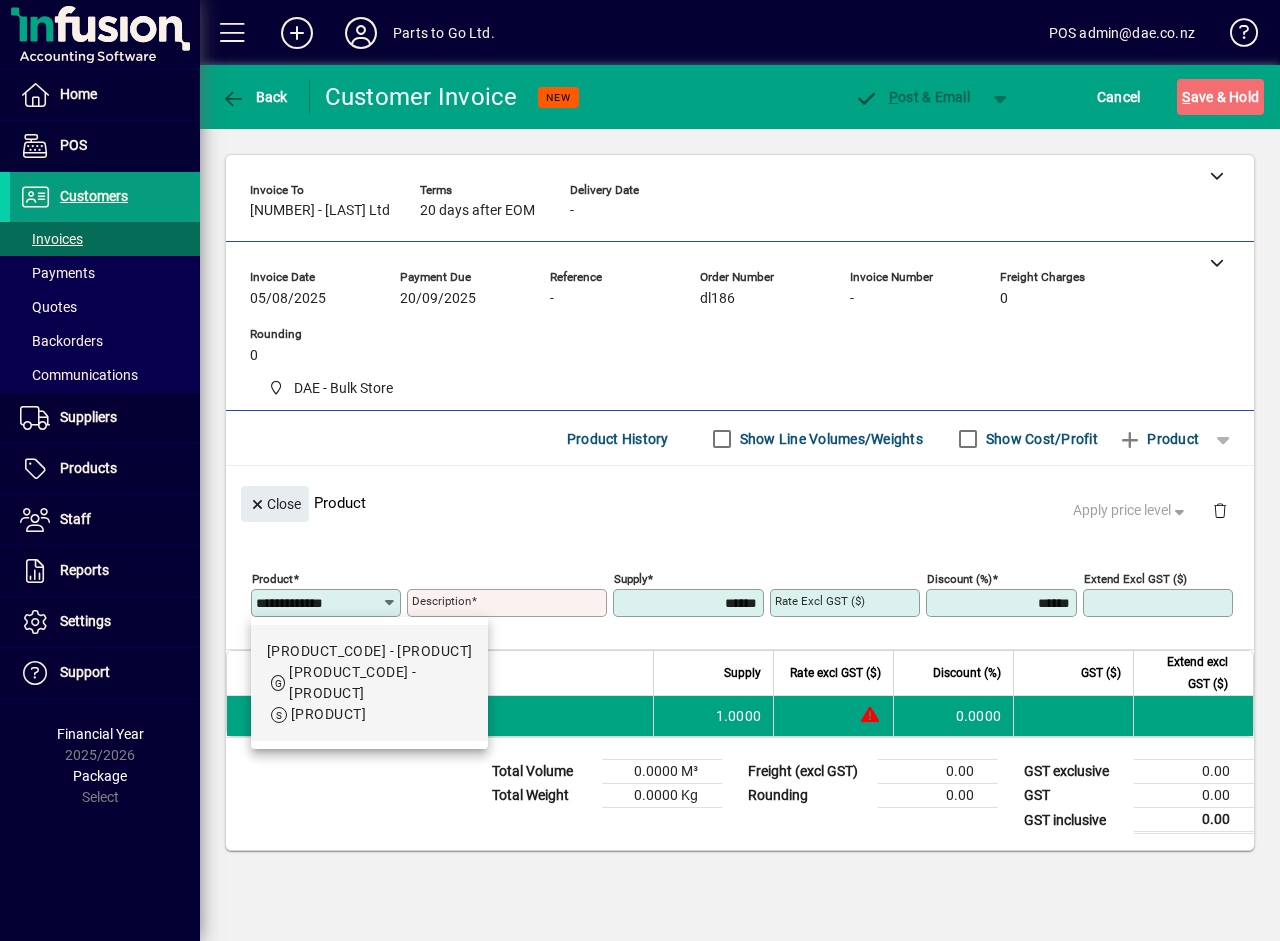 type on "*******" 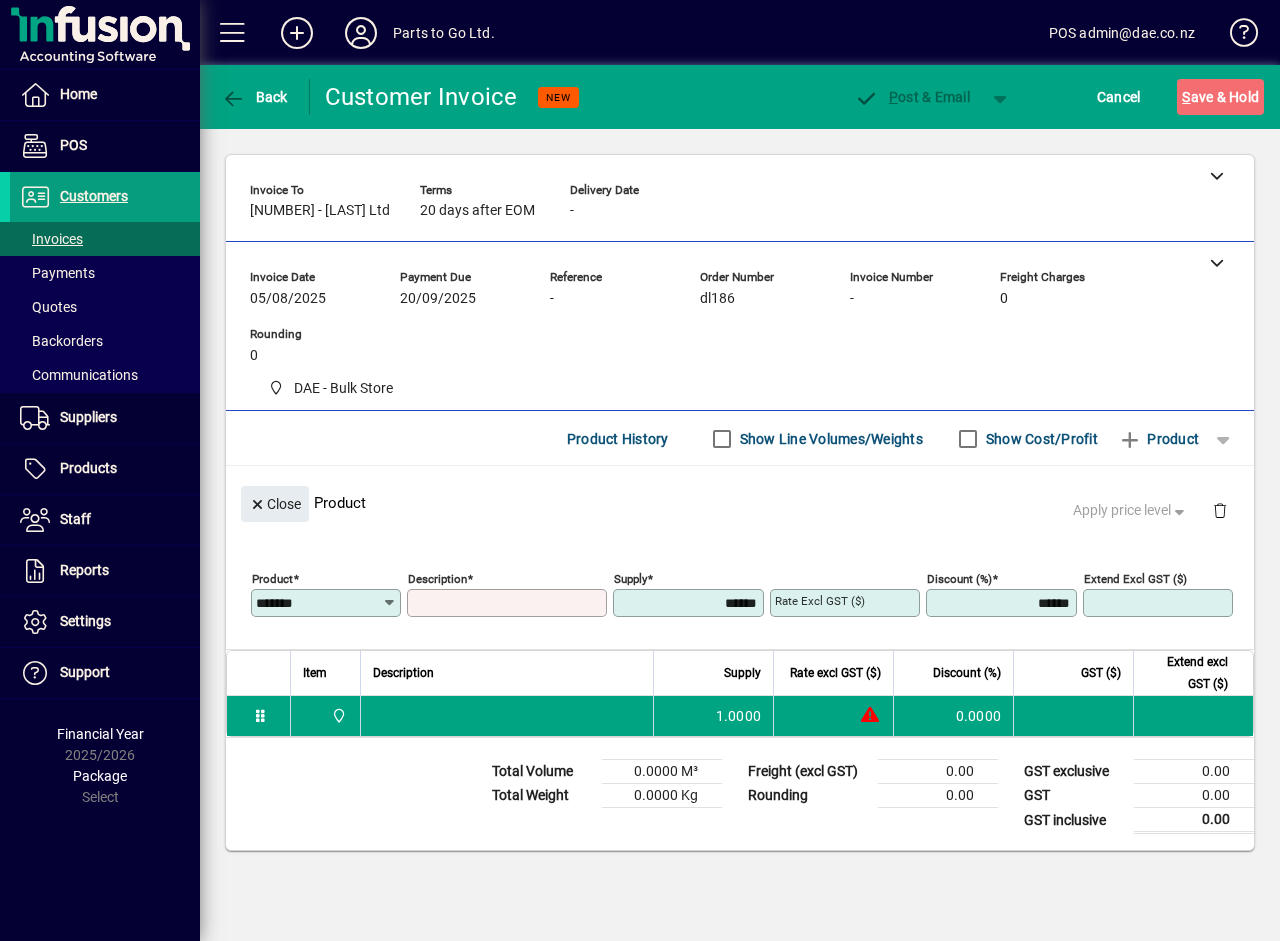 type on "**********" 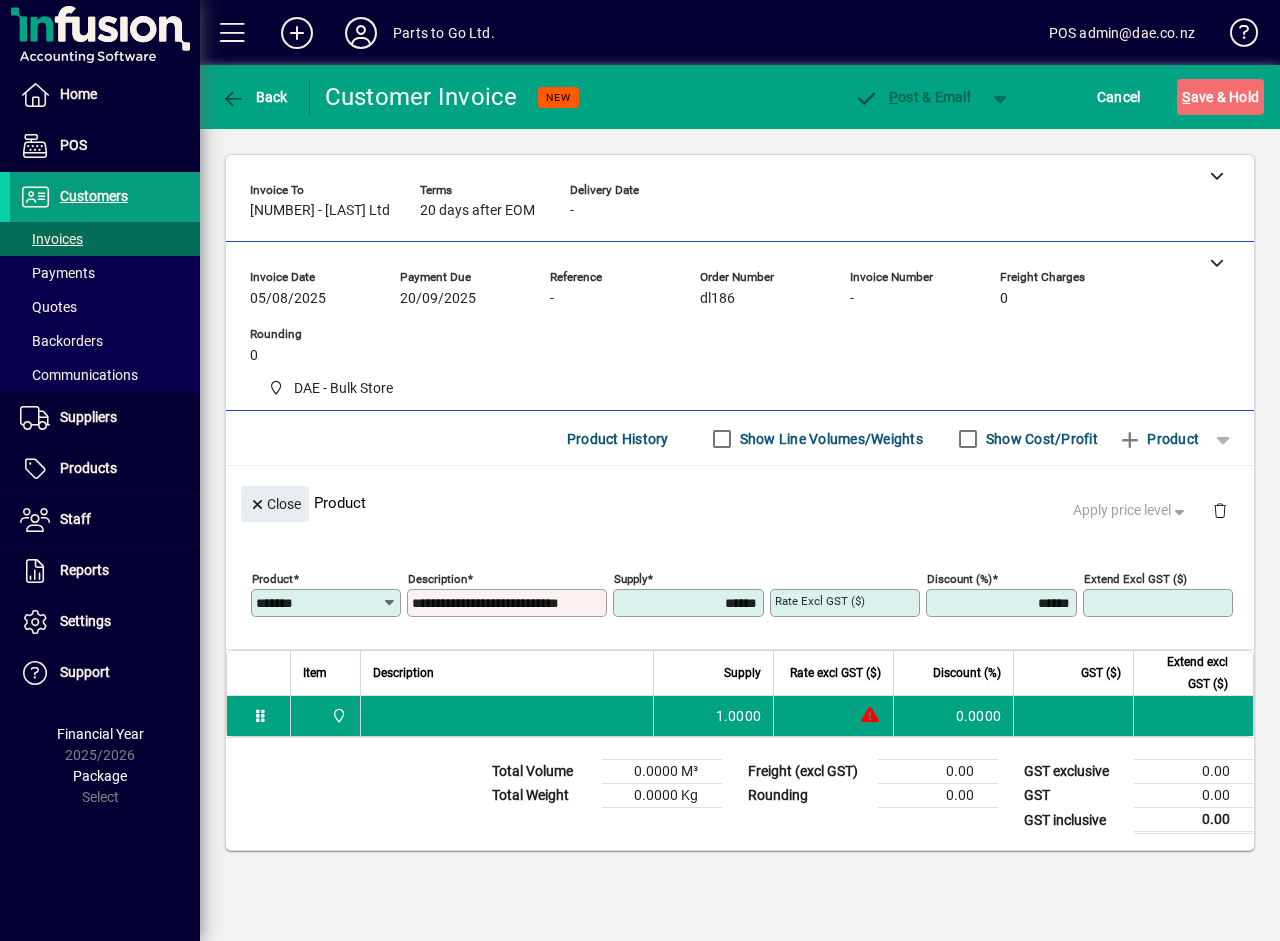 type on "*******" 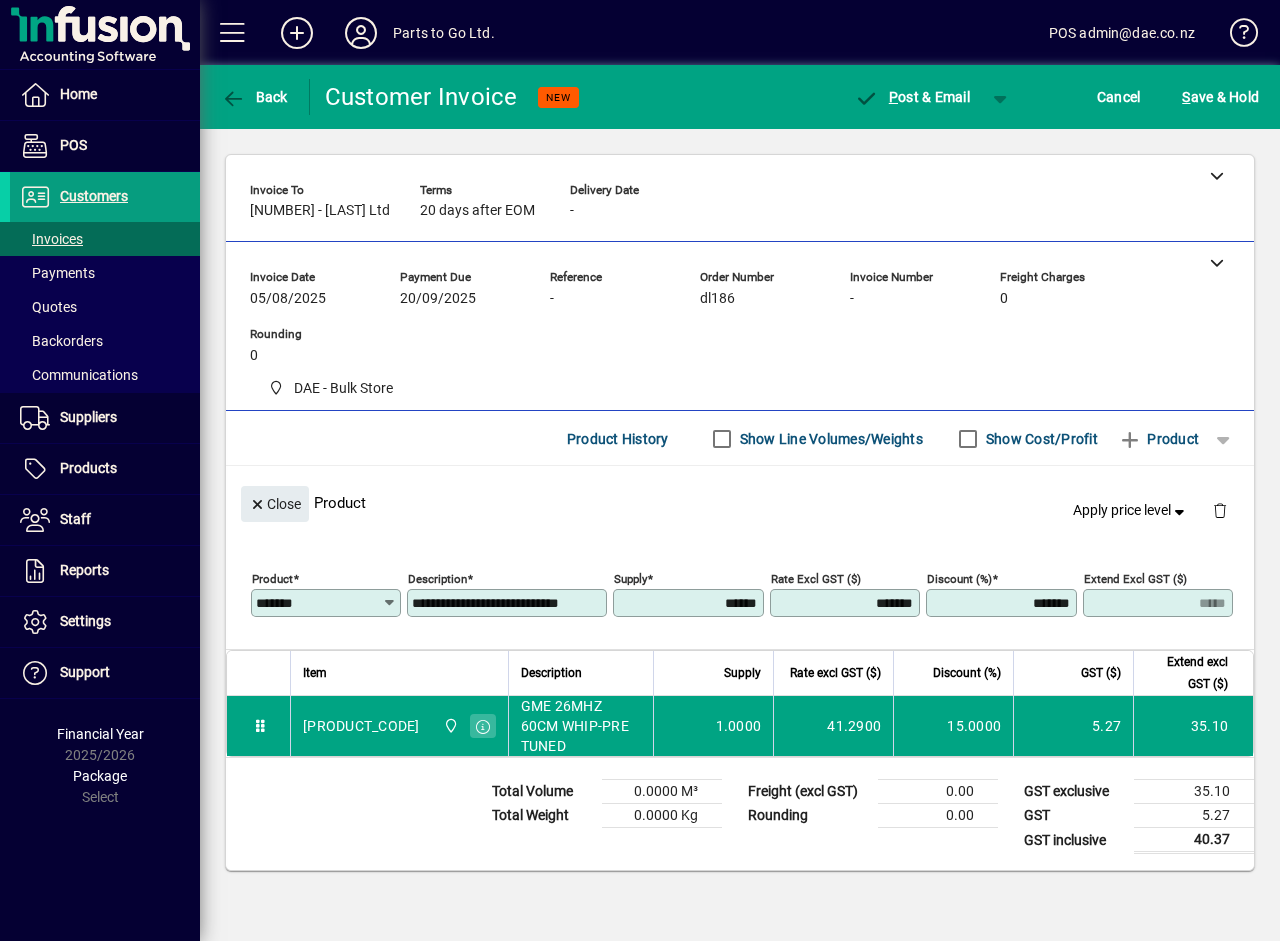 click on "Close  Product   Apply price level" 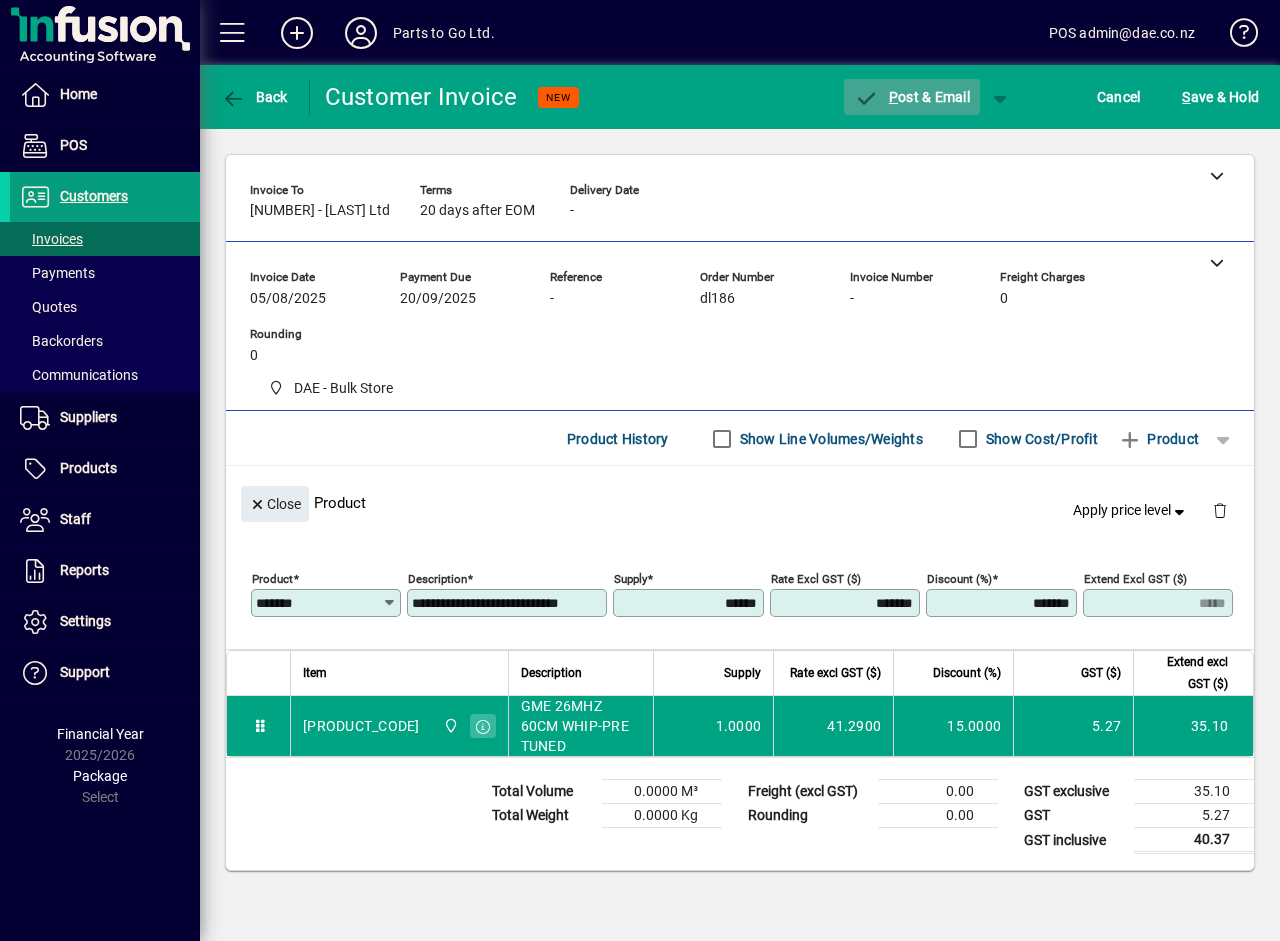 click on "P ost & Email" 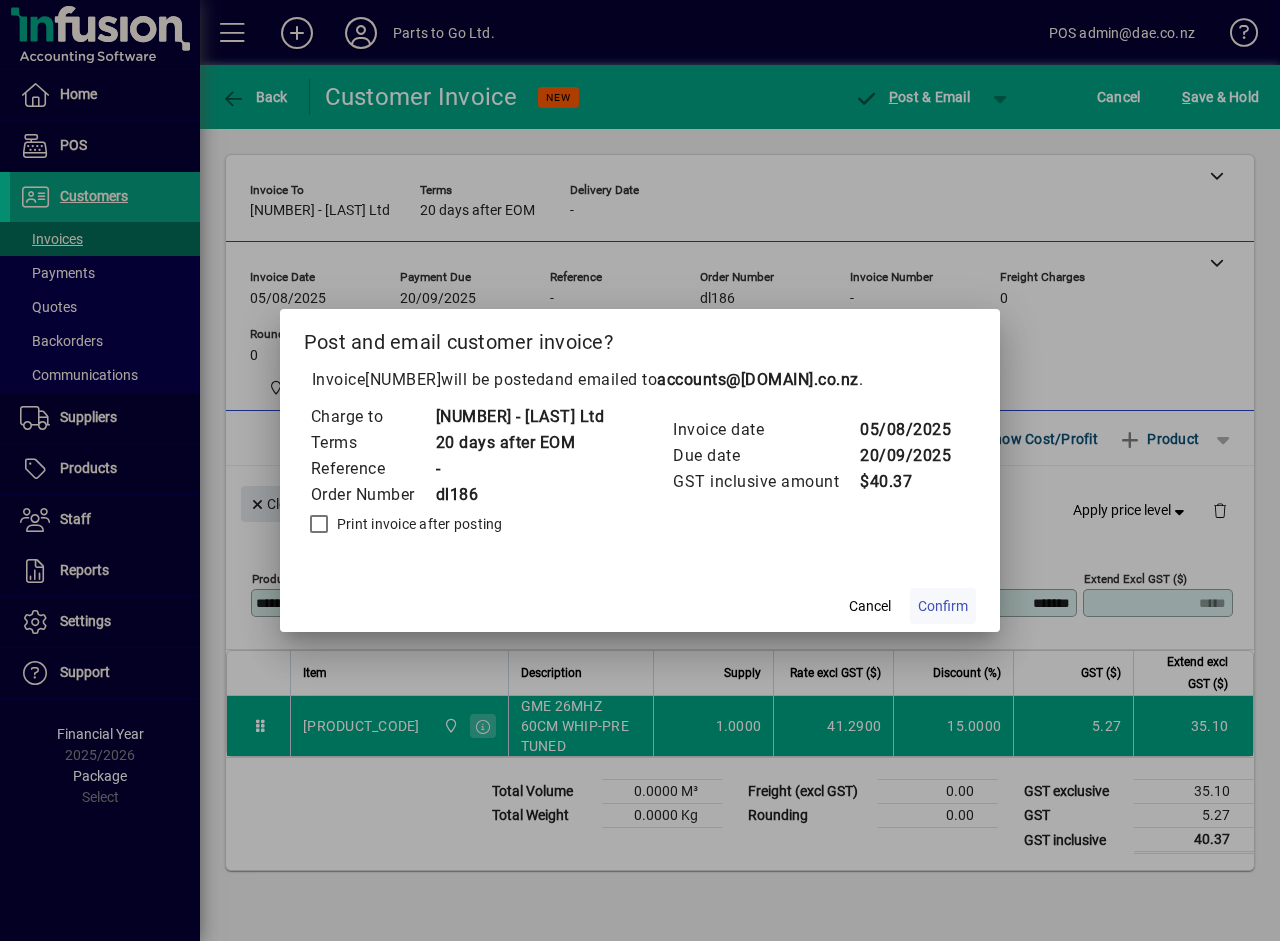 click on "Confirm" 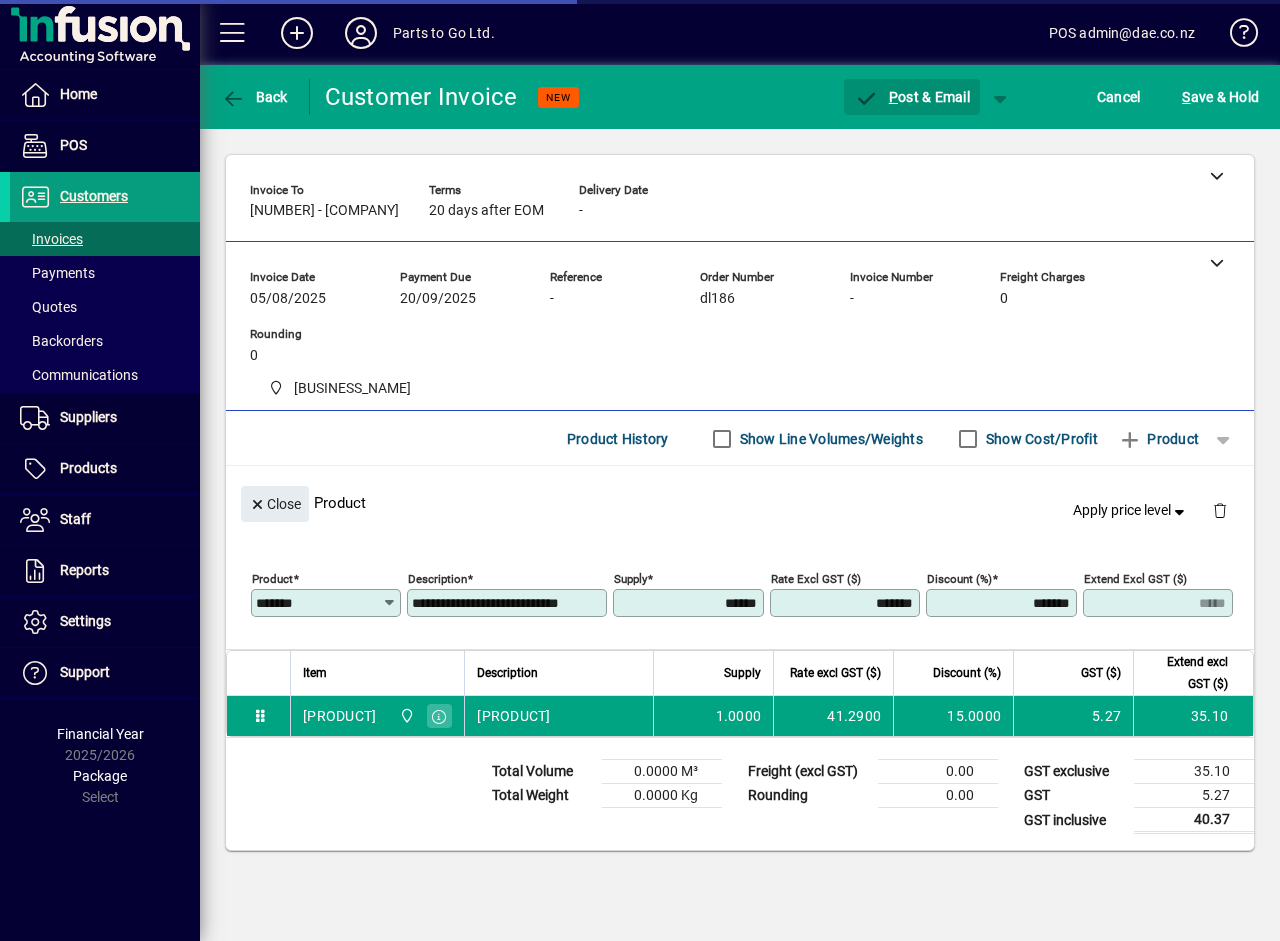 scroll, scrollTop: 0, scrollLeft: 0, axis: both 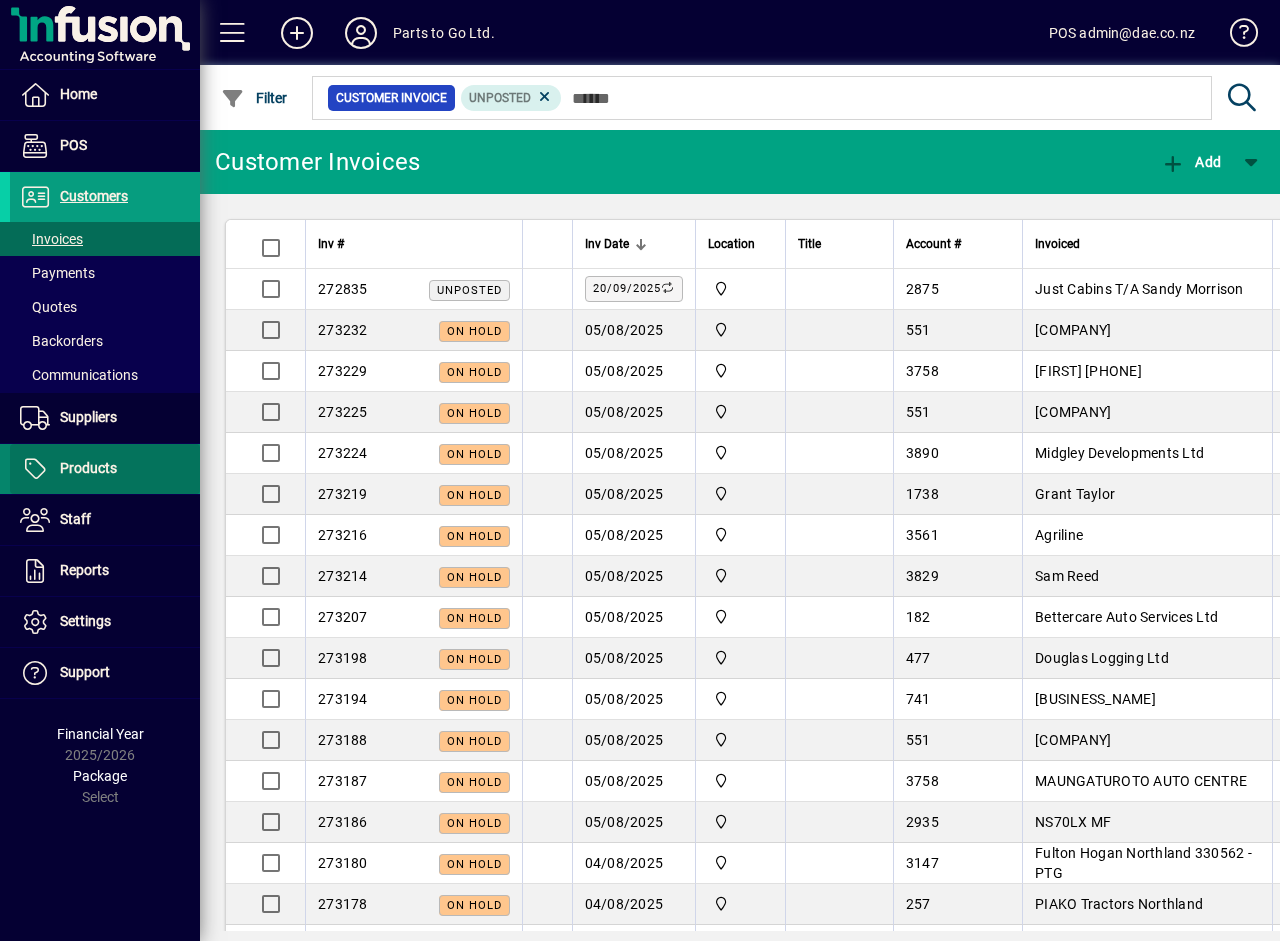 click on "Products" at bounding box center [88, 468] 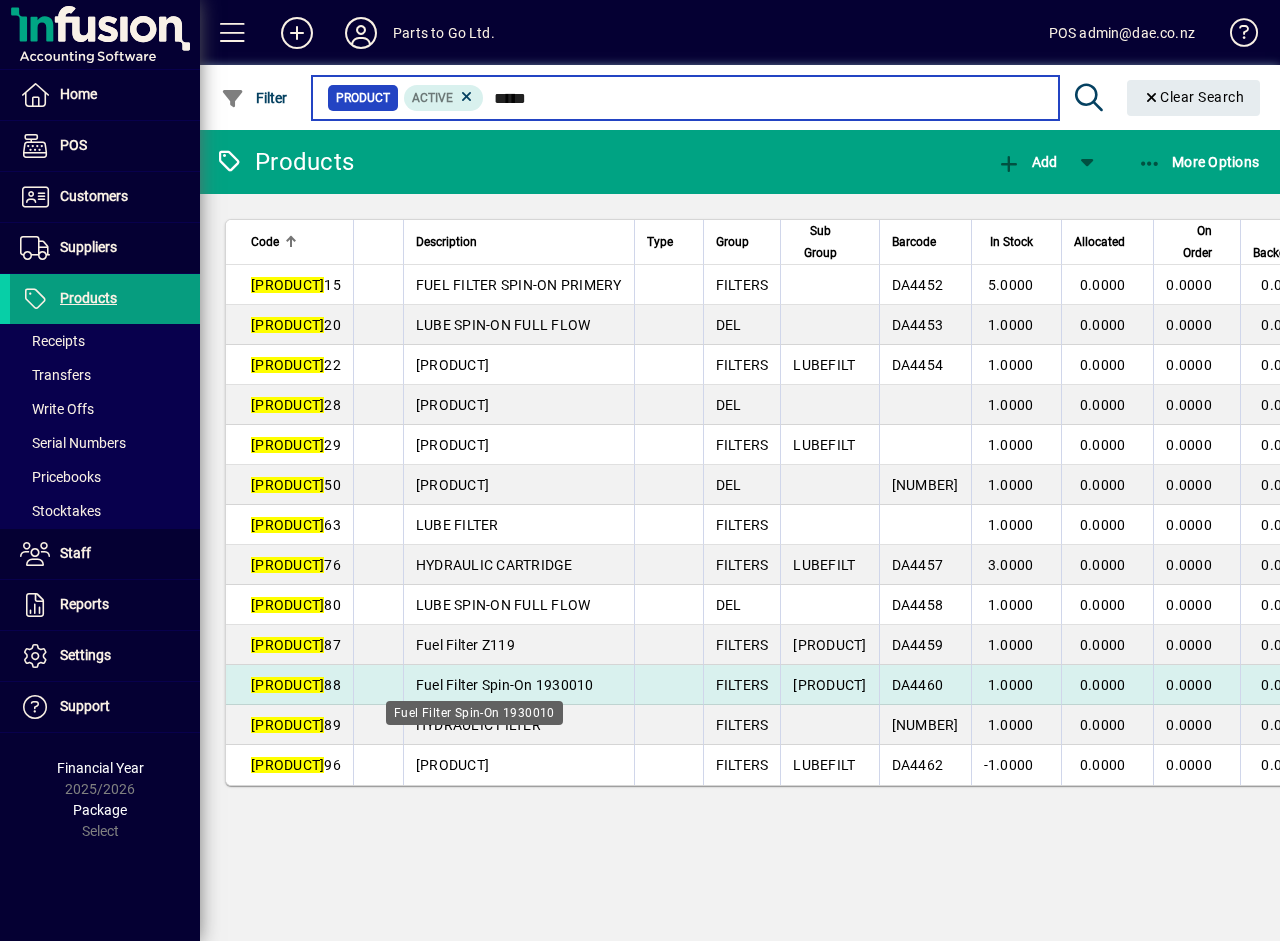 type on "*****" 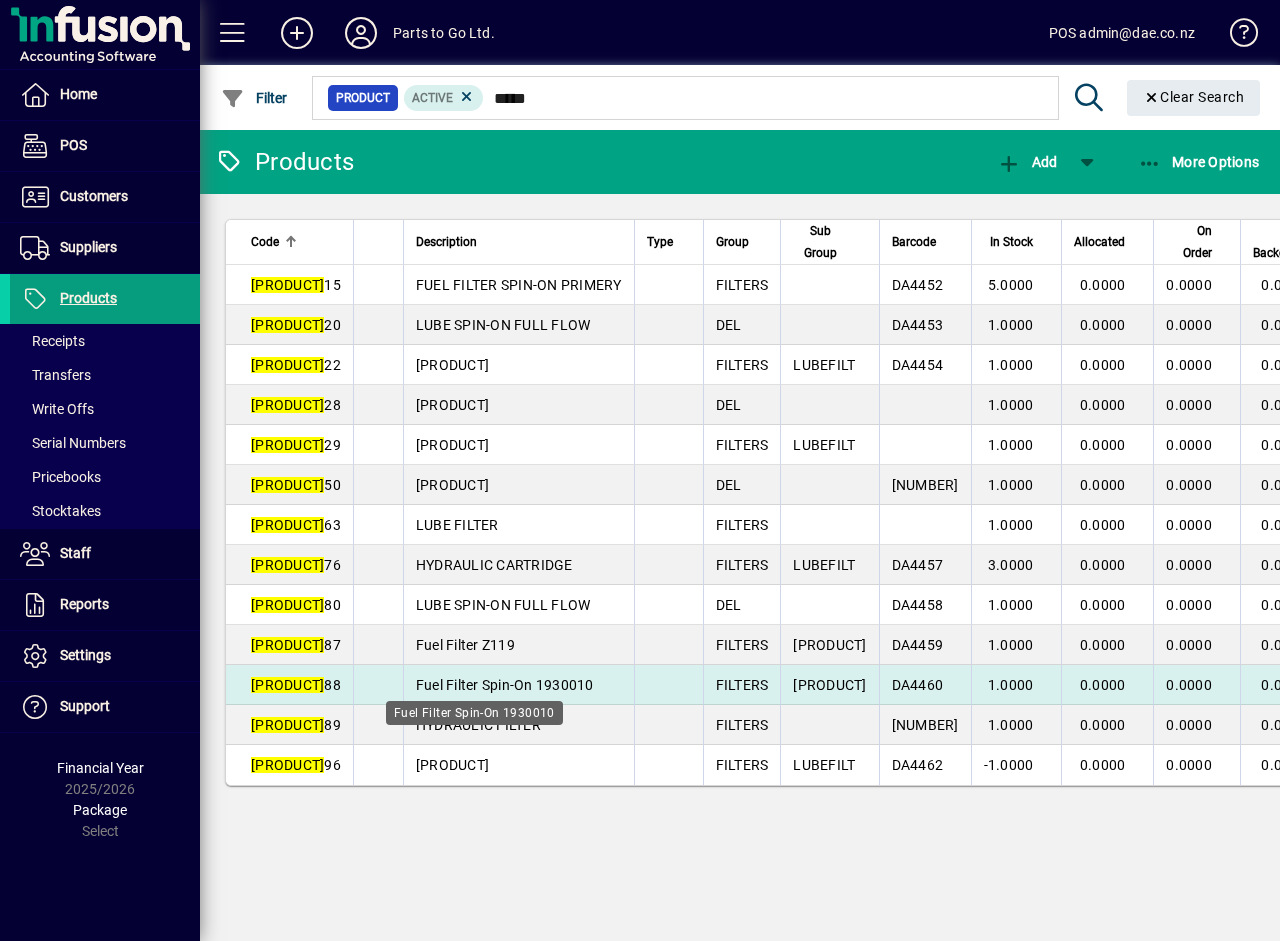 click on "Fuel Filter Spin-On 1930010" at bounding box center [505, 685] 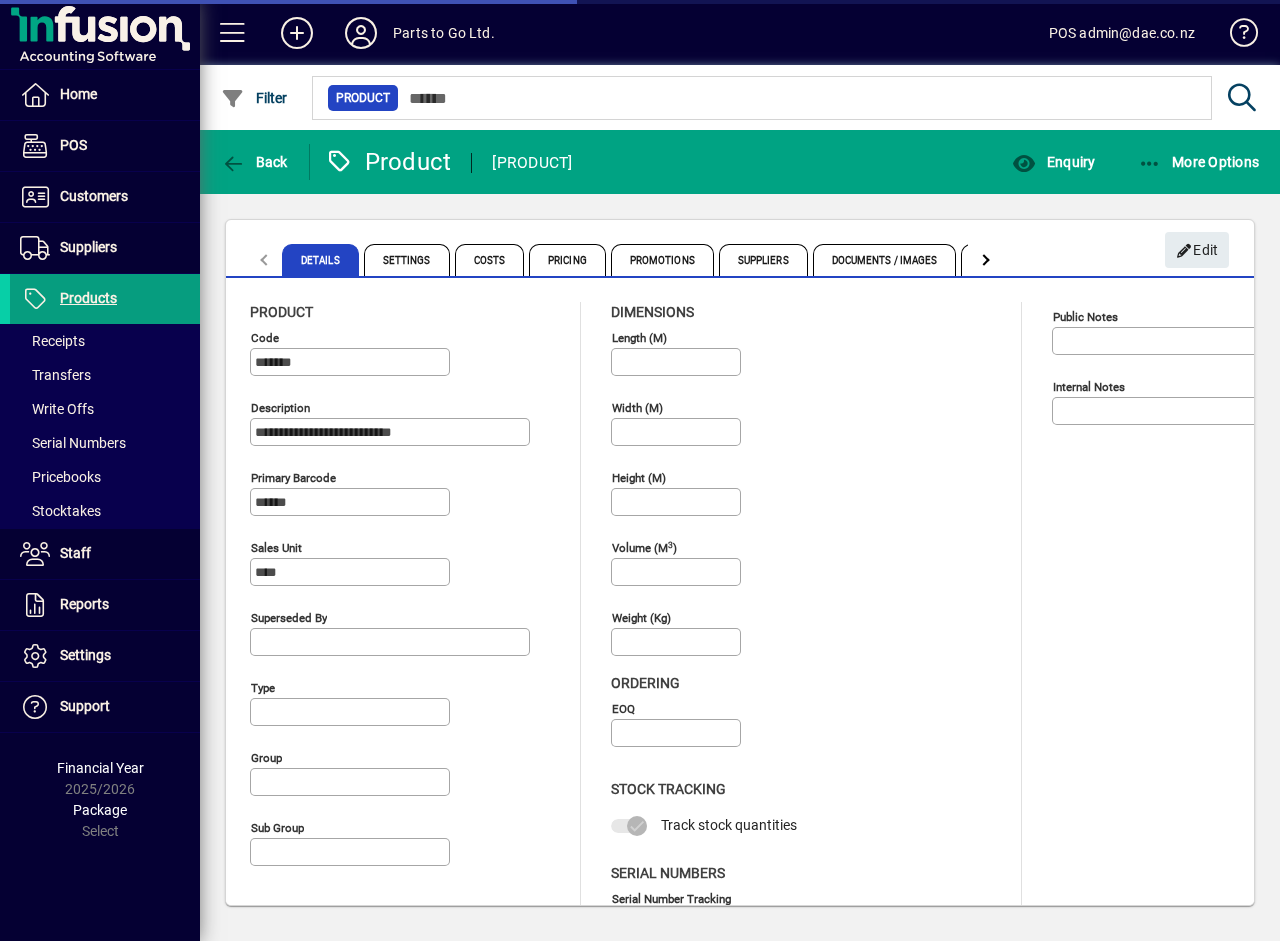 type on "**********" 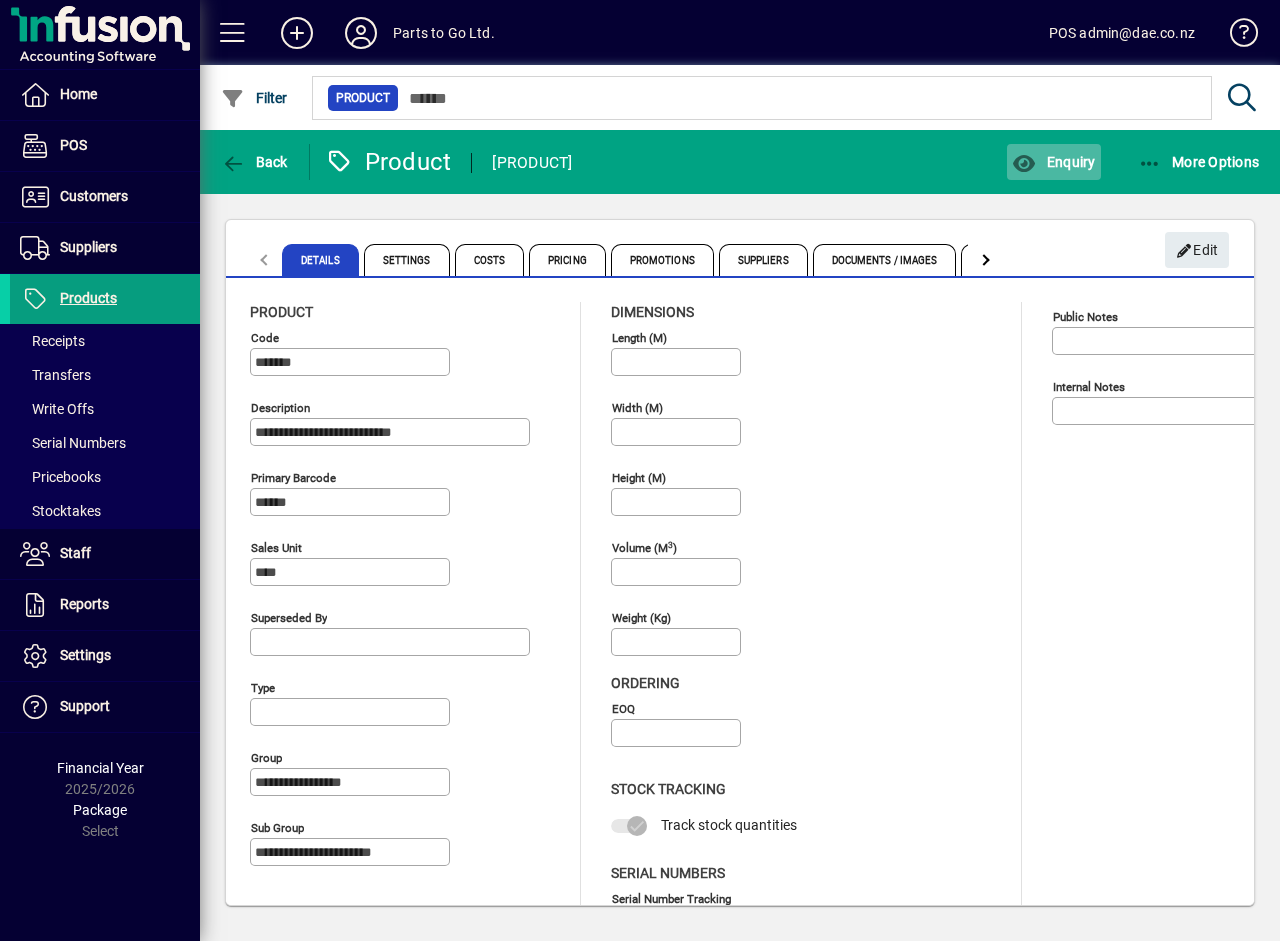 click on "Enquiry" 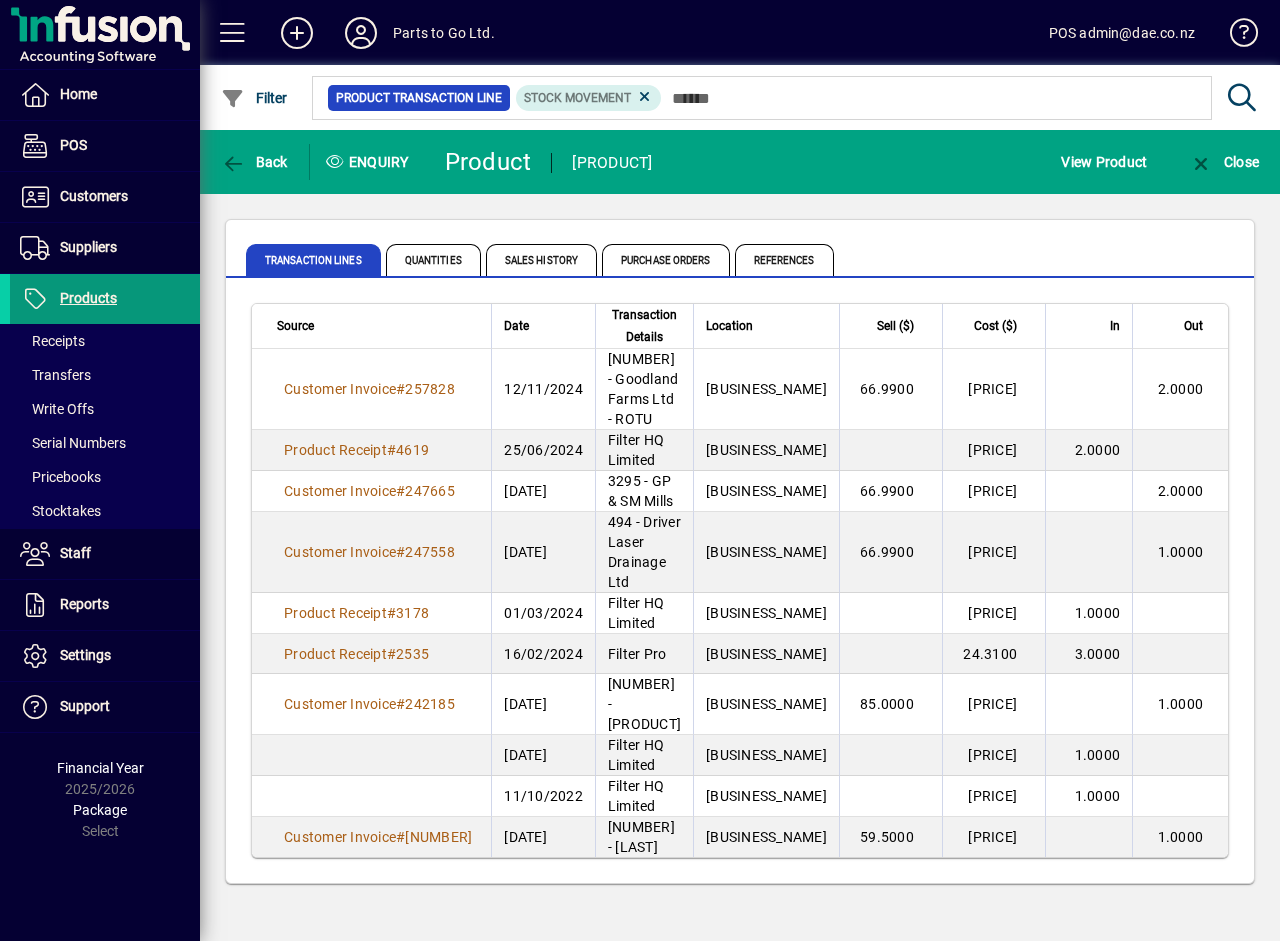 click on "Products" at bounding box center (88, 298) 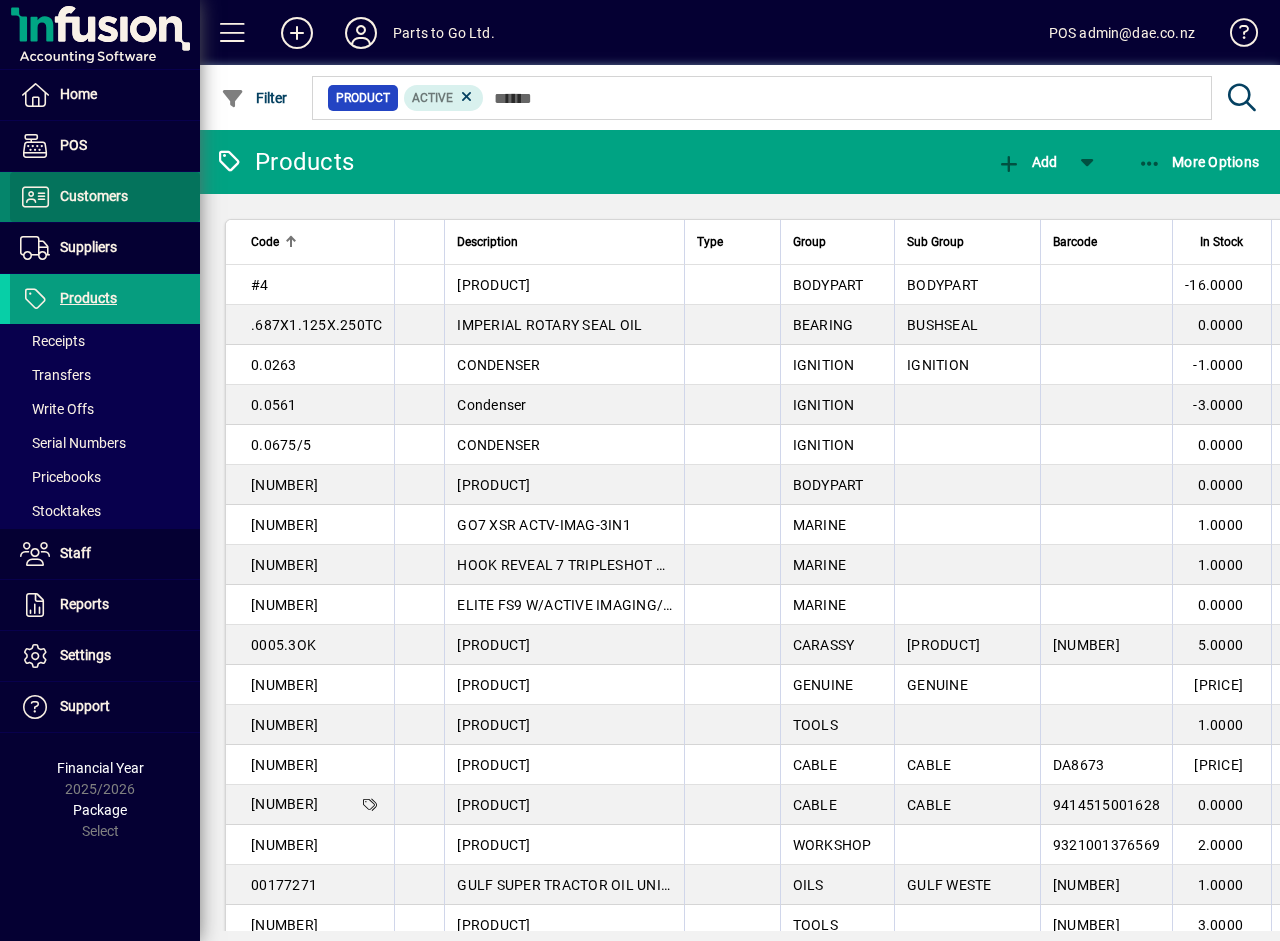 click on "Customers" at bounding box center (94, 196) 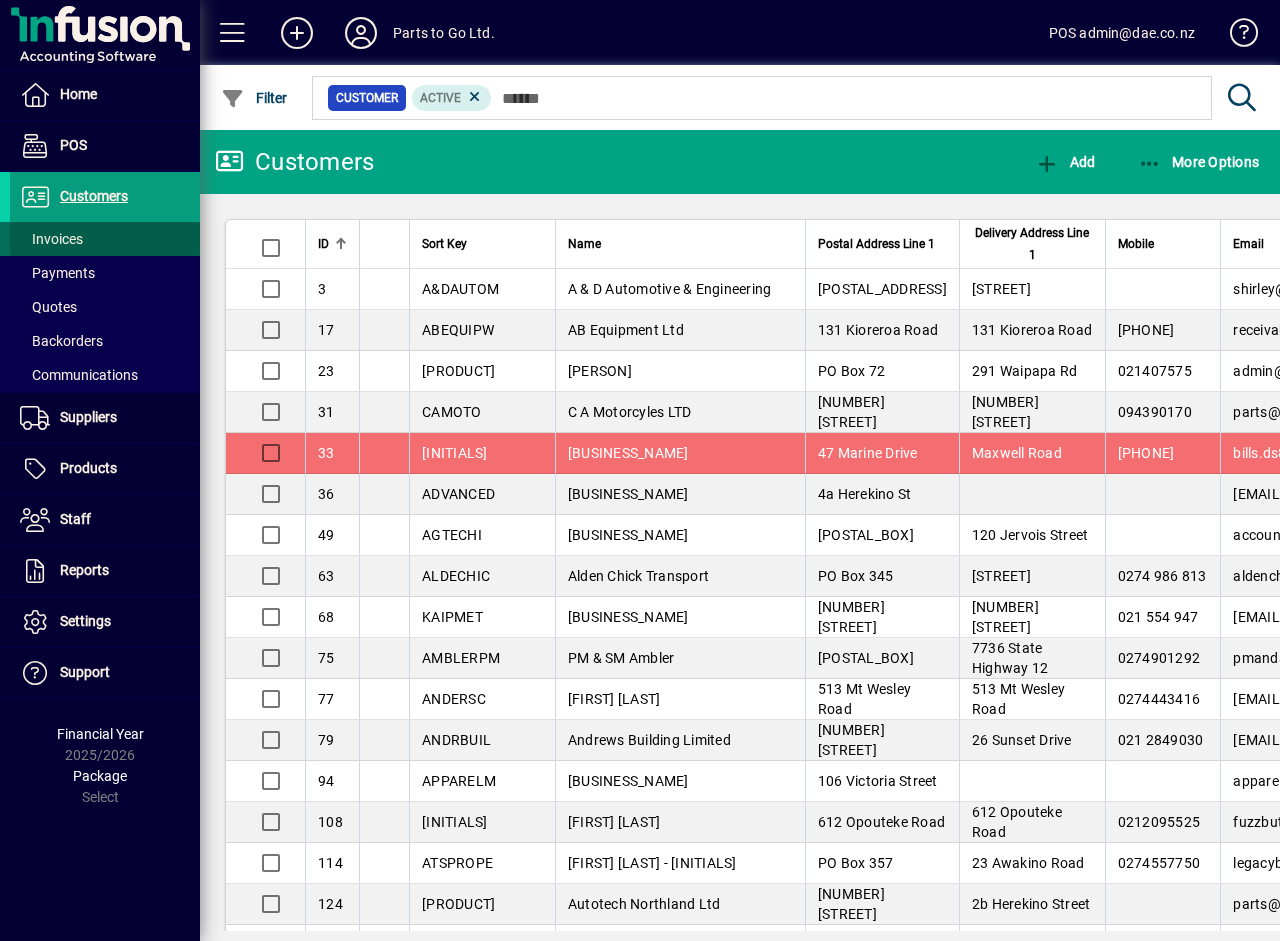 click on "Invoices" at bounding box center [51, 239] 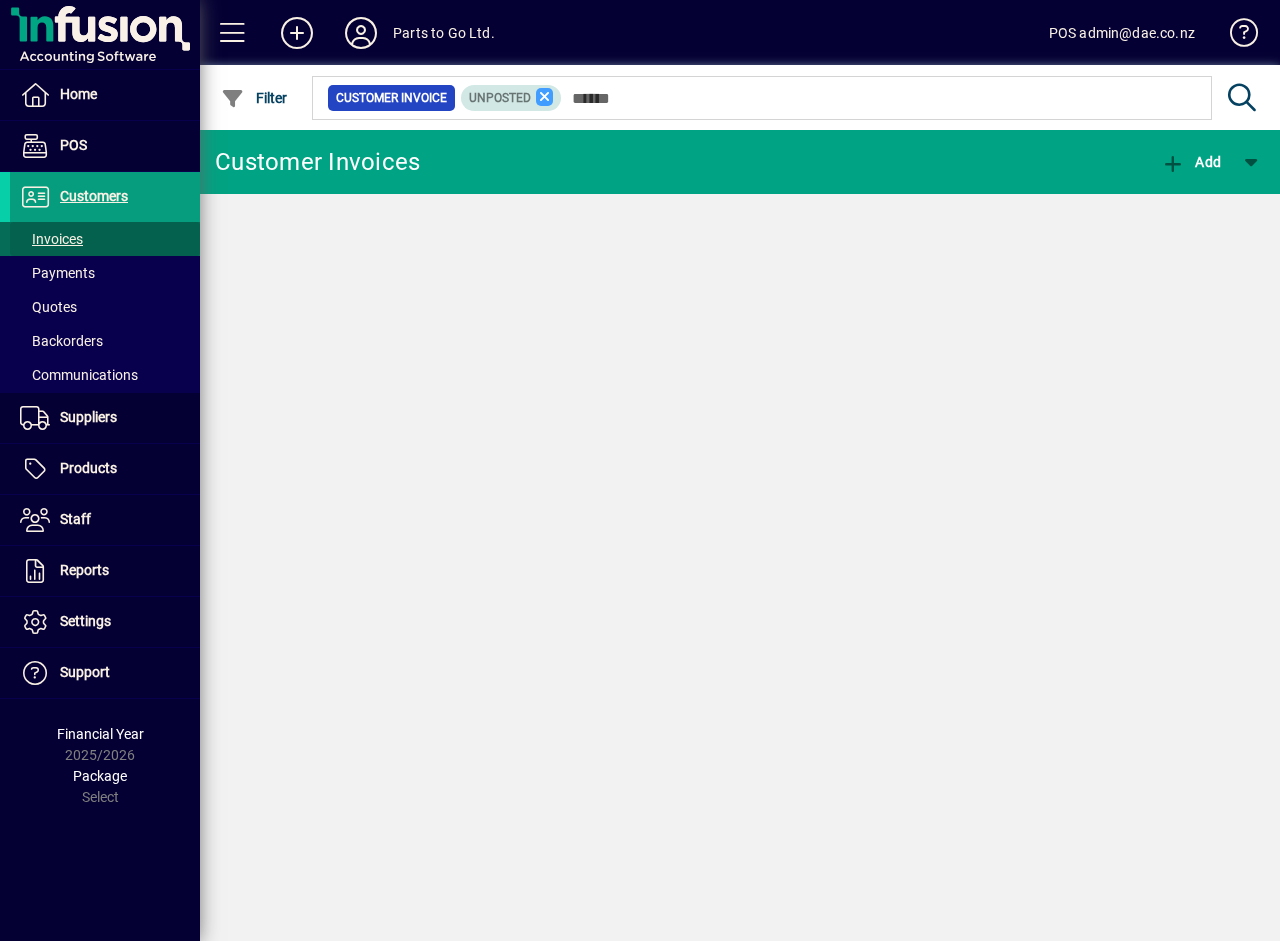click at bounding box center [545, 97] 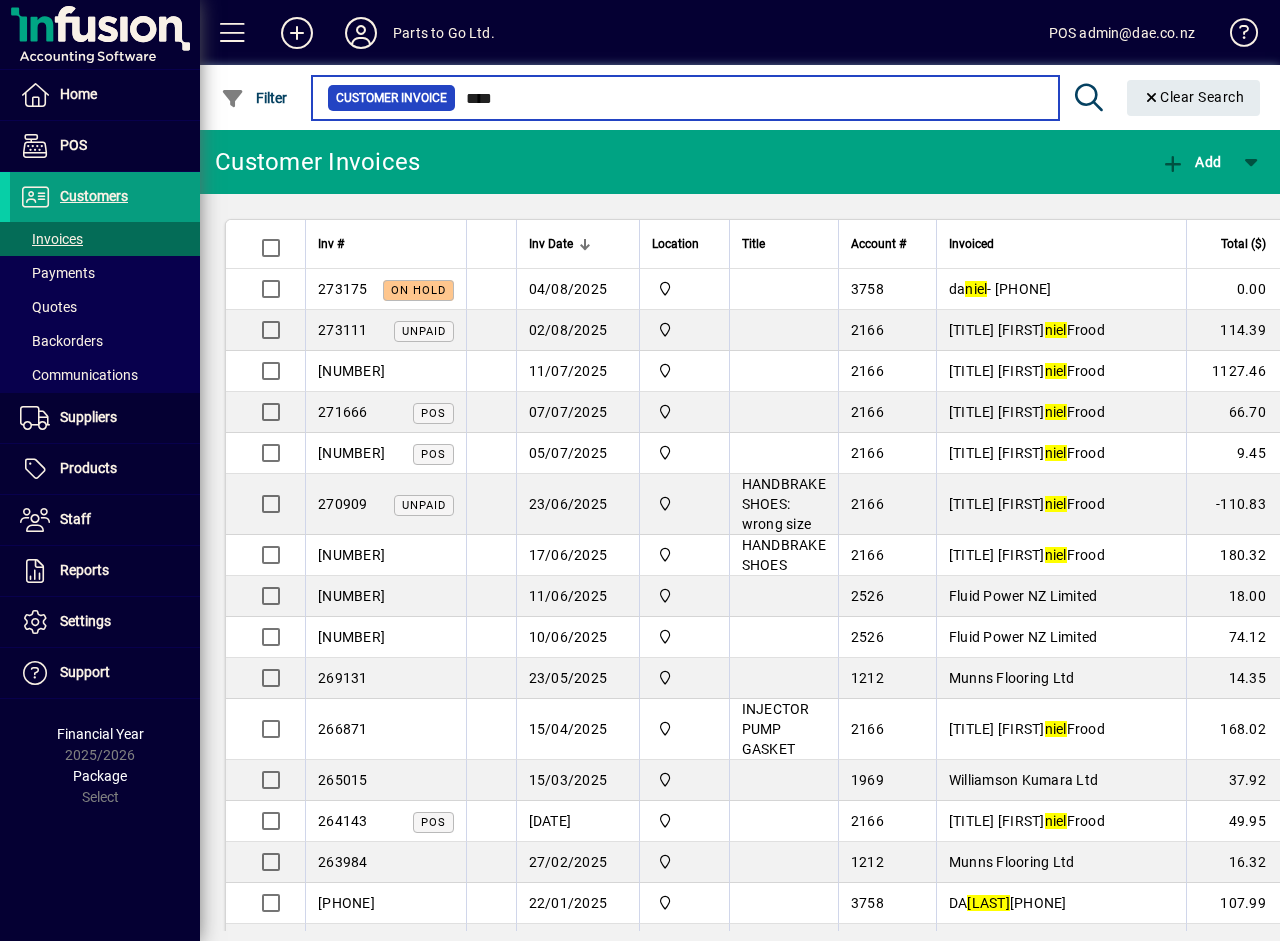 drag, startPoint x: 501, startPoint y: 98, endPoint x: 478, endPoint y: 100, distance: 23.086792 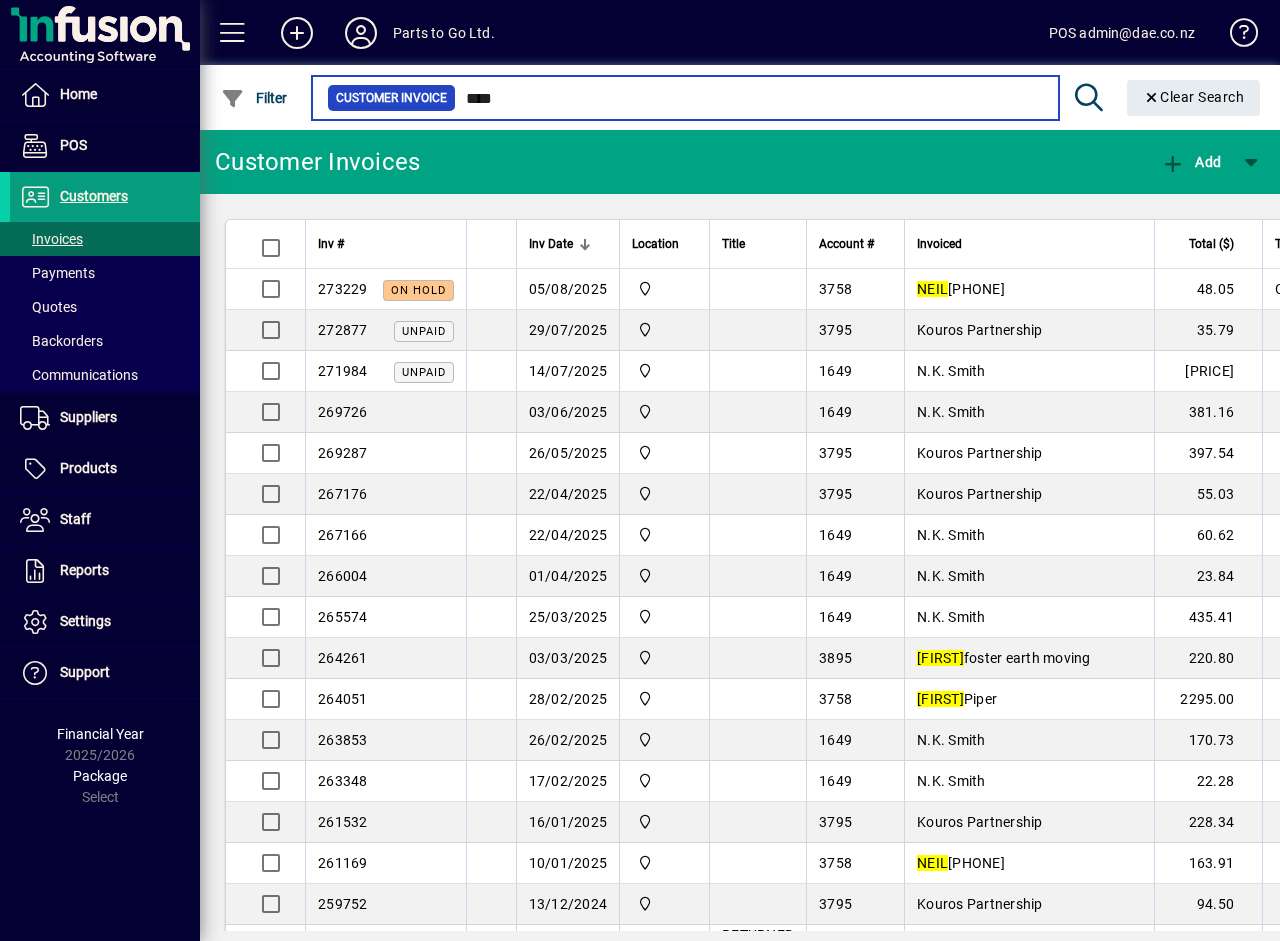 type on "****" 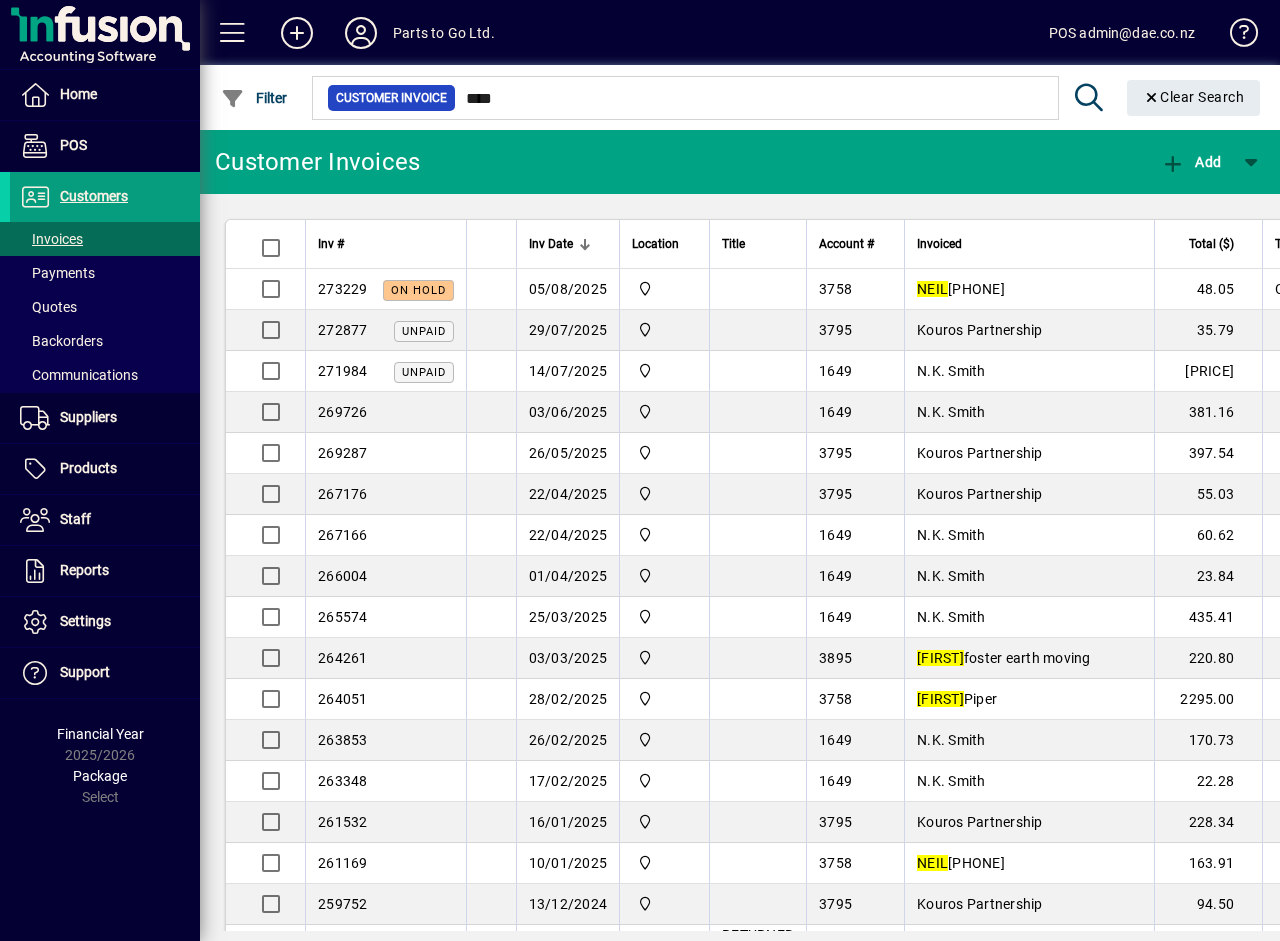 click on "NEIL  021439359" at bounding box center [961, 289] 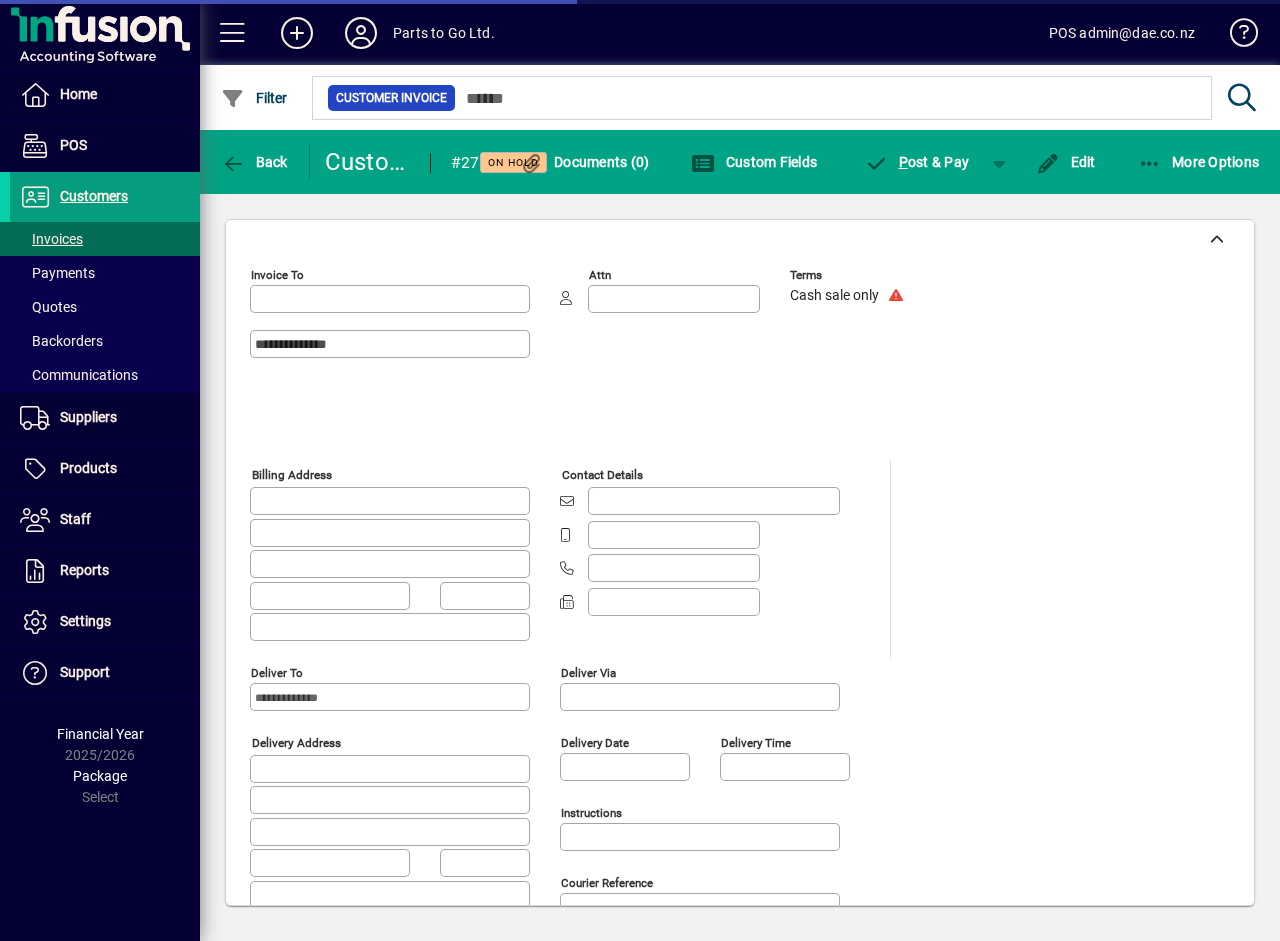 type on "**********" 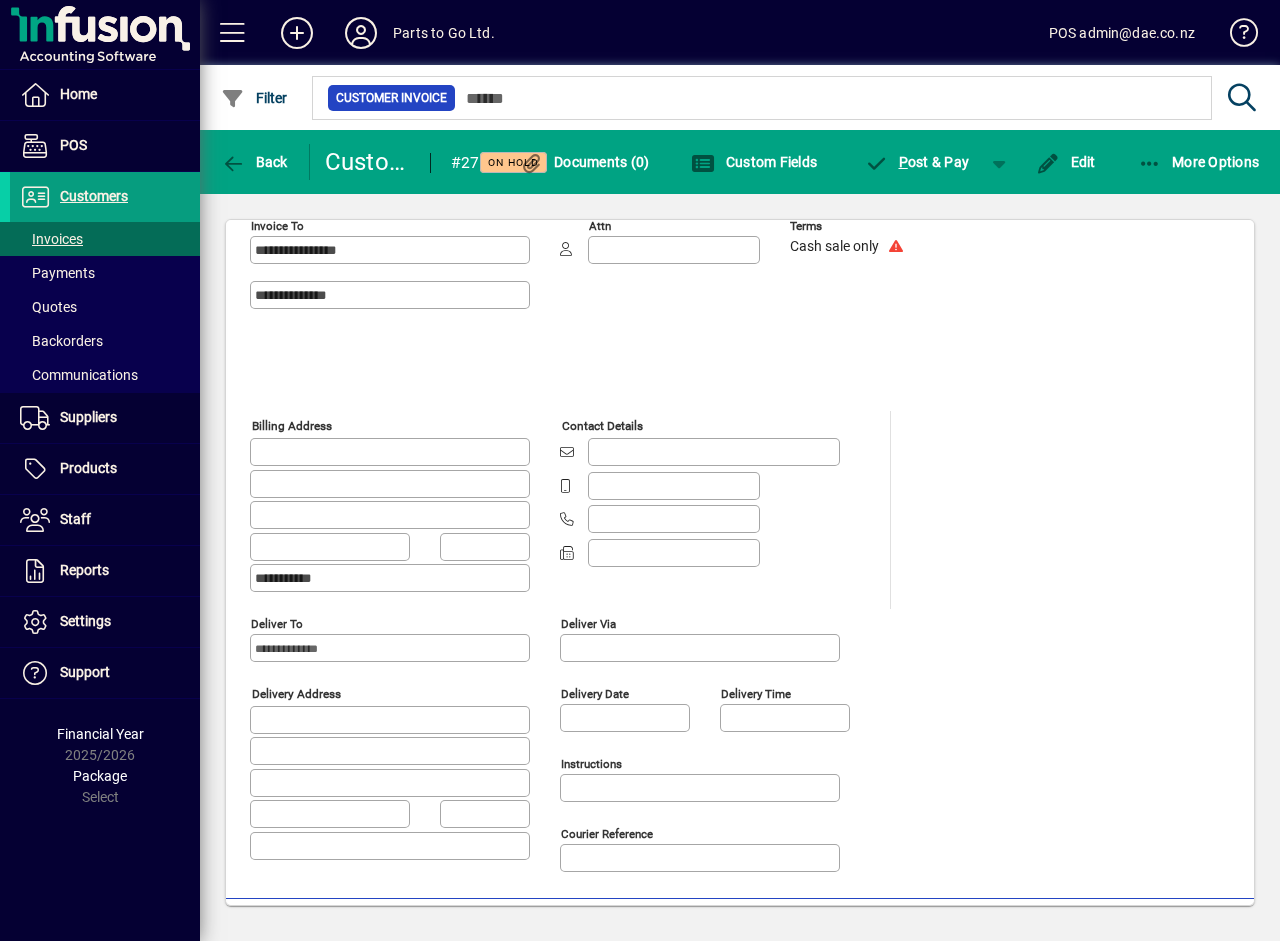 scroll, scrollTop: 0, scrollLeft: 0, axis: both 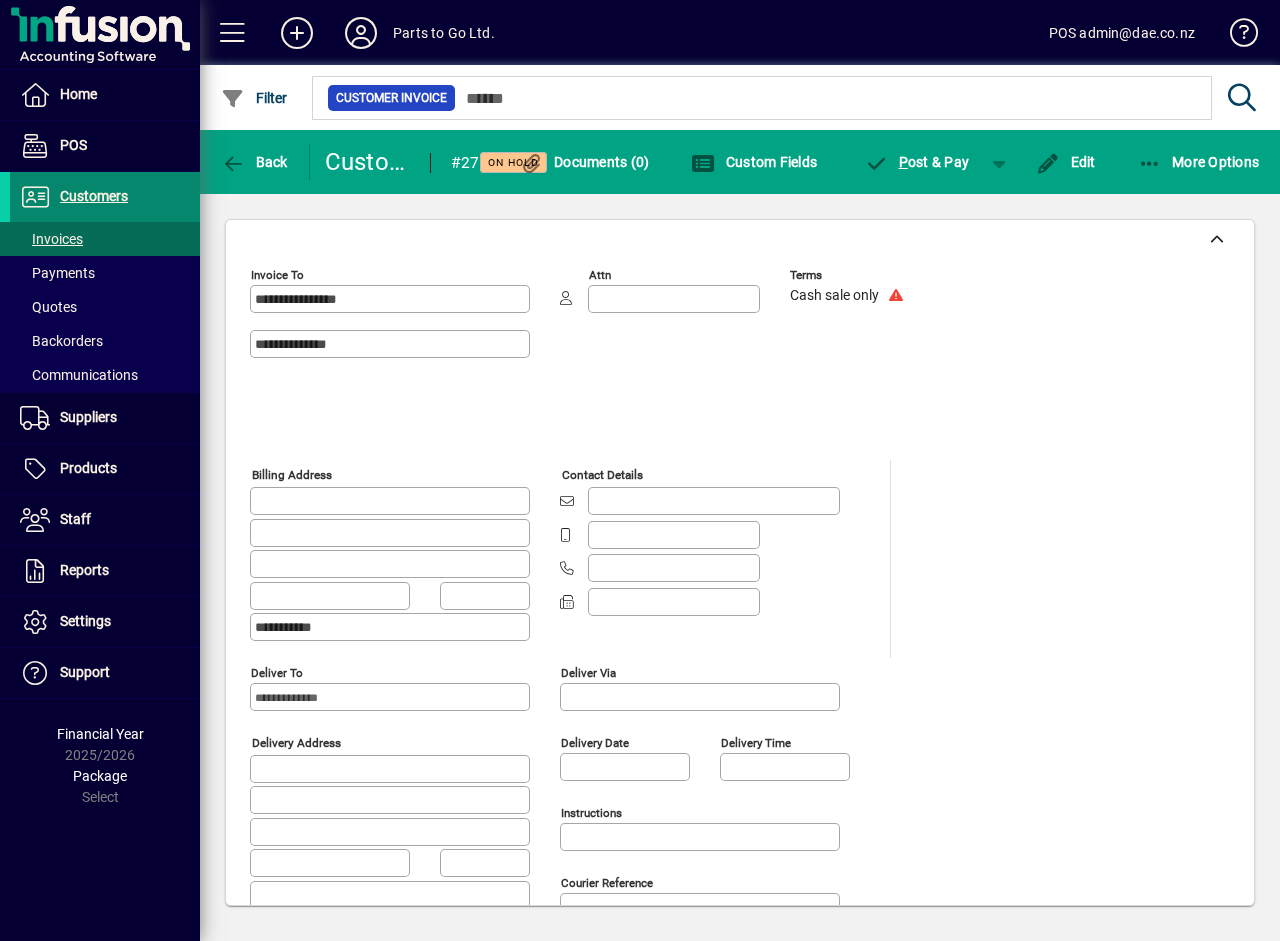 click on "Customers" at bounding box center [94, 196] 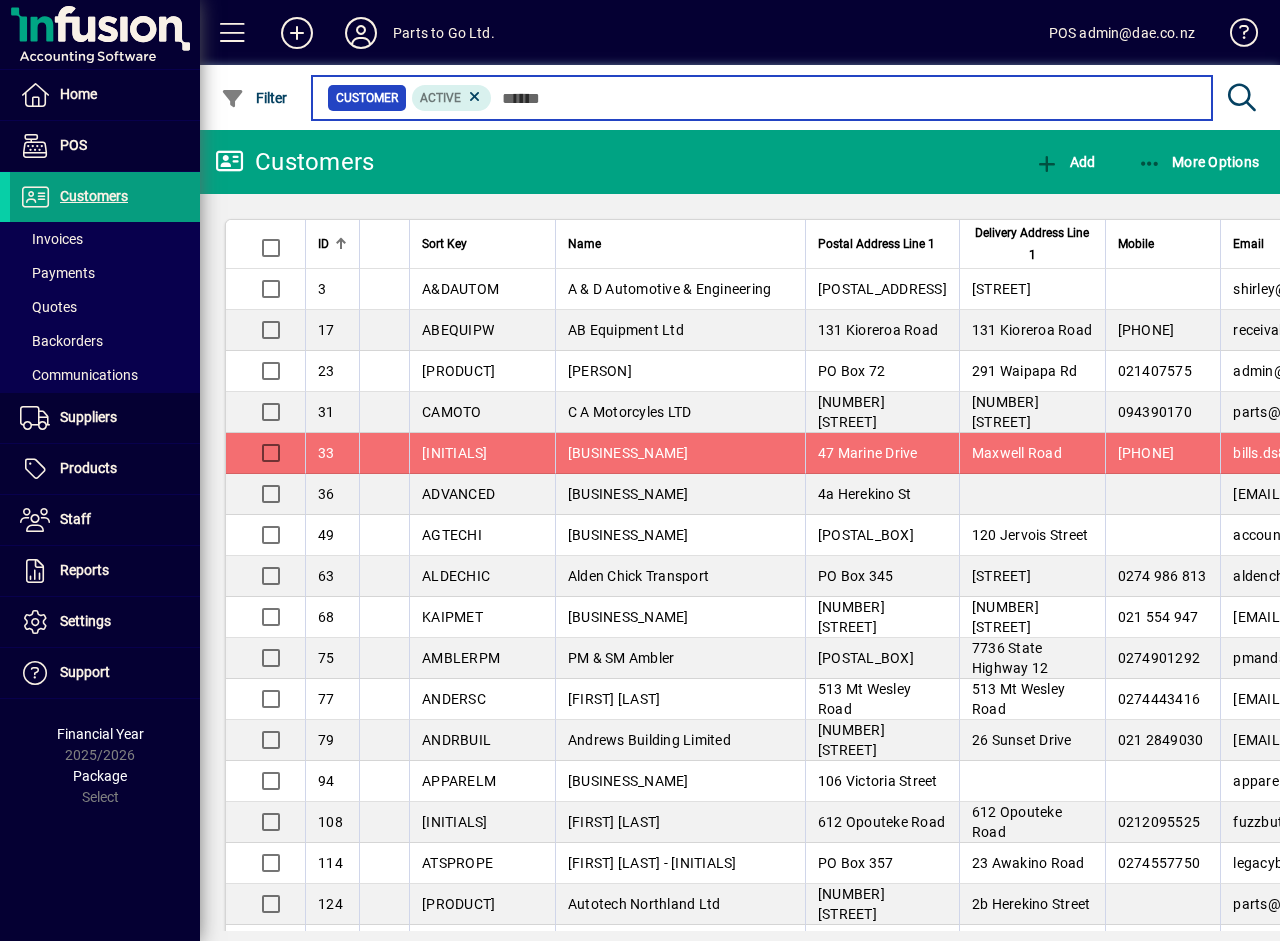 click at bounding box center (844, 98) 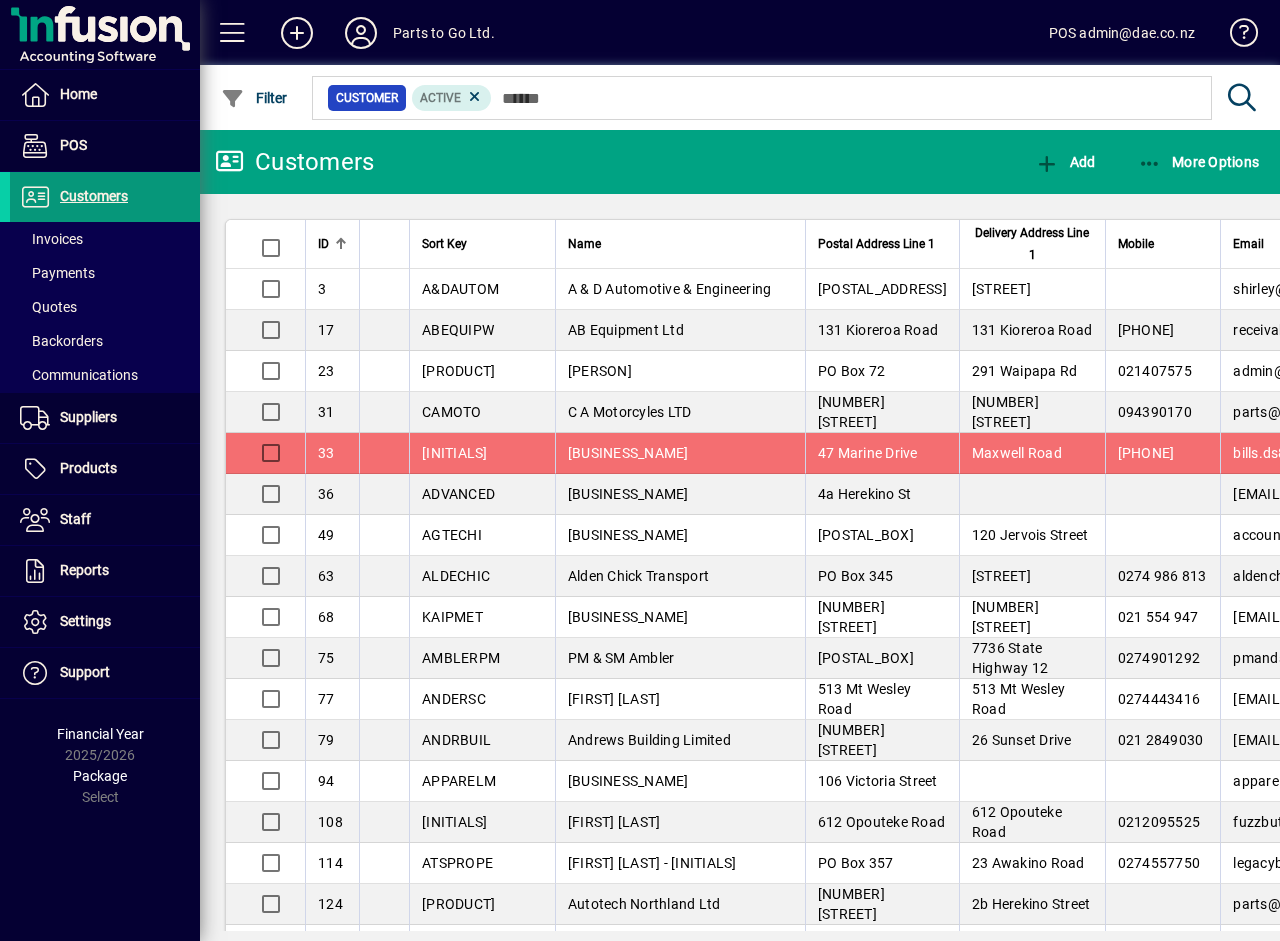 click on "Customers" at bounding box center (94, 196) 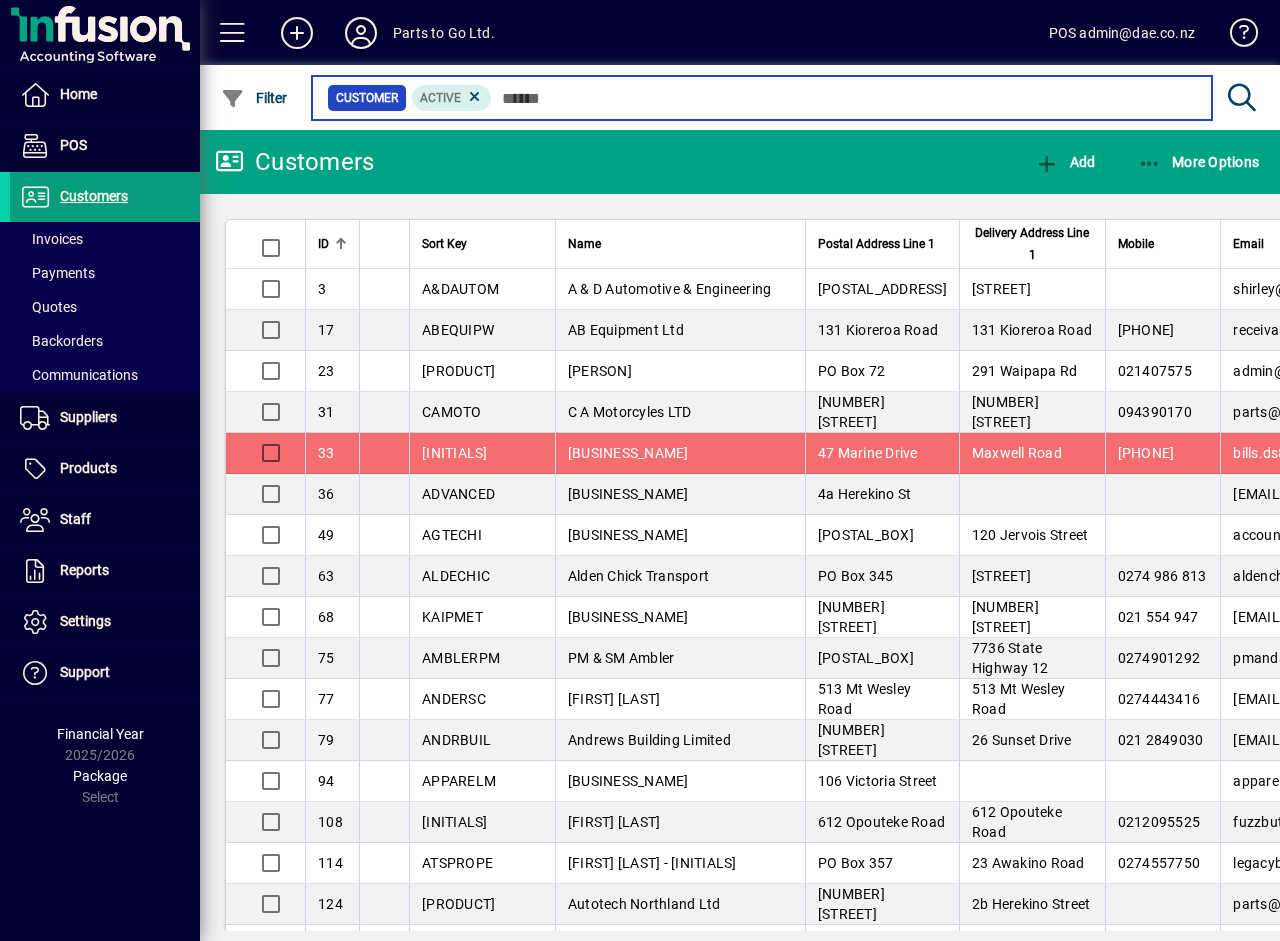 click at bounding box center [844, 98] 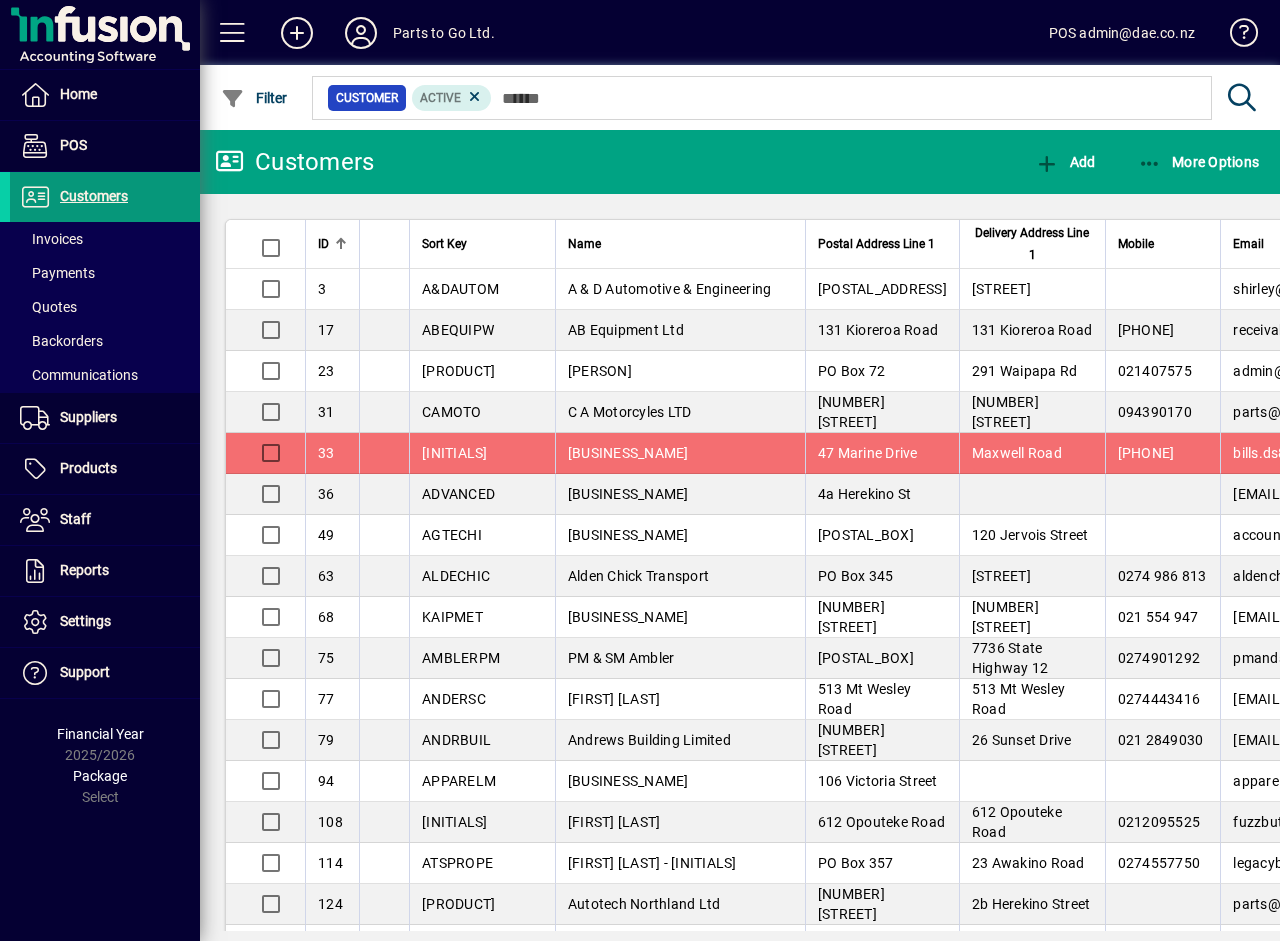 click on "Customers" at bounding box center [94, 196] 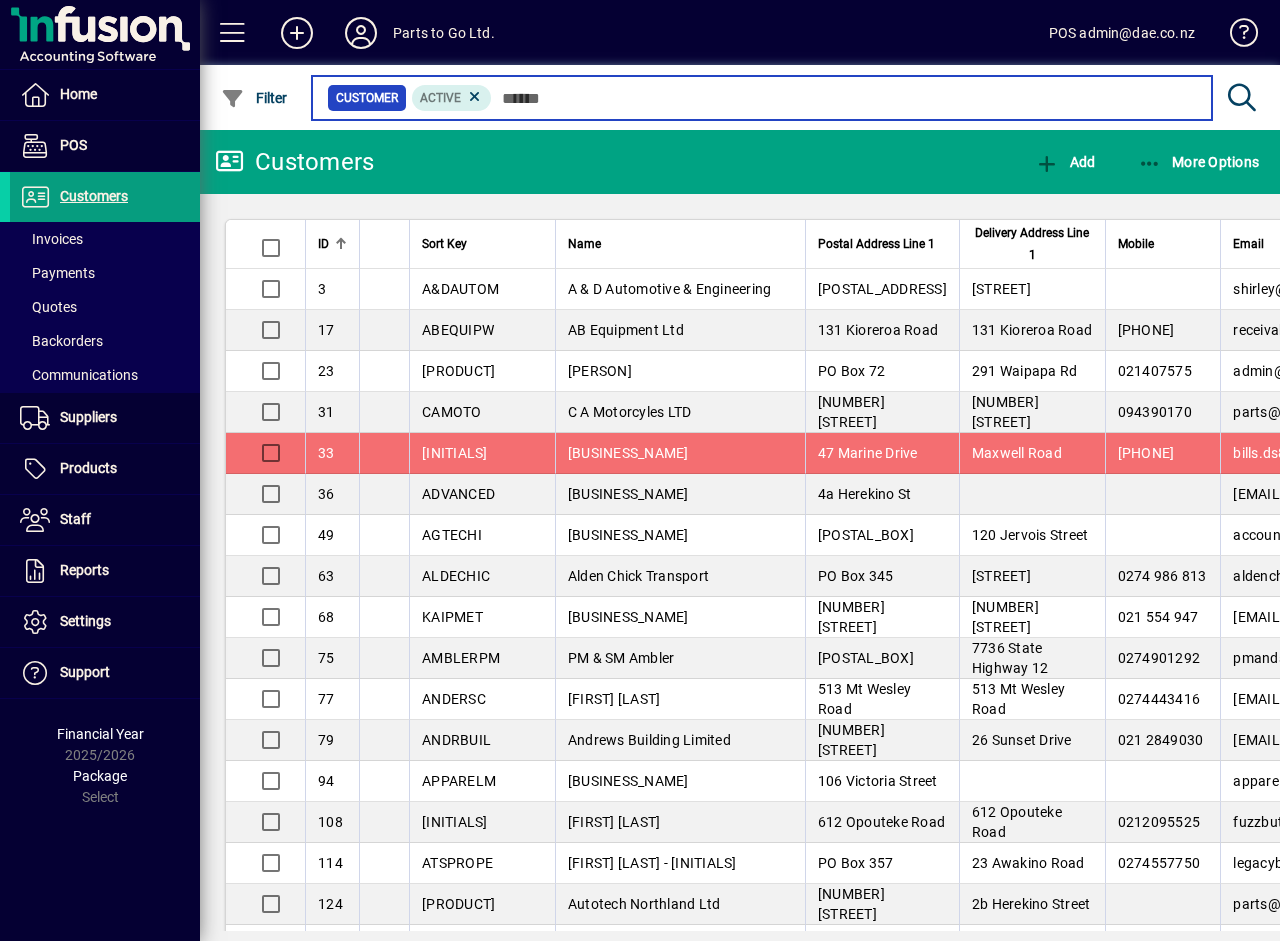 click at bounding box center (844, 98) 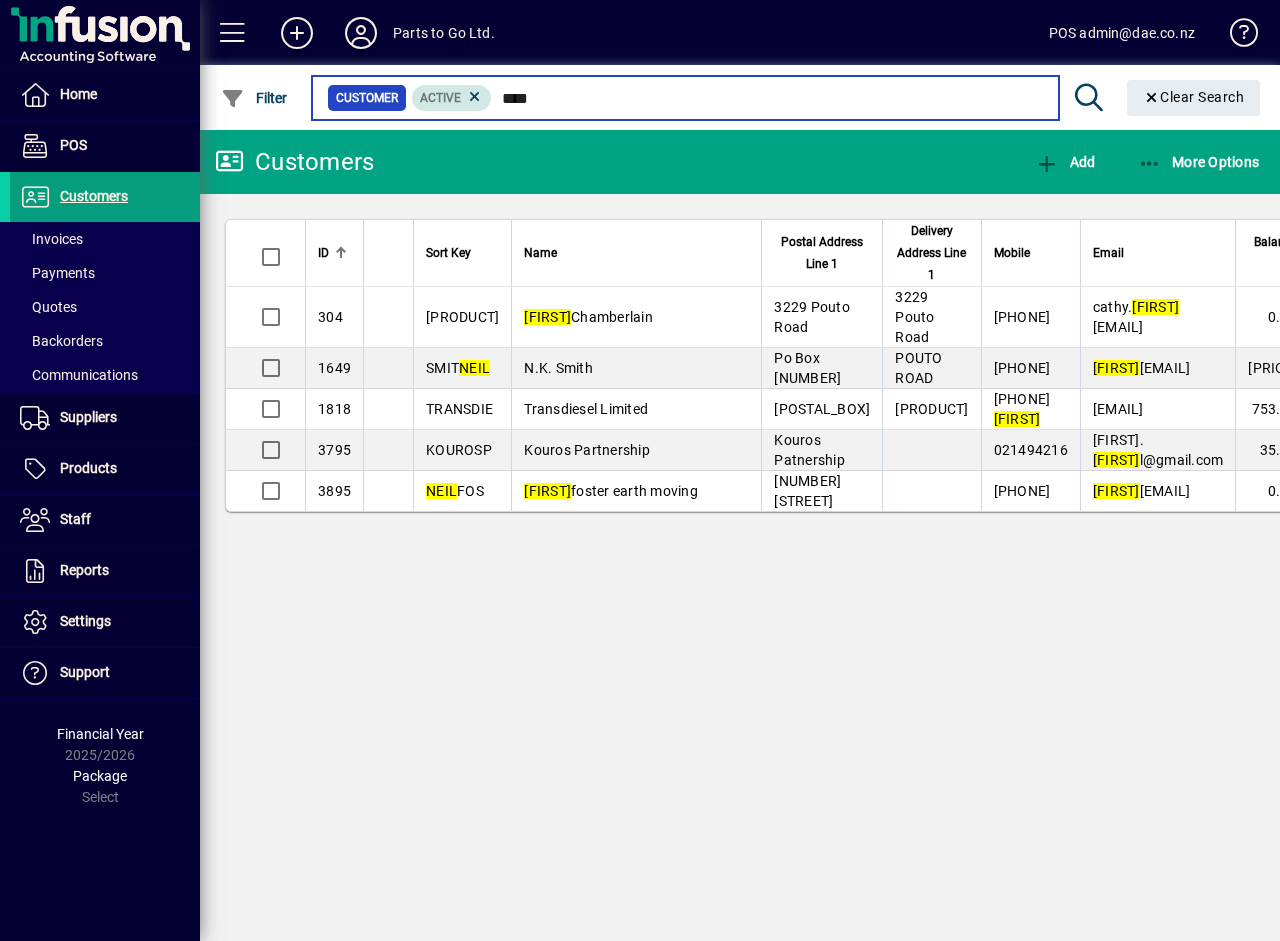 drag, startPoint x: 555, startPoint y: 91, endPoint x: 484, endPoint y: 97, distance: 71.25307 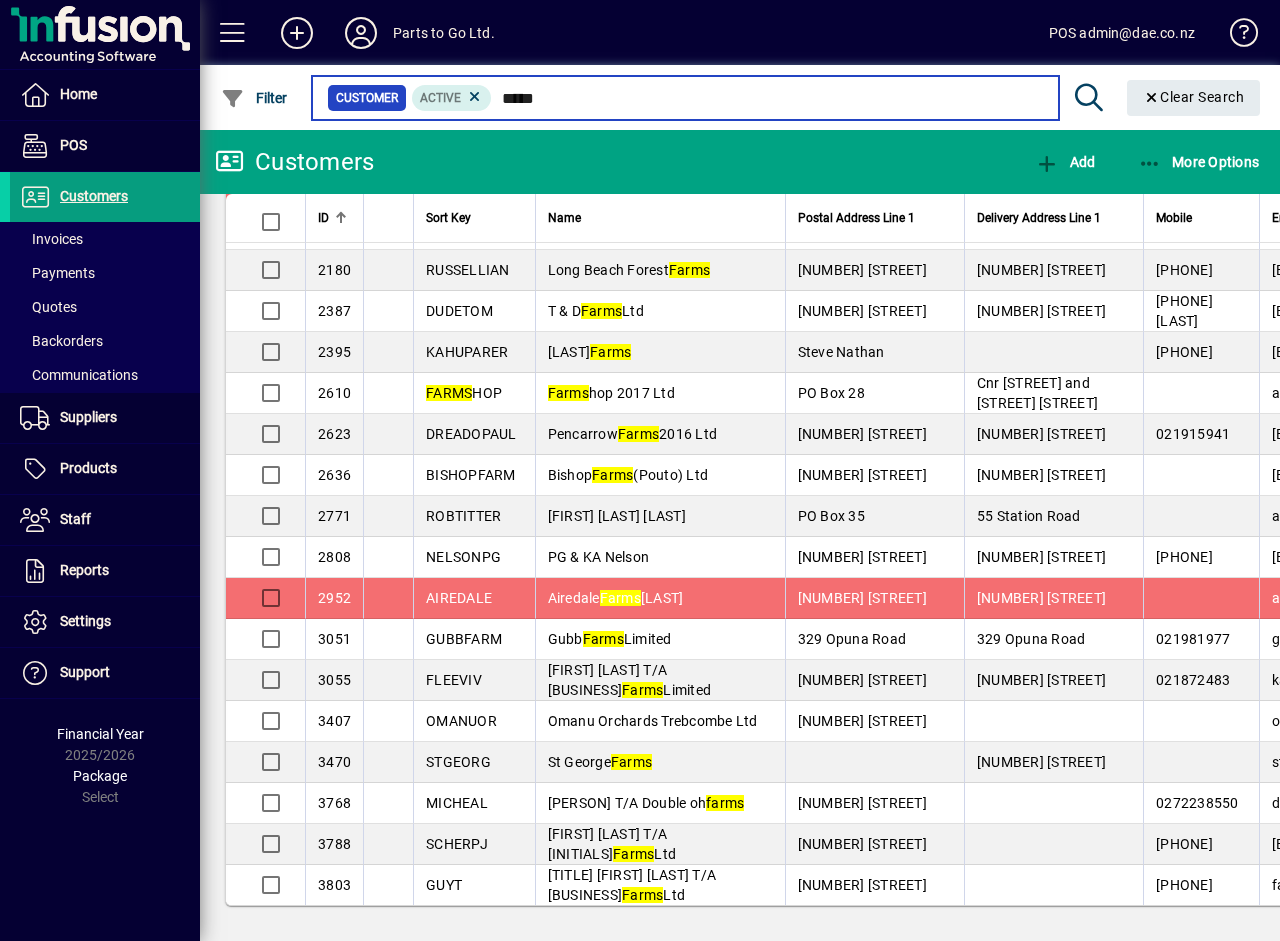 scroll, scrollTop: 1856, scrollLeft: 0, axis: vertical 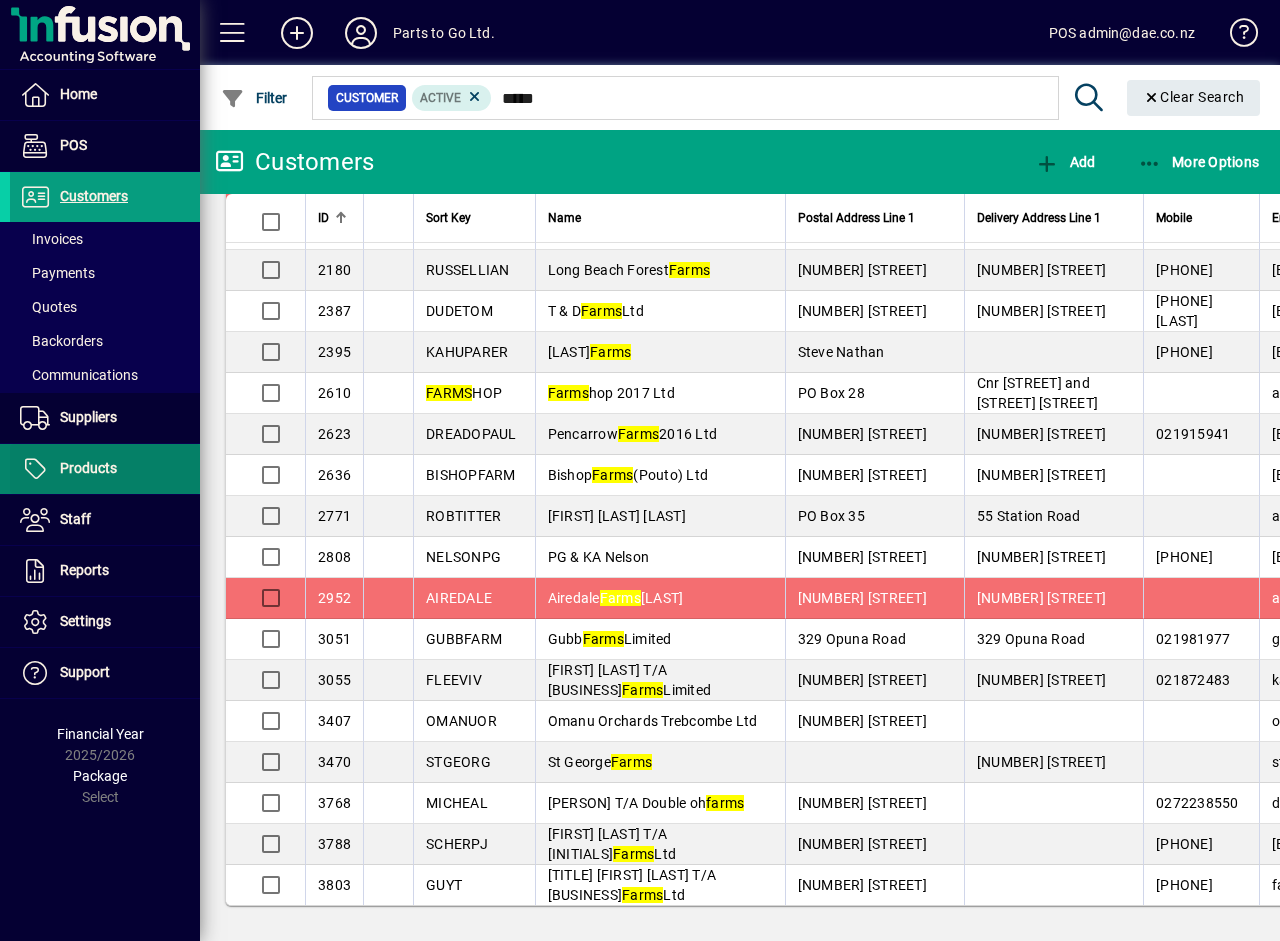 click on "Products" at bounding box center (88, 468) 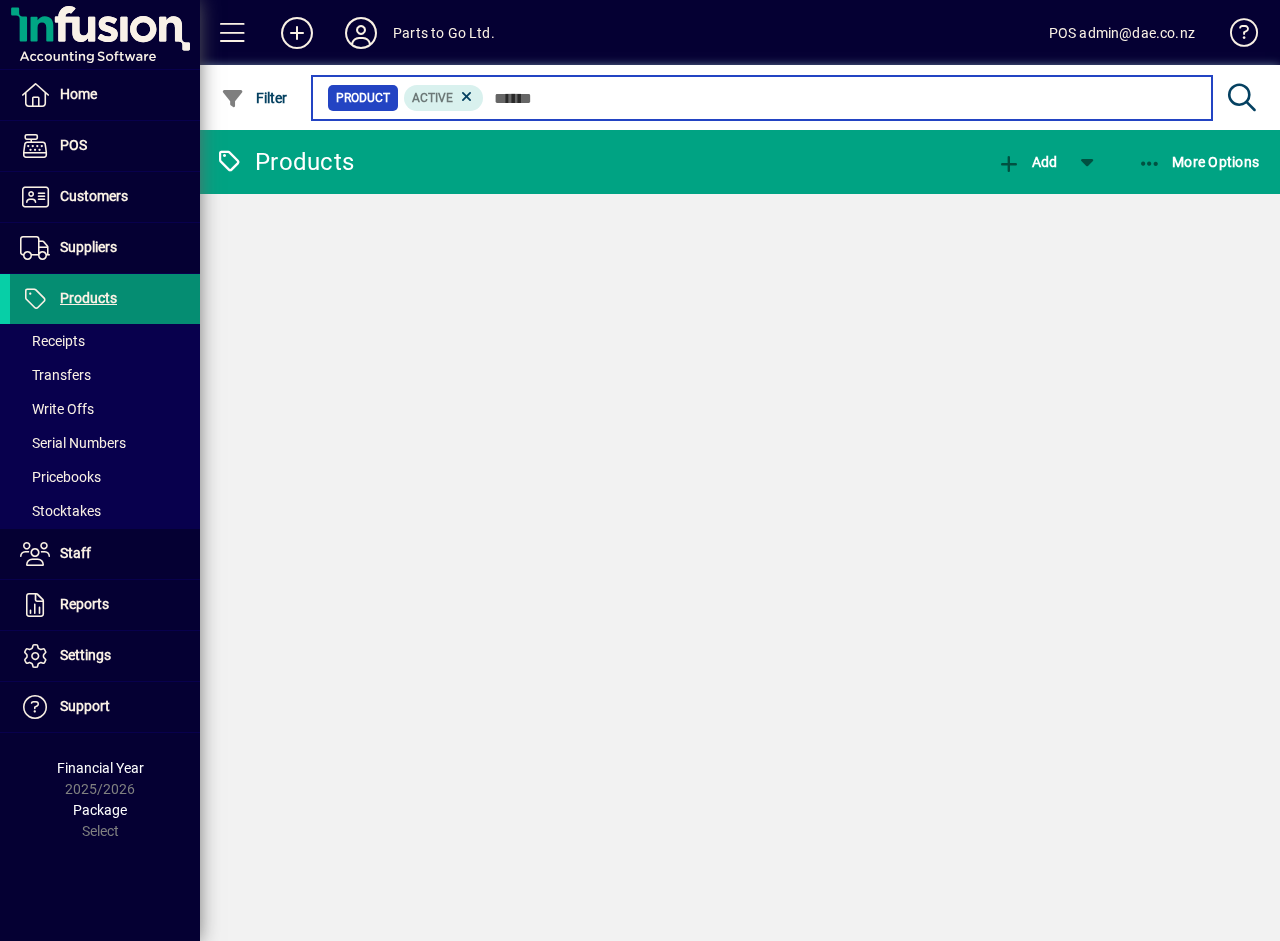 click at bounding box center (840, 98) 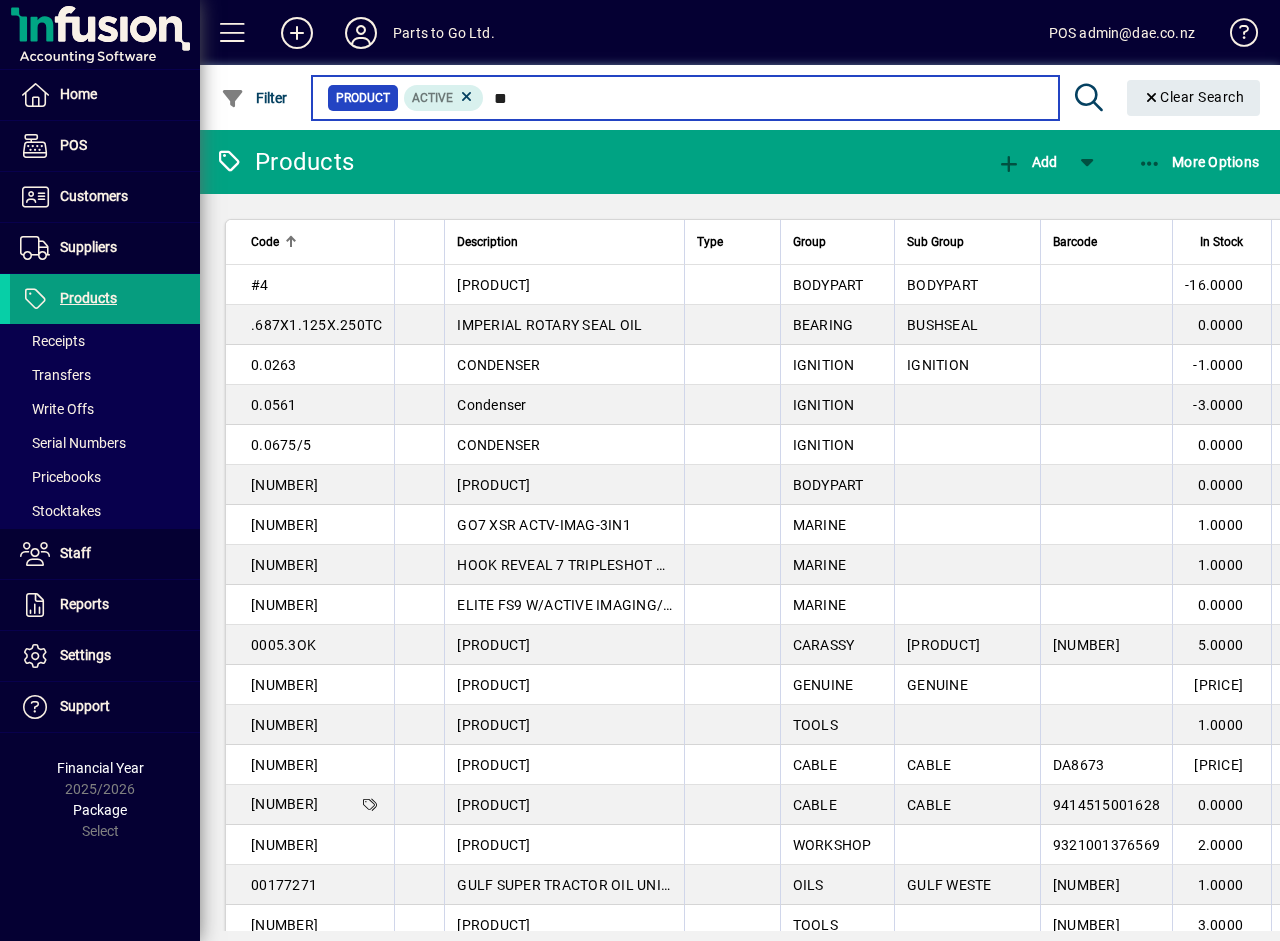 type on "***" 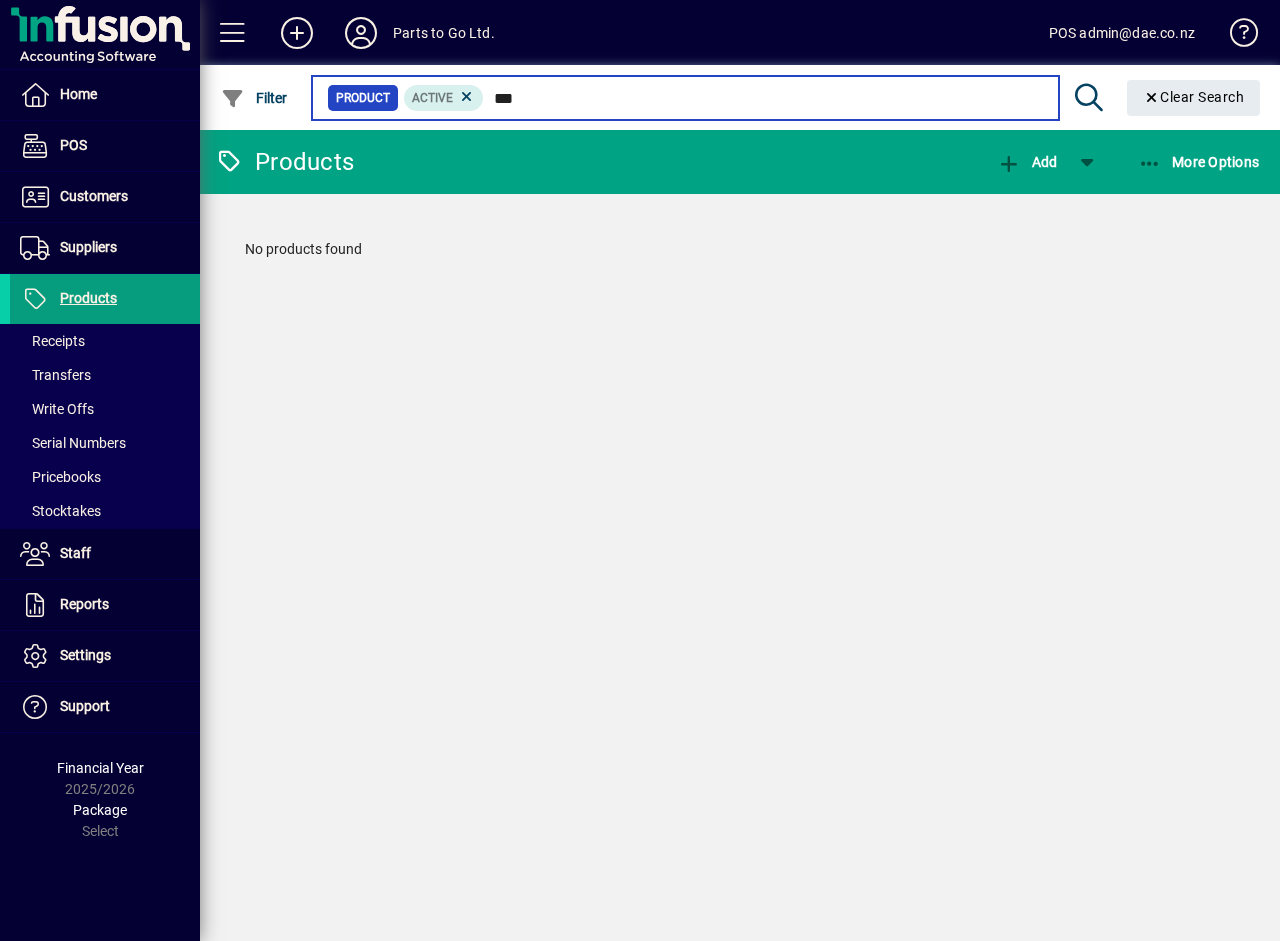 drag, startPoint x: 547, startPoint y: 96, endPoint x: 494, endPoint y: 99, distance: 53.08484 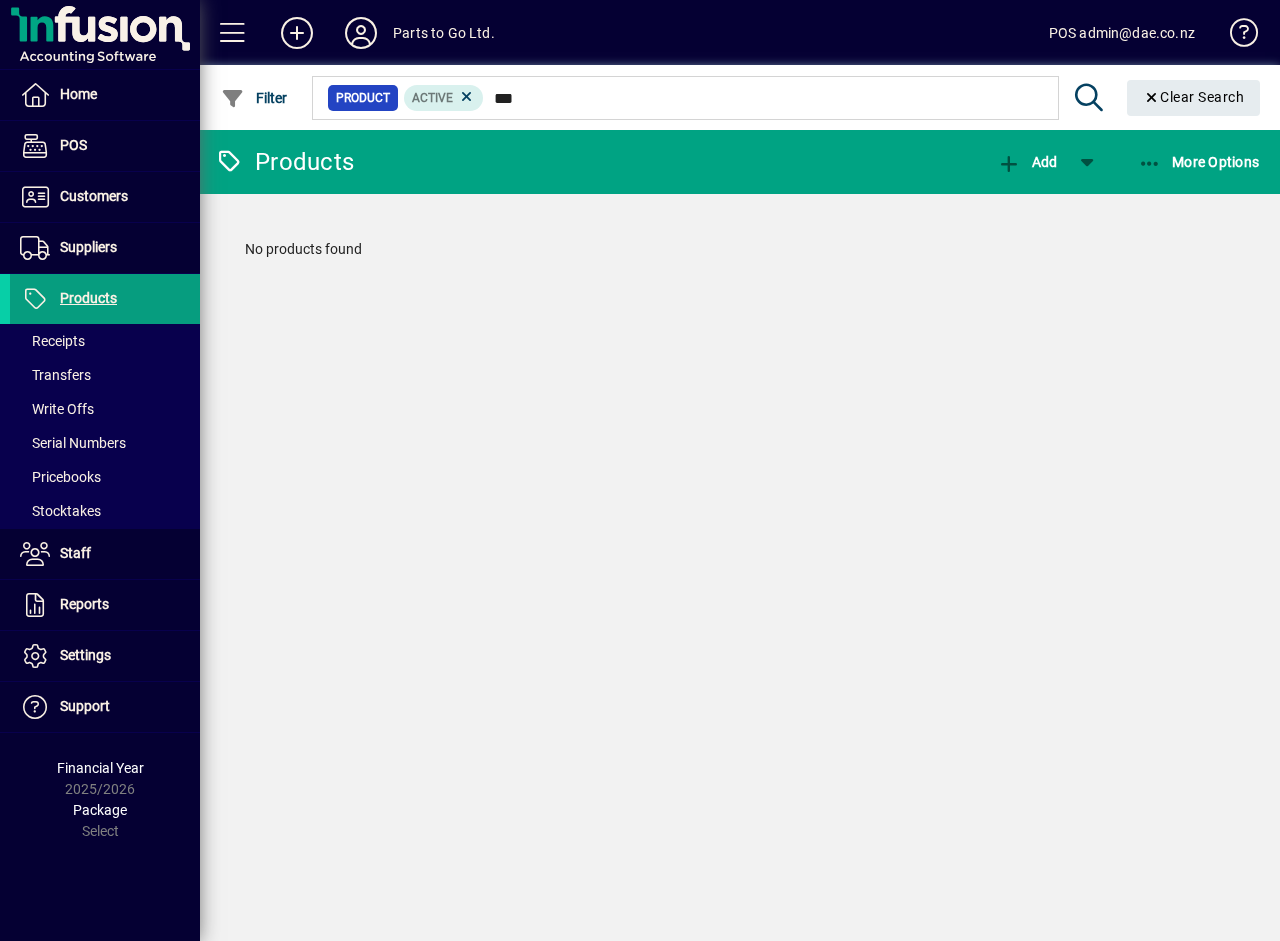 scroll, scrollTop: 0, scrollLeft: 0, axis: both 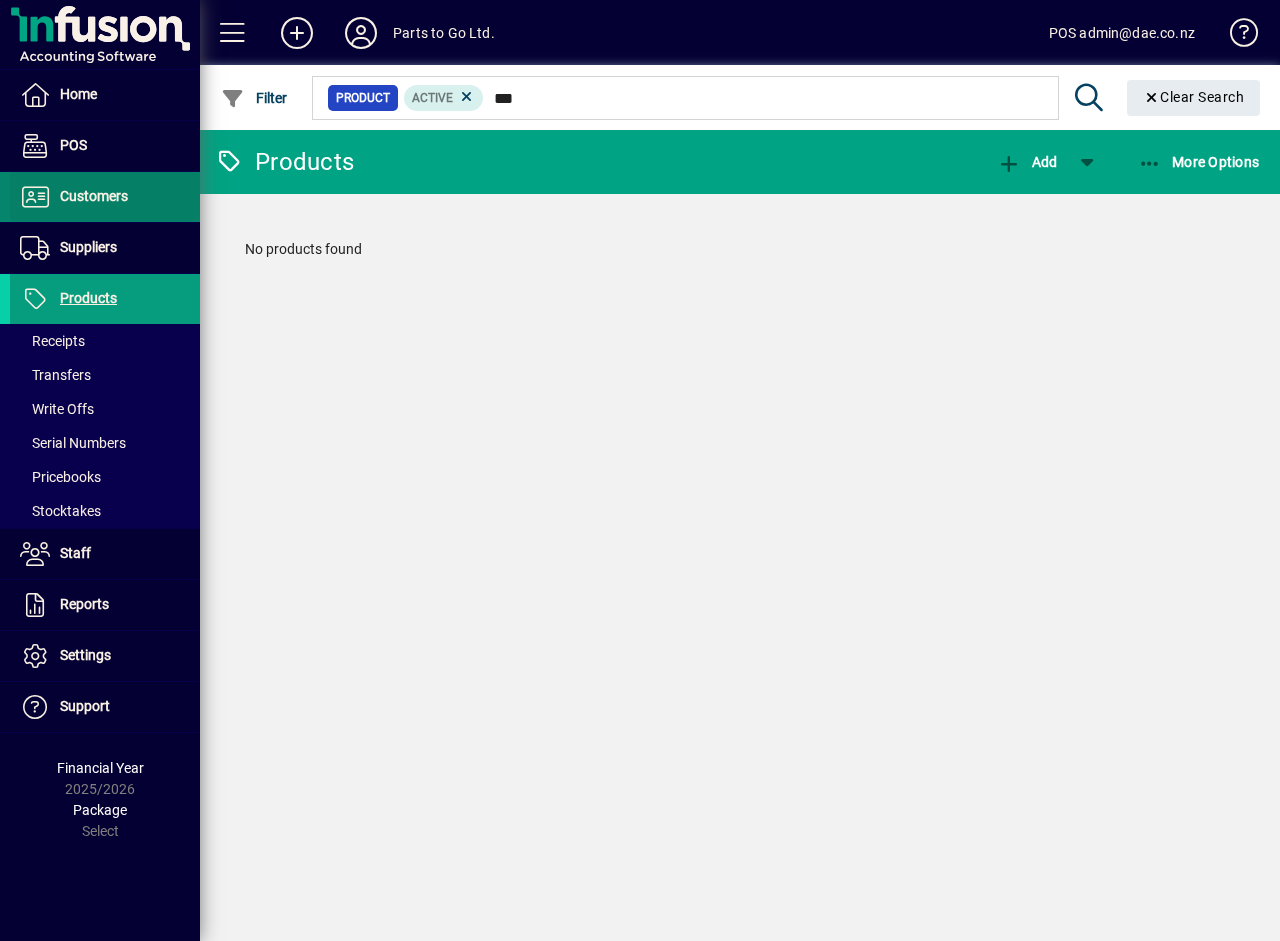 type on "***" 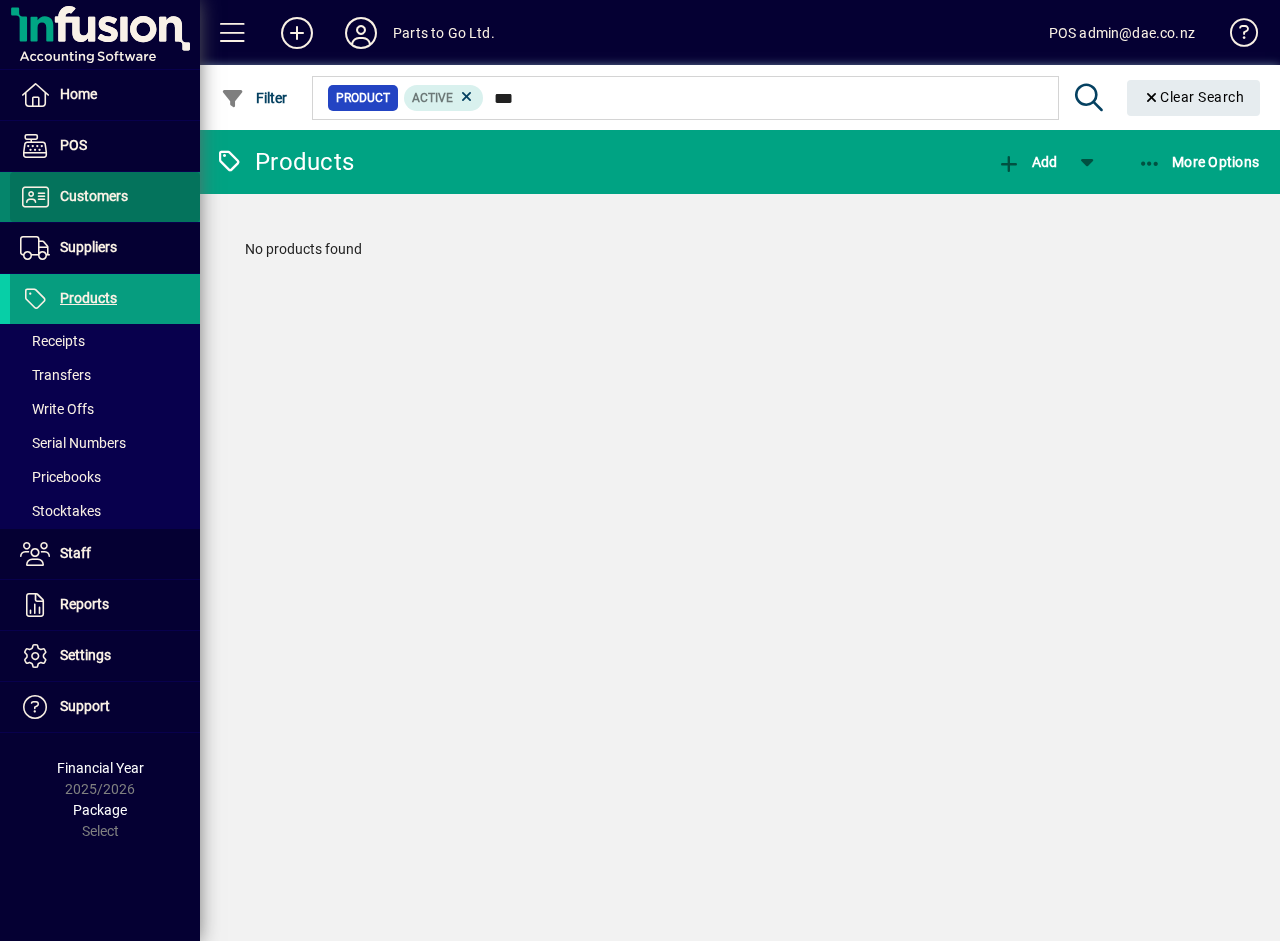 click on "Customers" at bounding box center (69, 197) 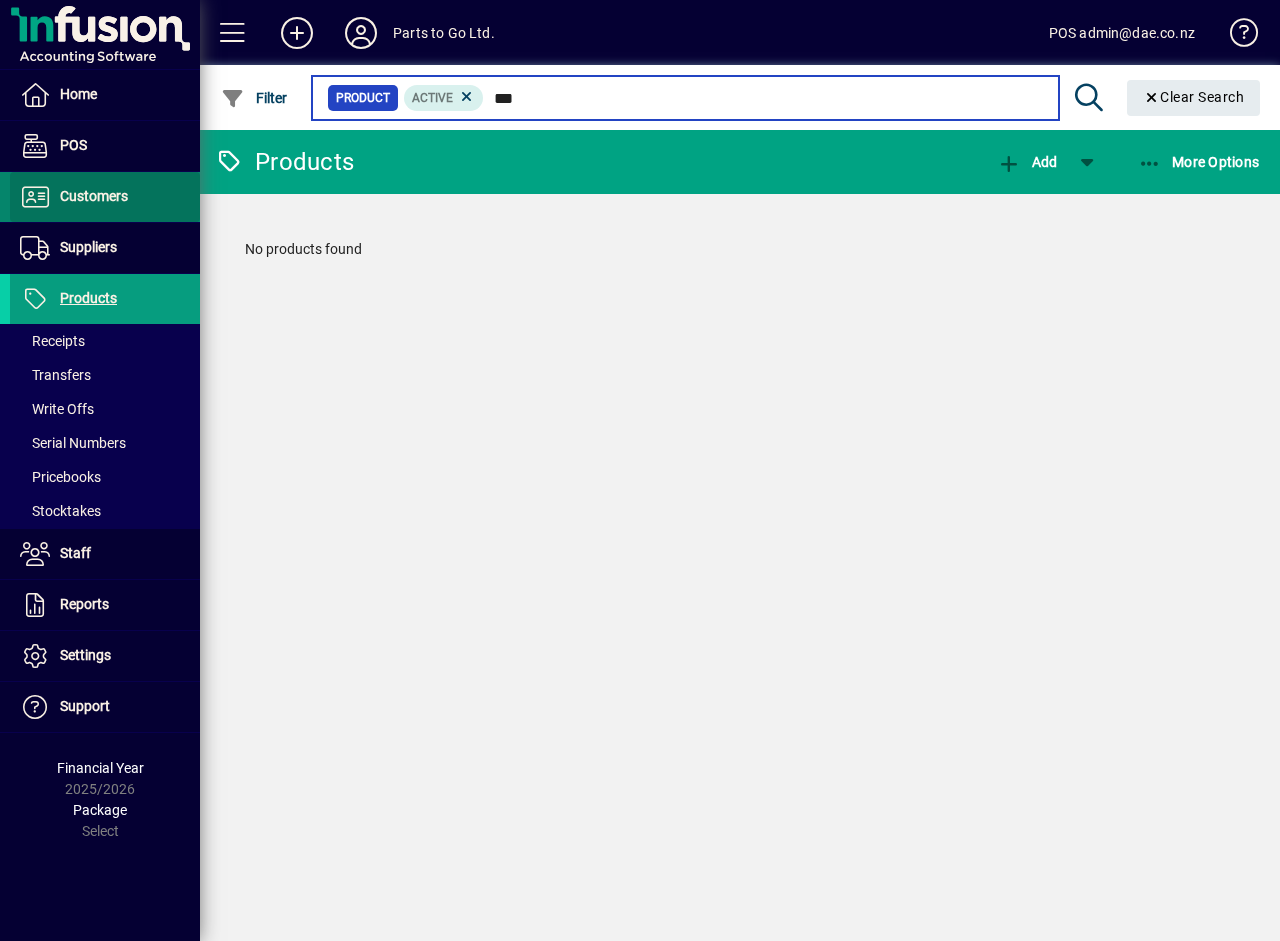 type 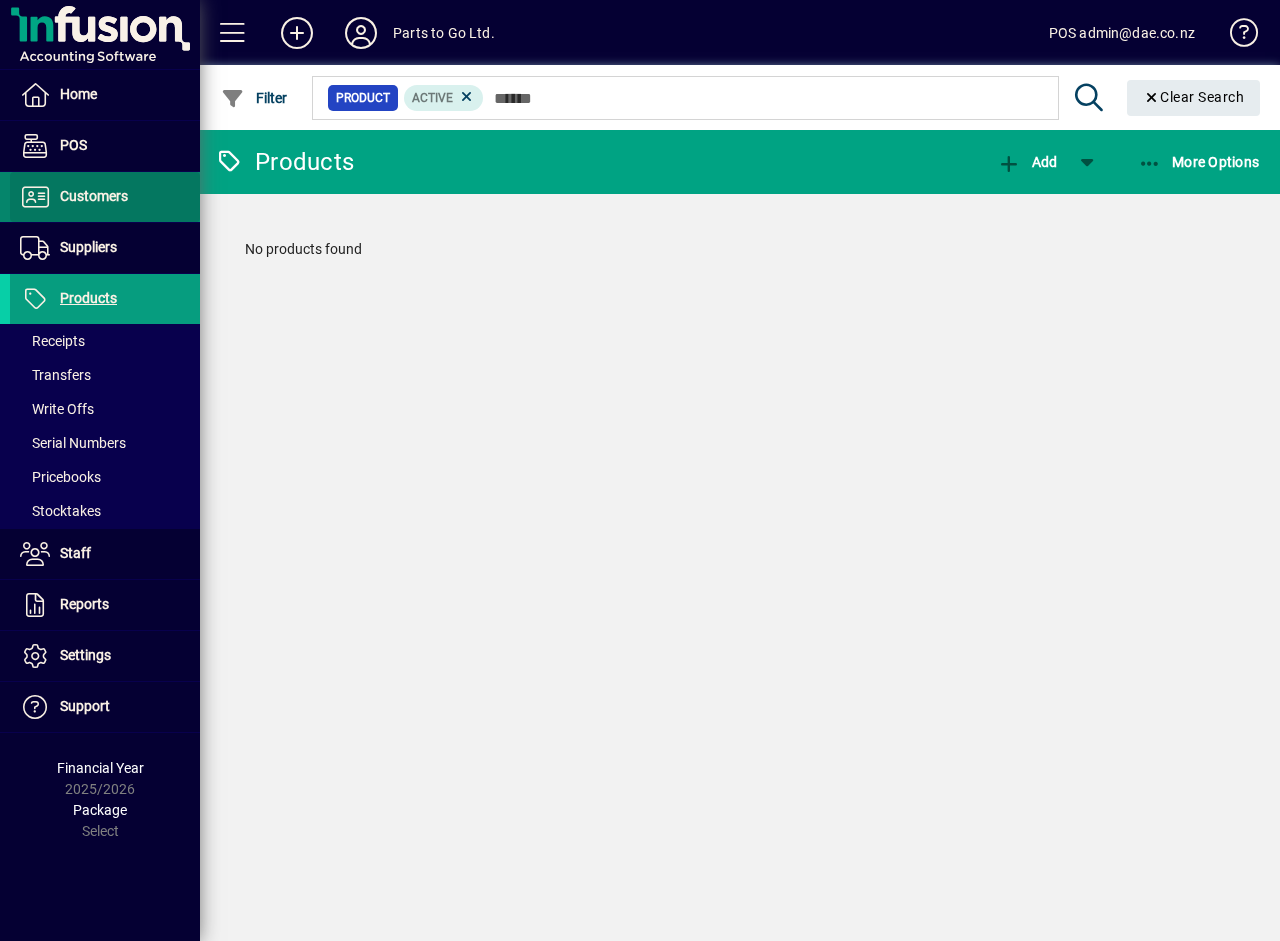 click on "Invoices" at bounding box center (51, 239) 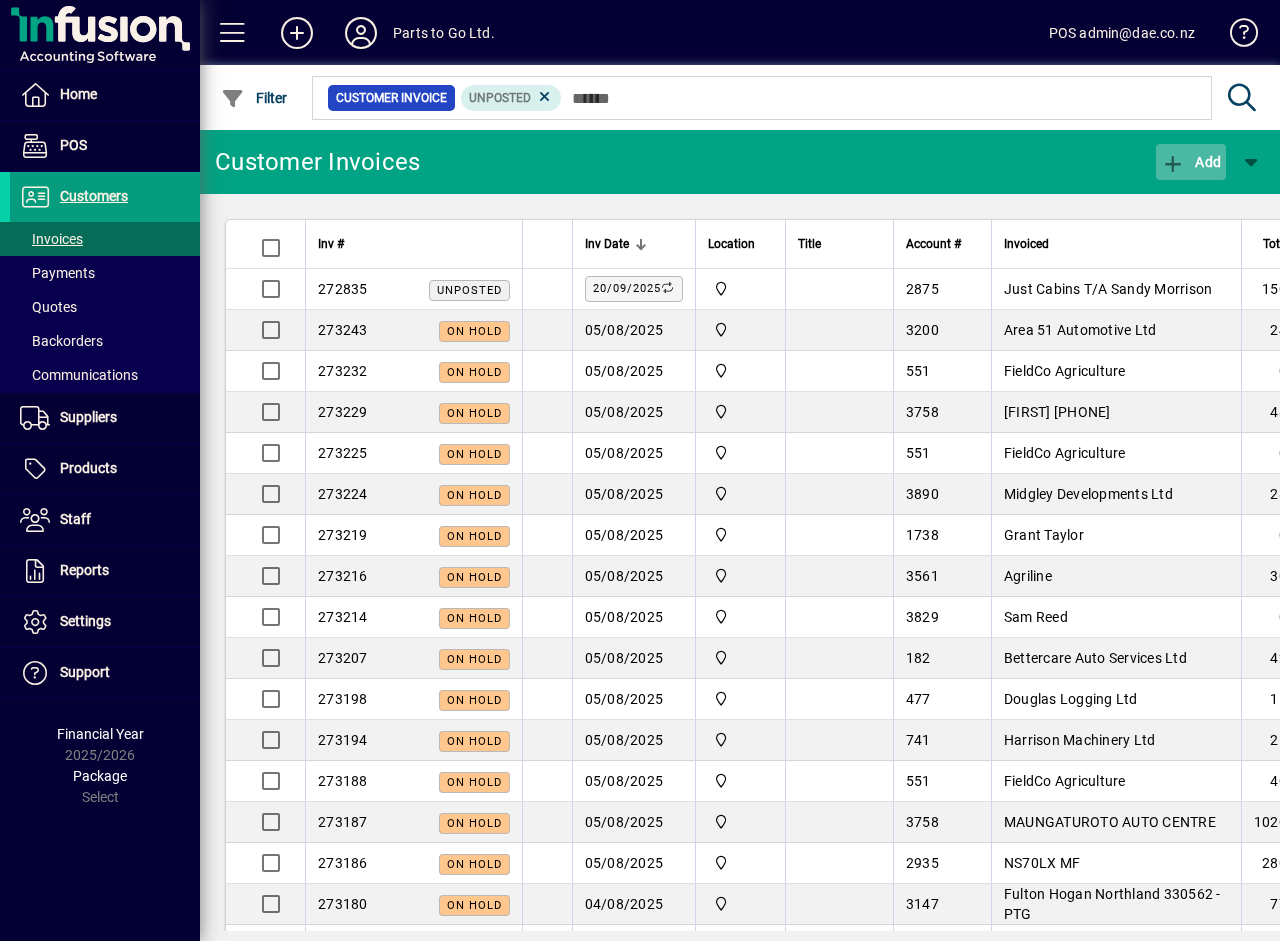 click on "Add" 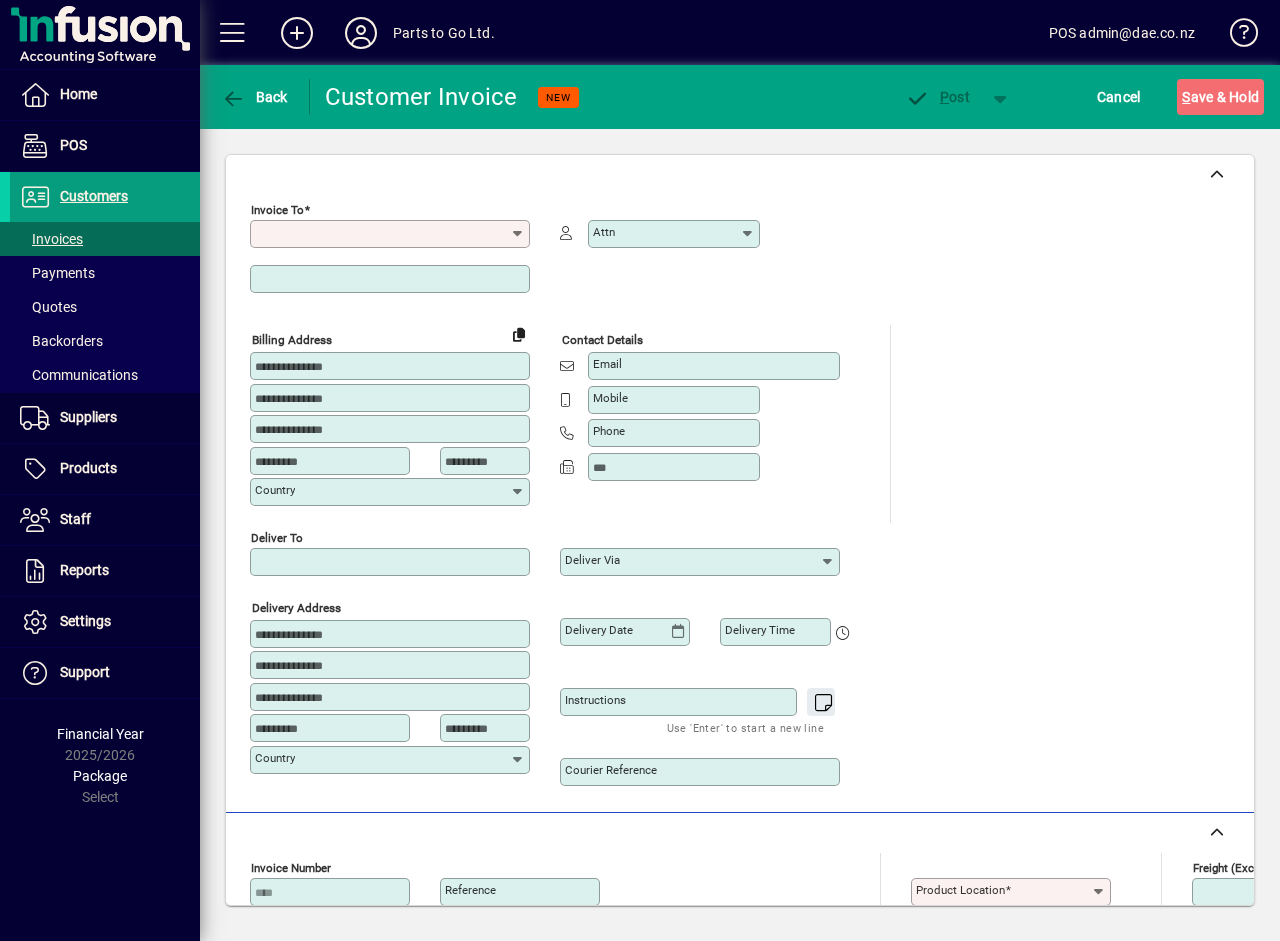 click 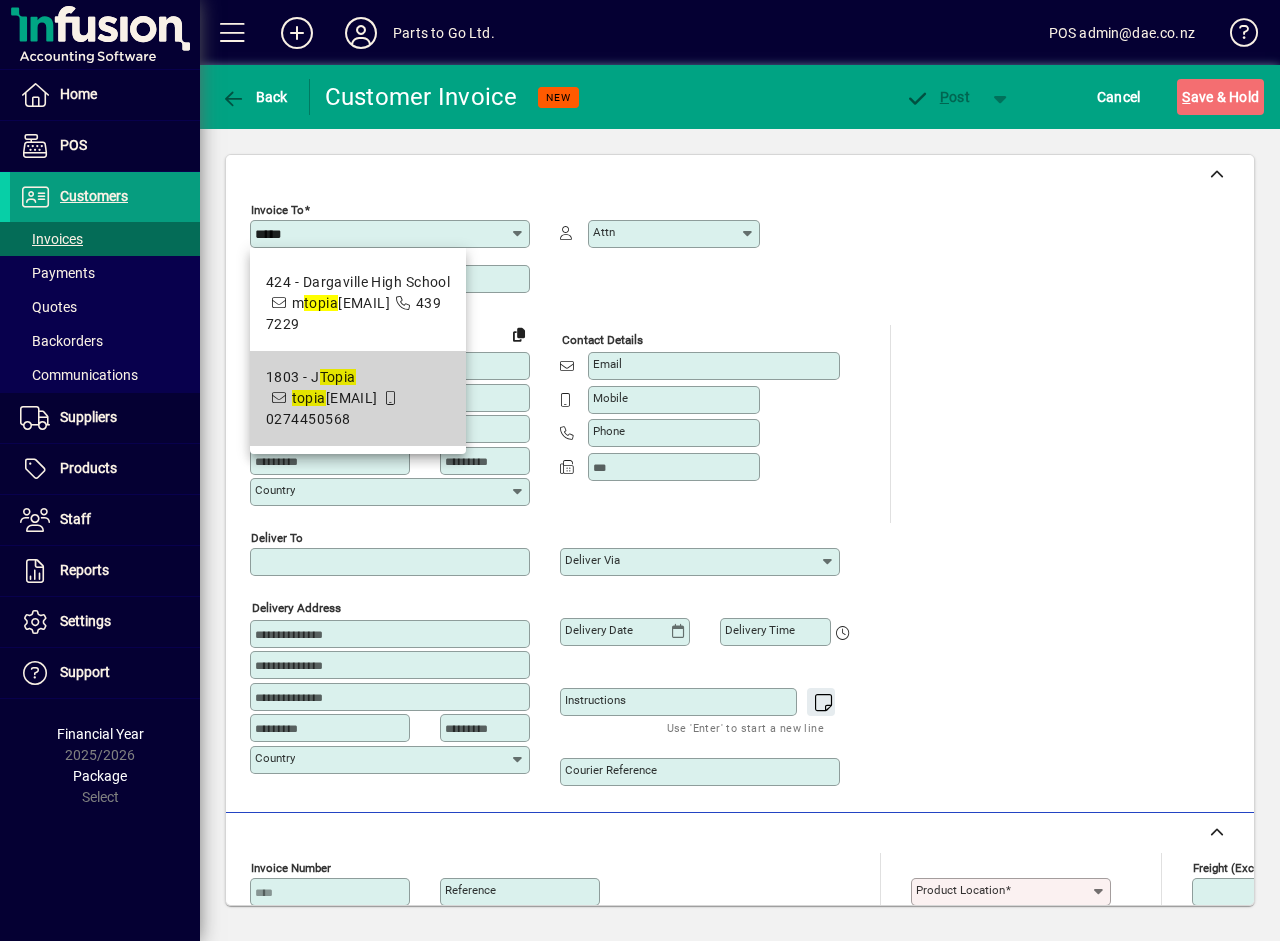click on "[NUMBER] - [FIRST] [LAST] [EMAIL] [PHONE]" at bounding box center (358, 398) 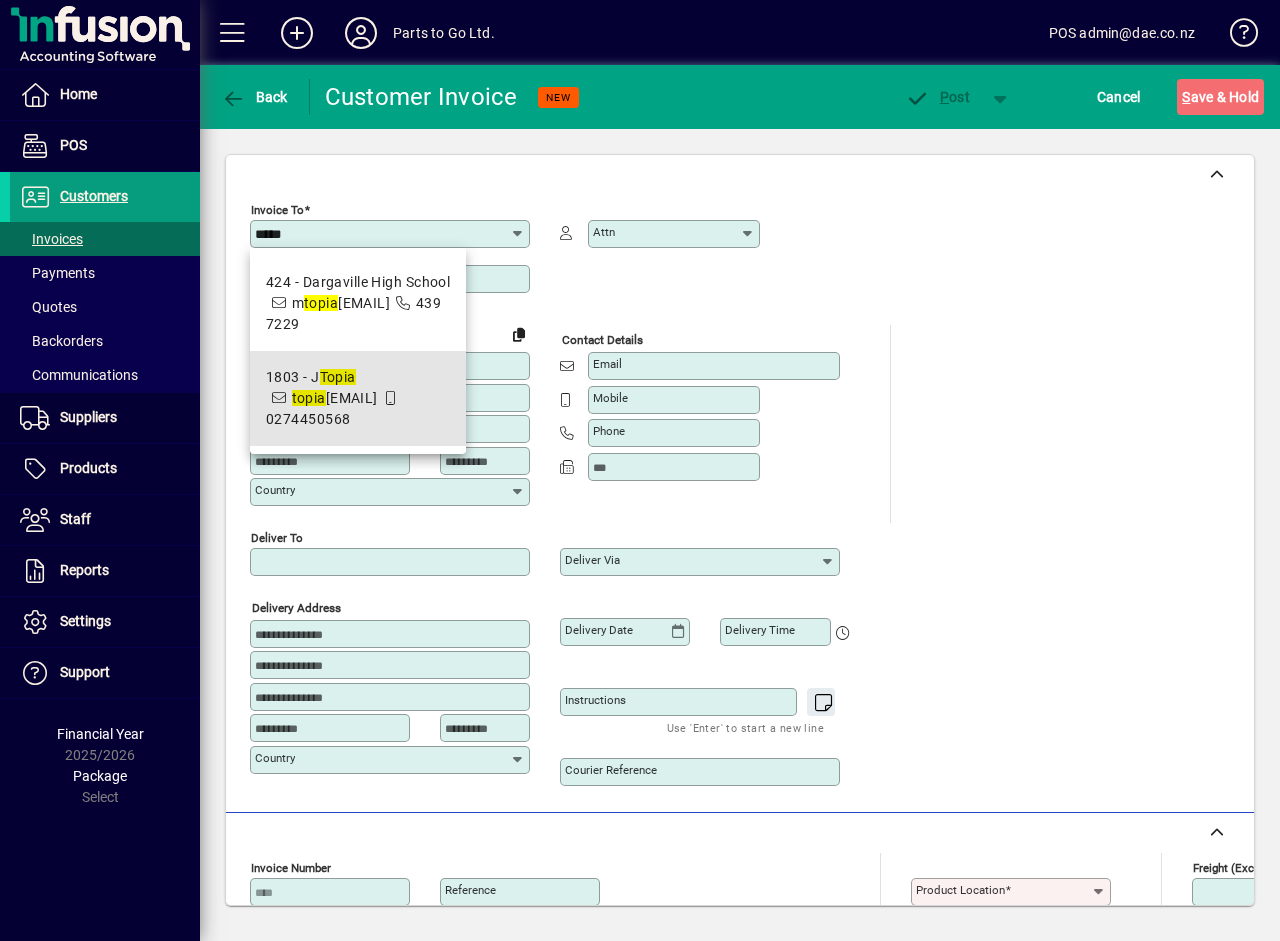 type on "**********" 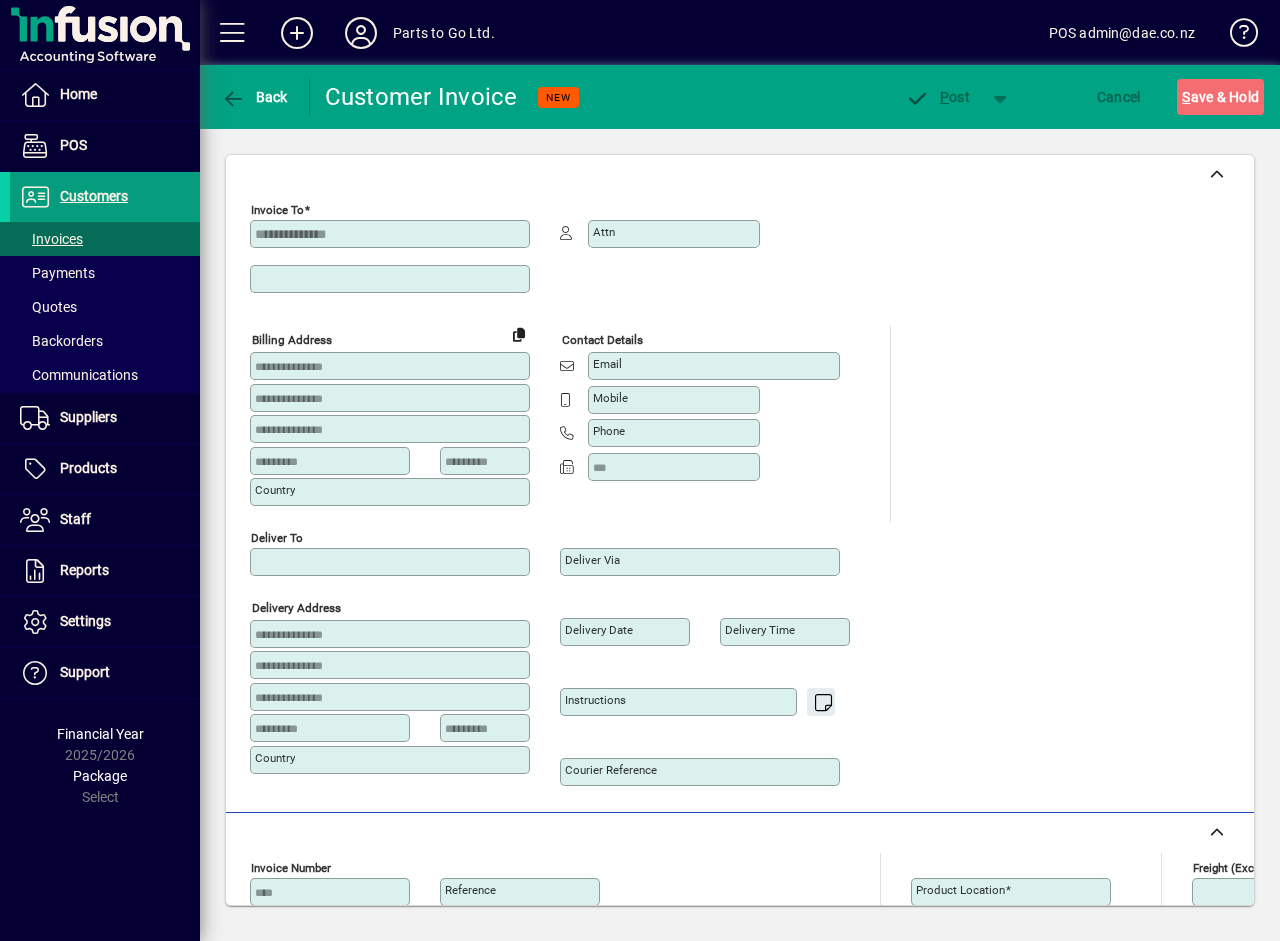type on "**********" 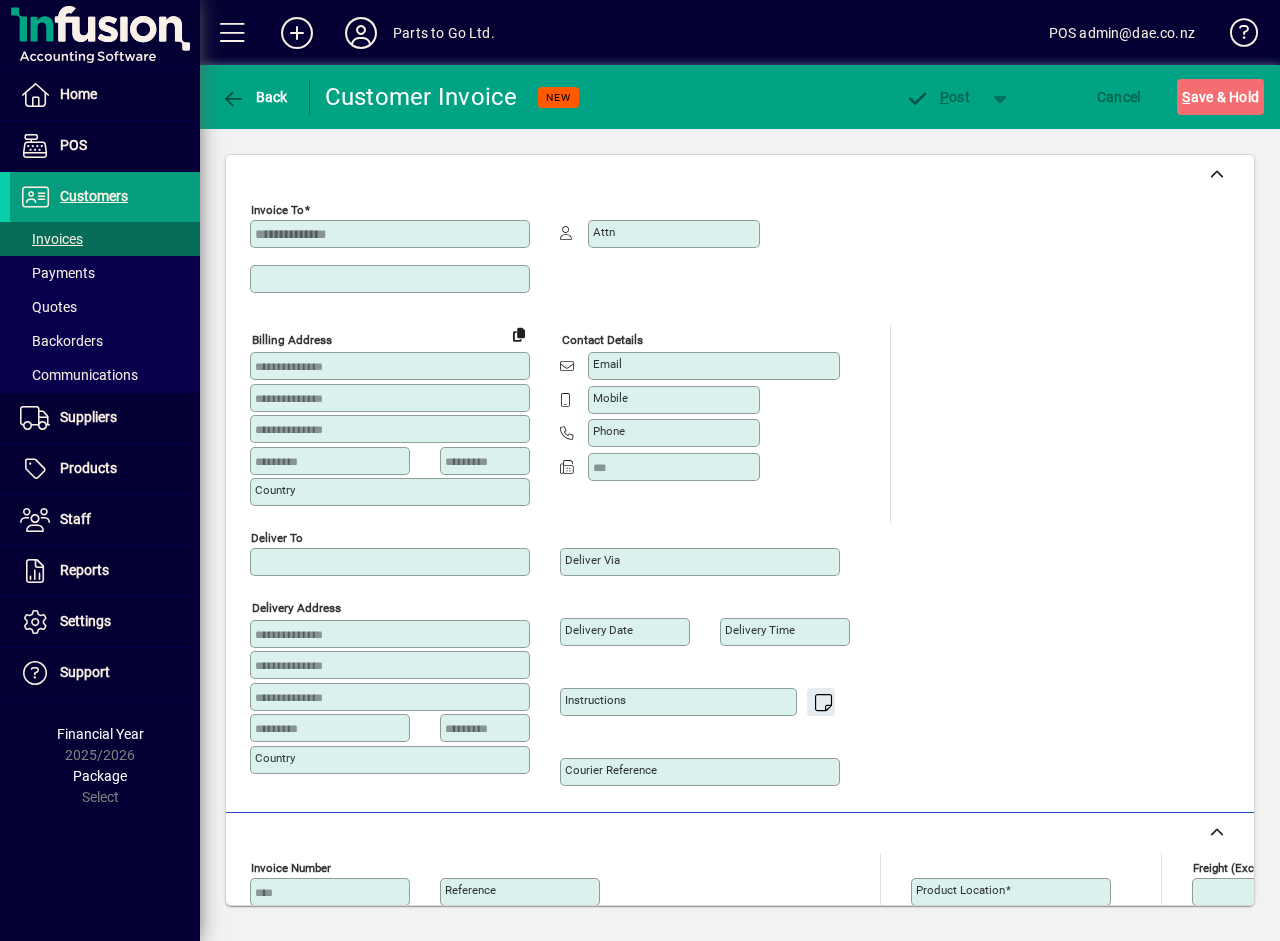 type on "**********" 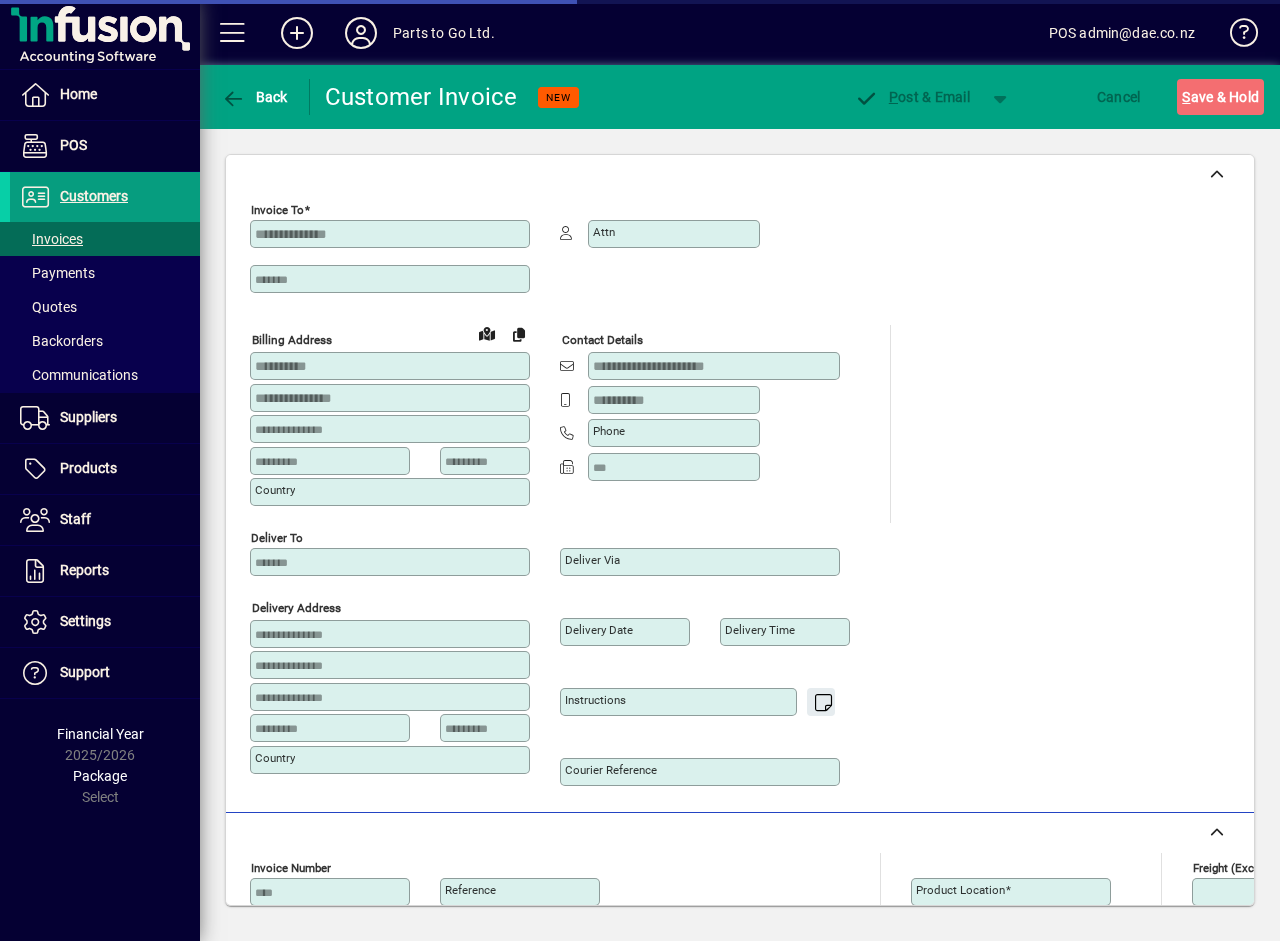 type on "**********" 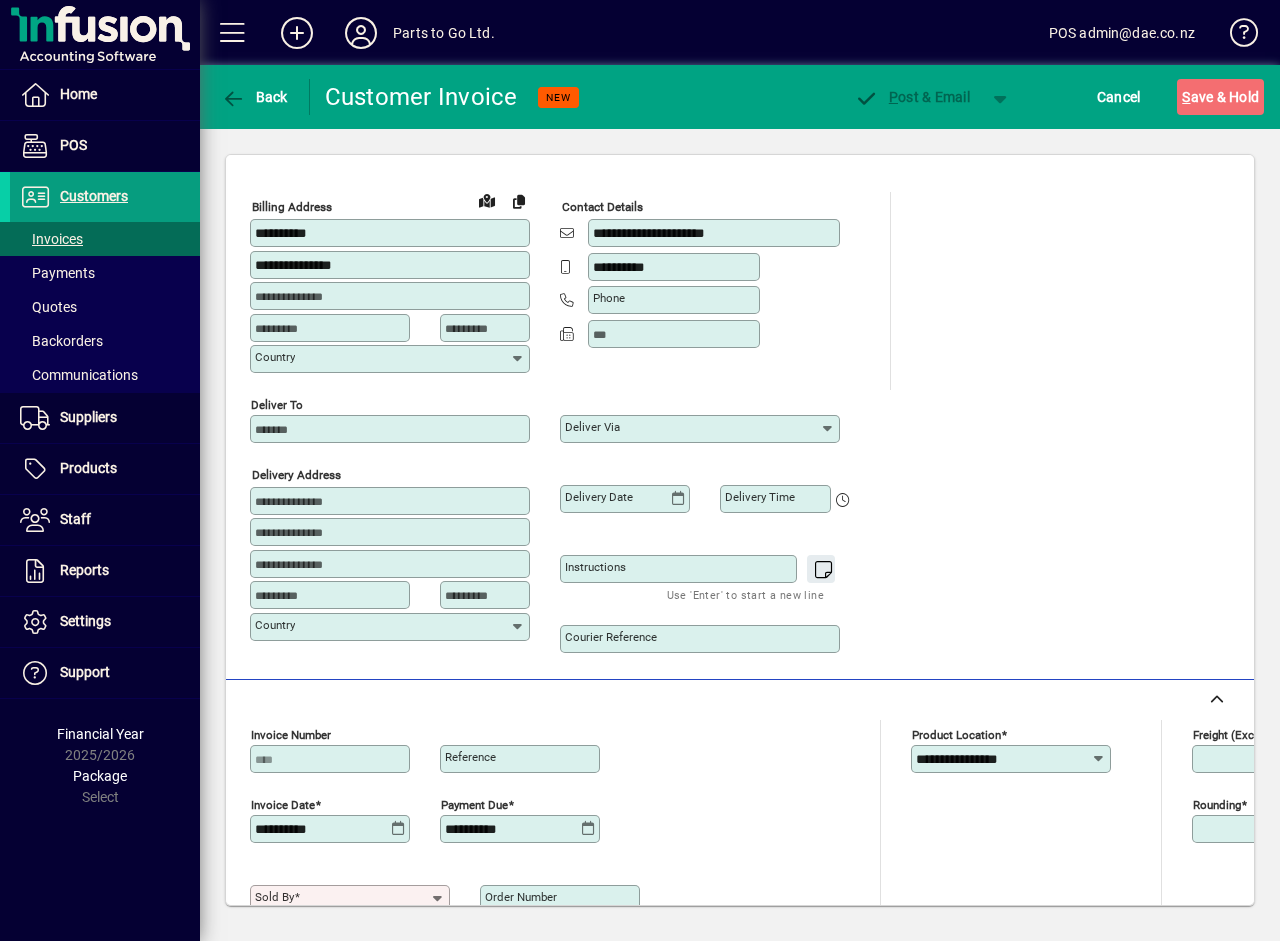 scroll, scrollTop: 500, scrollLeft: 0, axis: vertical 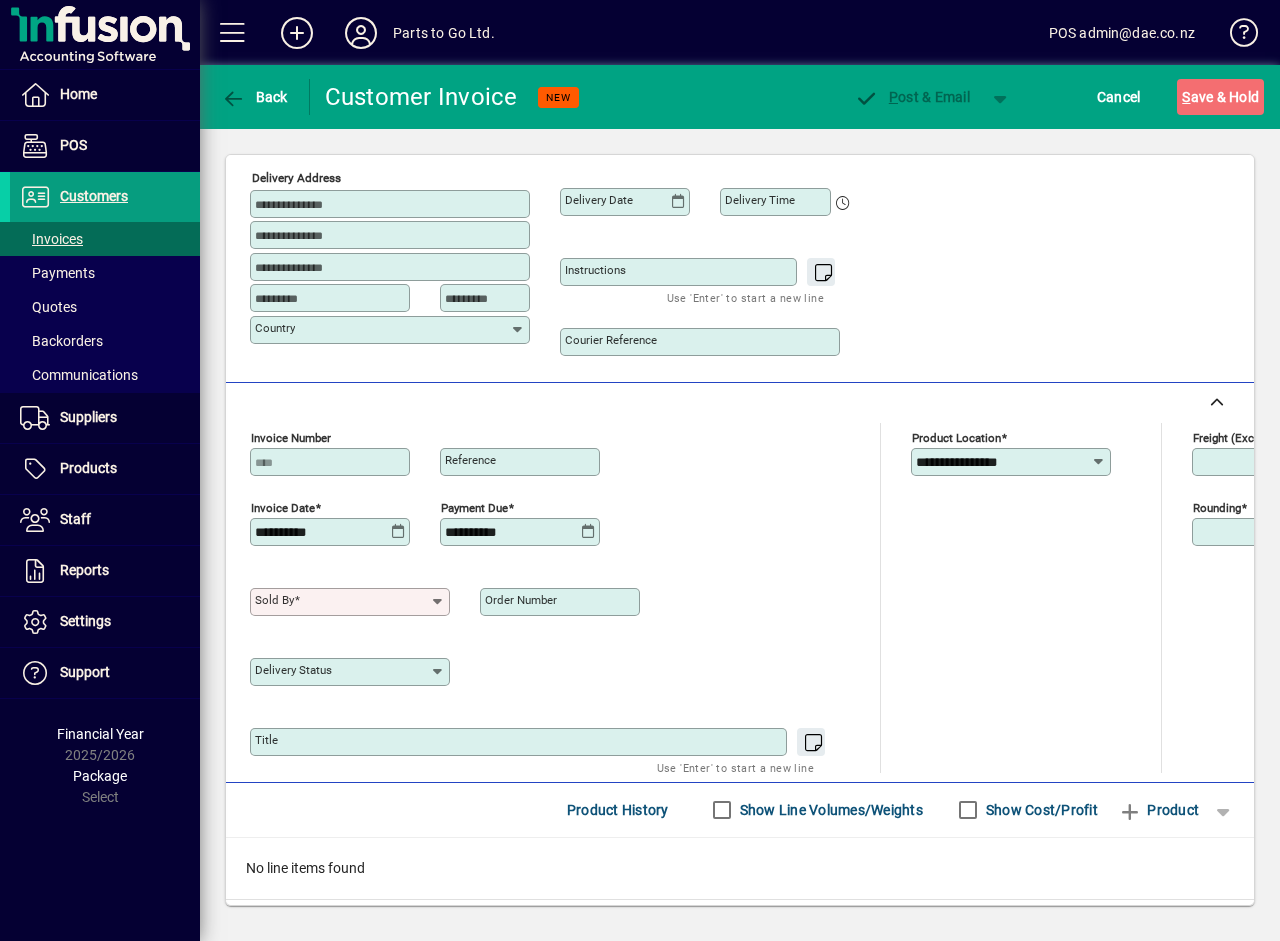 click 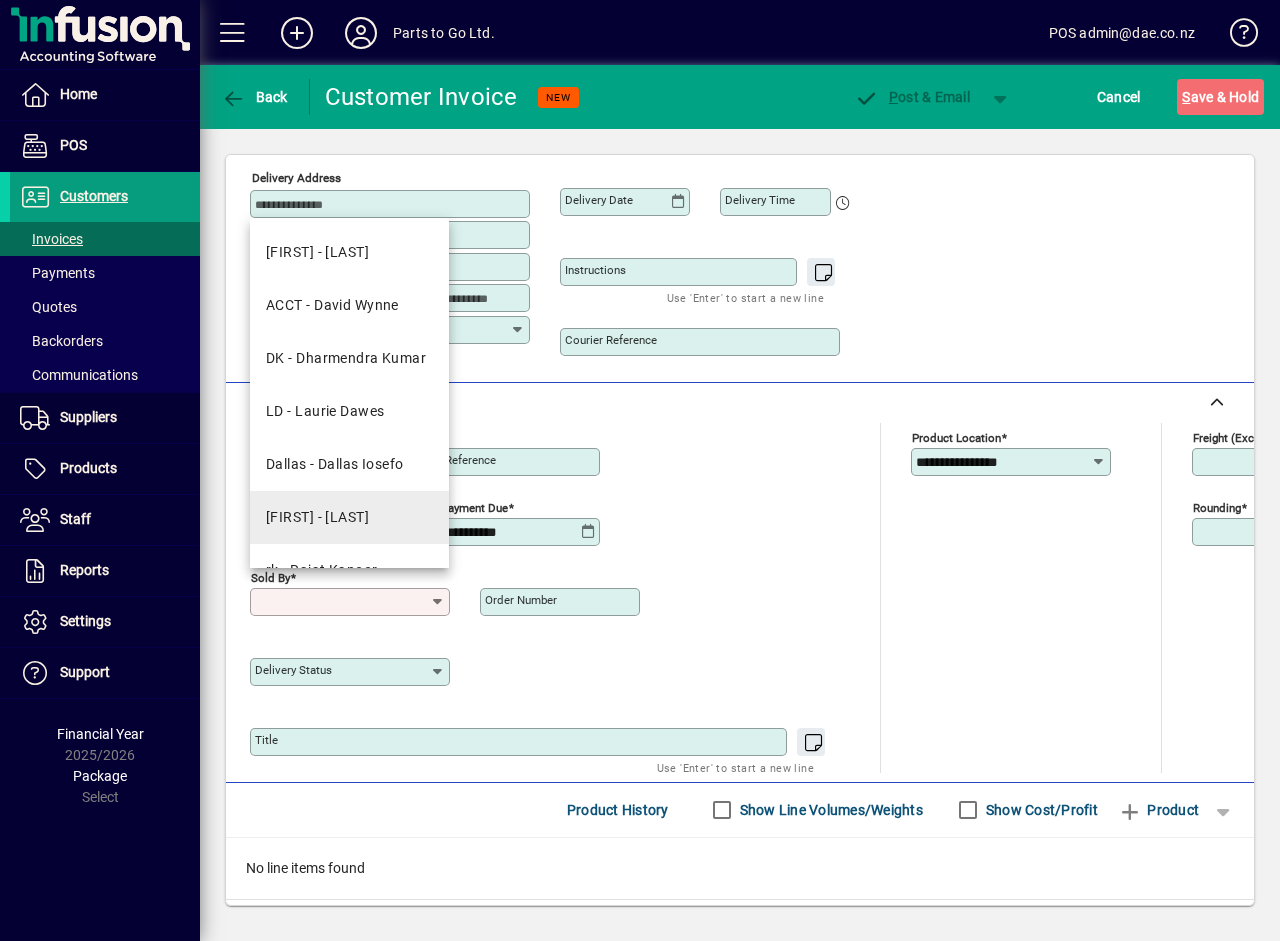click on "[FIRST] - [LAST]" at bounding box center (317, 517) 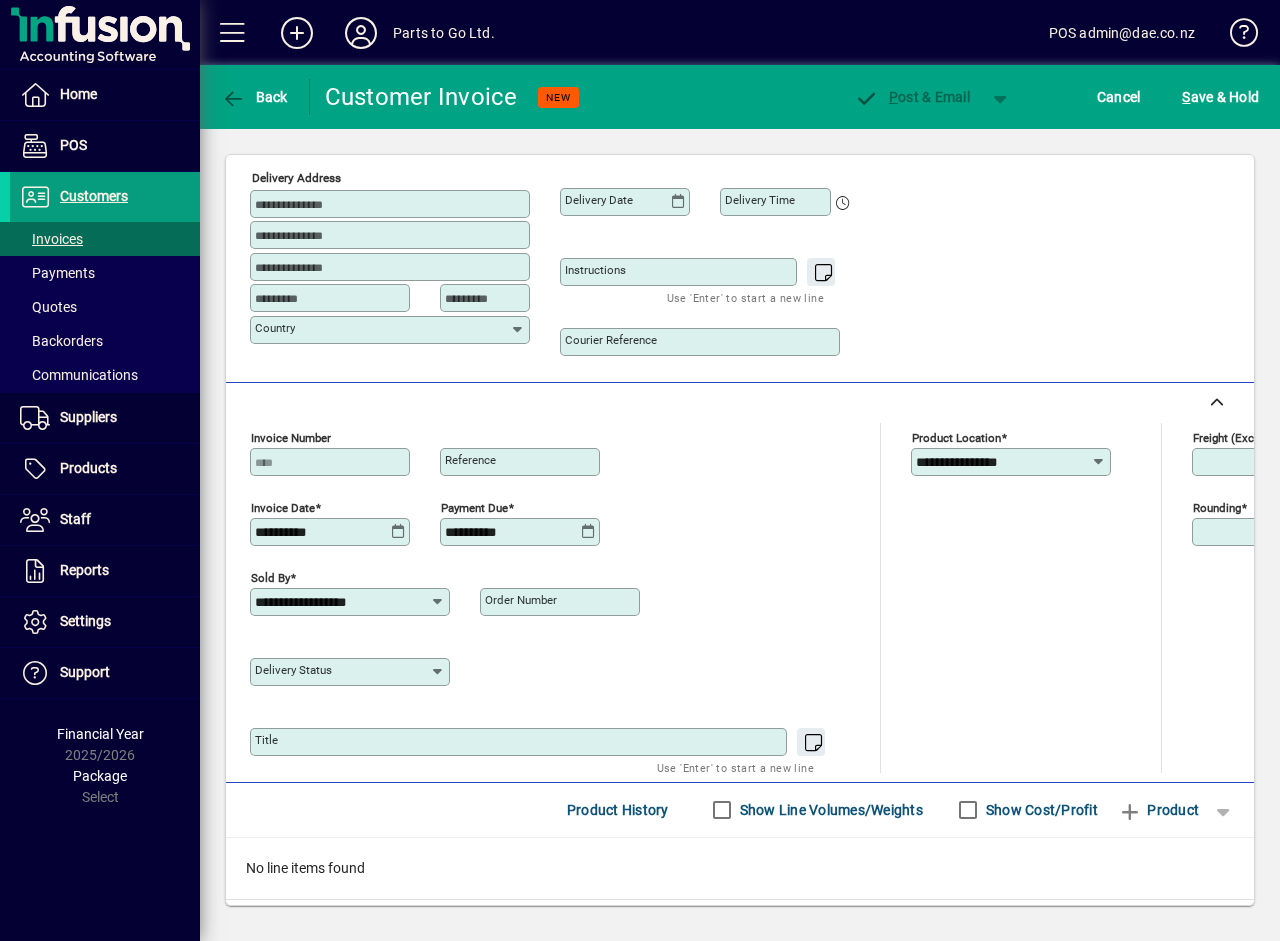 click on "**********" 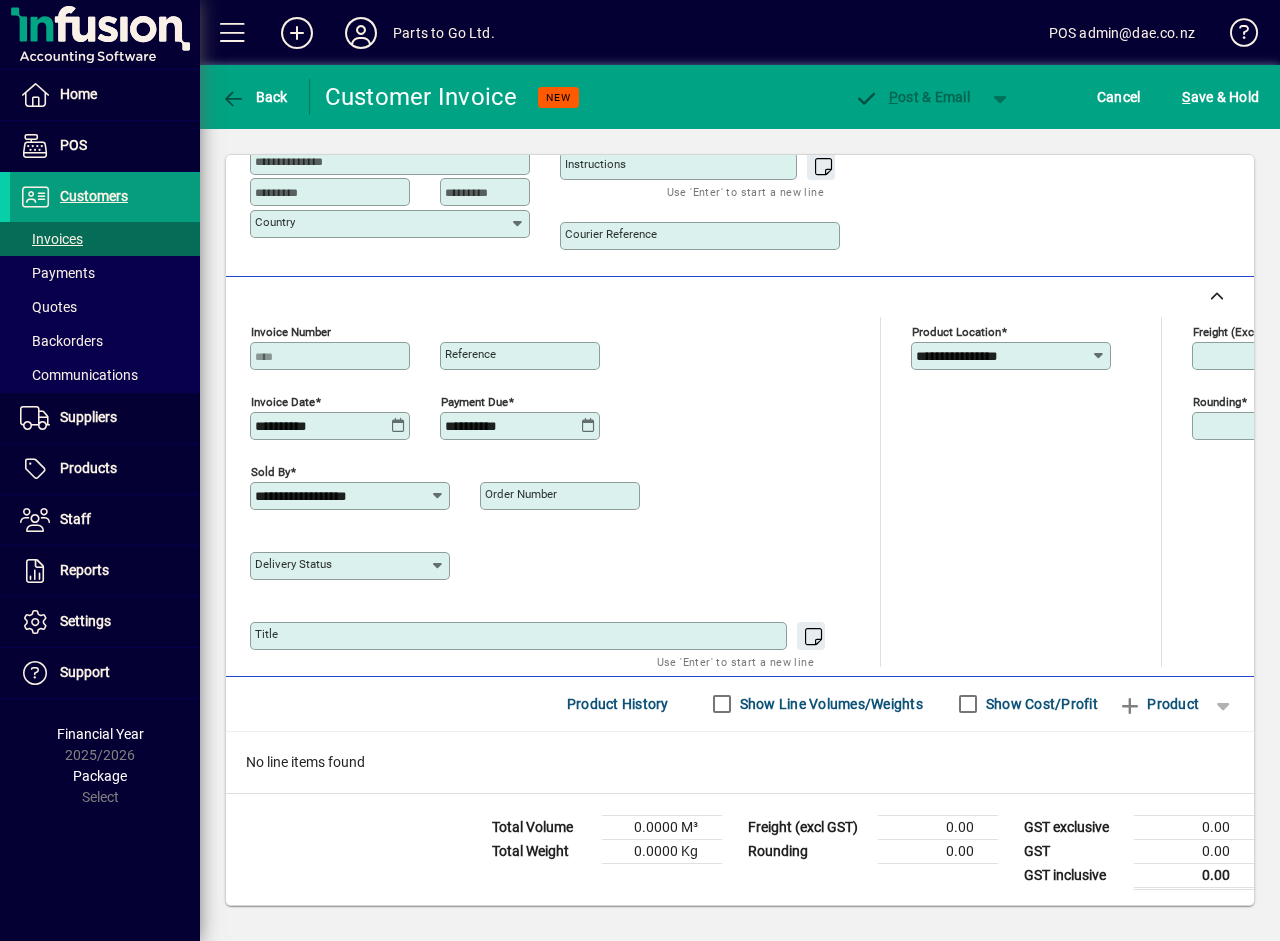 scroll, scrollTop: 607, scrollLeft: 0, axis: vertical 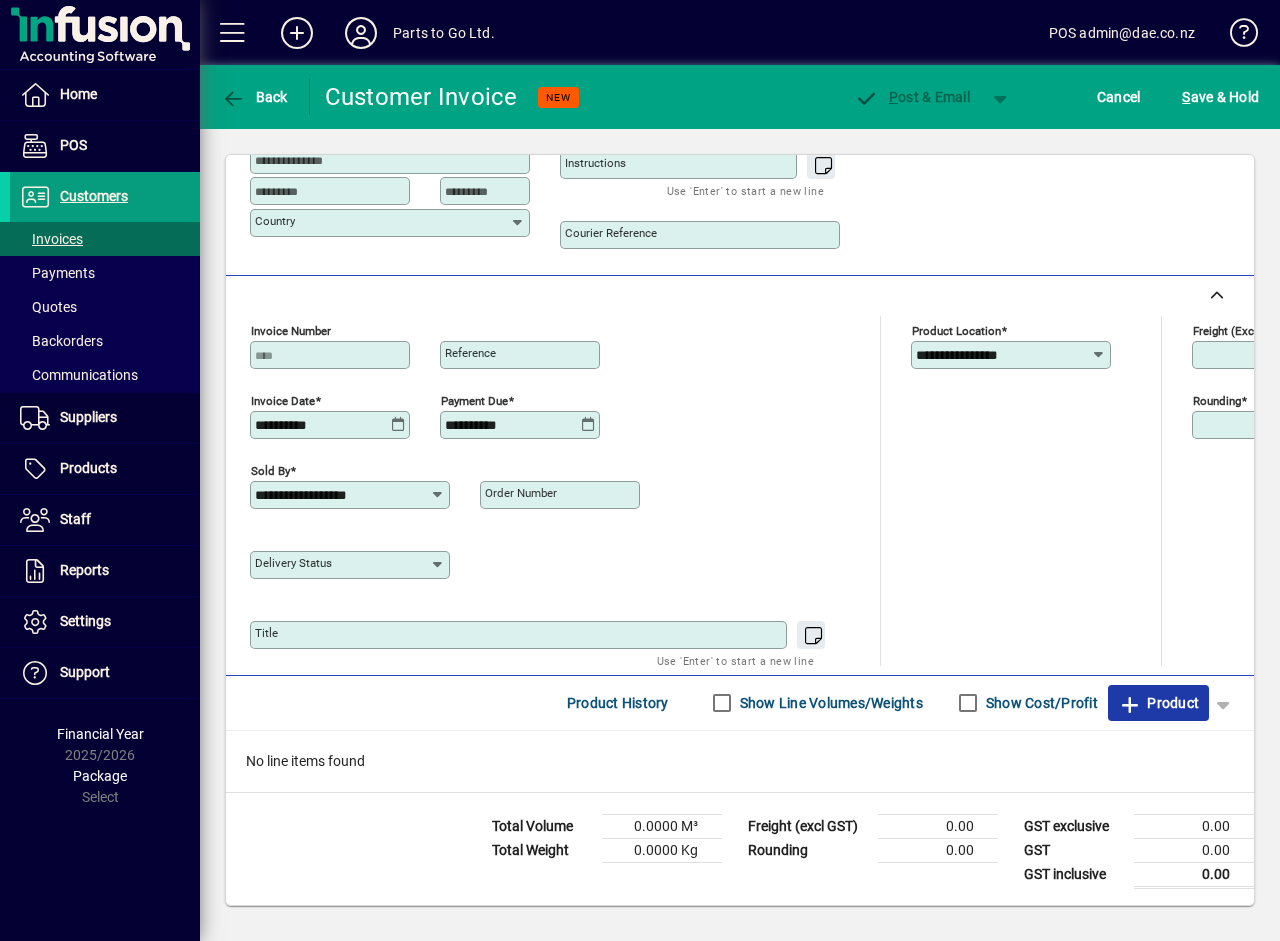 click on "Product" 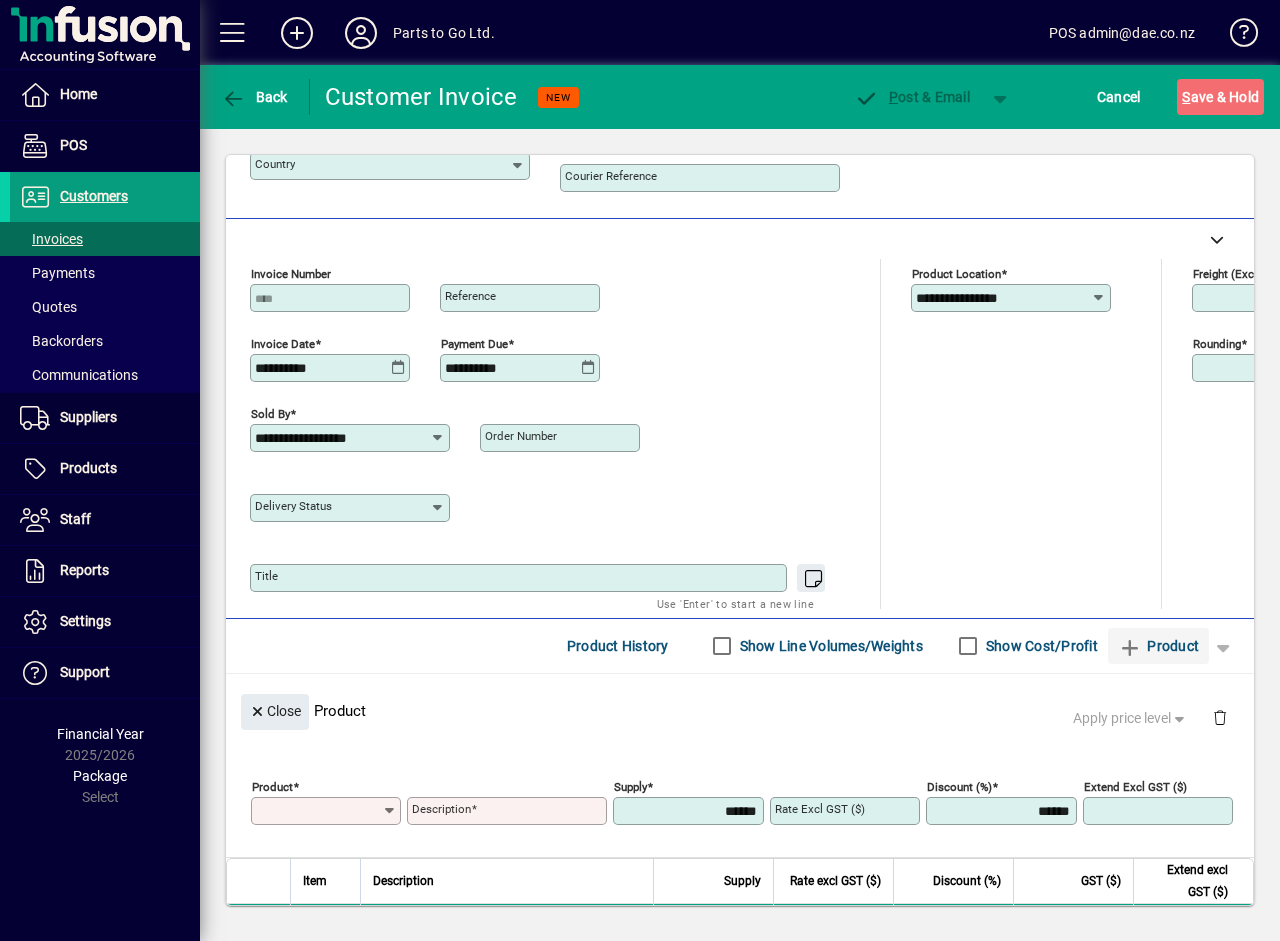 scroll, scrollTop: 0, scrollLeft: 0, axis: both 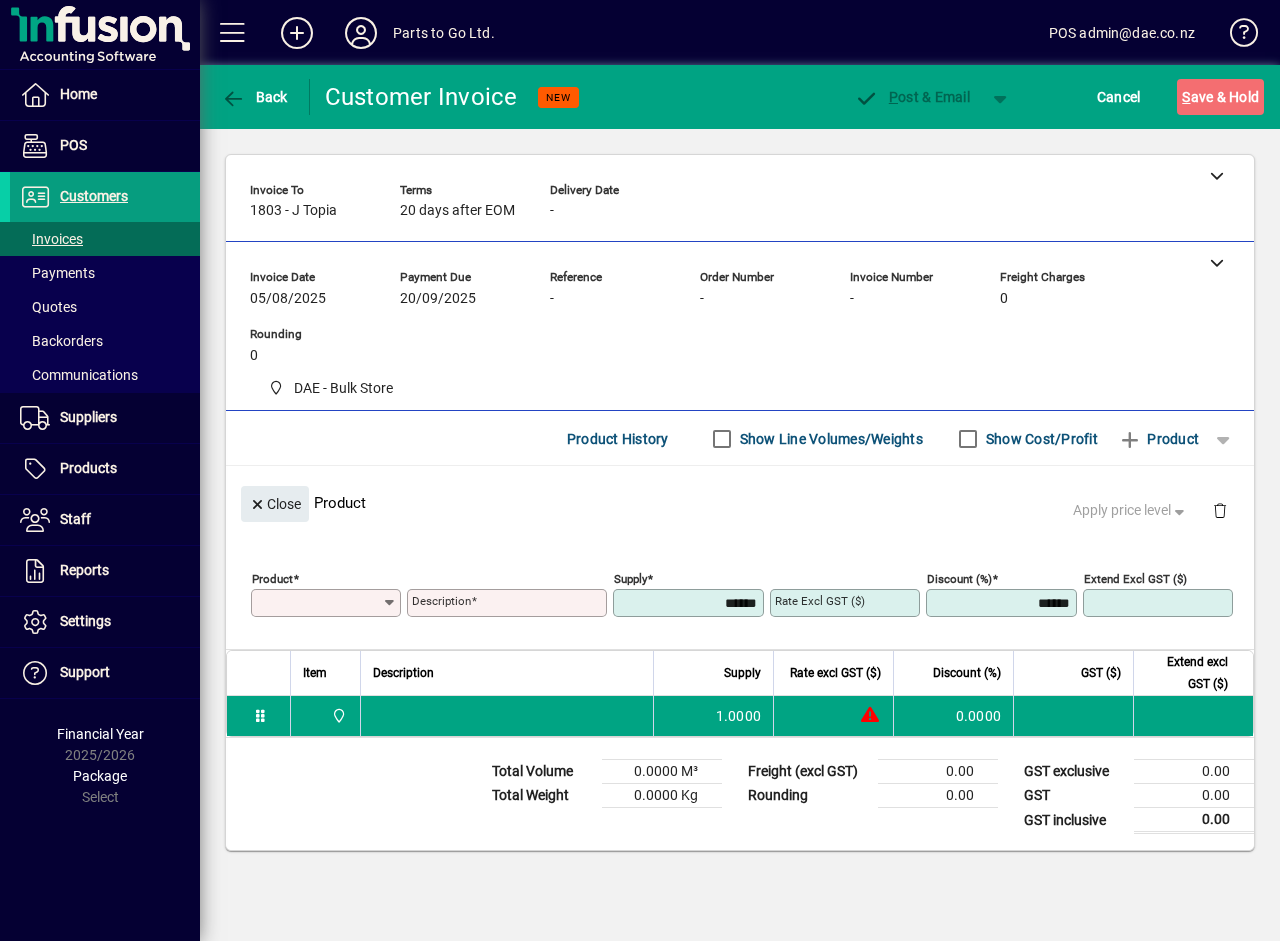click on "Product" at bounding box center [319, 603] 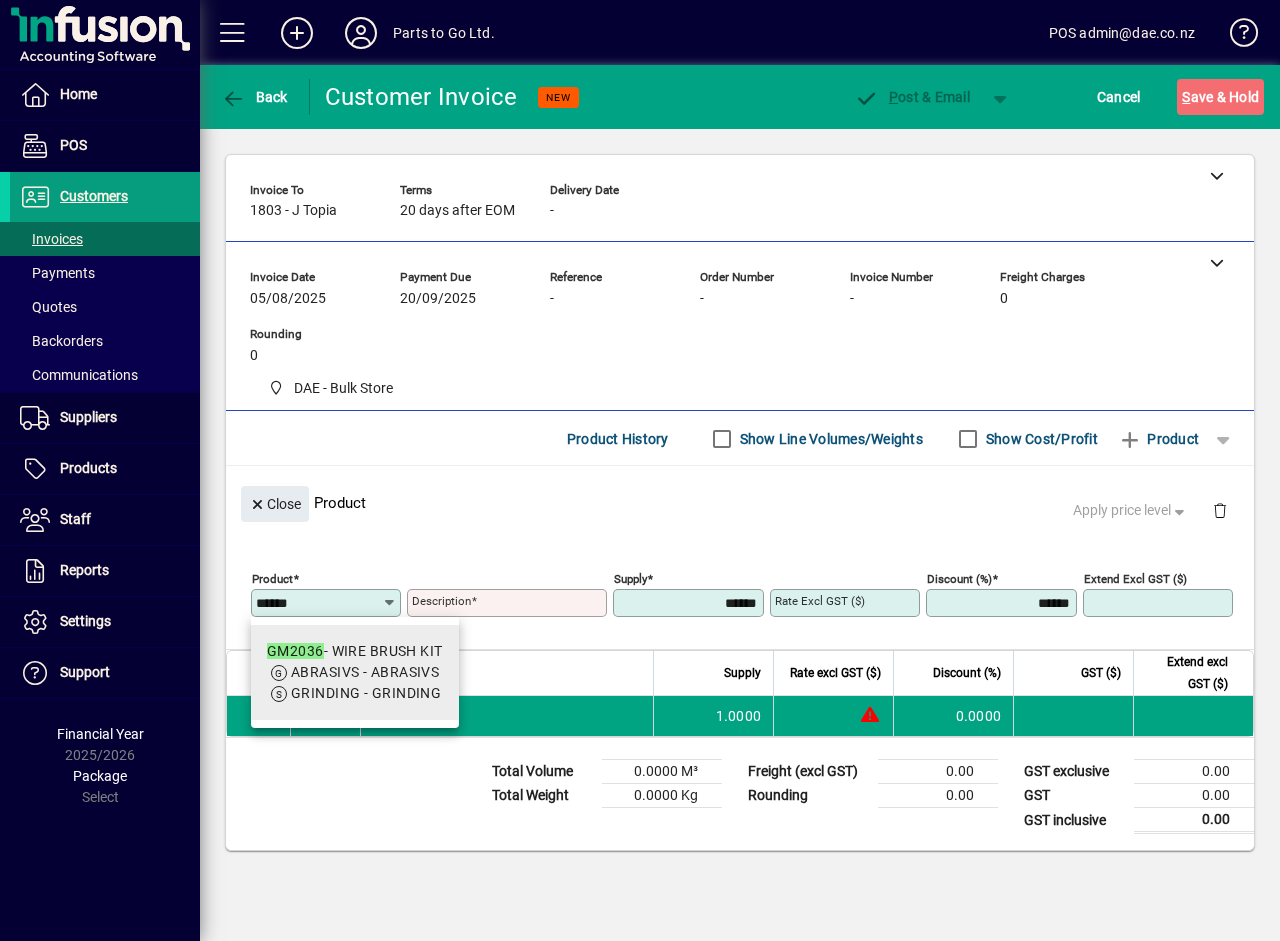 type on "******" 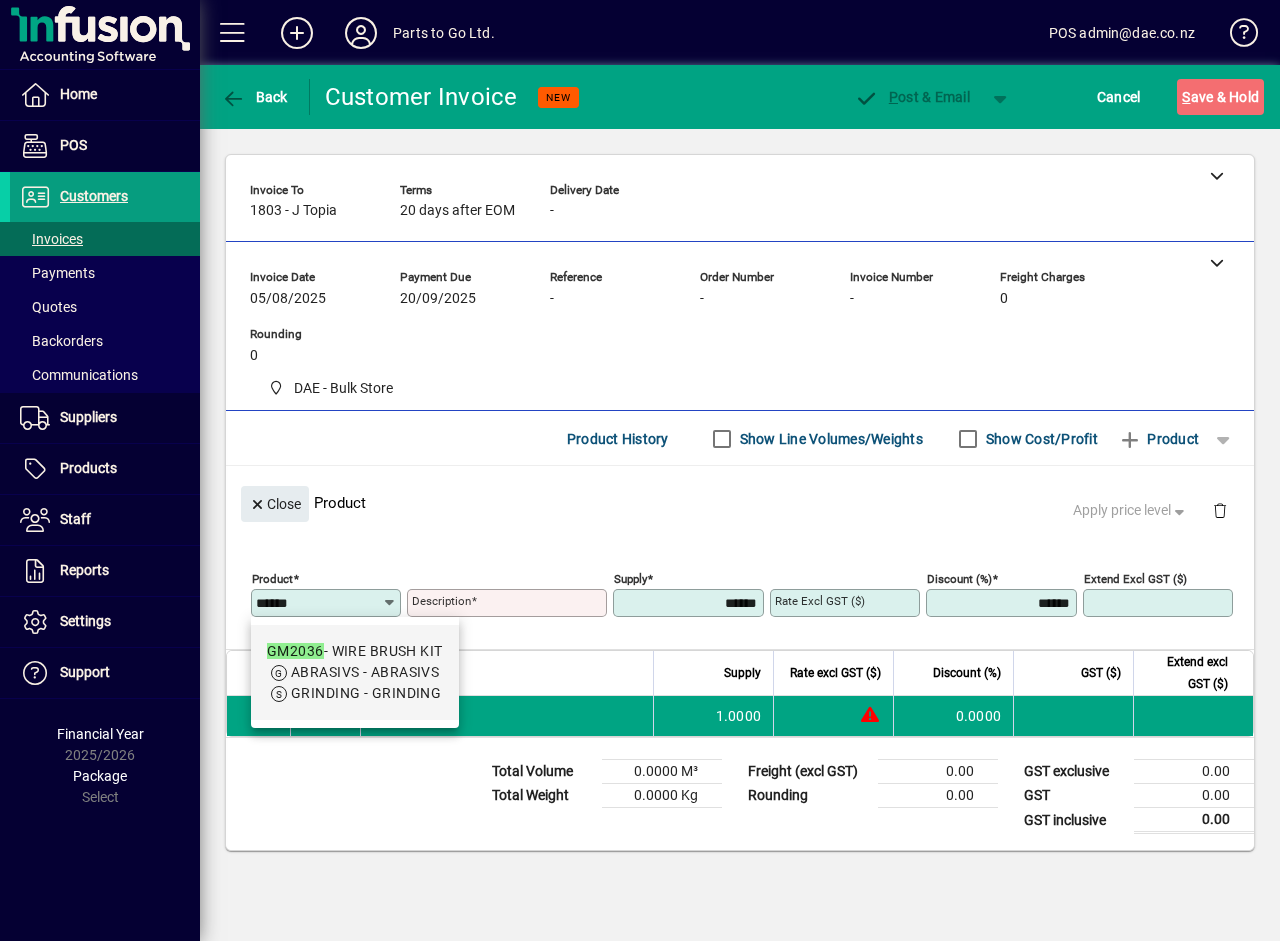 click on "GM2036" at bounding box center (295, 651) 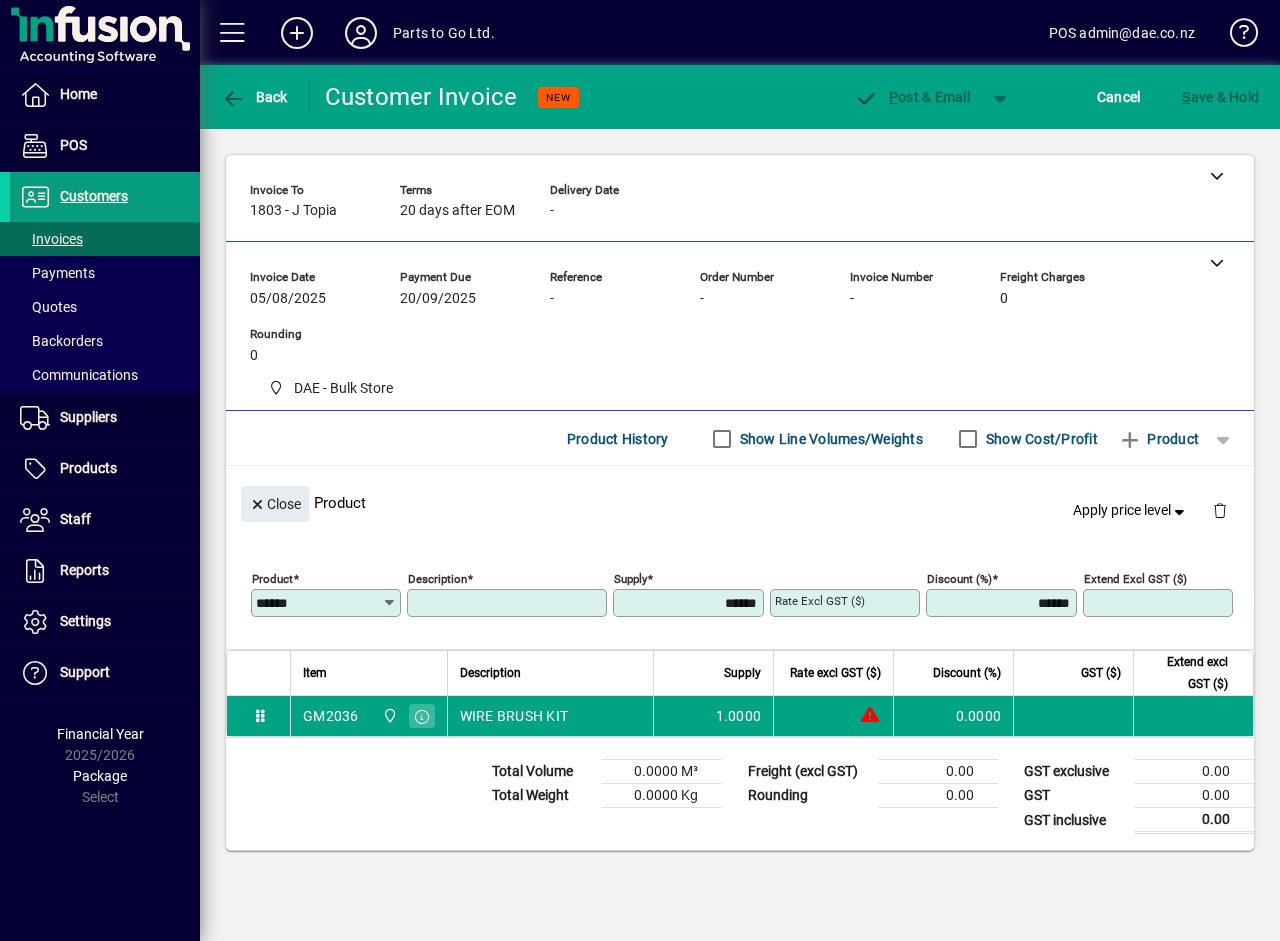 type on "**********" 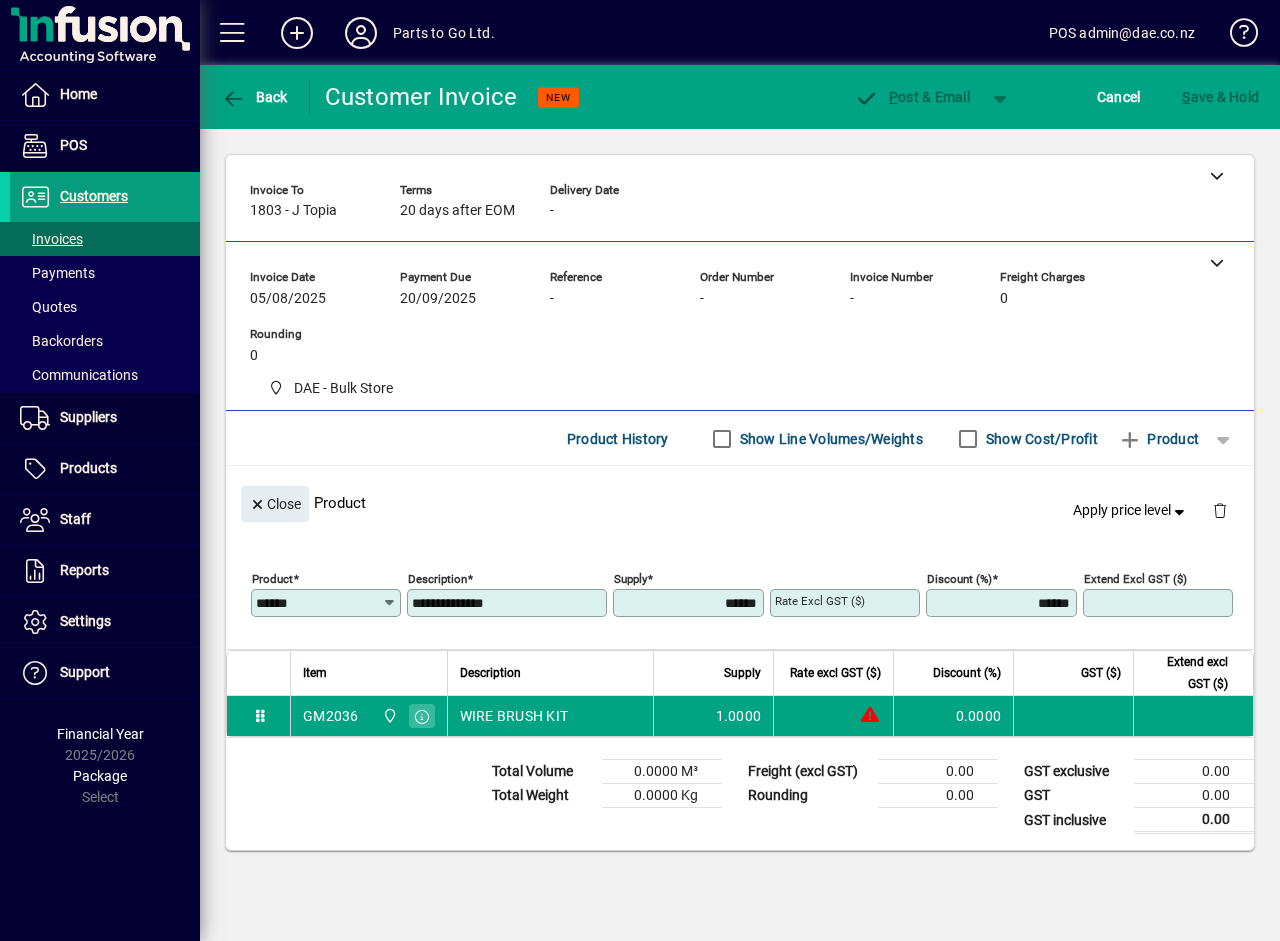 type on "******" 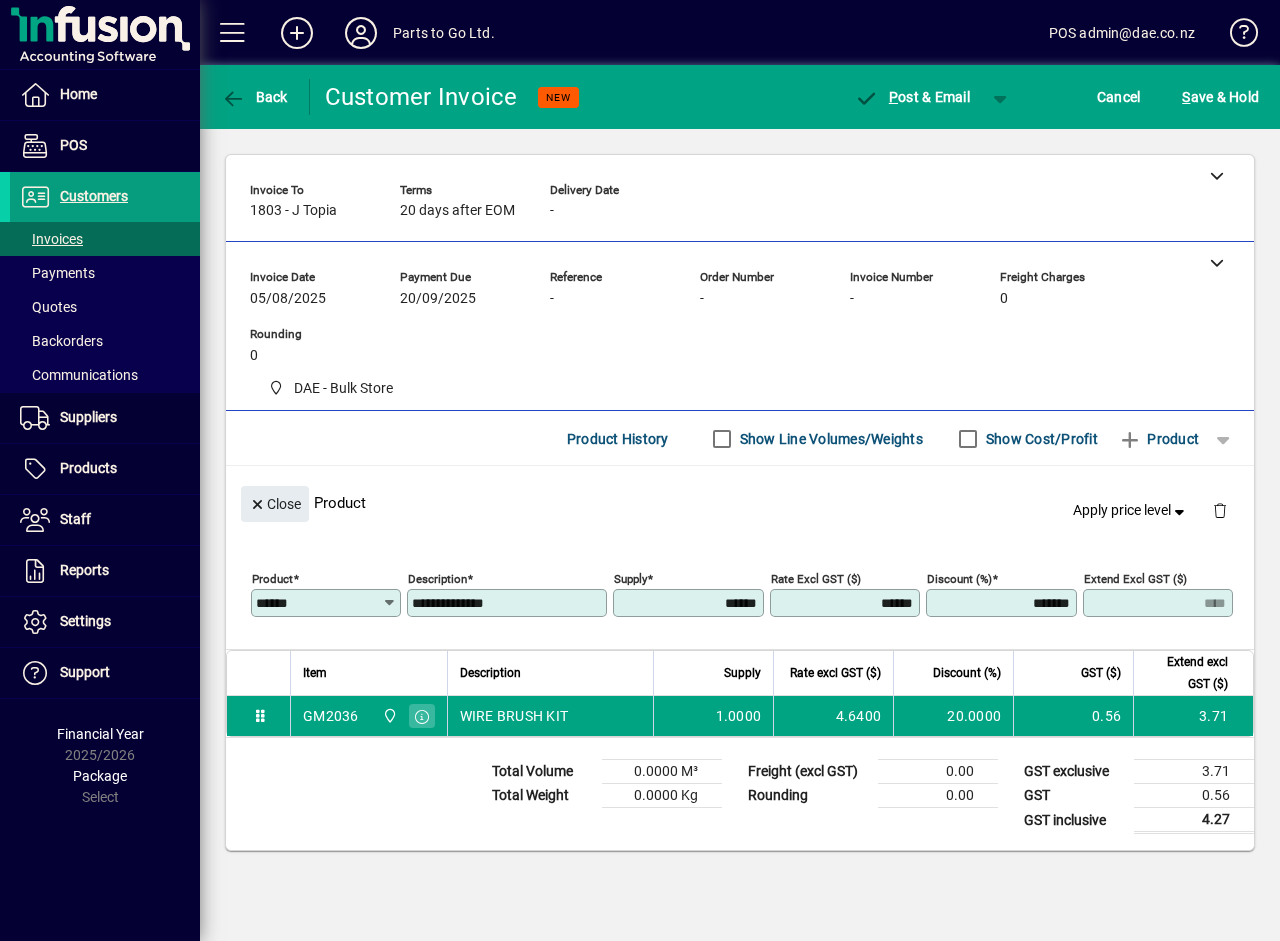 click on "Close  Product   Apply price level" 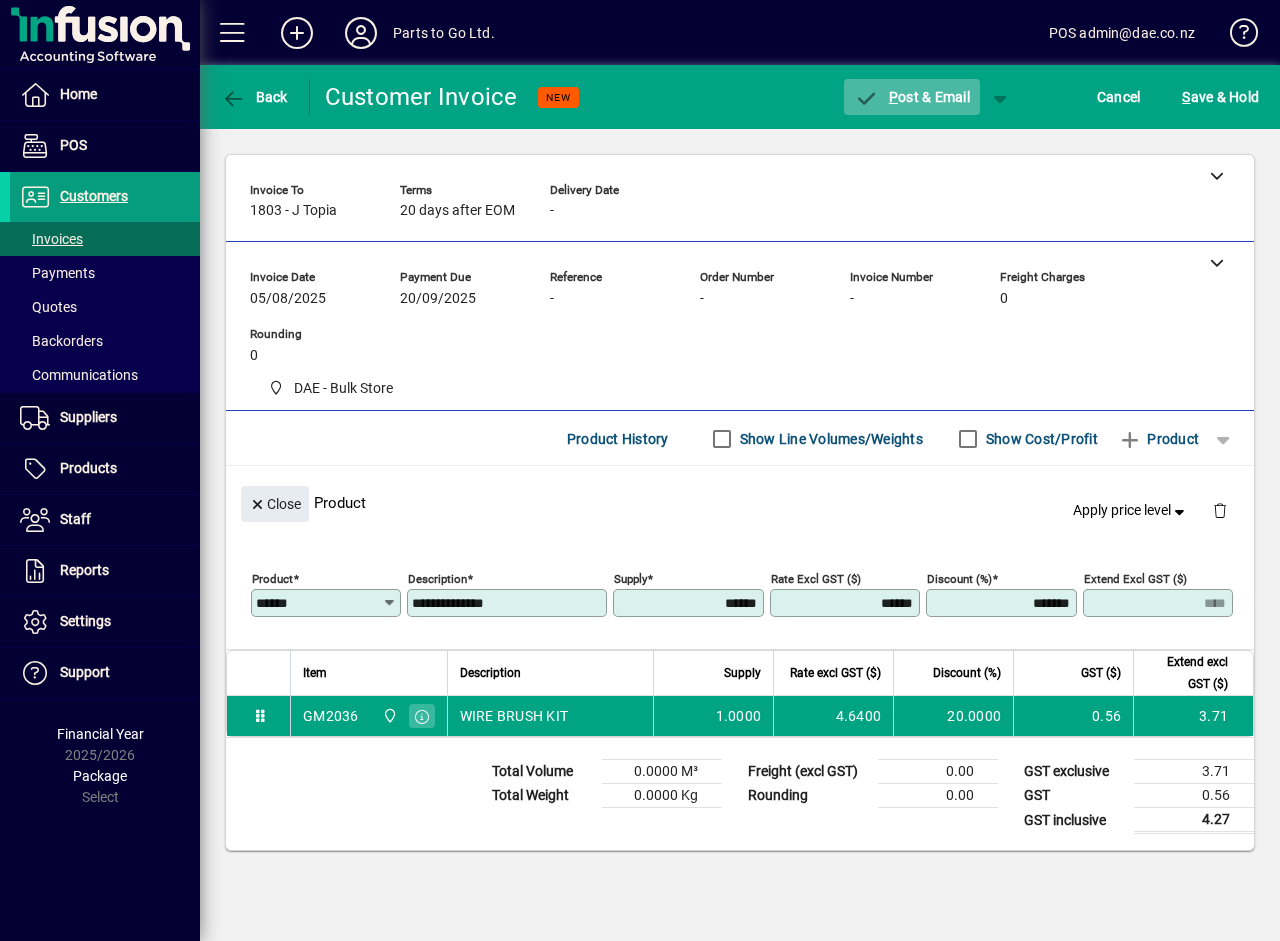 click on "P ost & Email" 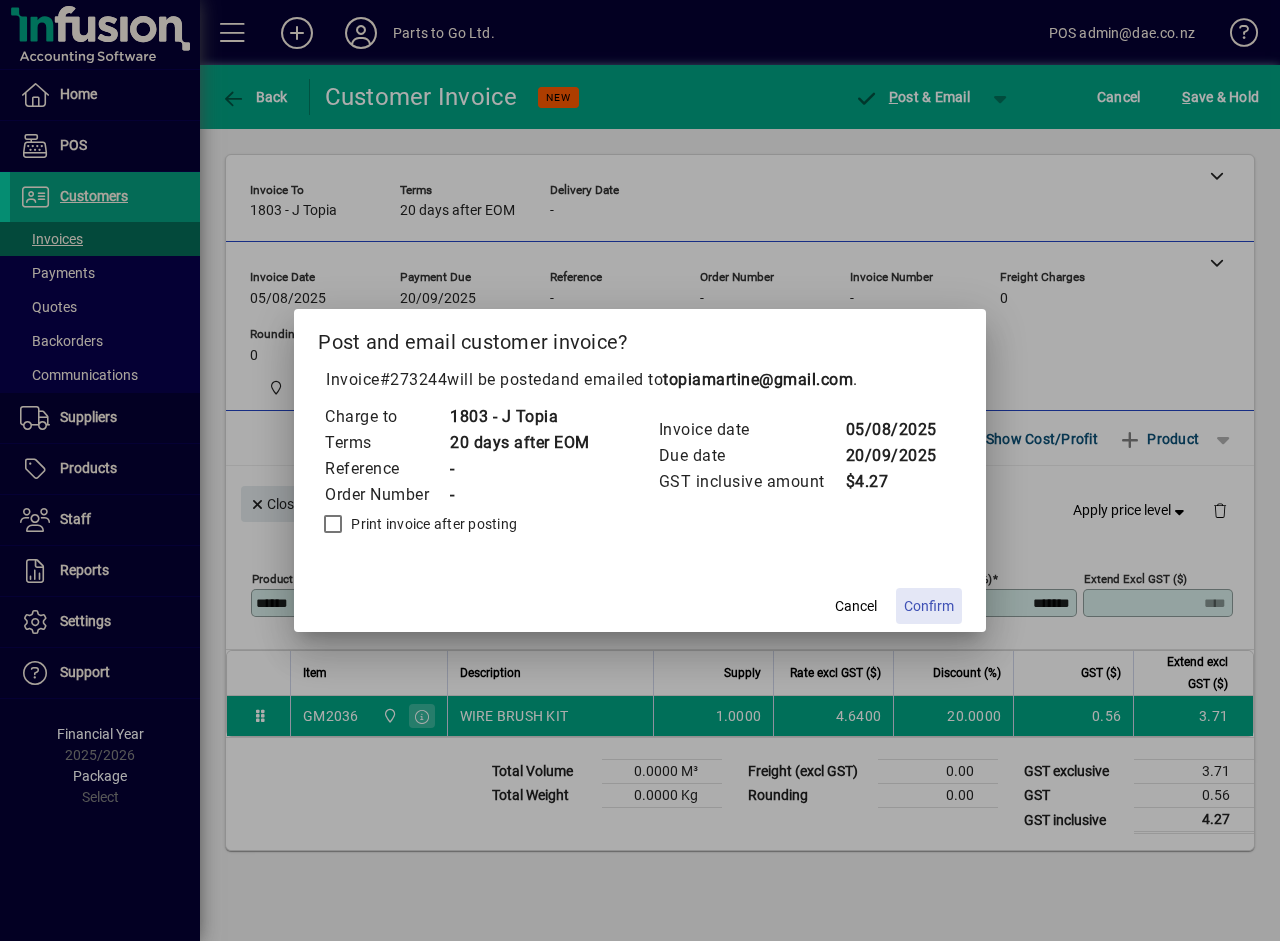 click on "Confirm" 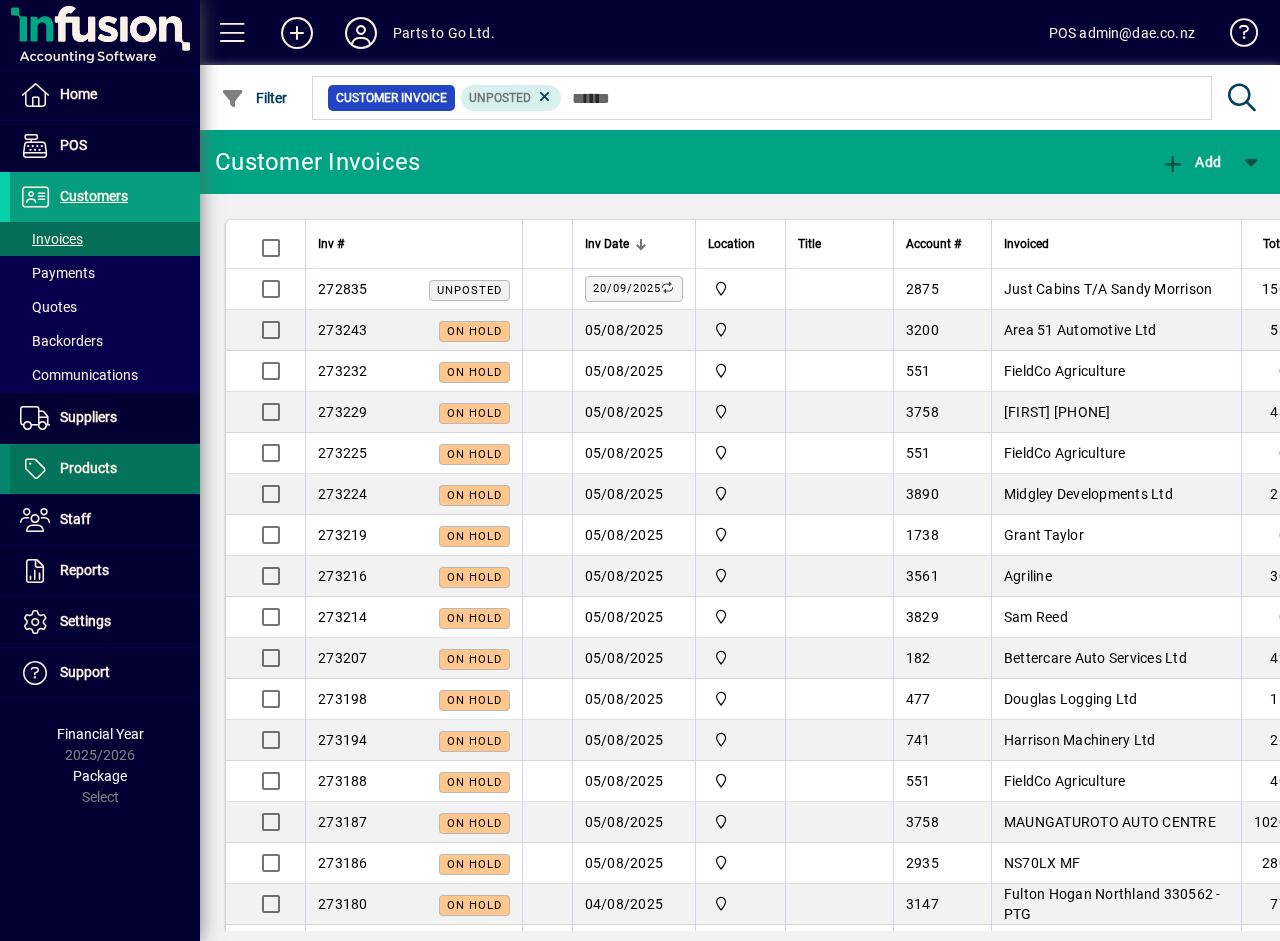click on "Products" at bounding box center (88, 468) 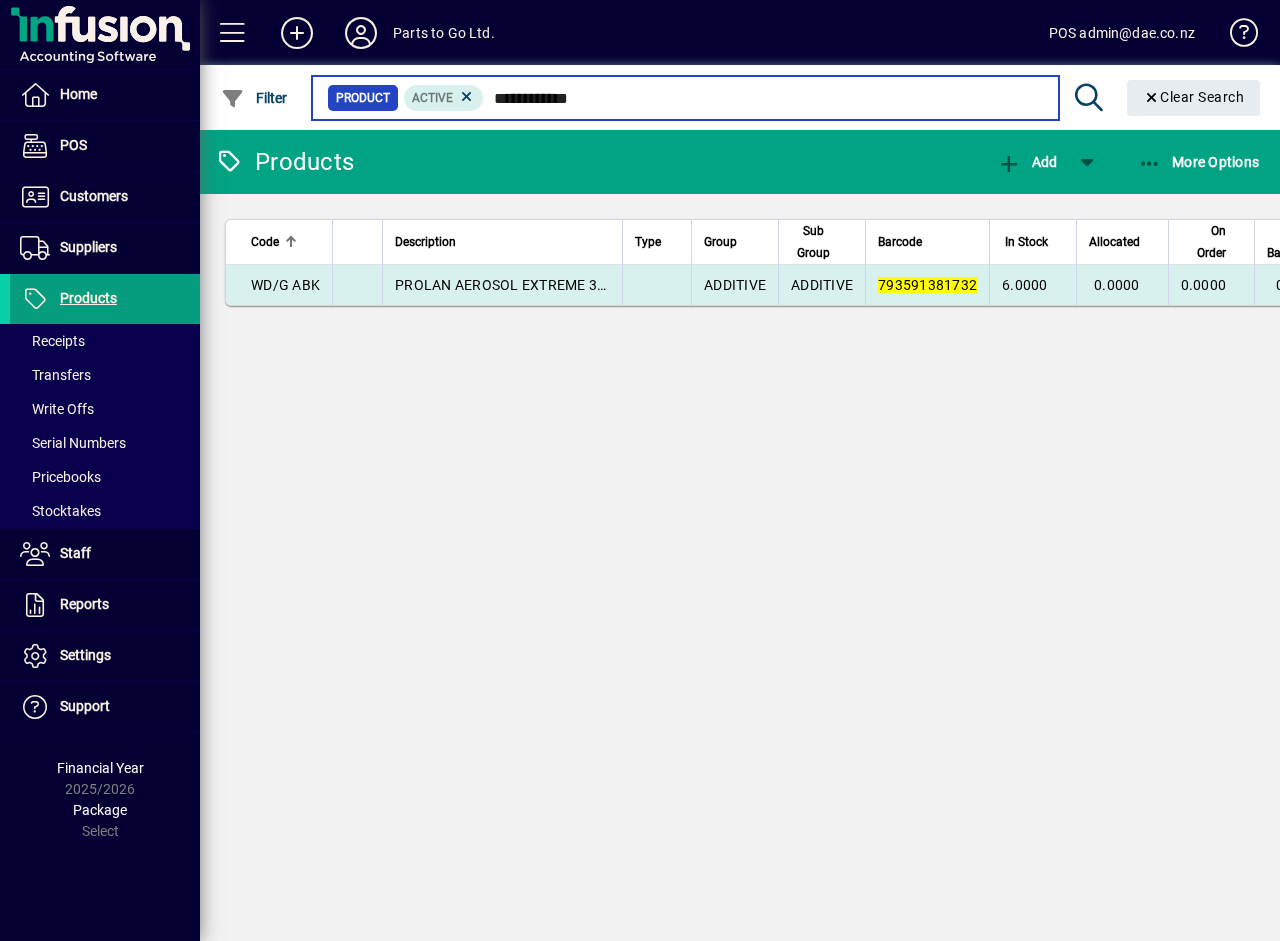 type on "**********" 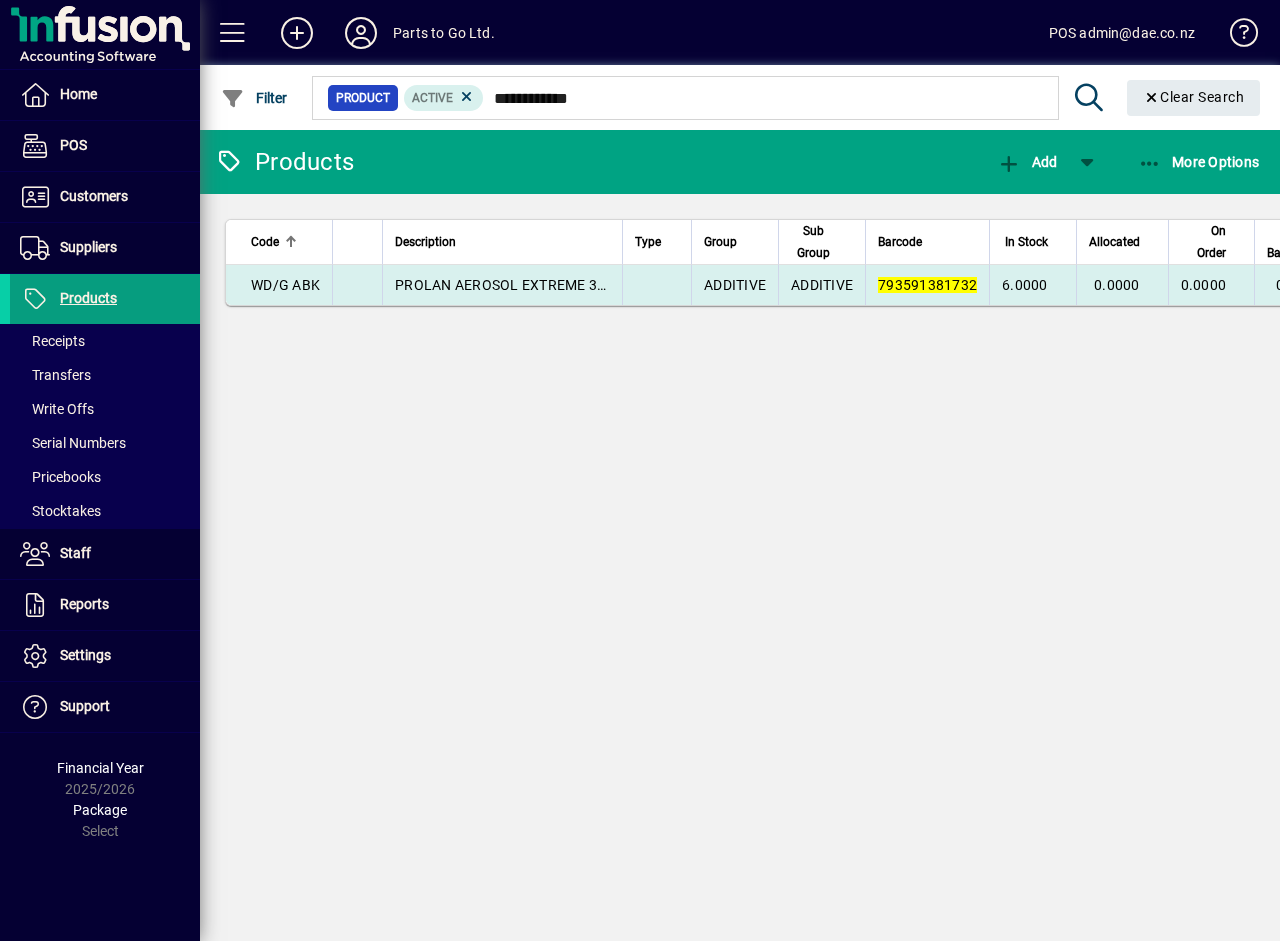 click on "PROLAN AEROSOL EXTREME 300G BLACK" at bounding box center (502, 285) 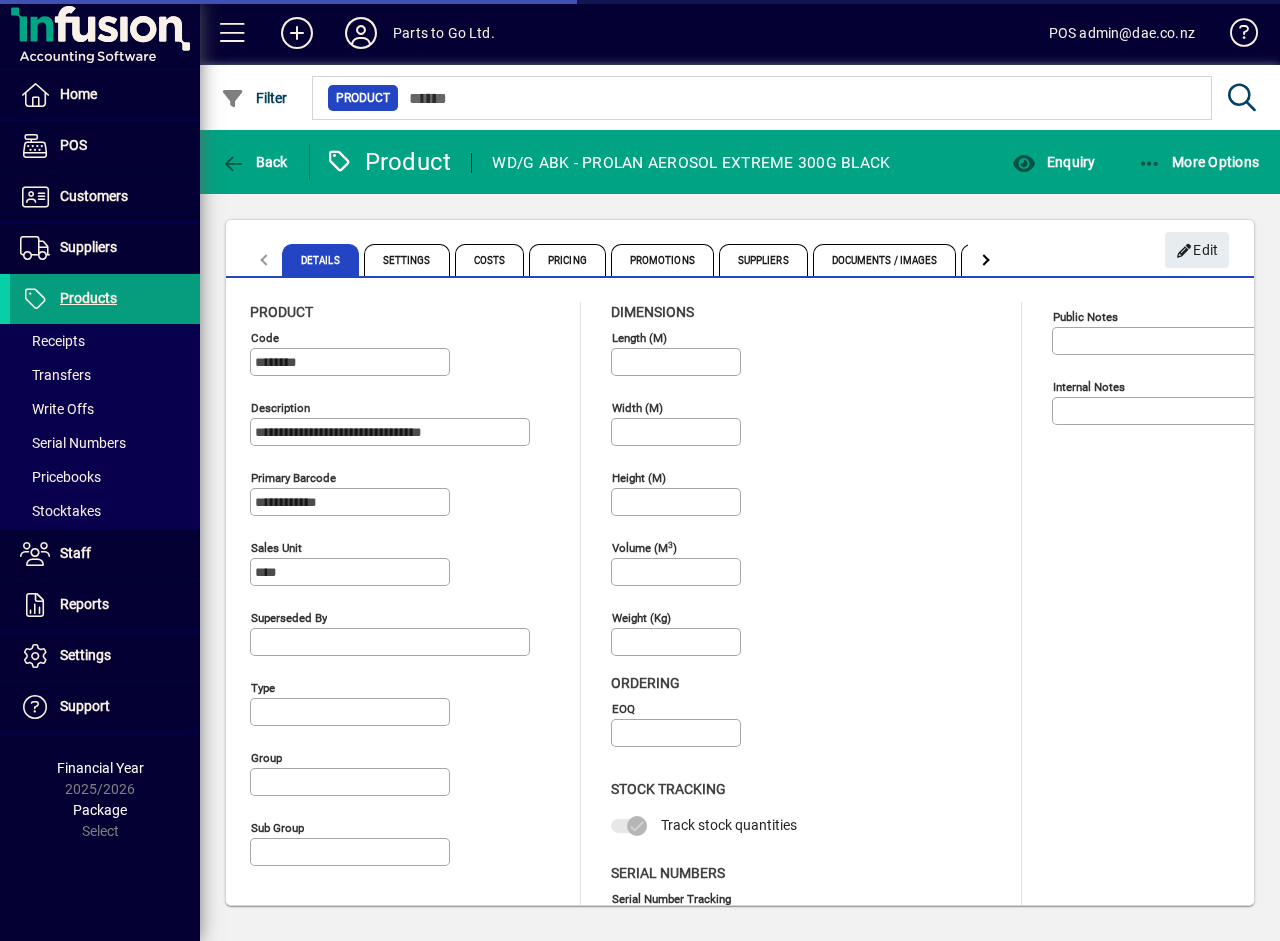 type on "**********" 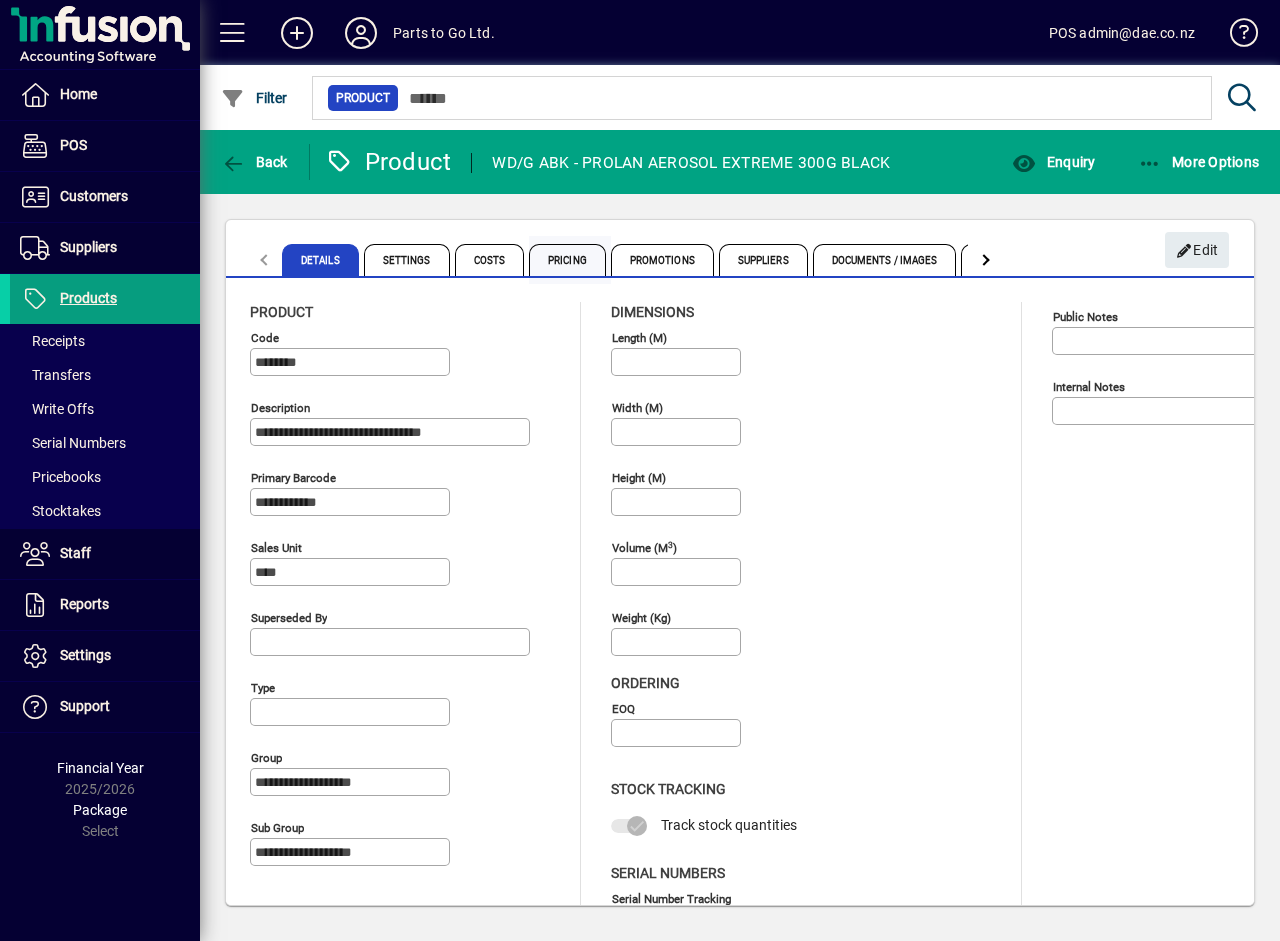 click on "Pricing" at bounding box center (567, 260) 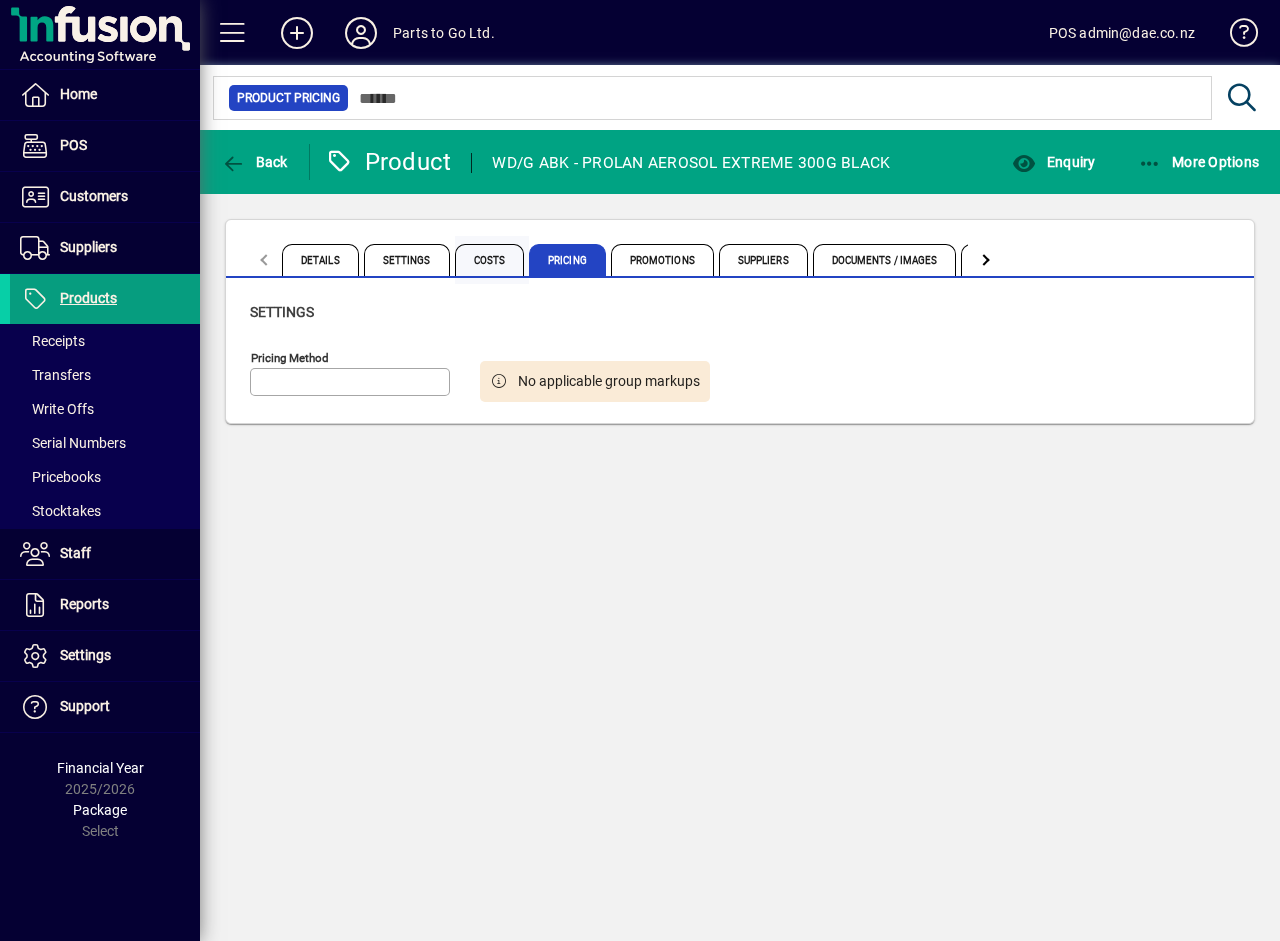 type on "**********" 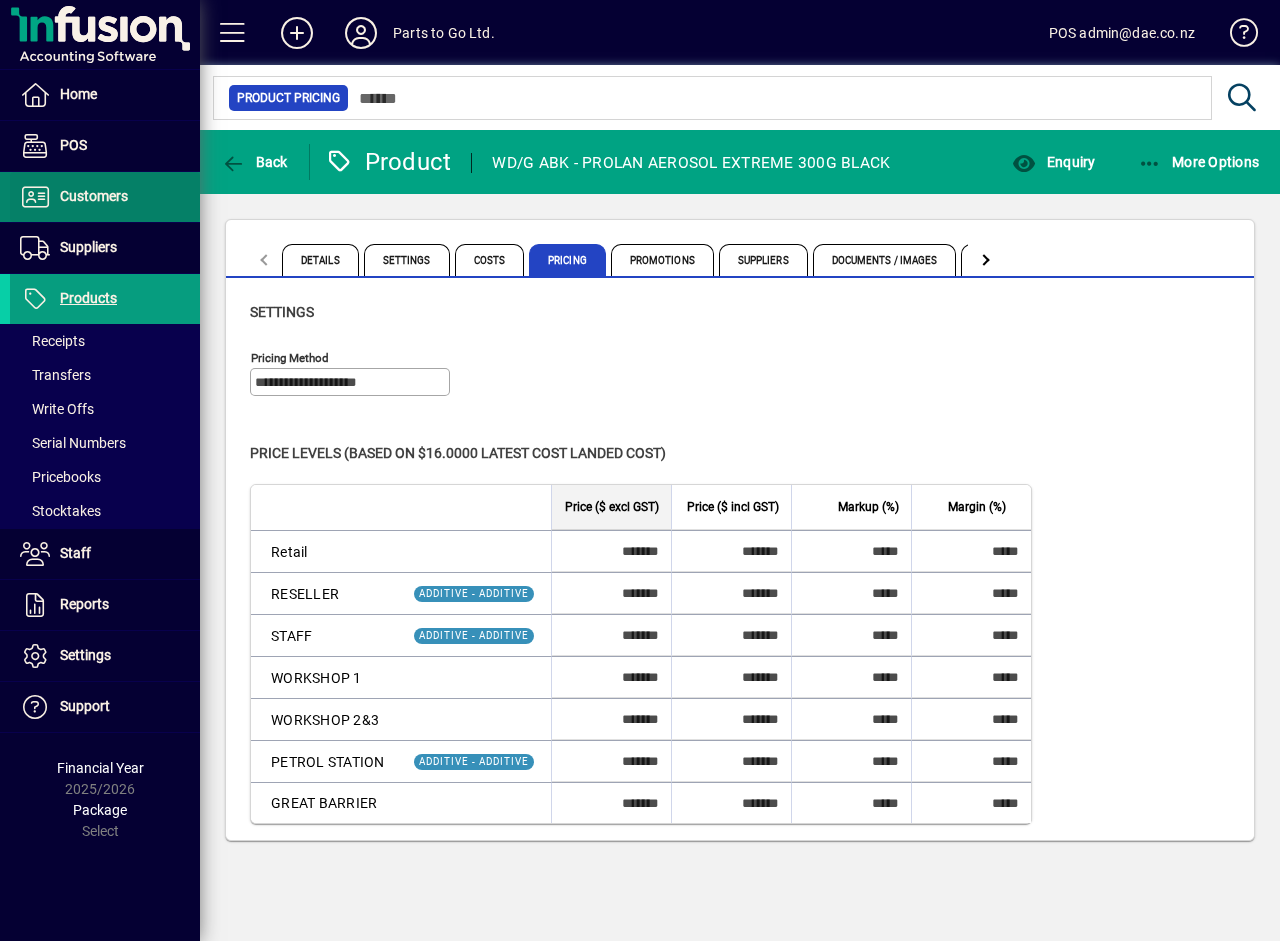 click on "Customers" at bounding box center [94, 196] 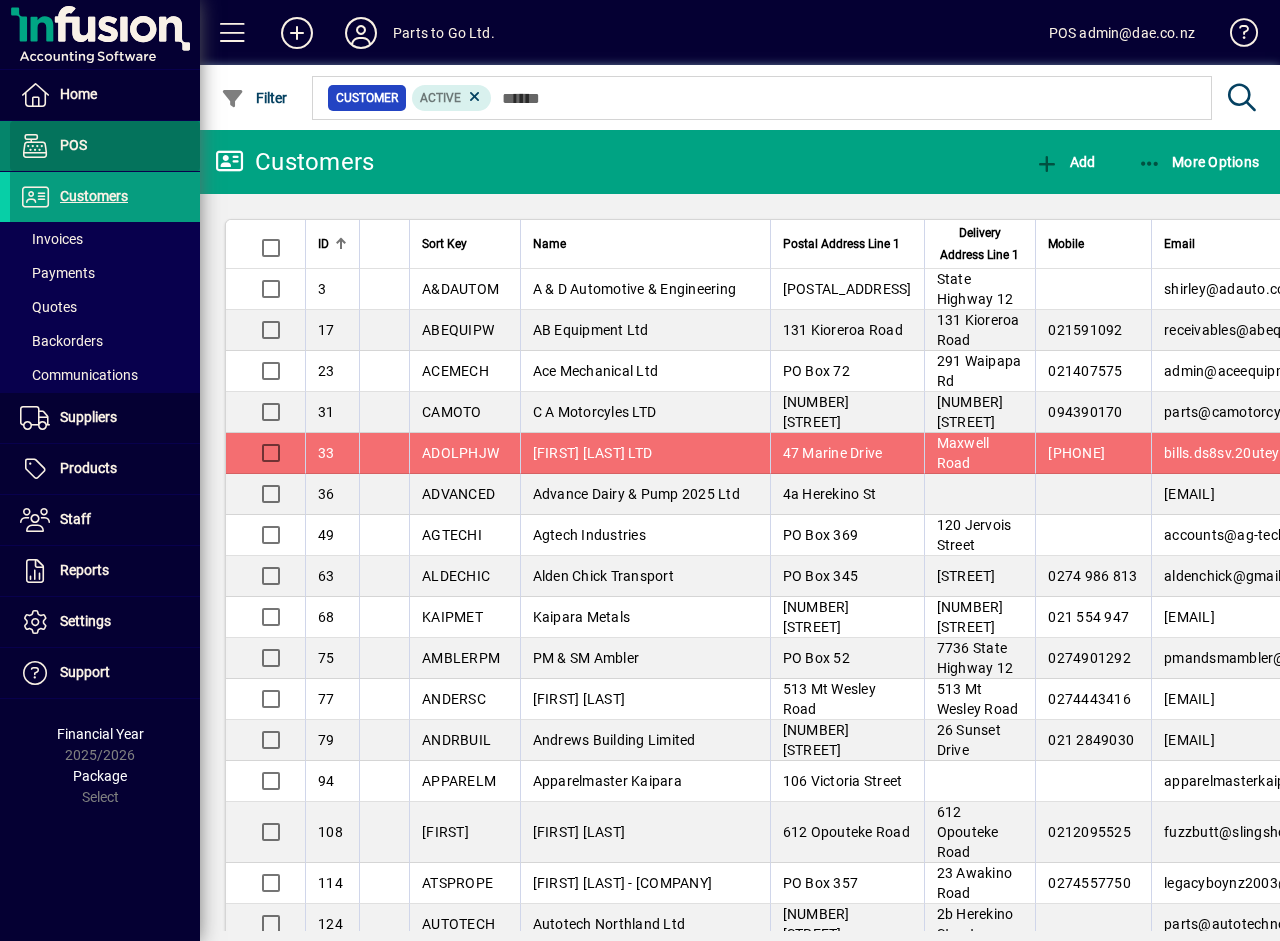 click on "POS" at bounding box center [73, 145] 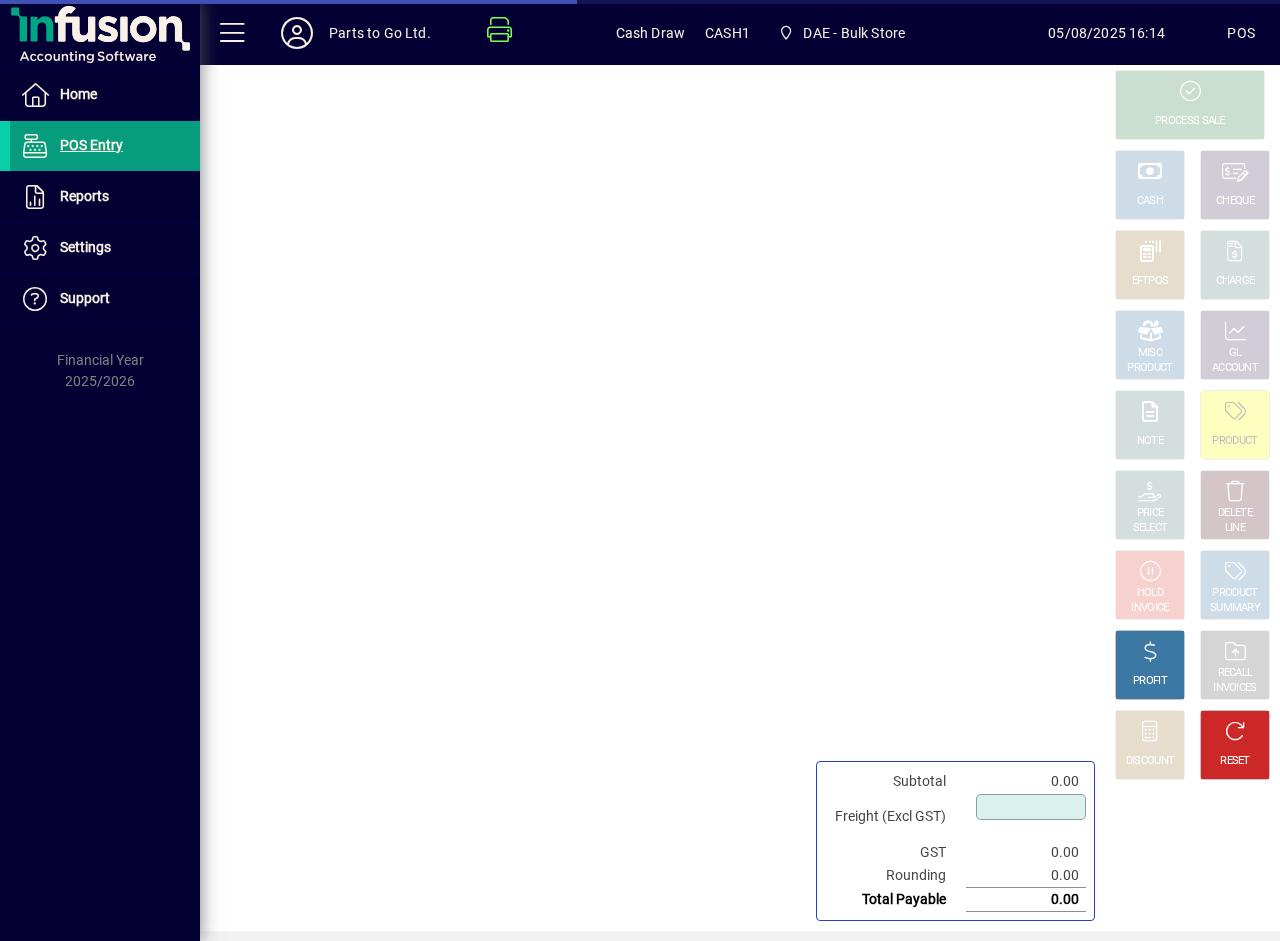 type on "****" 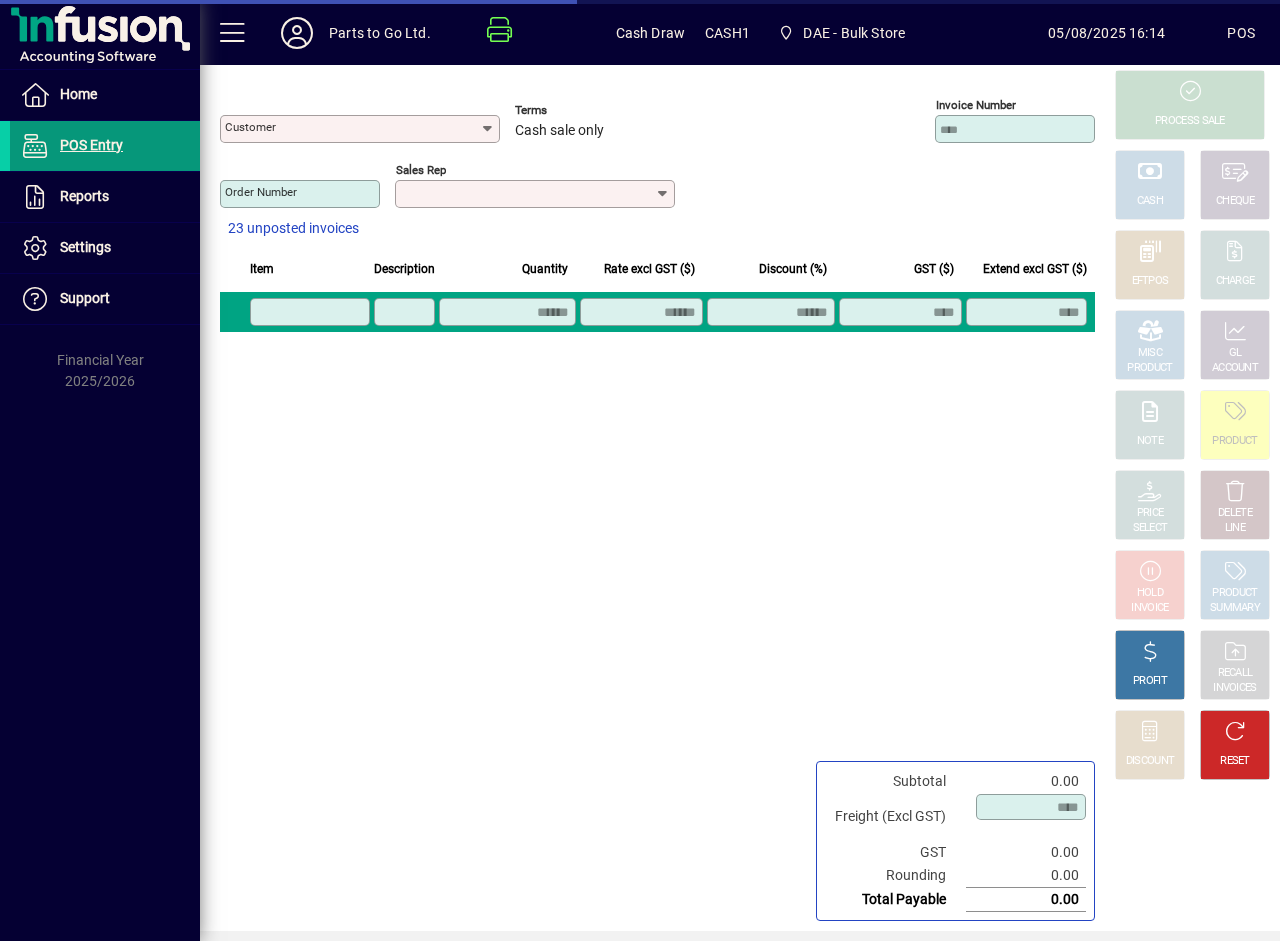 type on "**********" 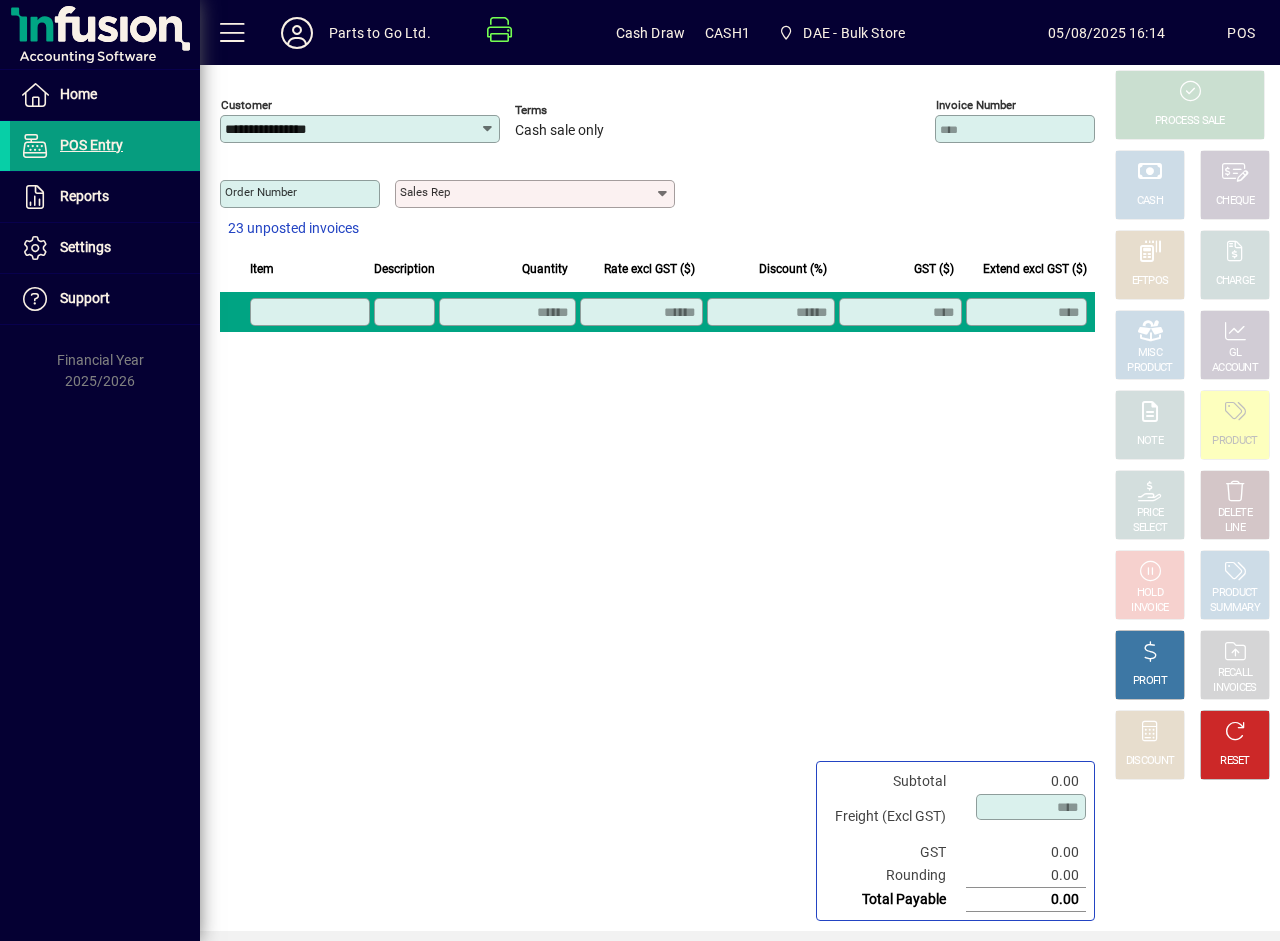click 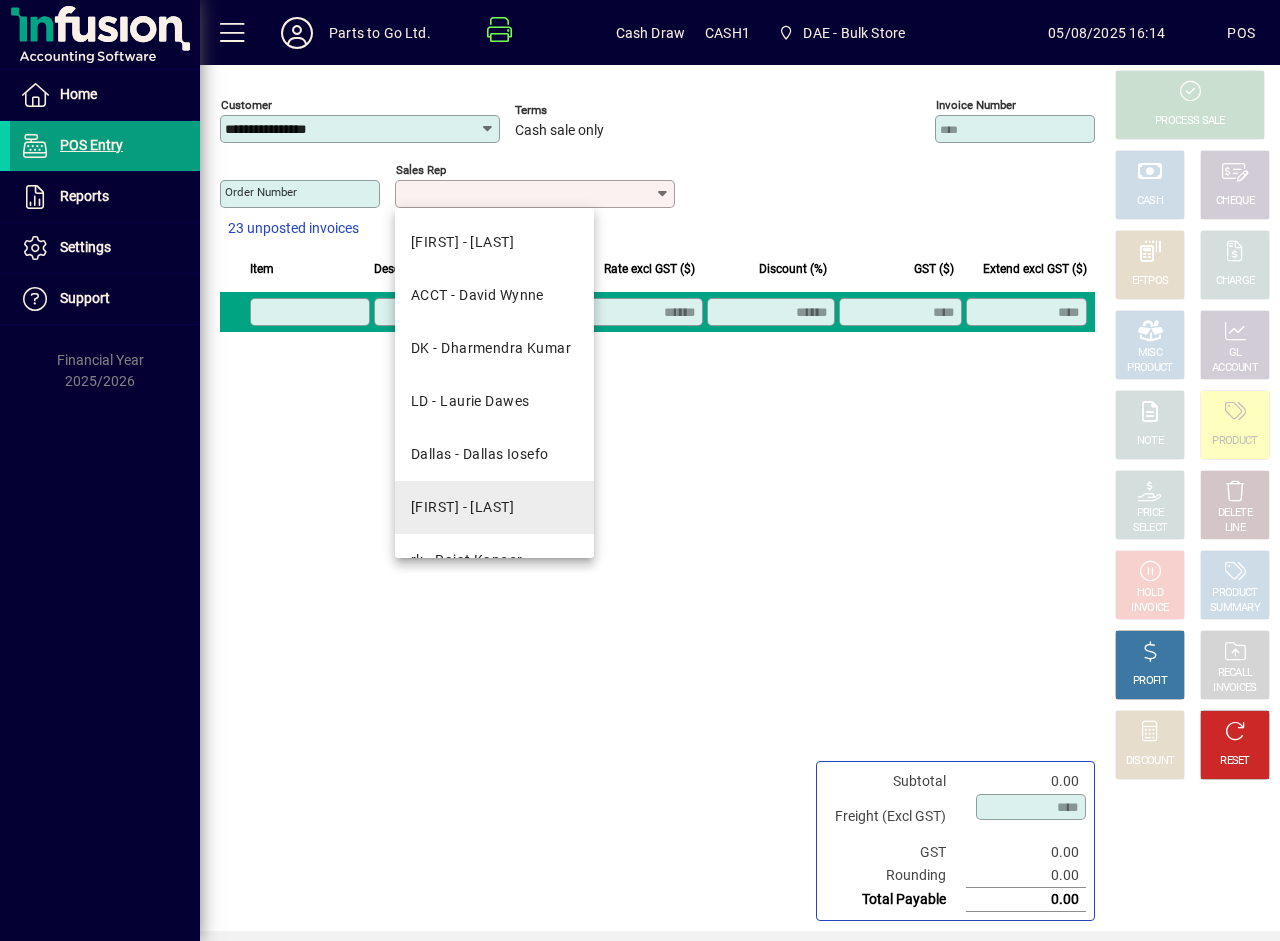 click on "[FIRST] - [LAST]" at bounding box center [462, 507] 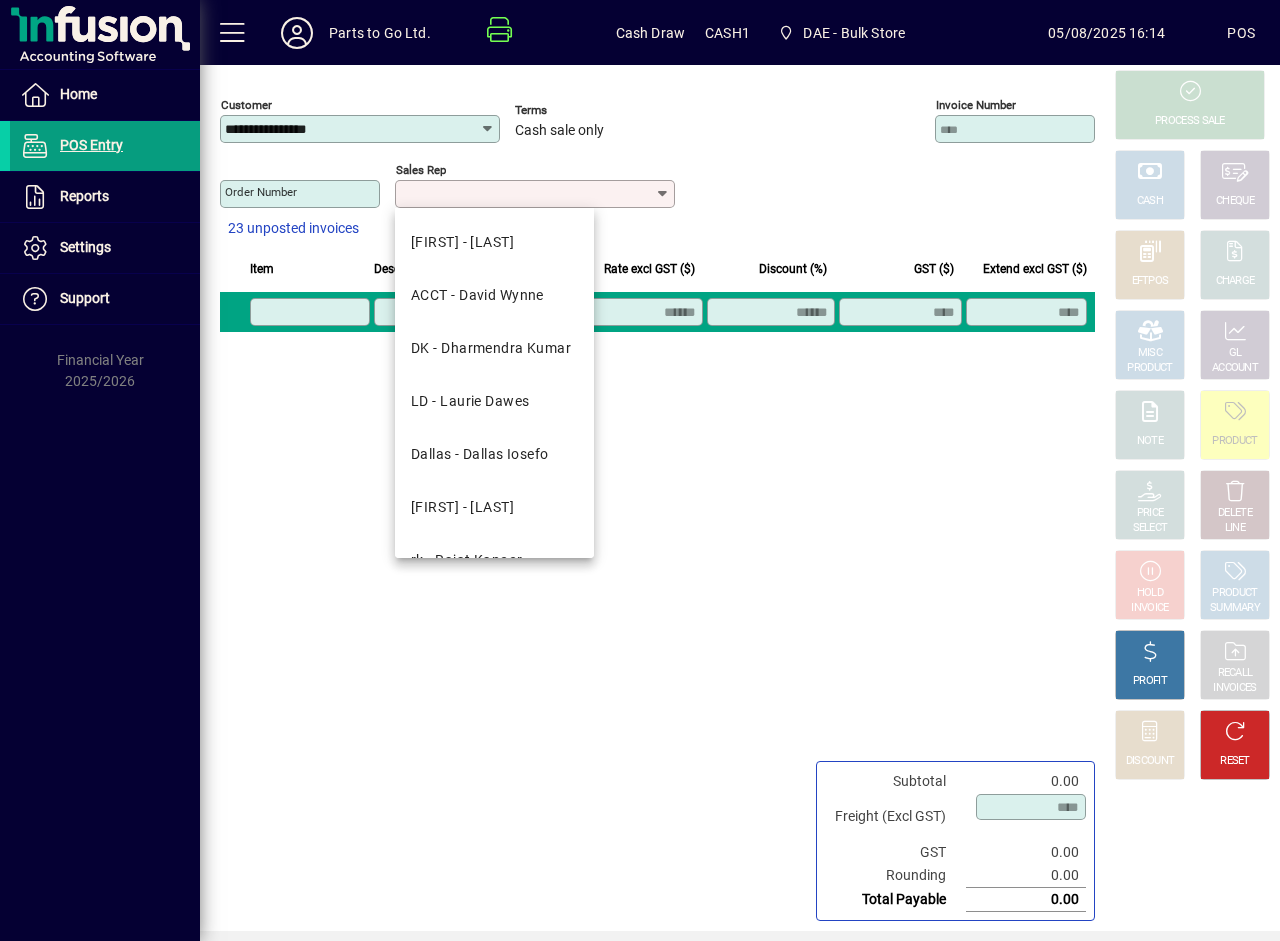 type on "**********" 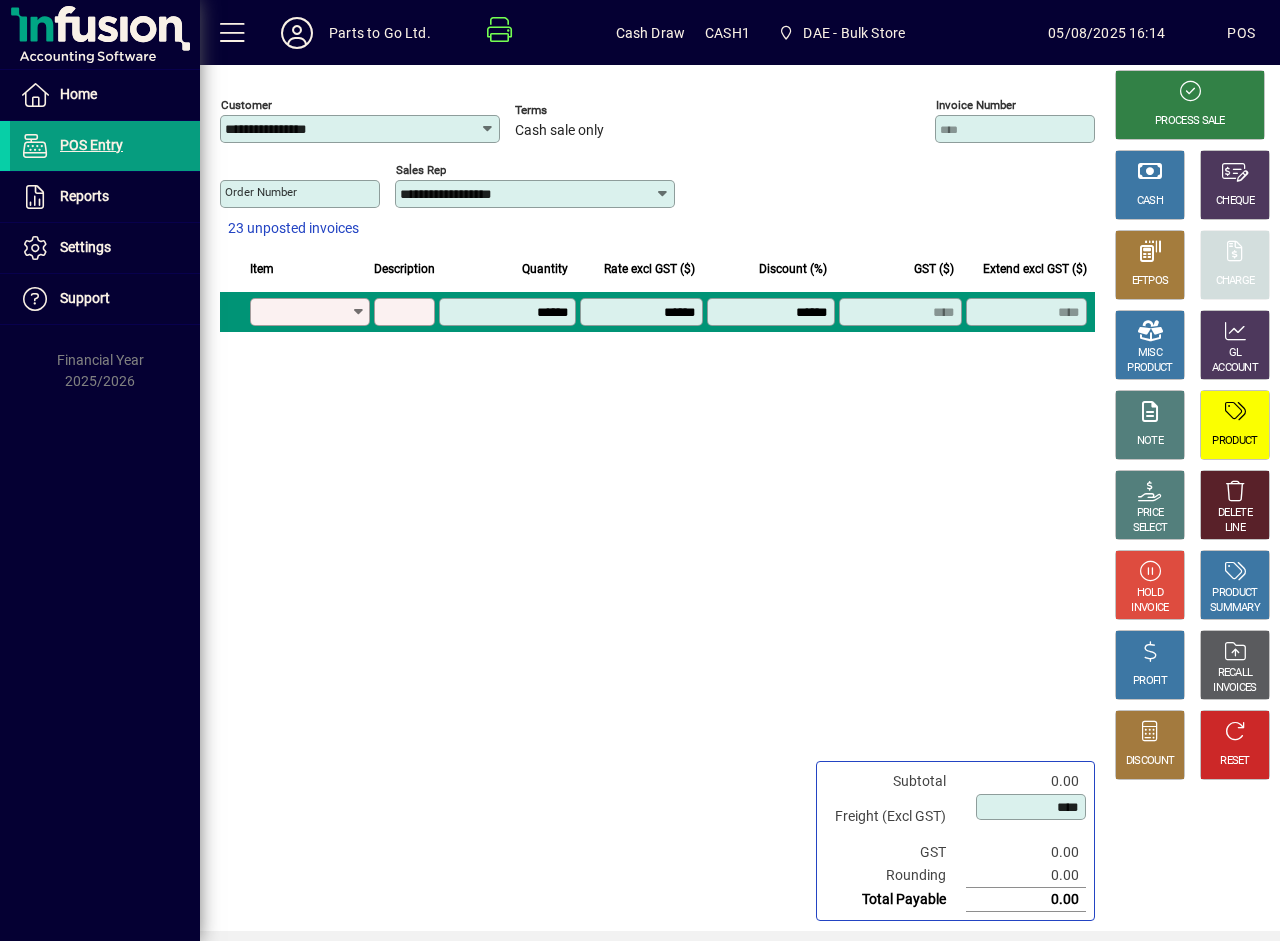 click on "Product" at bounding box center (303, 312) 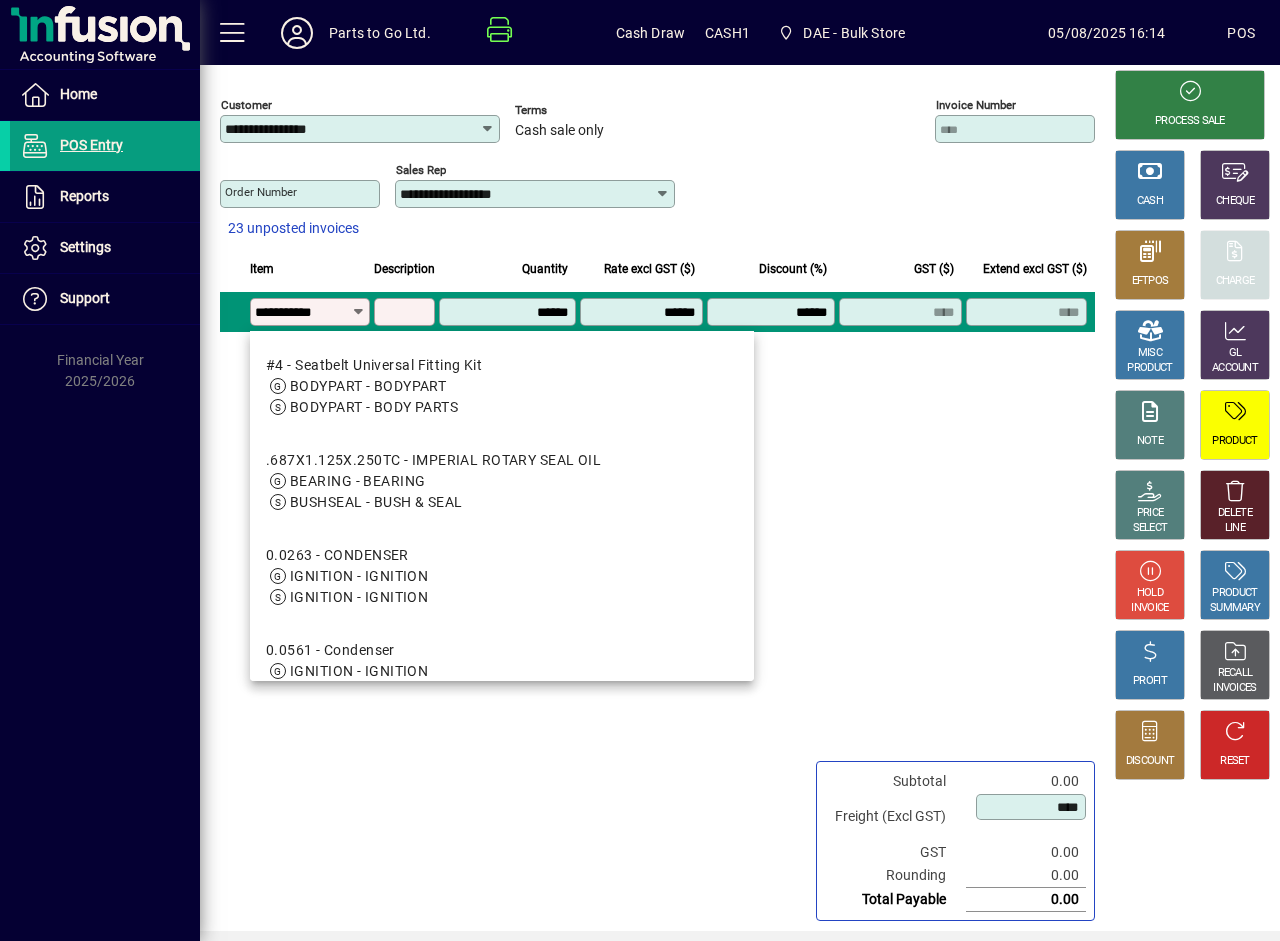 type on "**********" 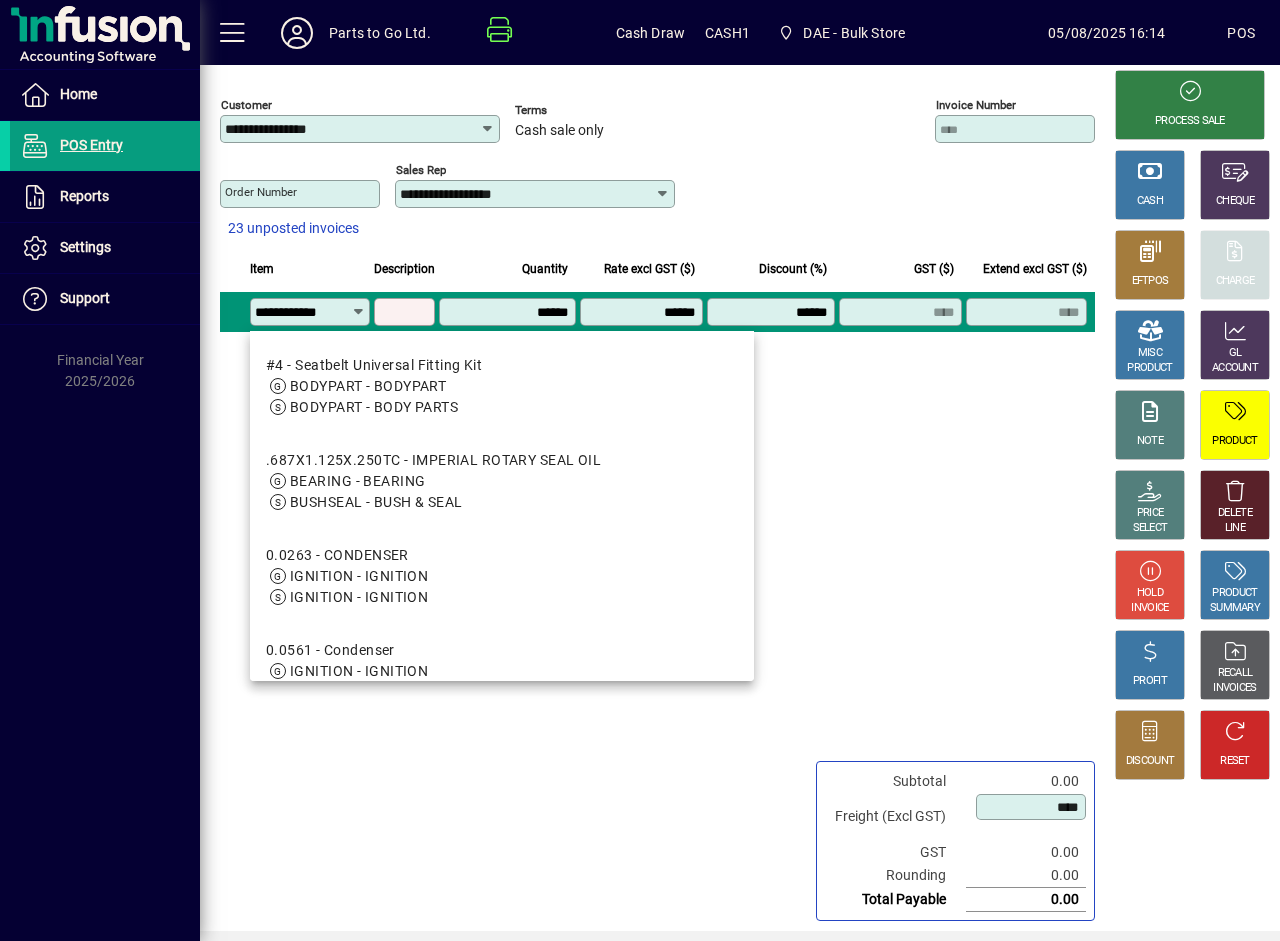 scroll, scrollTop: 0, scrollLeft: 1, axis: horizontal 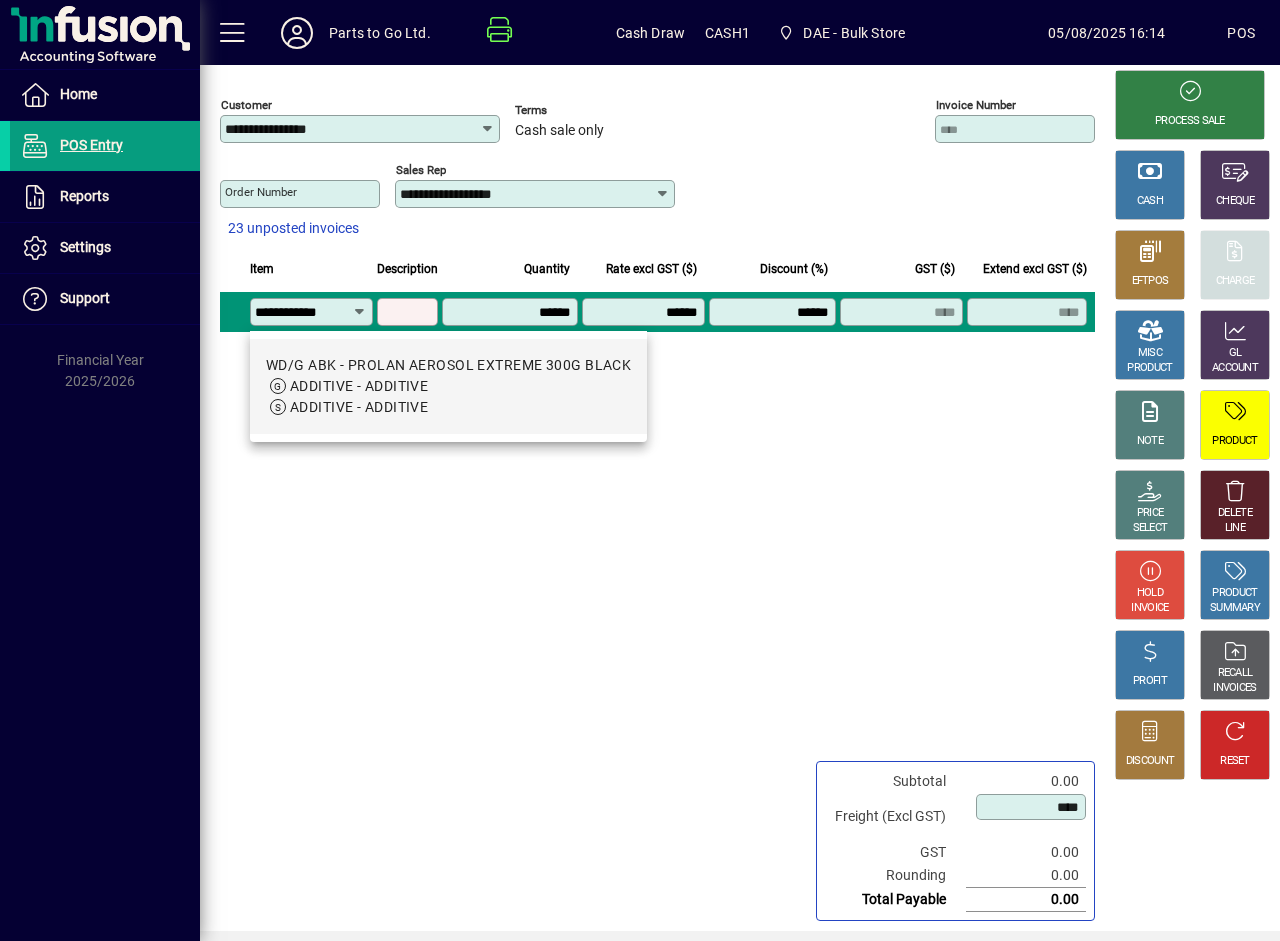 type on "**********" 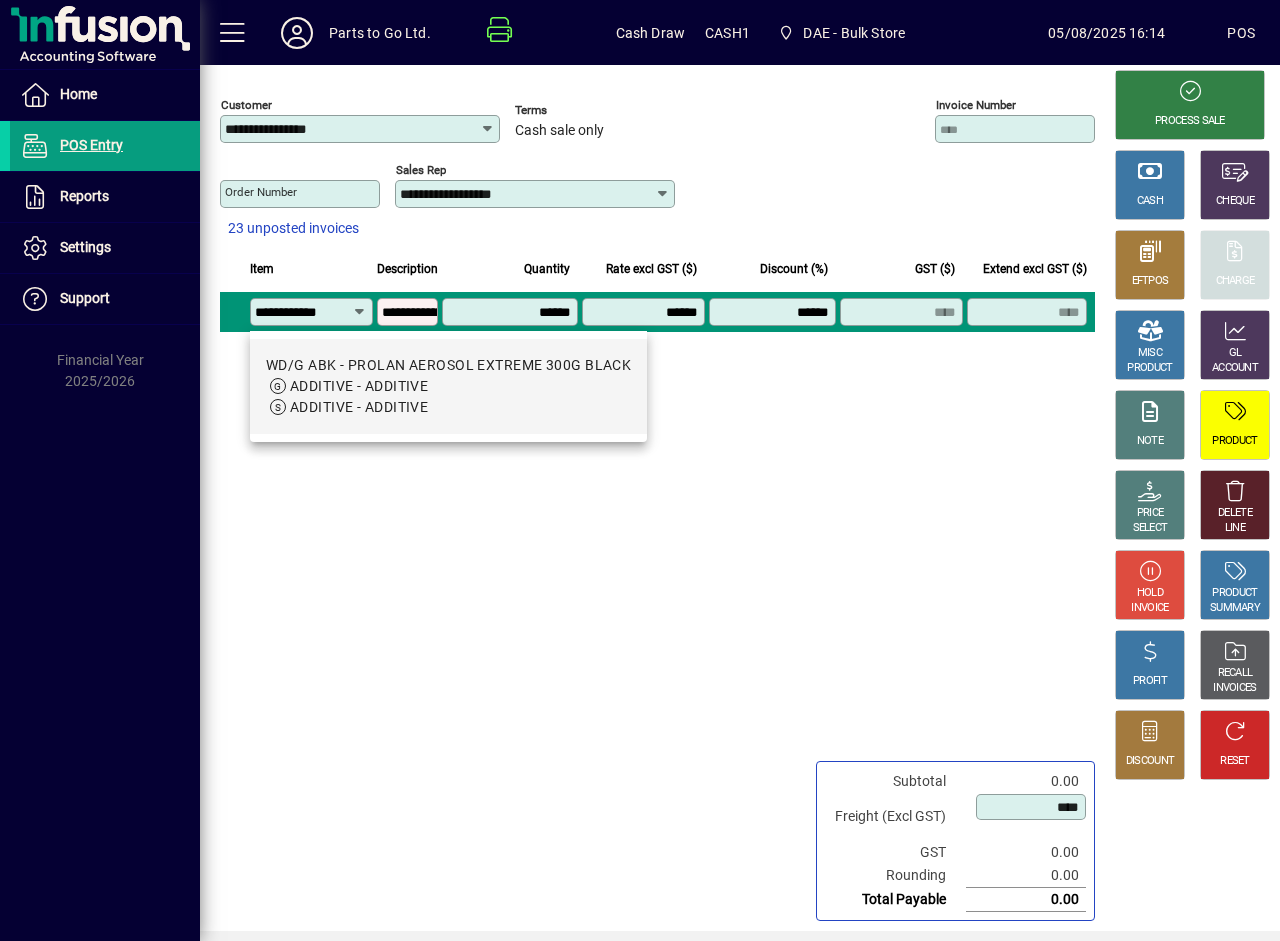 type on "*******" 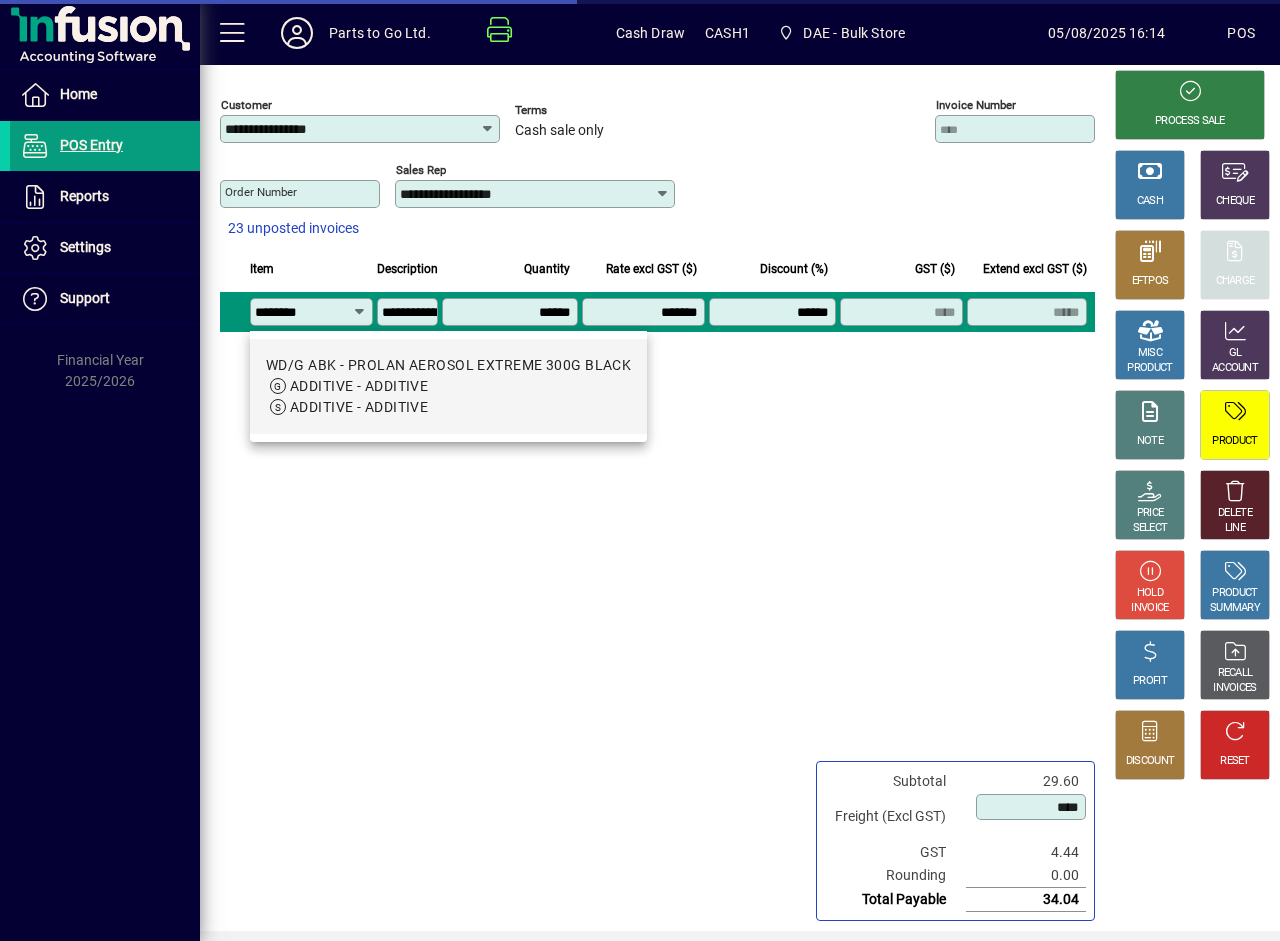 scroll, scrollTop: 0, scrollLeft: 0, axis: both 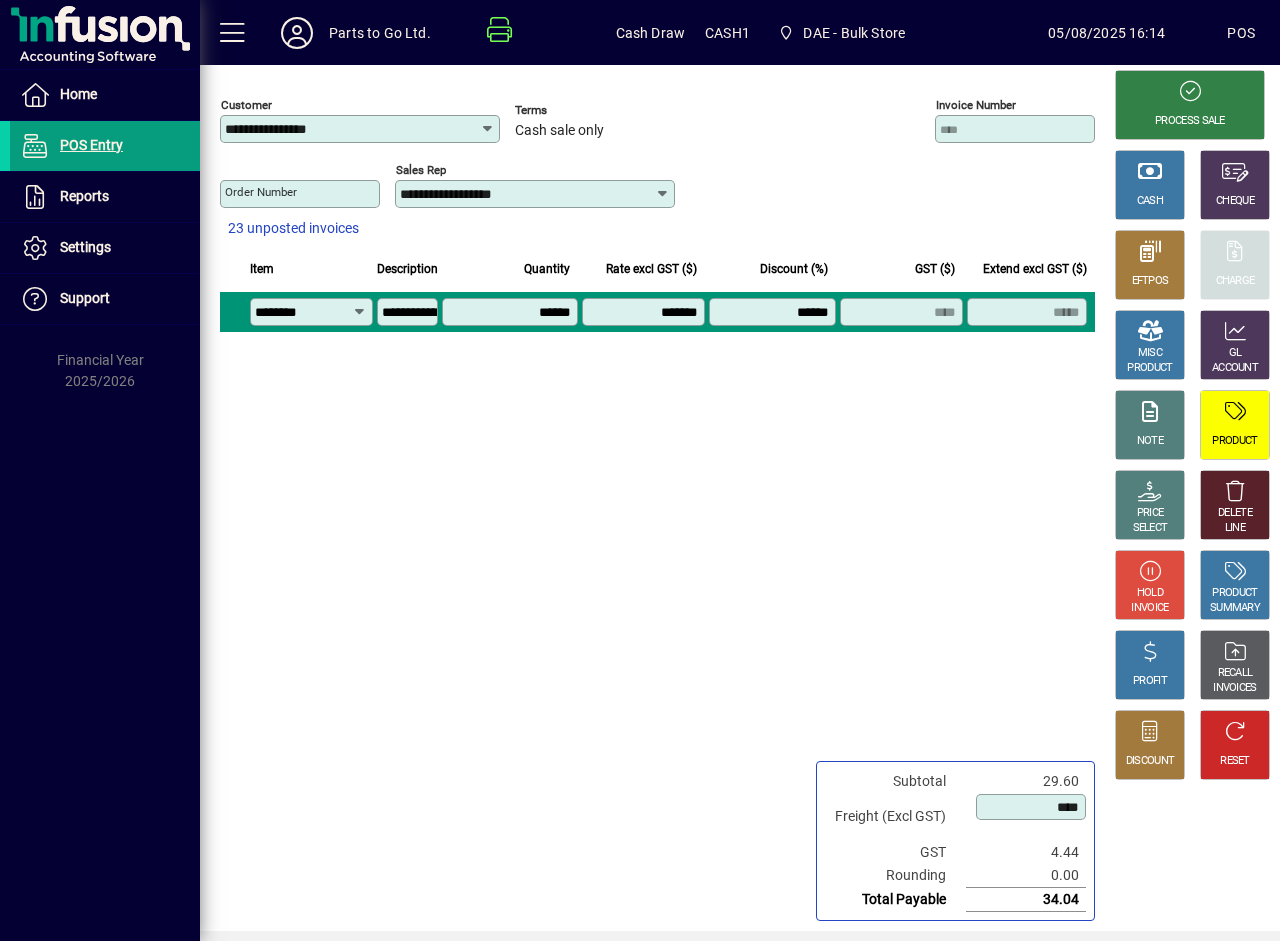 type on "********" 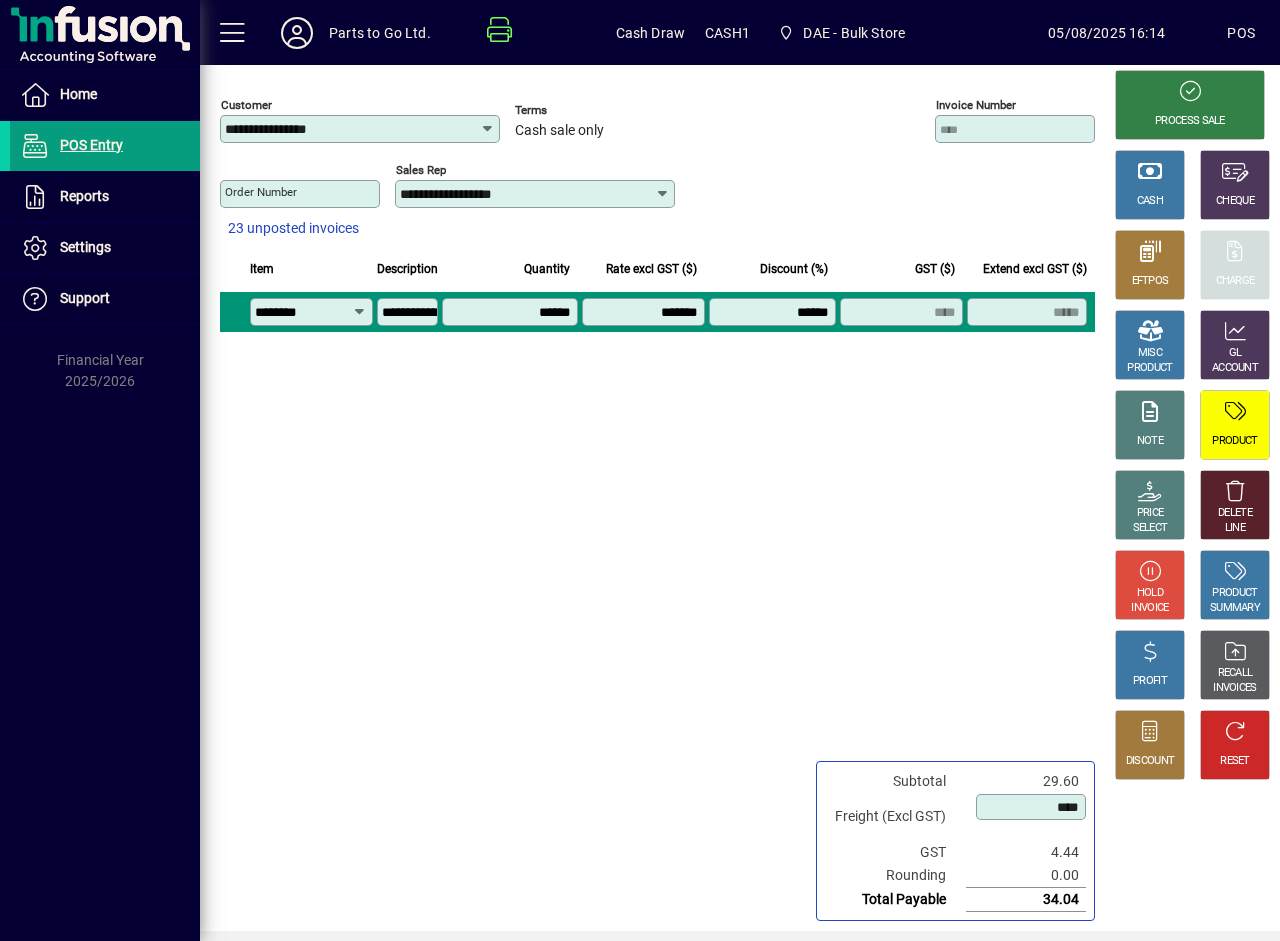 click on "*******" at bounding box center (645, 312) 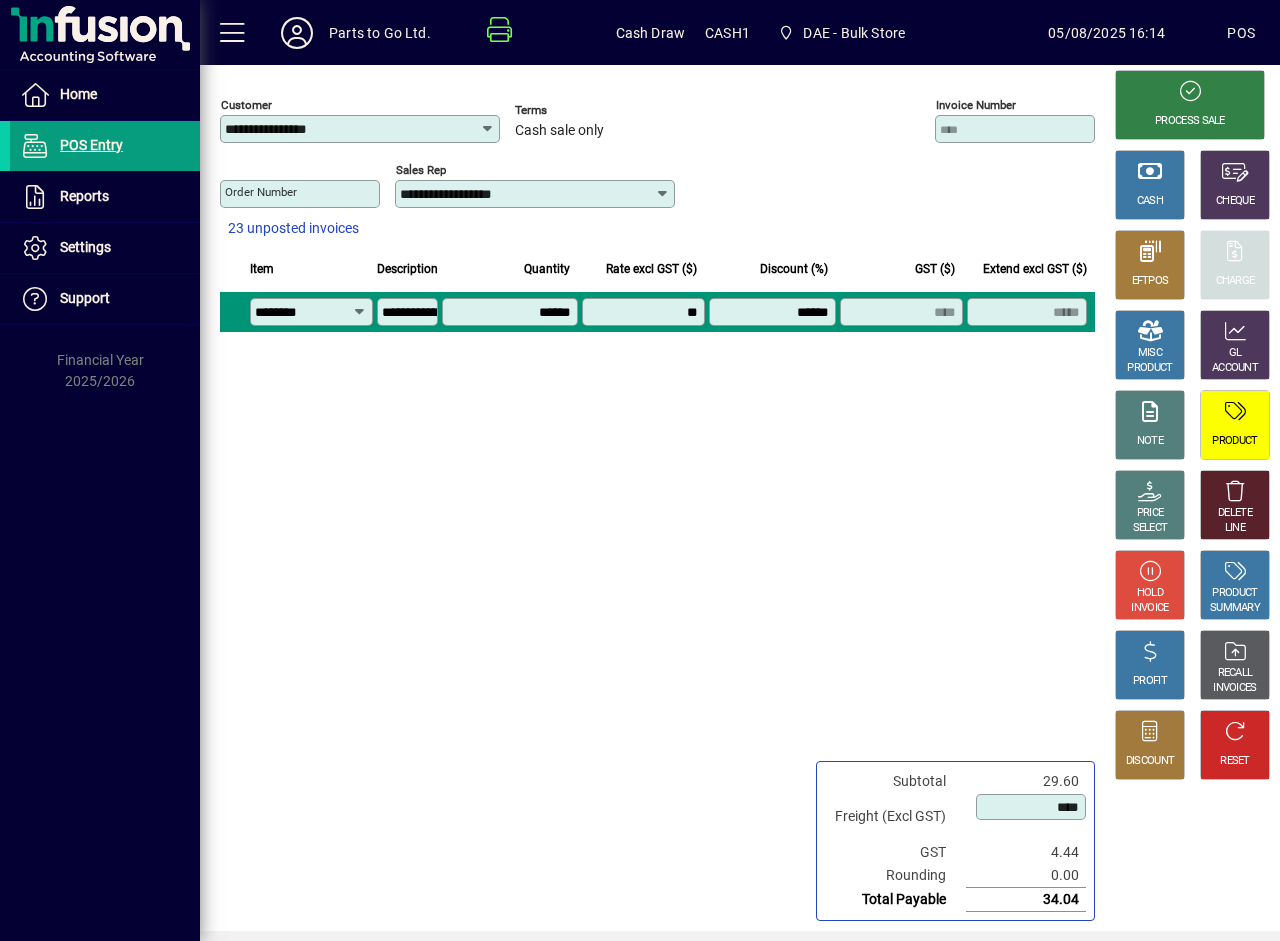 type on "*******" 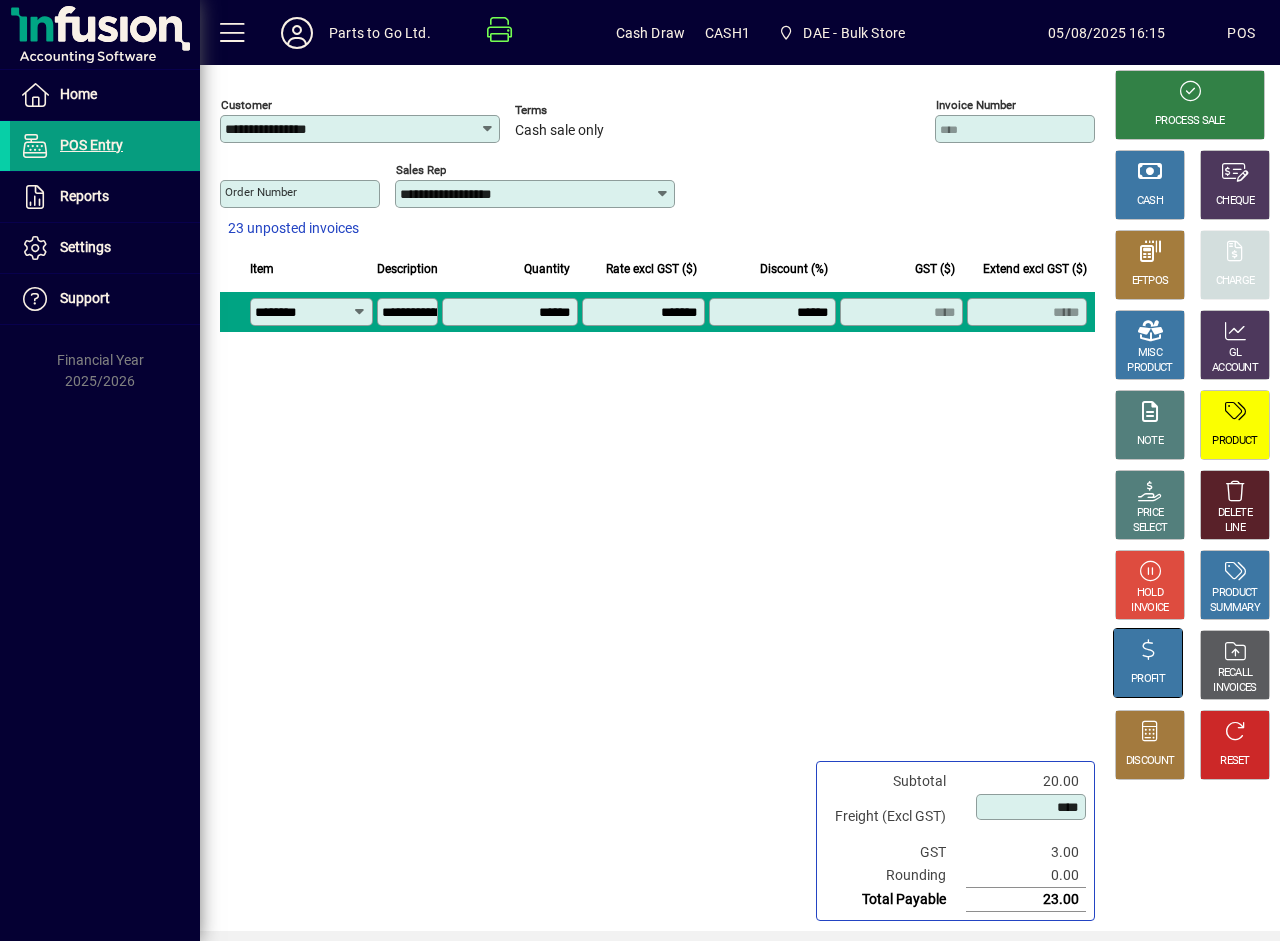 click on "PROFIT" 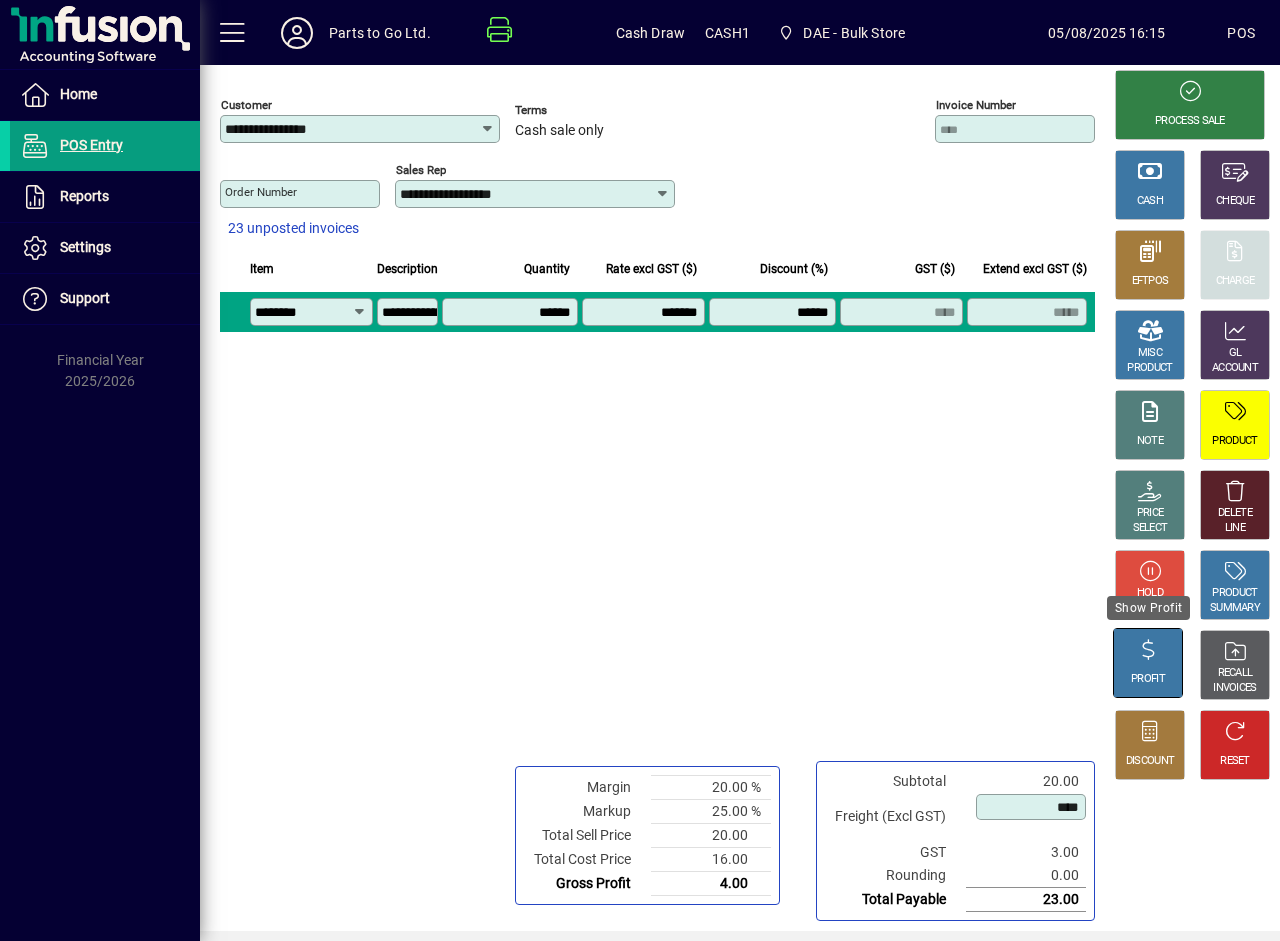 click on "PROFIT" 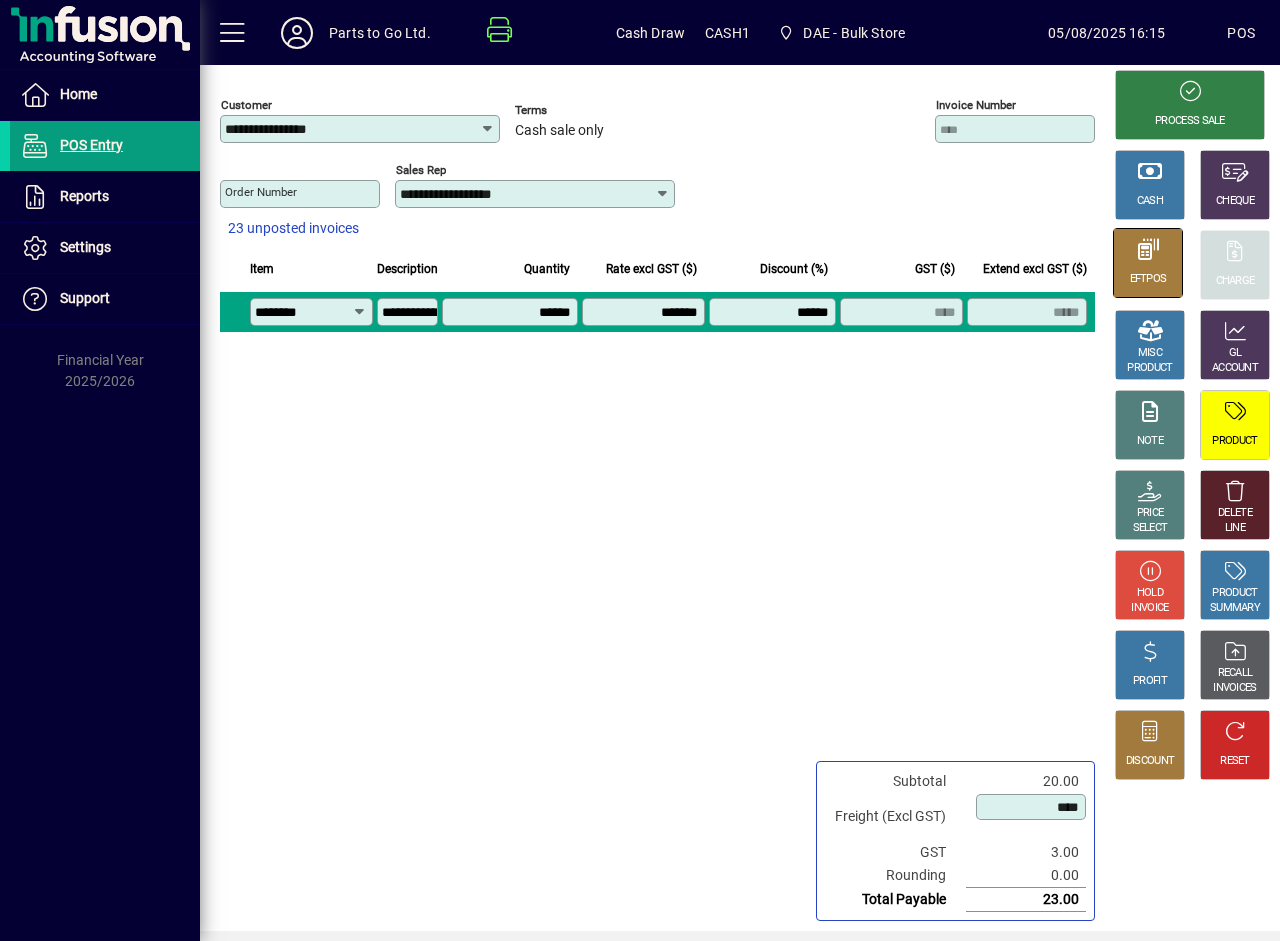 click 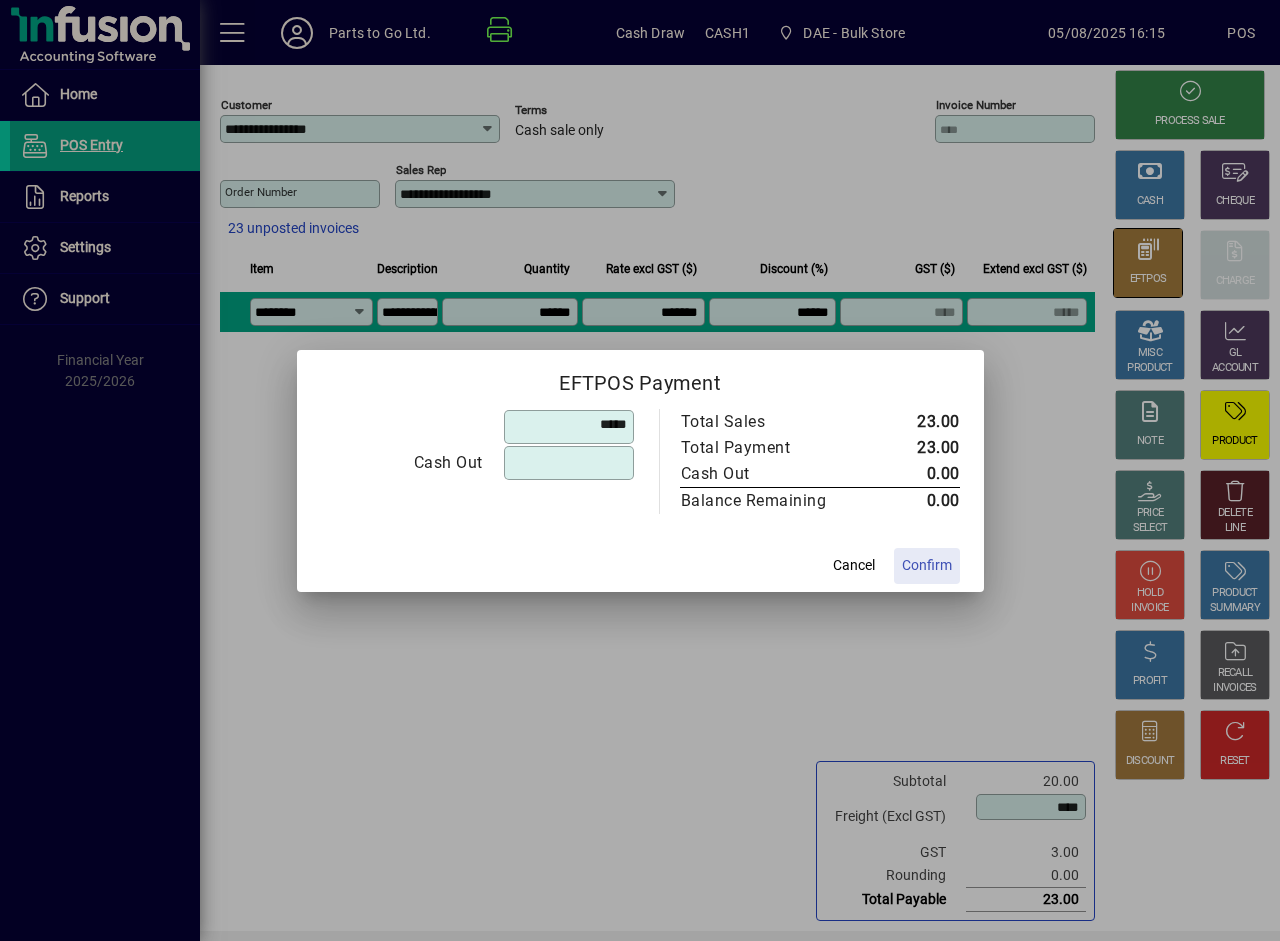type on "******" 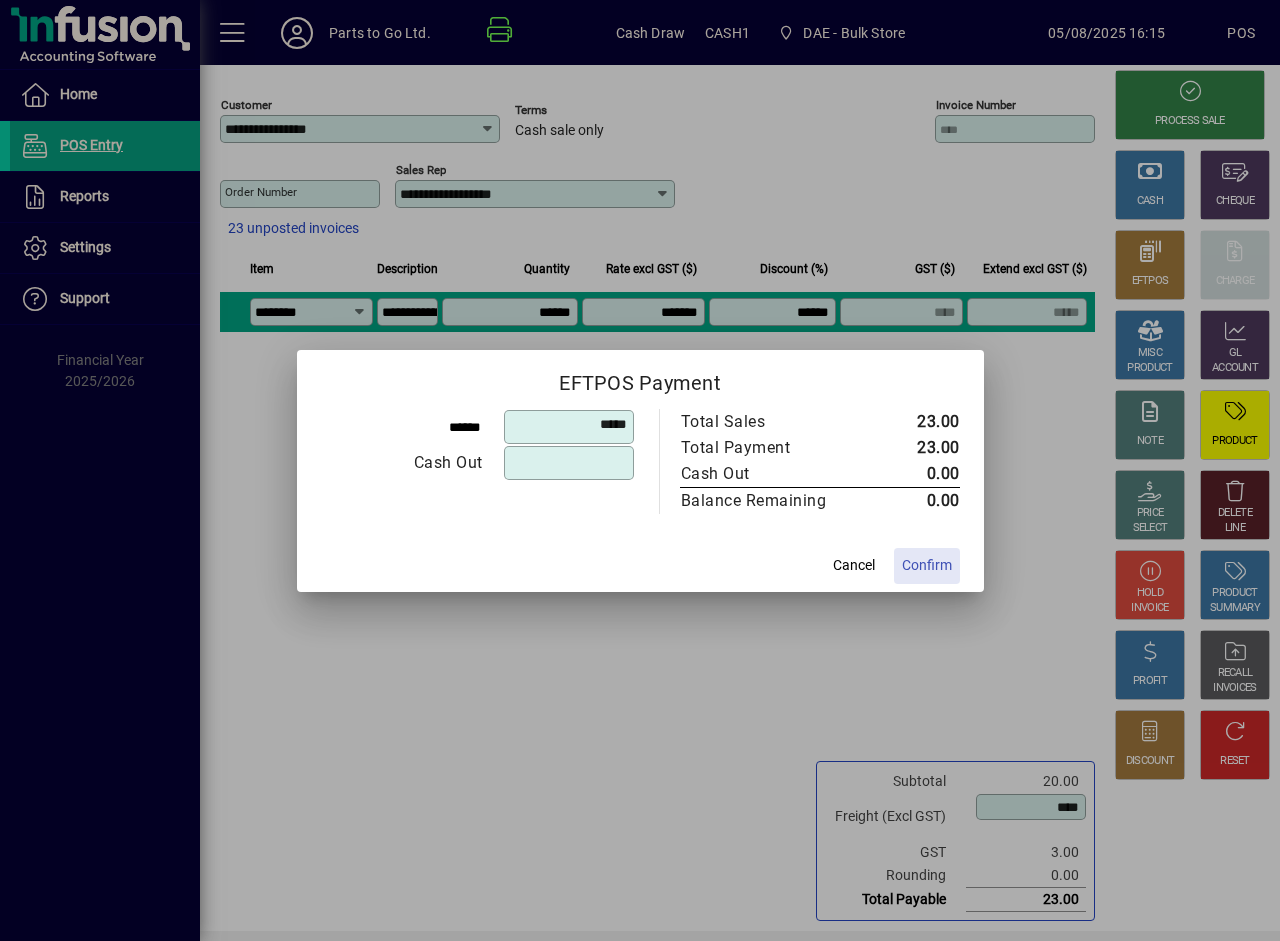 click on "Confirm" 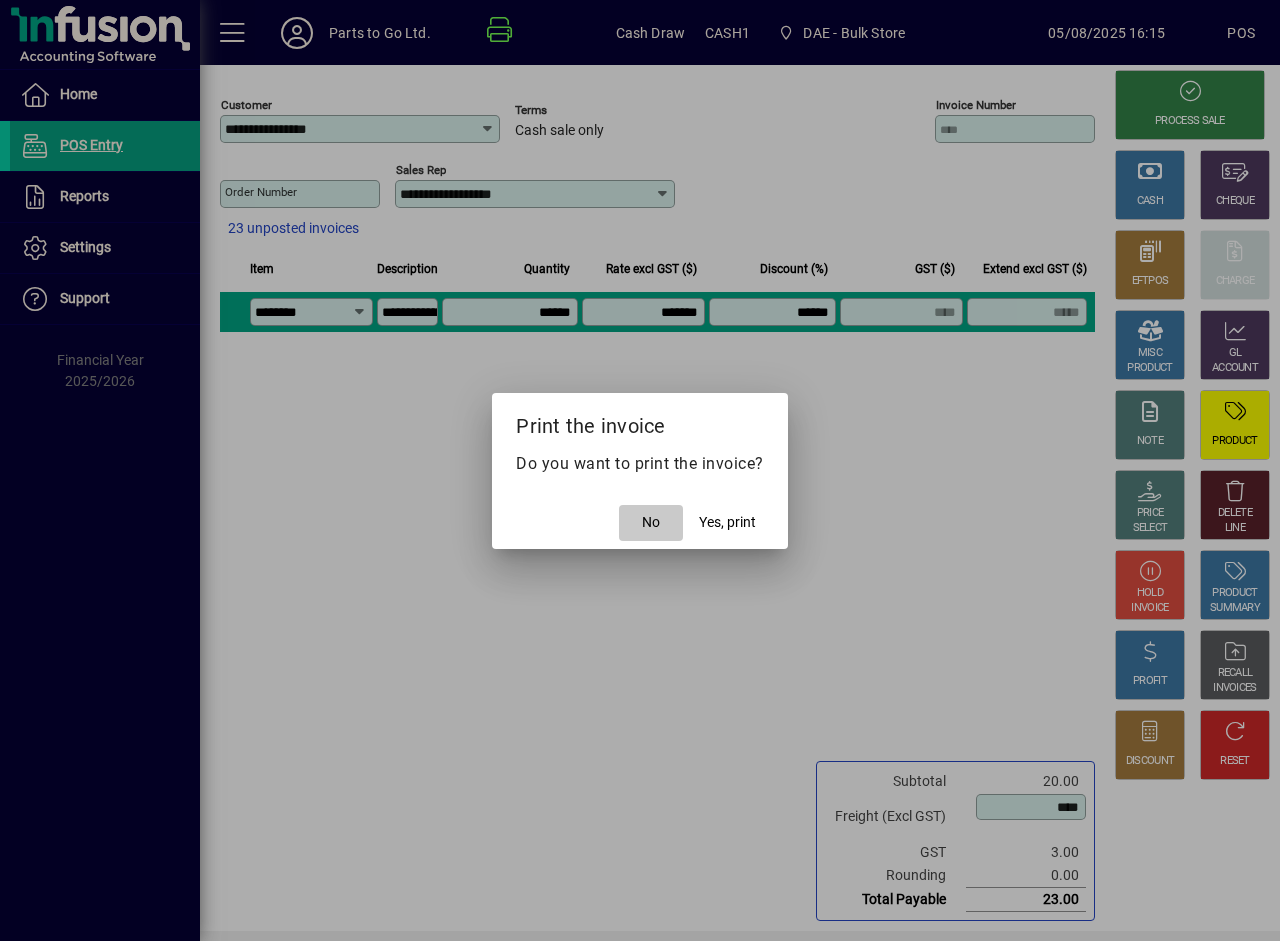 click 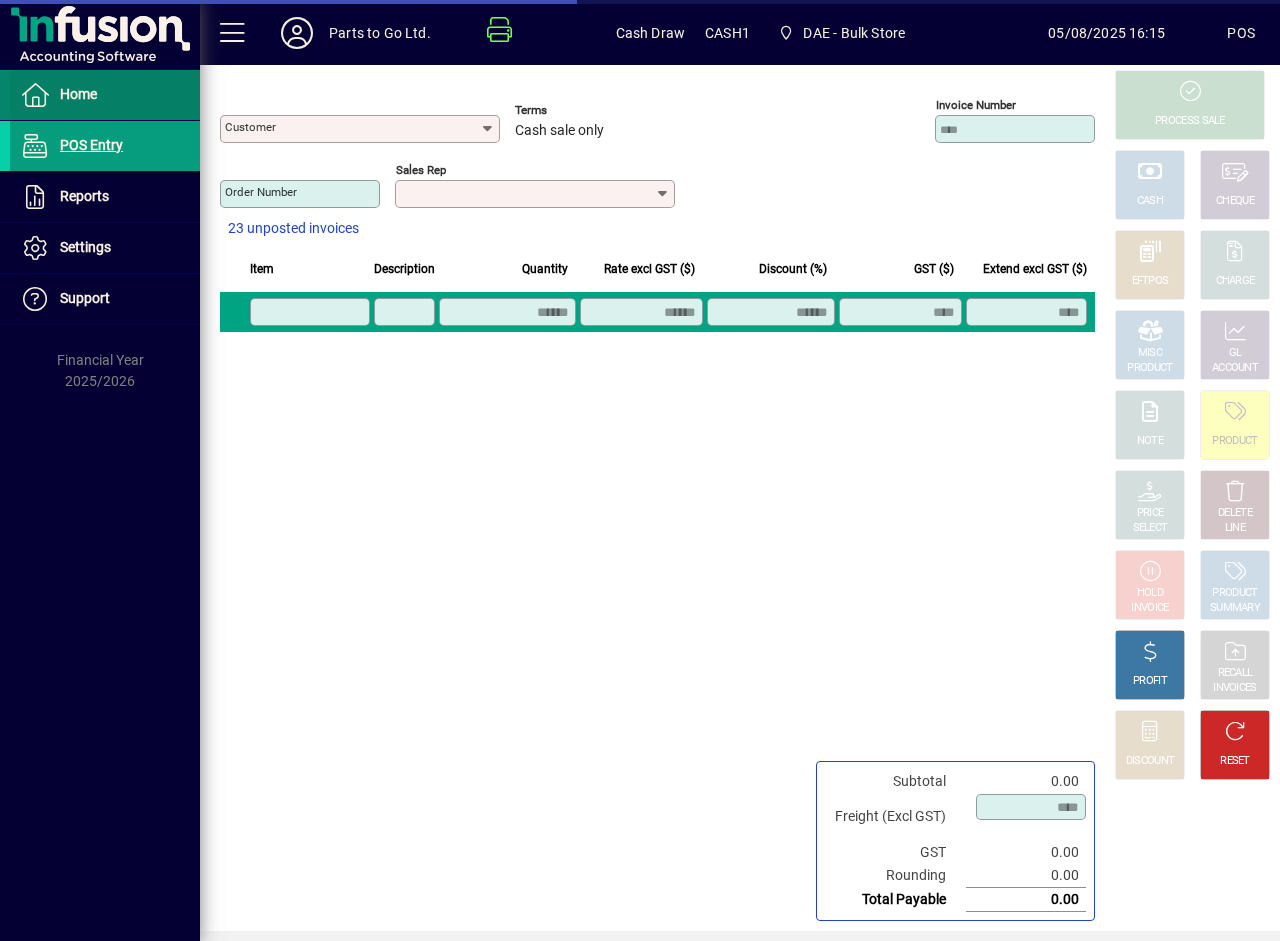 type on "**********" 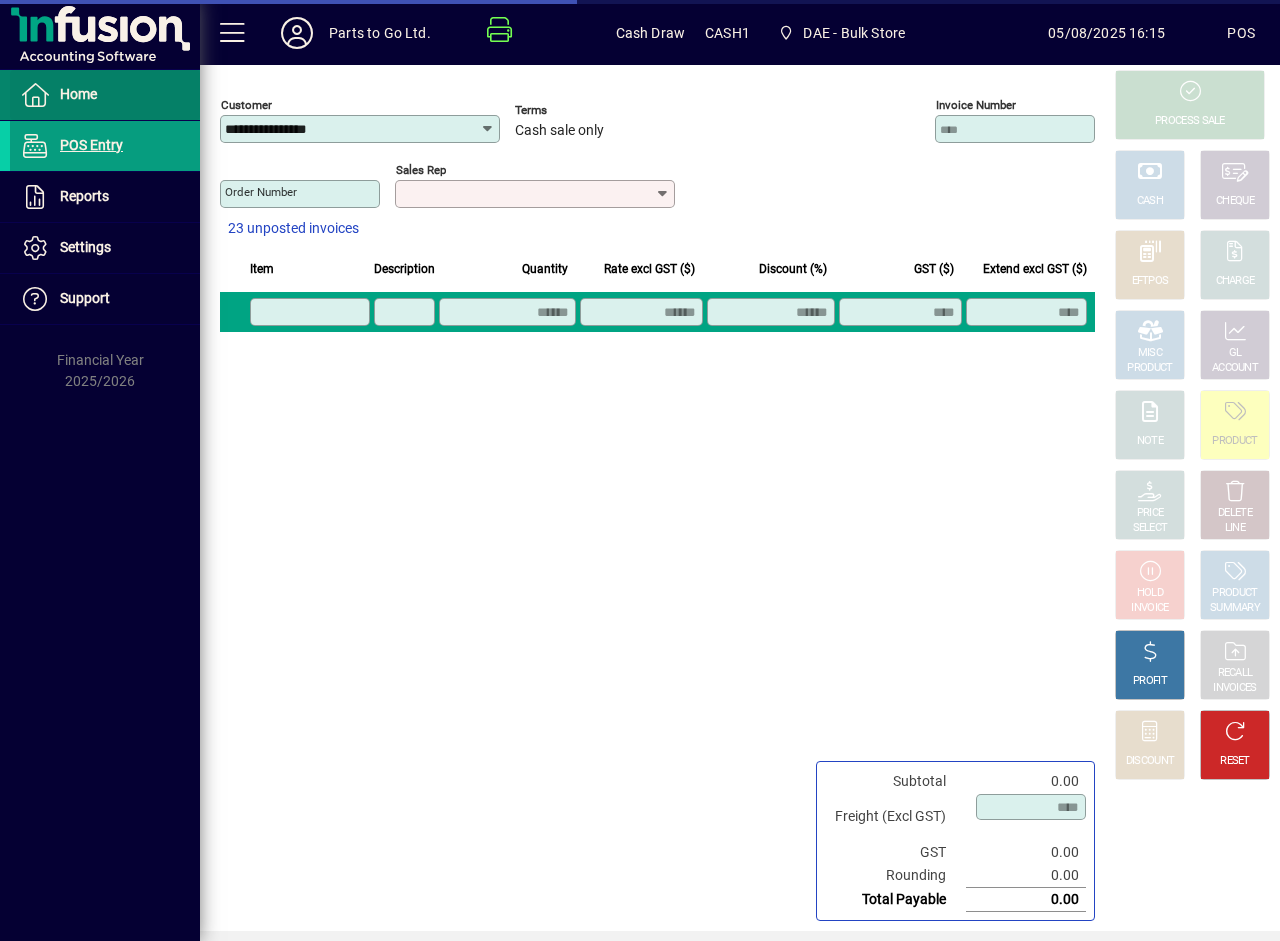 click on "Home" at bounding box center (78, 94) 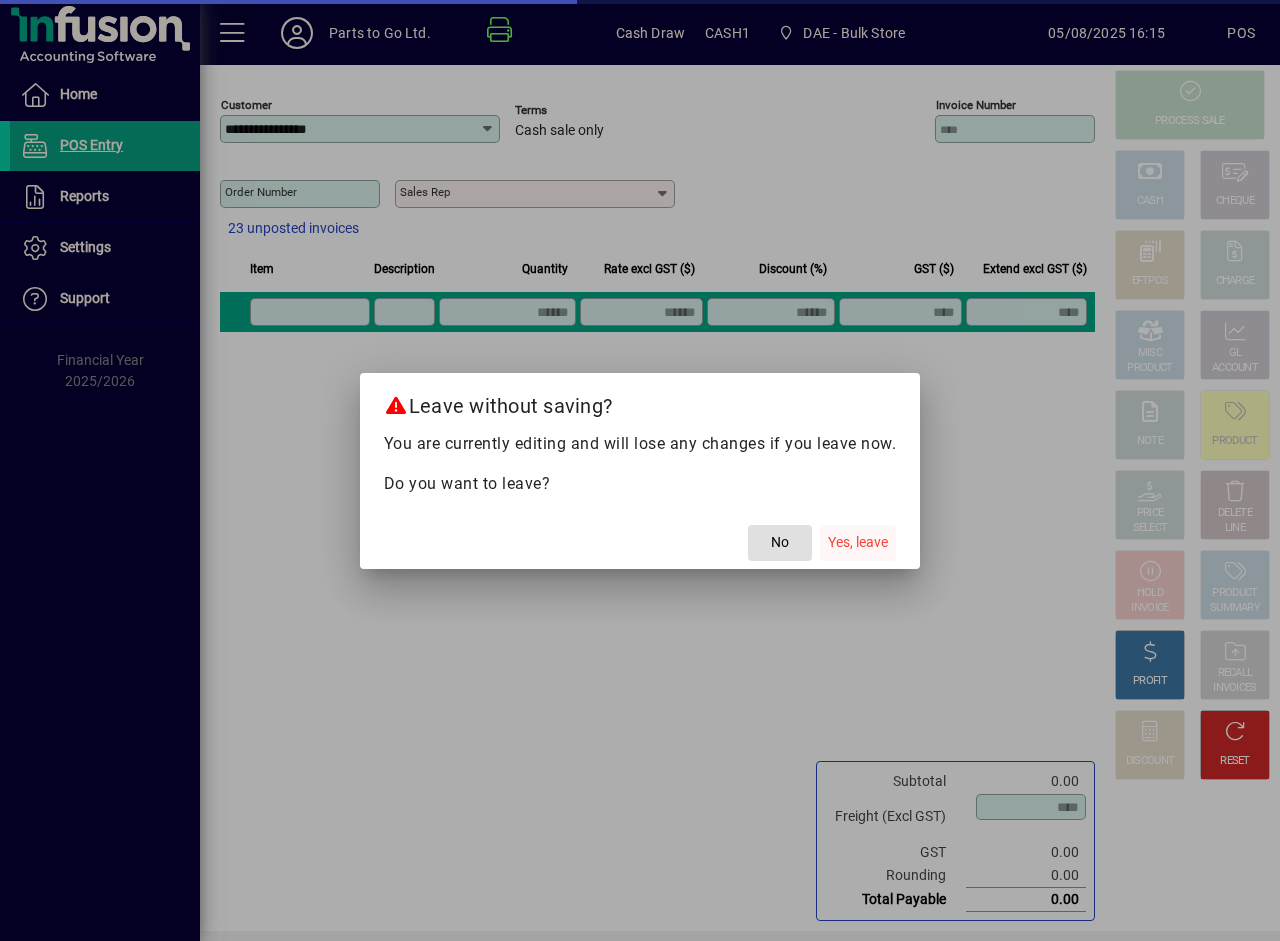 click on "Yes, leave" 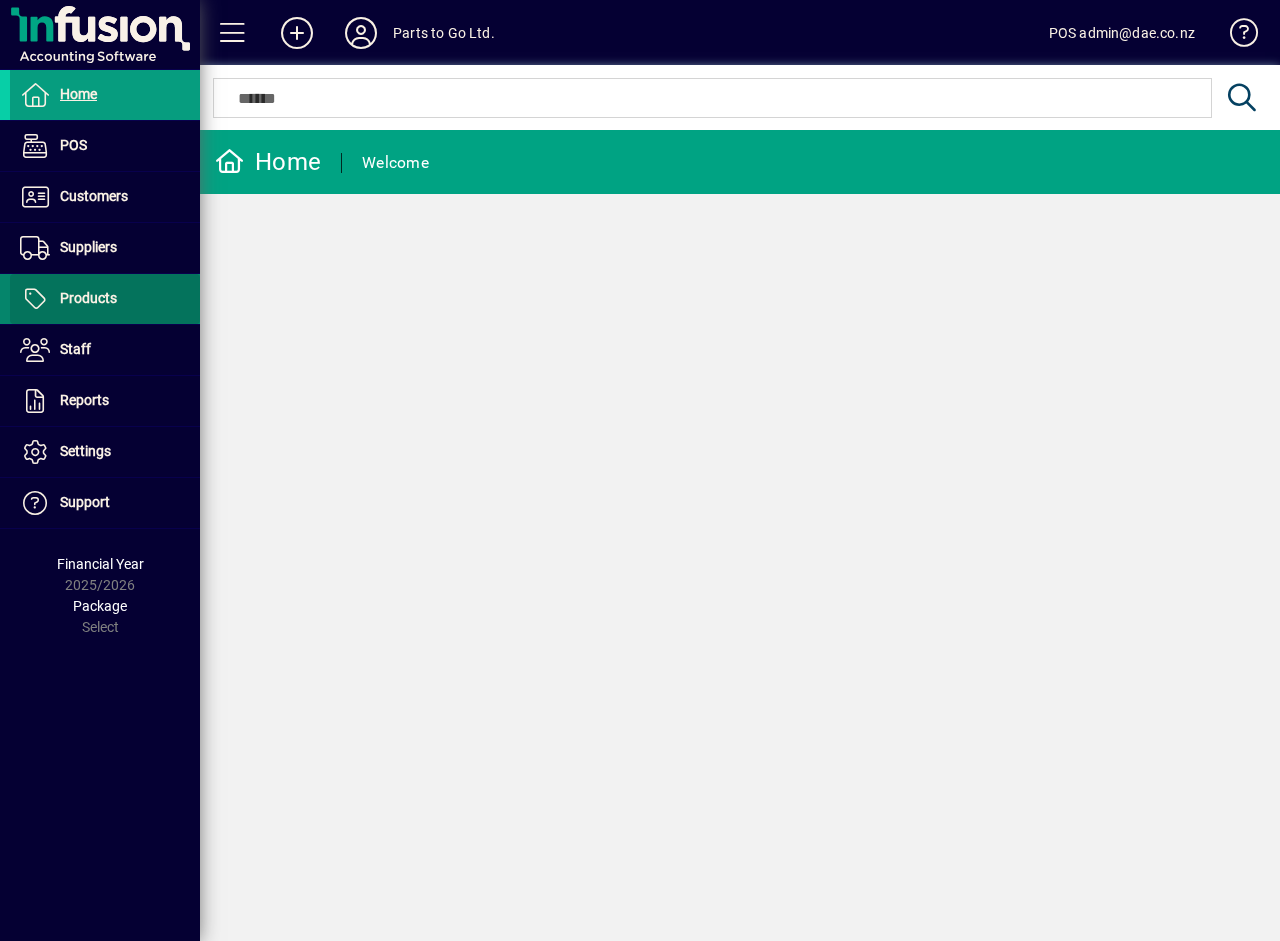 click on "Products" at bounding box center (88, 298) 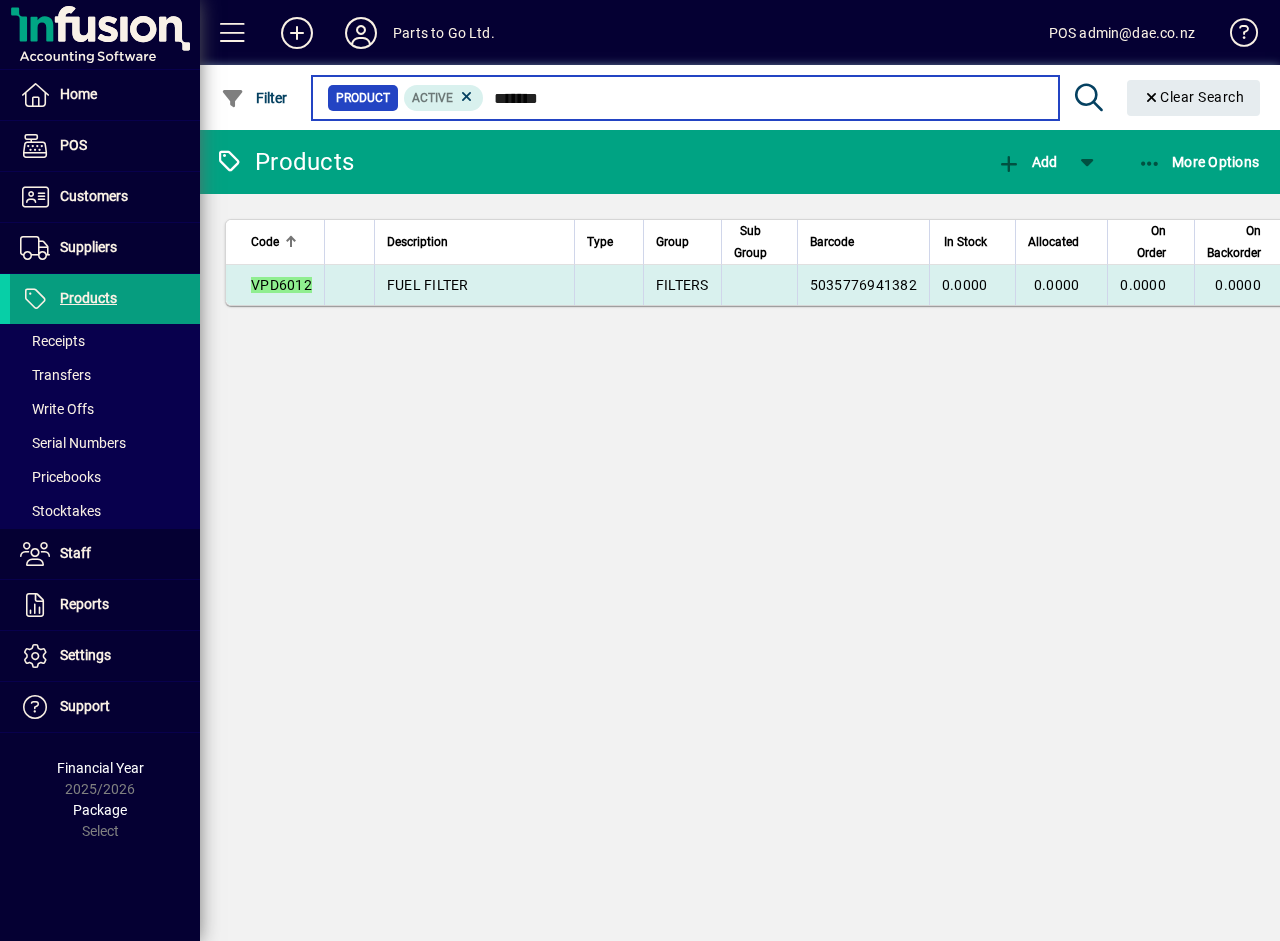 type on "*******" 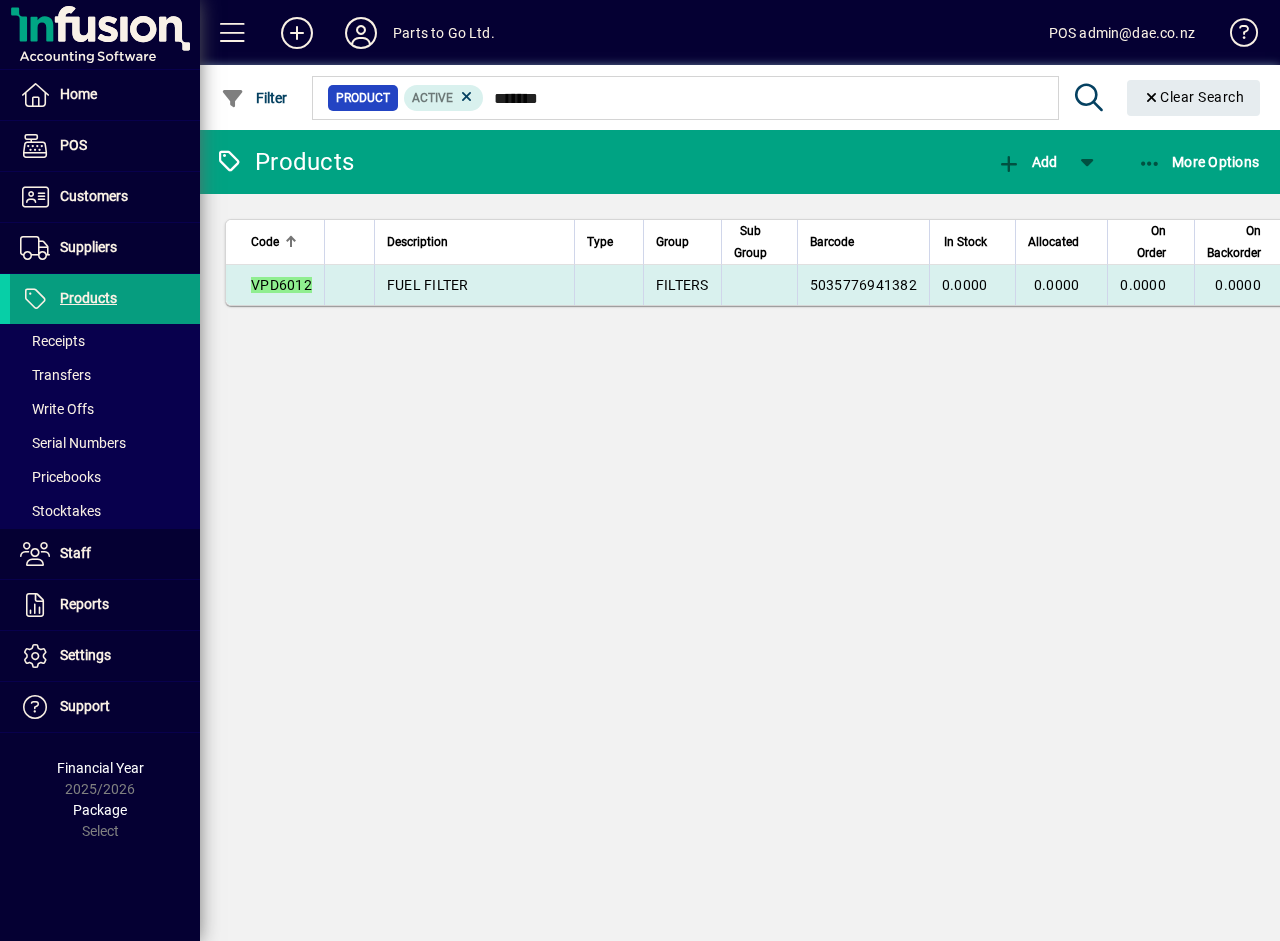 click on "VPD6012" at bounding box center (281, 285) 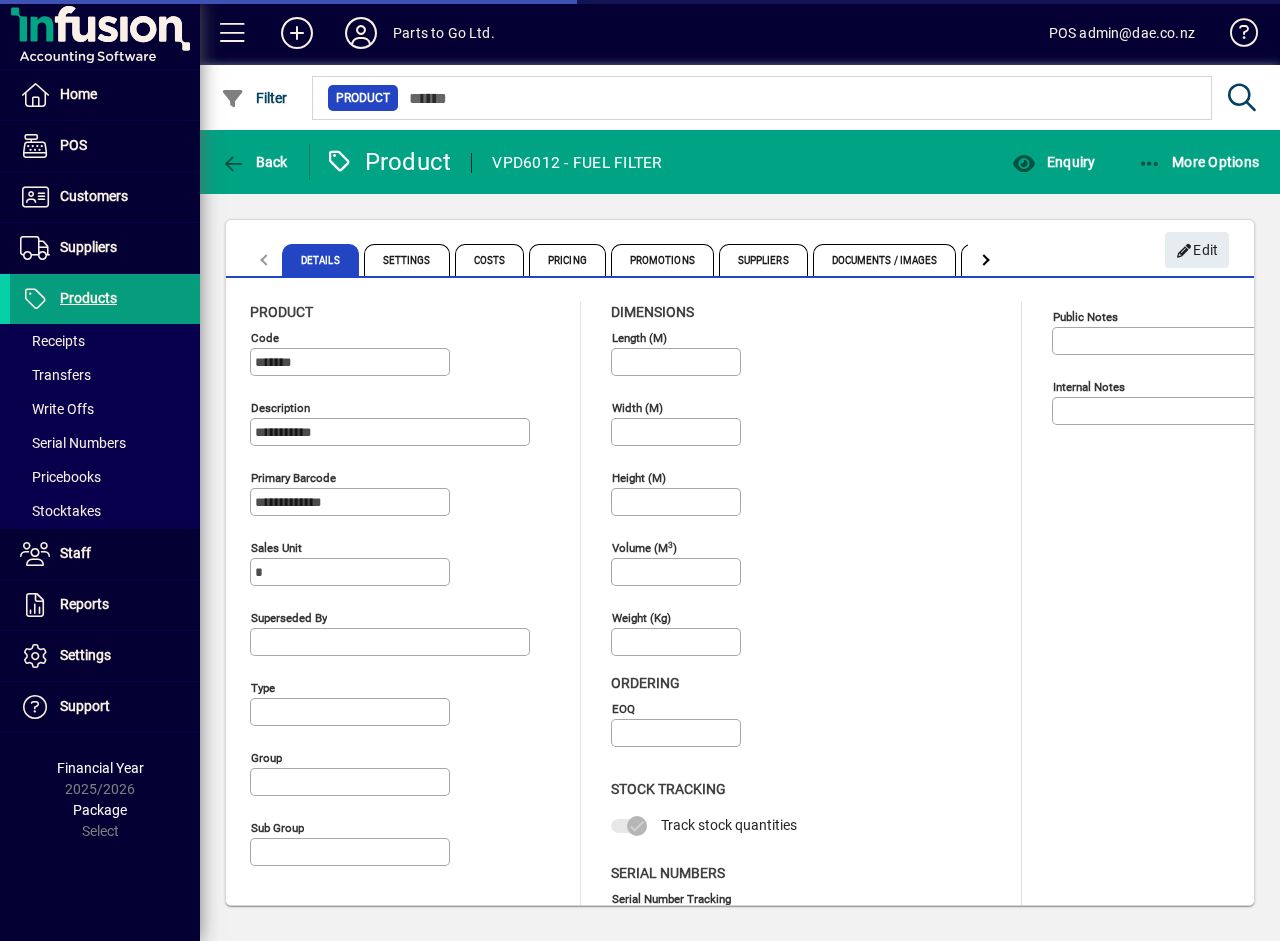 type on "**********" 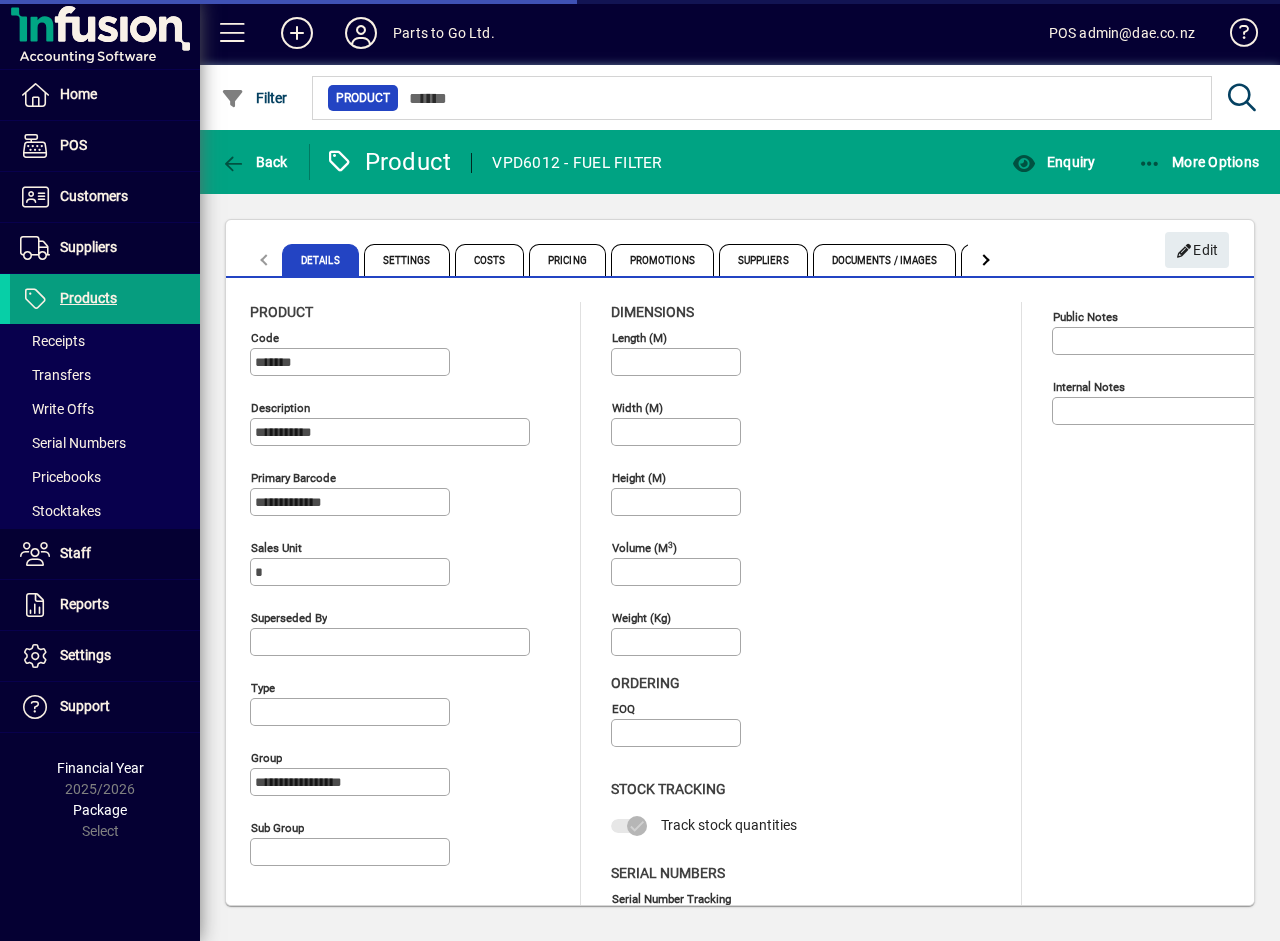 type on "****" 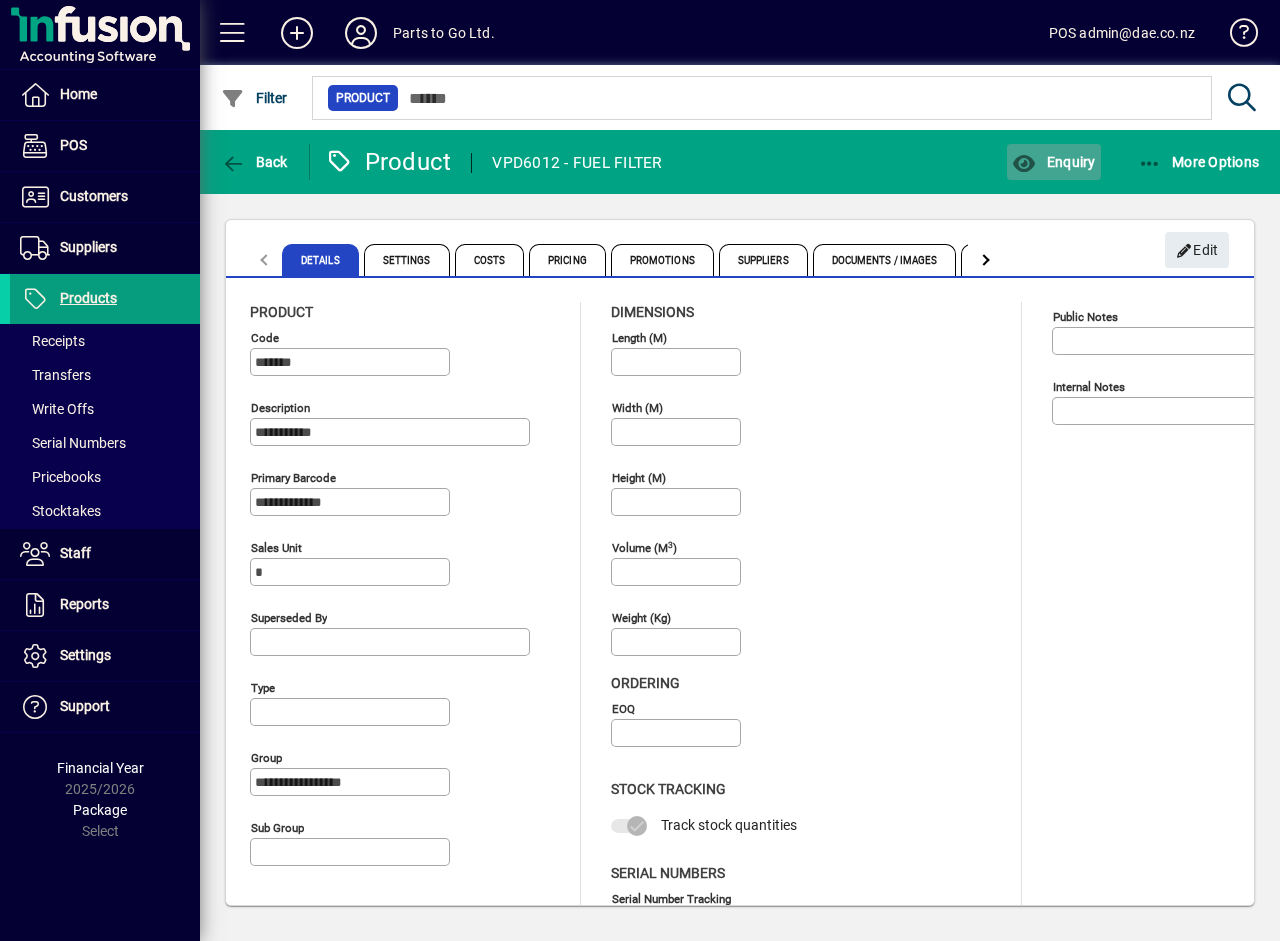 click 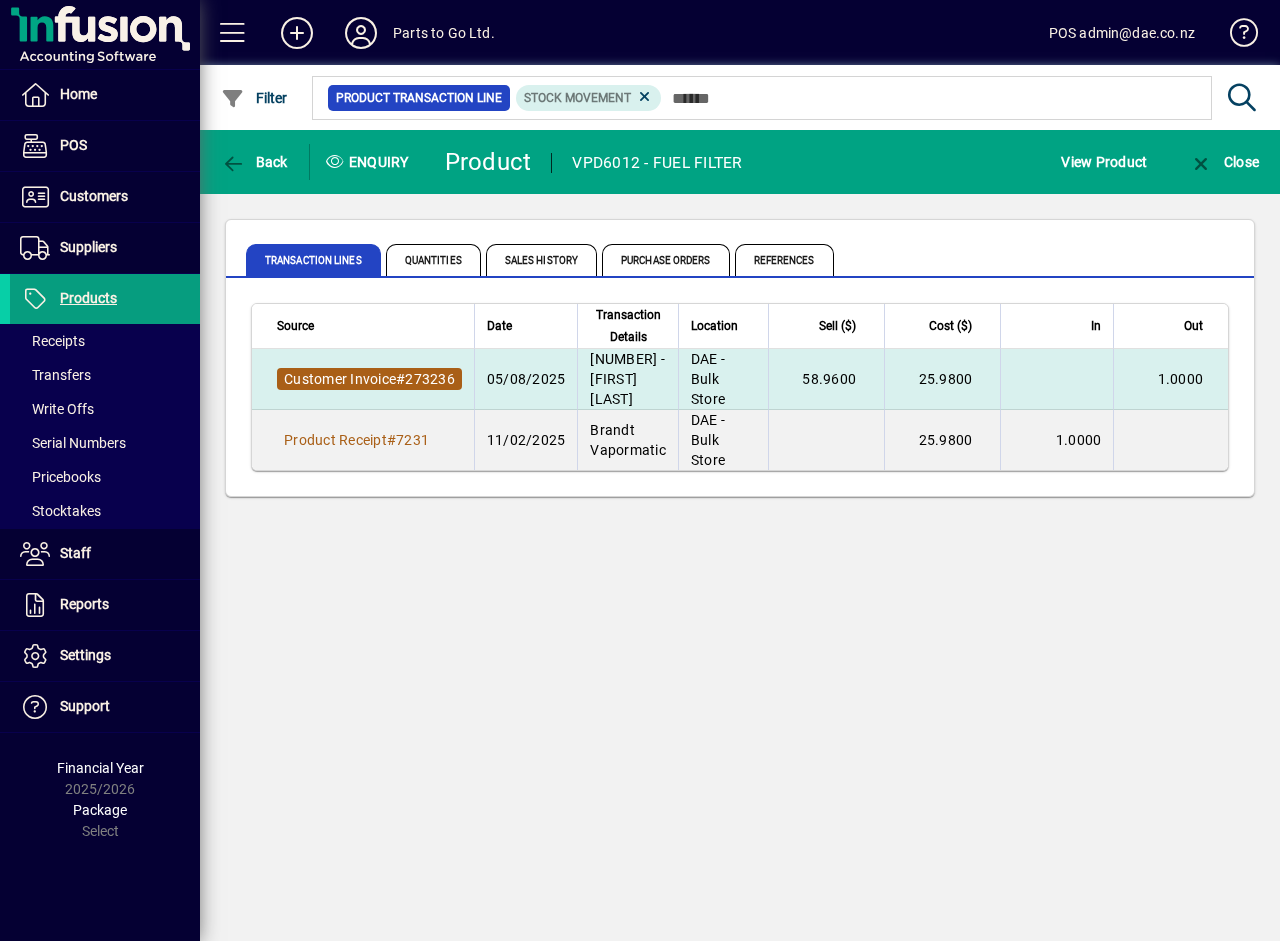 click on "Customer Invoice" at bounding box center [340, 379] 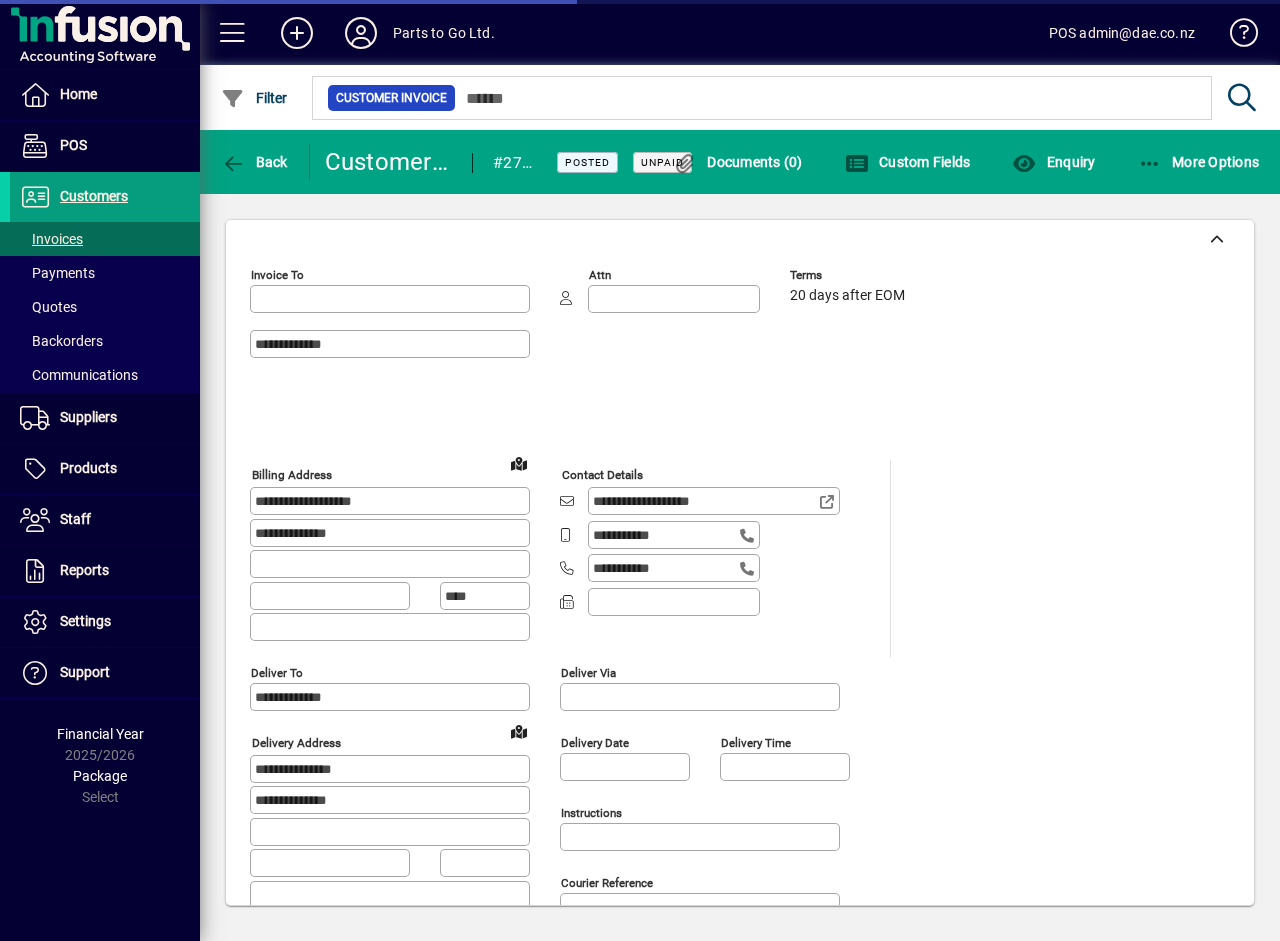 type on "**********" 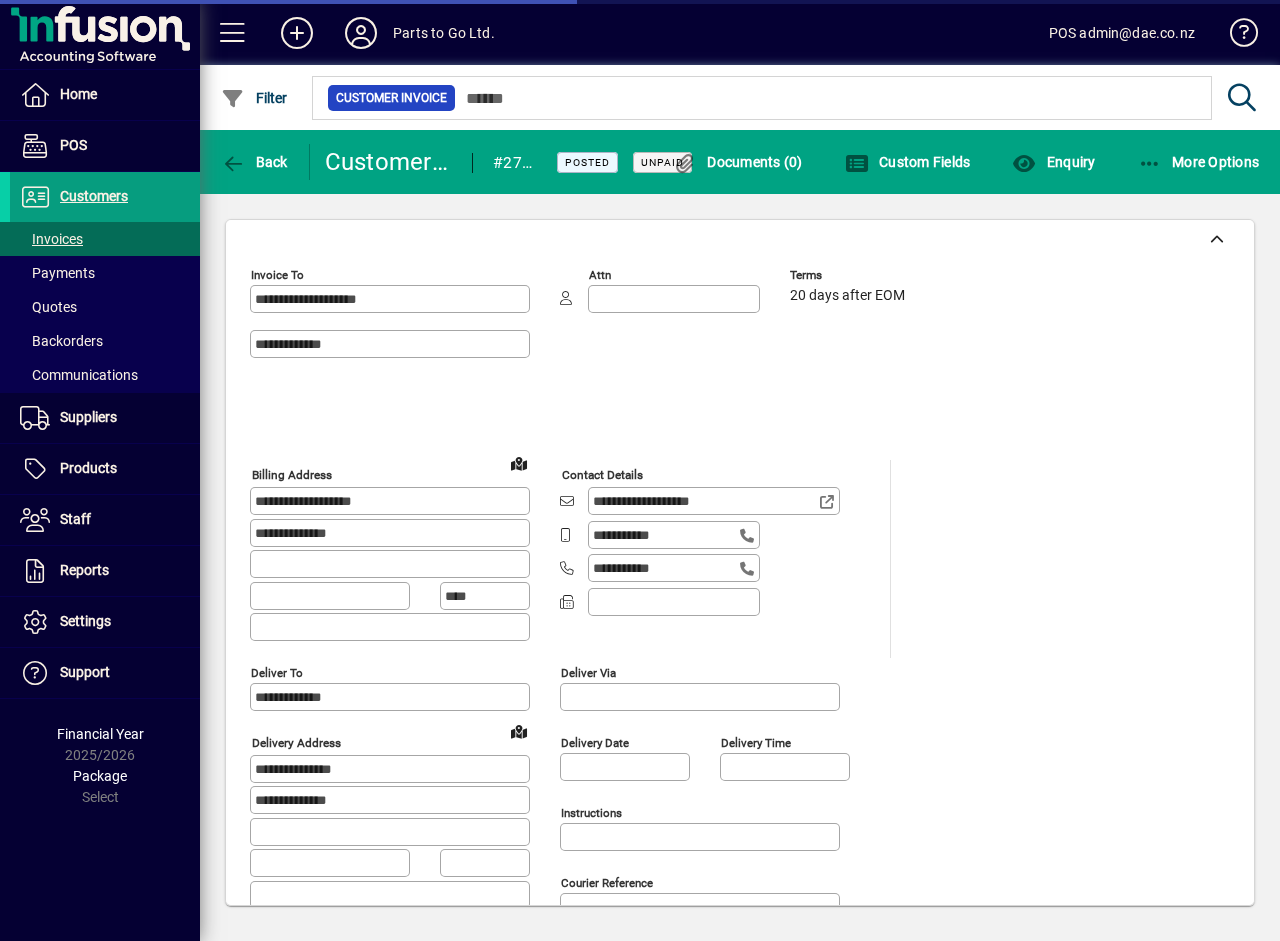 type on "**********" 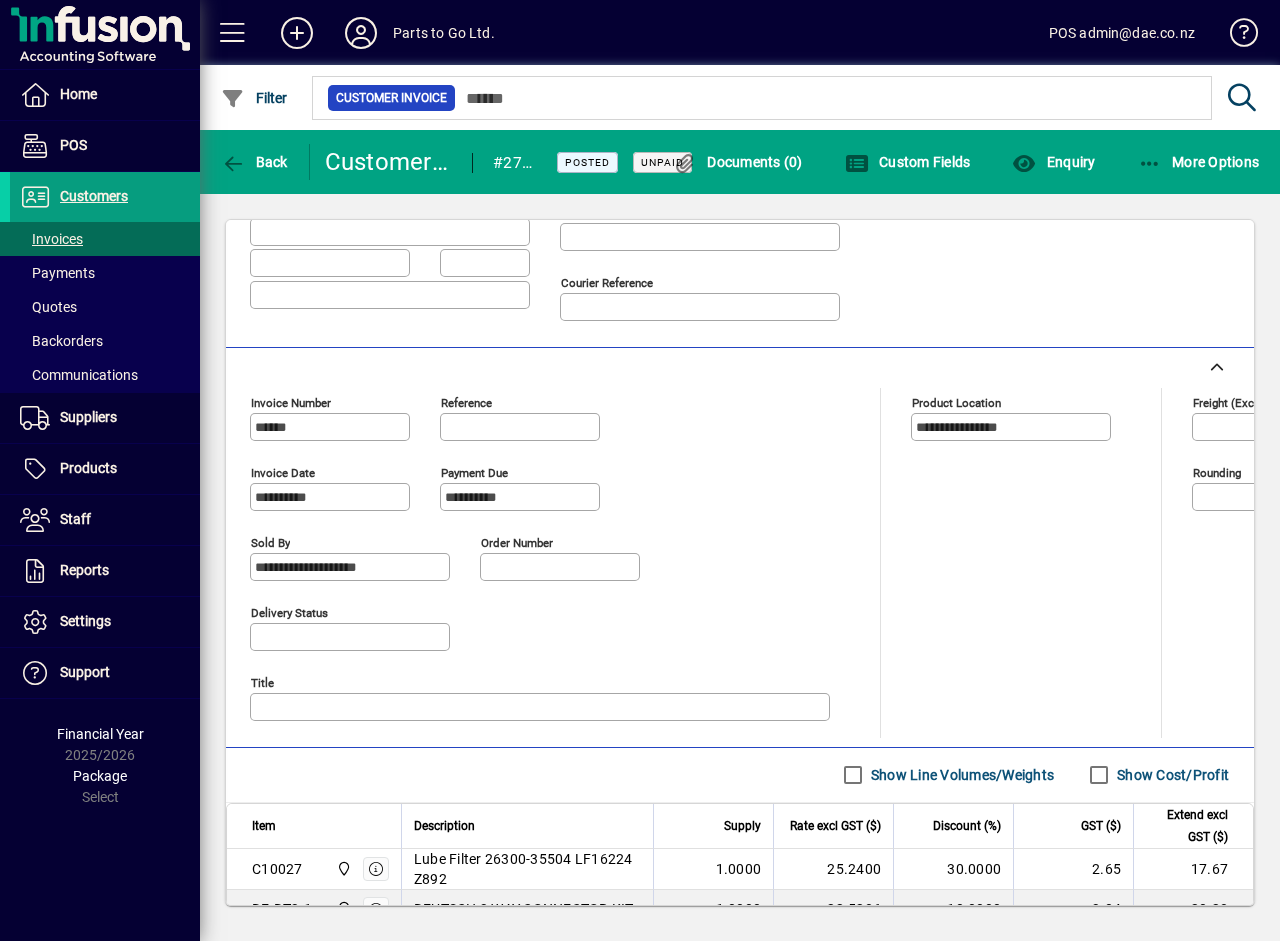 scroll, scrollTop: 780, scrollLeft: 0, axis: vertical 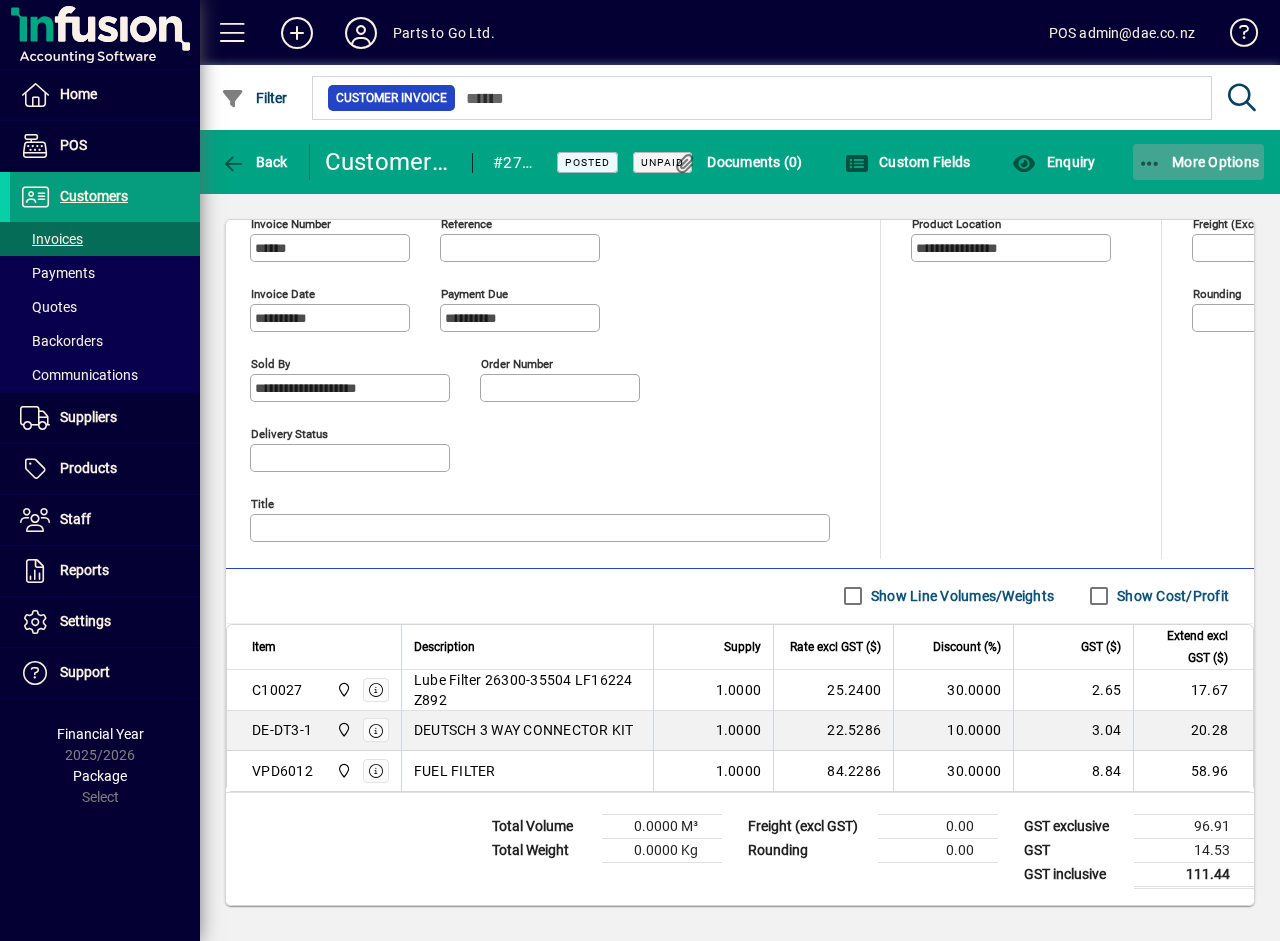 click on "More Options" 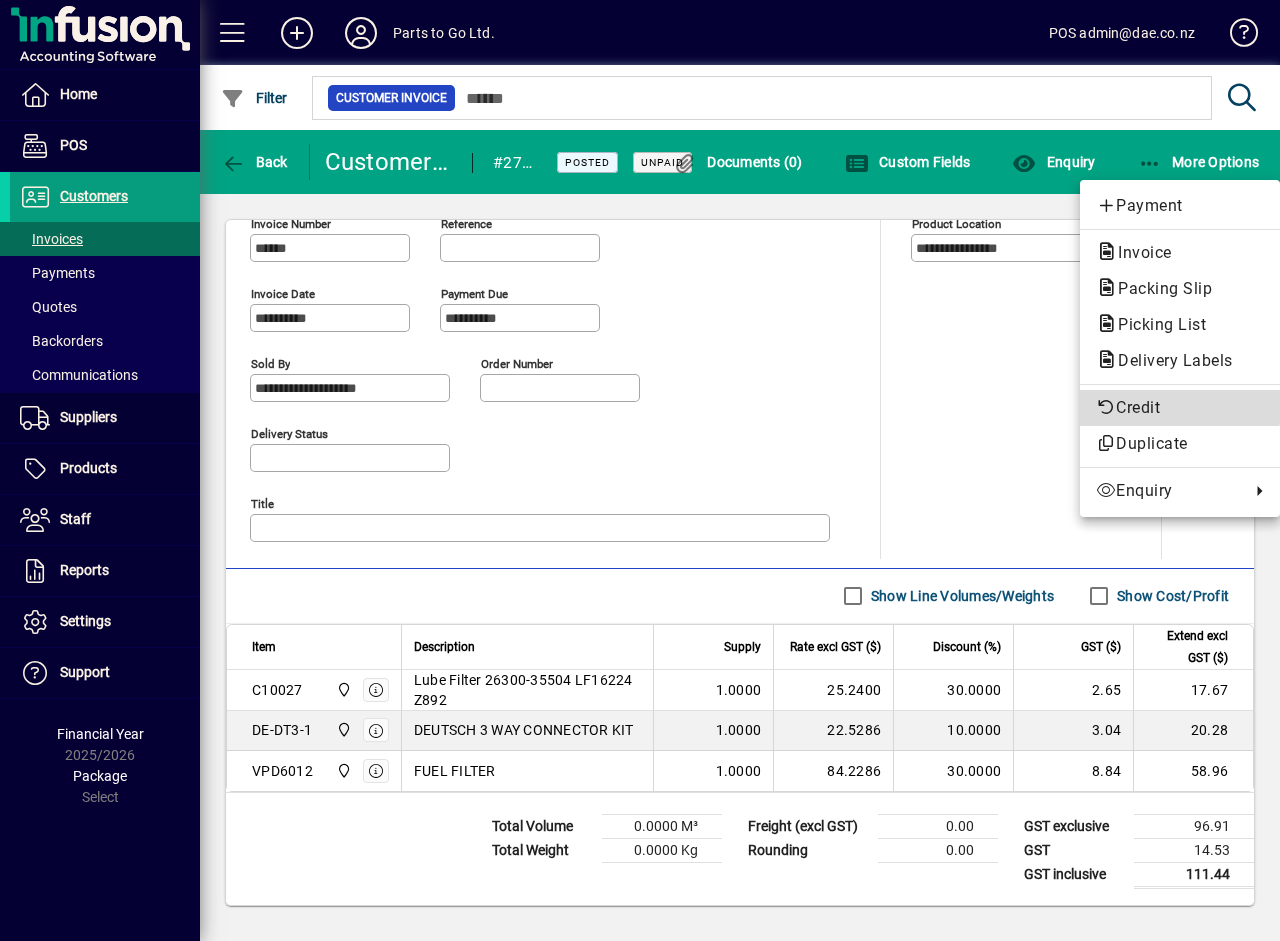 click on "Credit" at bounding box center (1180, 408) 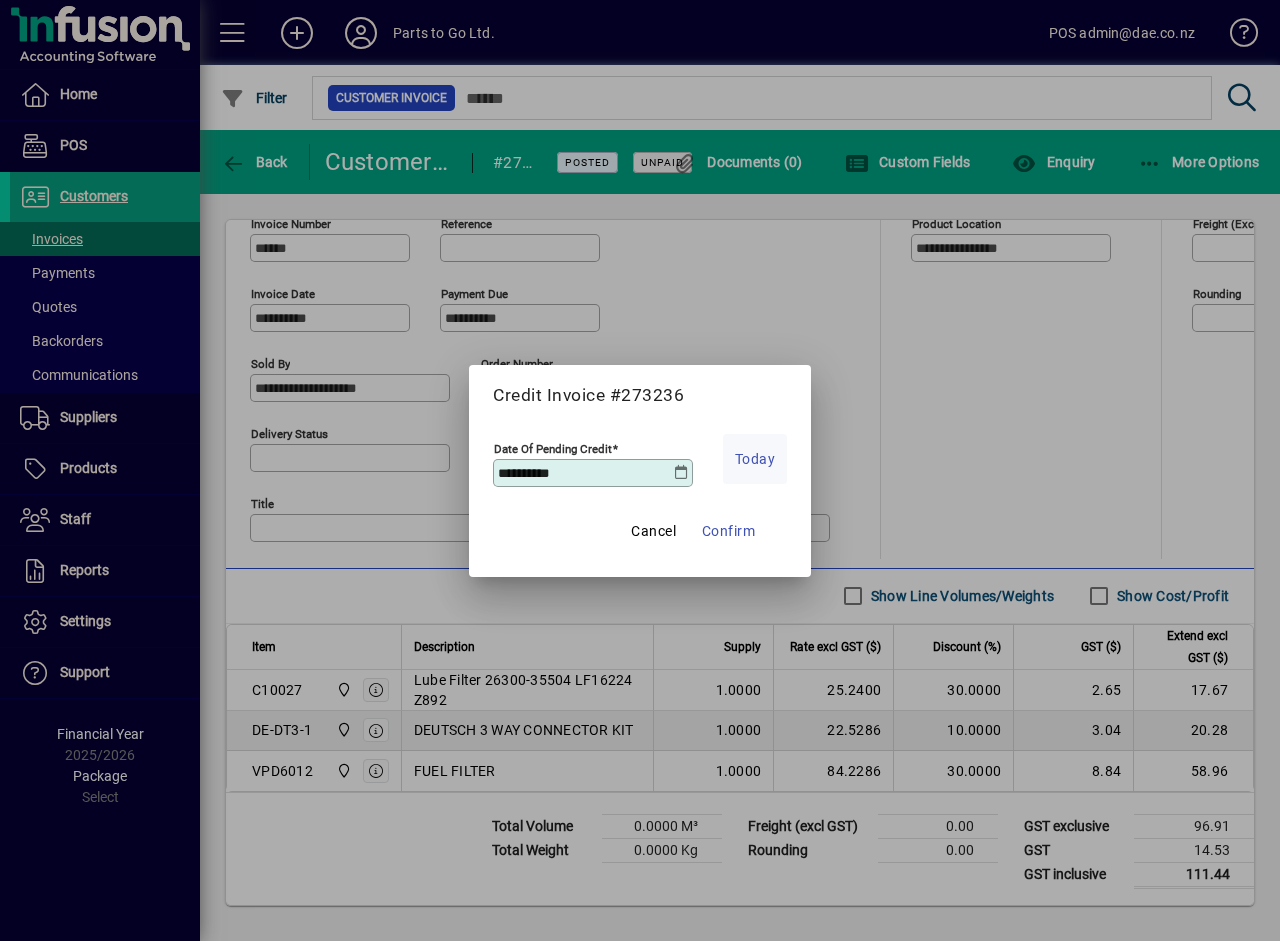 click on "Today" at bounding box center [755, 459] 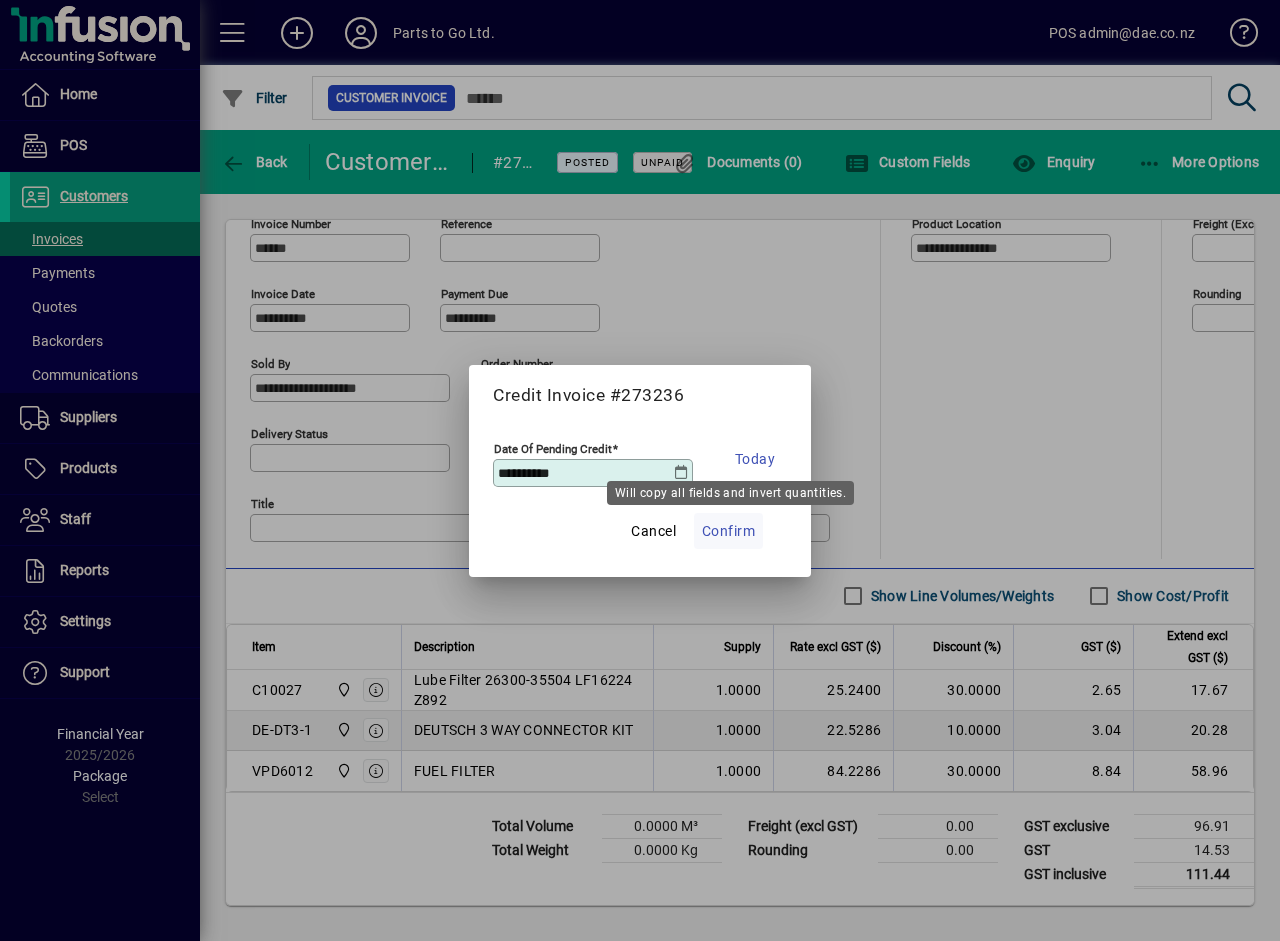 click on "Confirm" at bounding box center [729, 531] 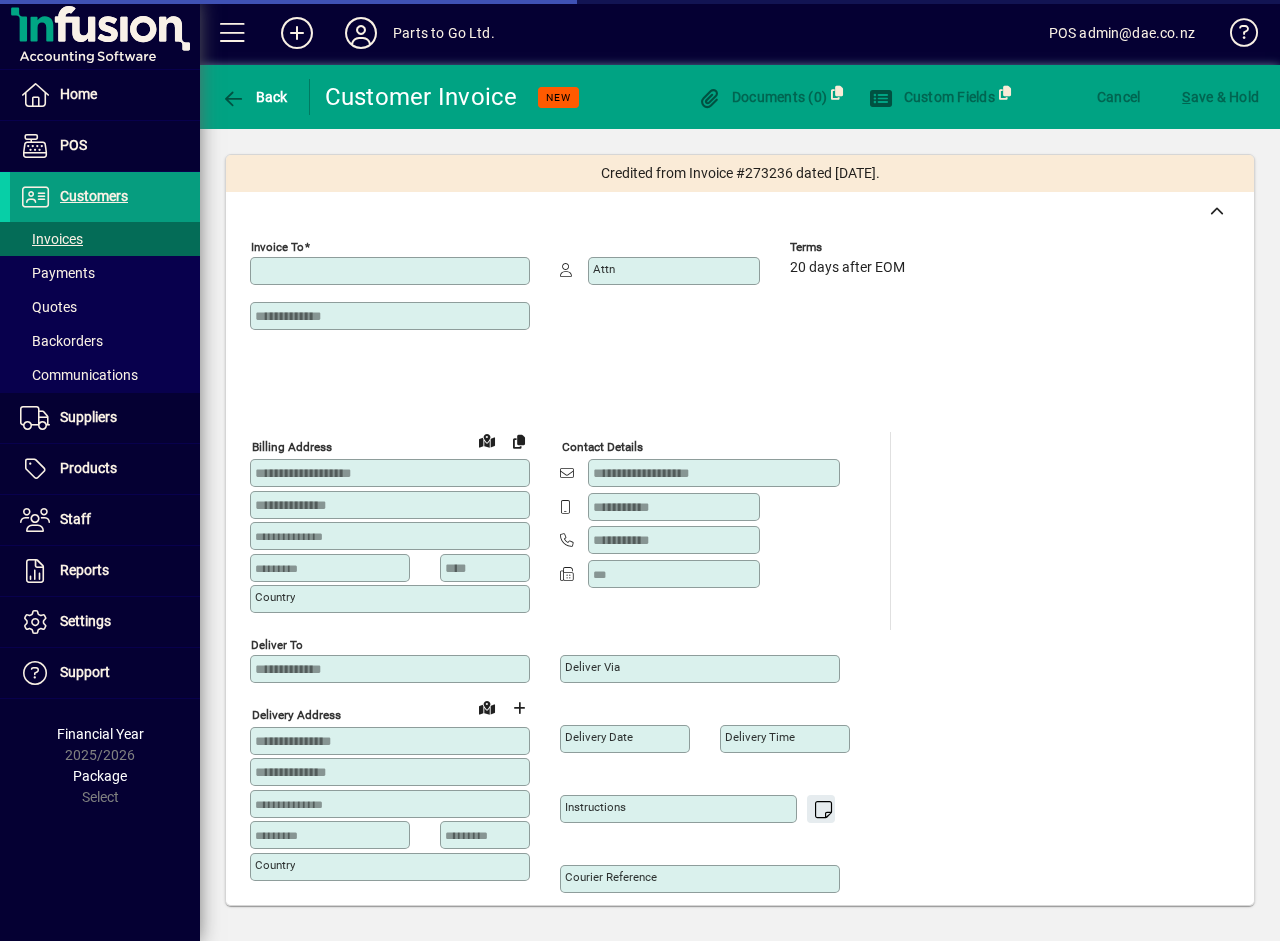 type on "**********" 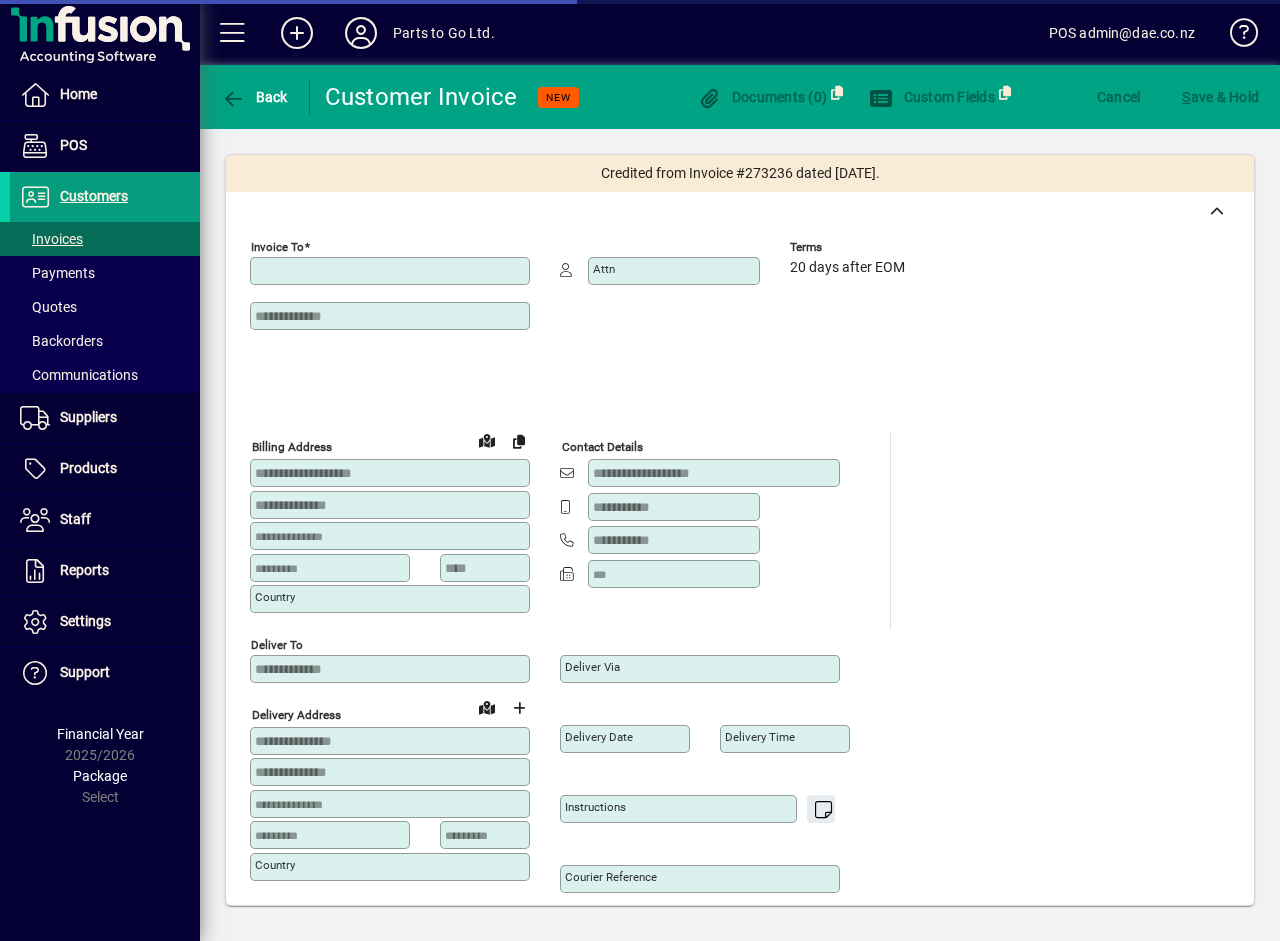 type on "**********" 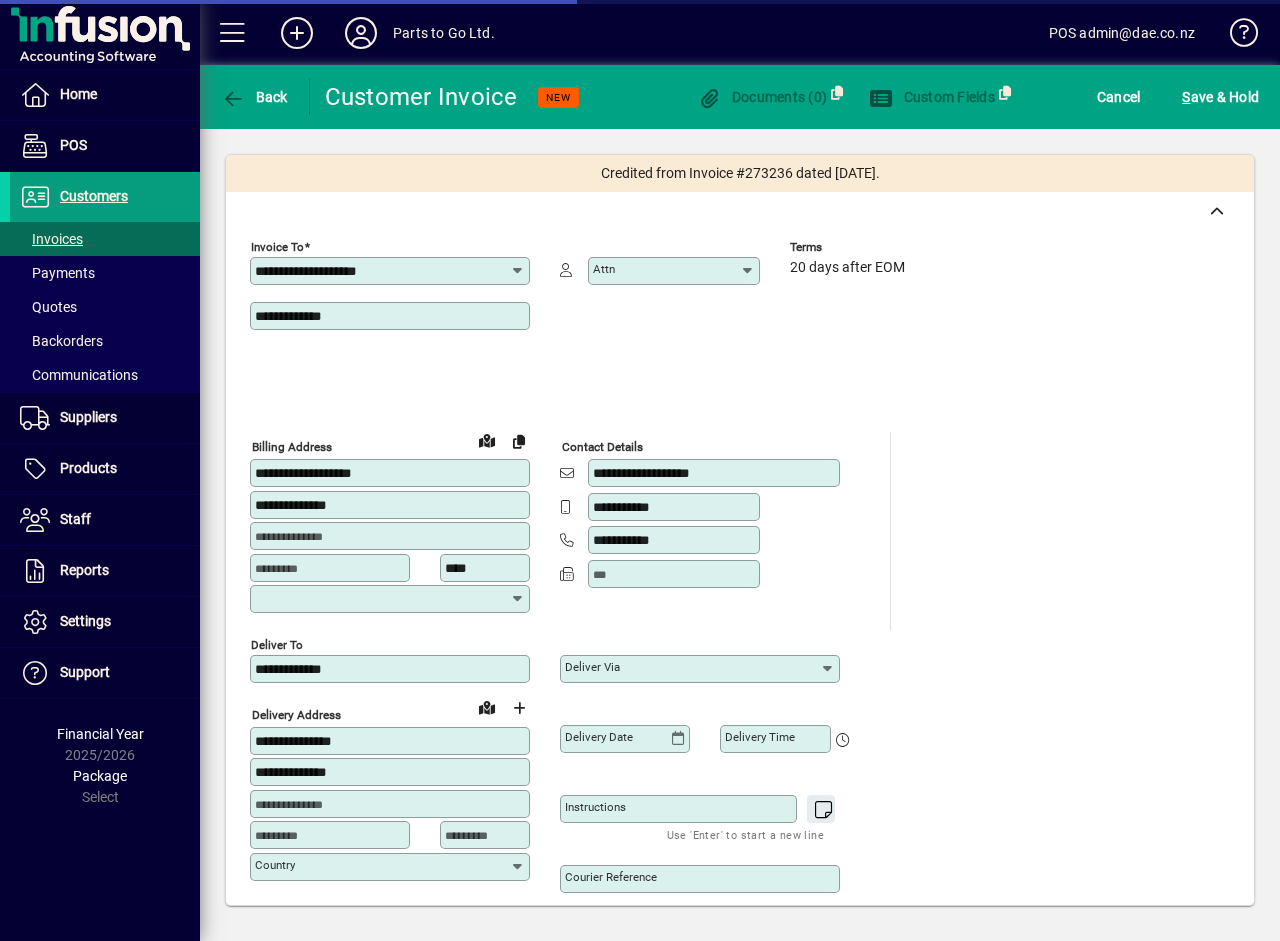 type on "**********" 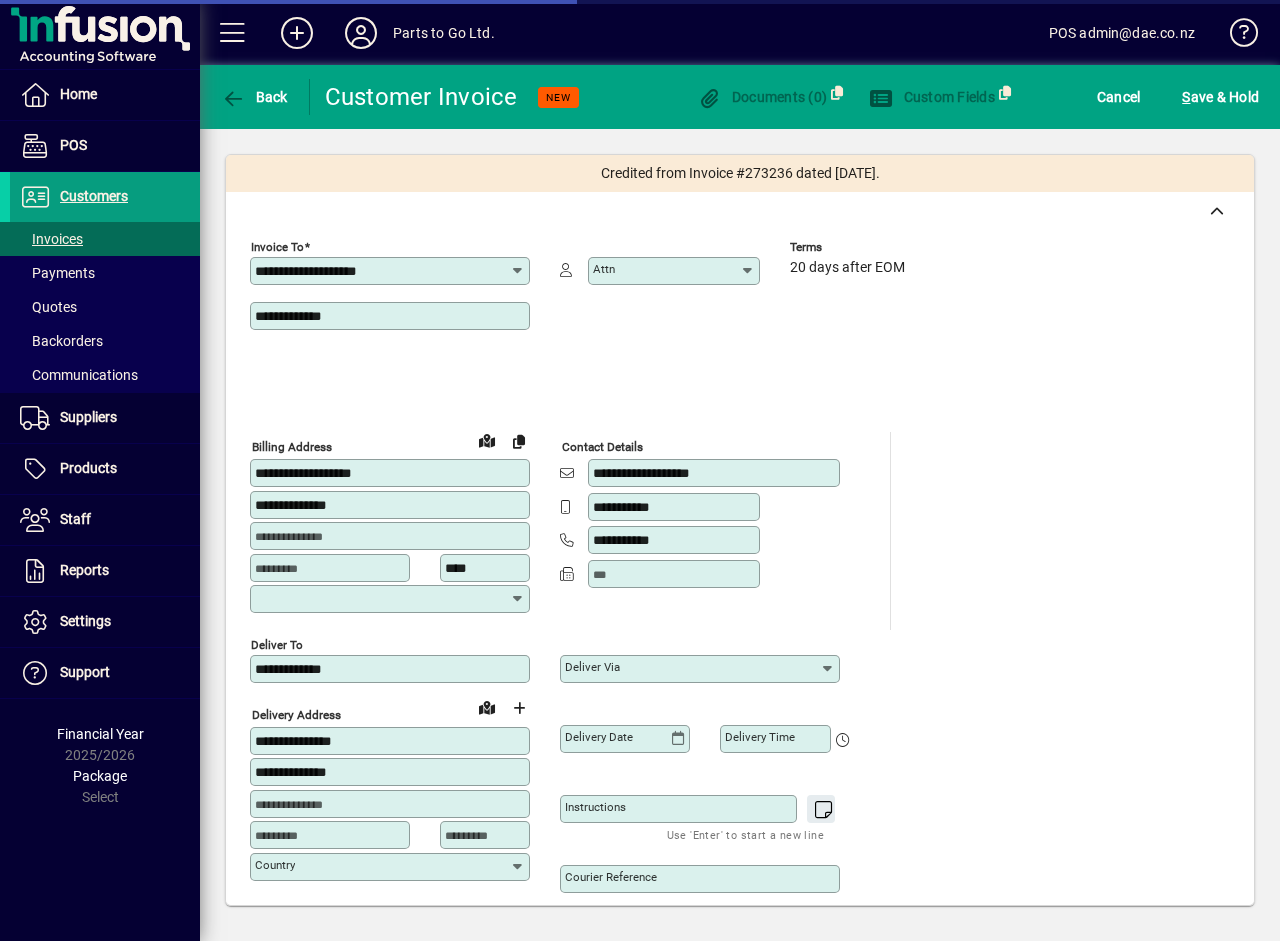type on "**********" 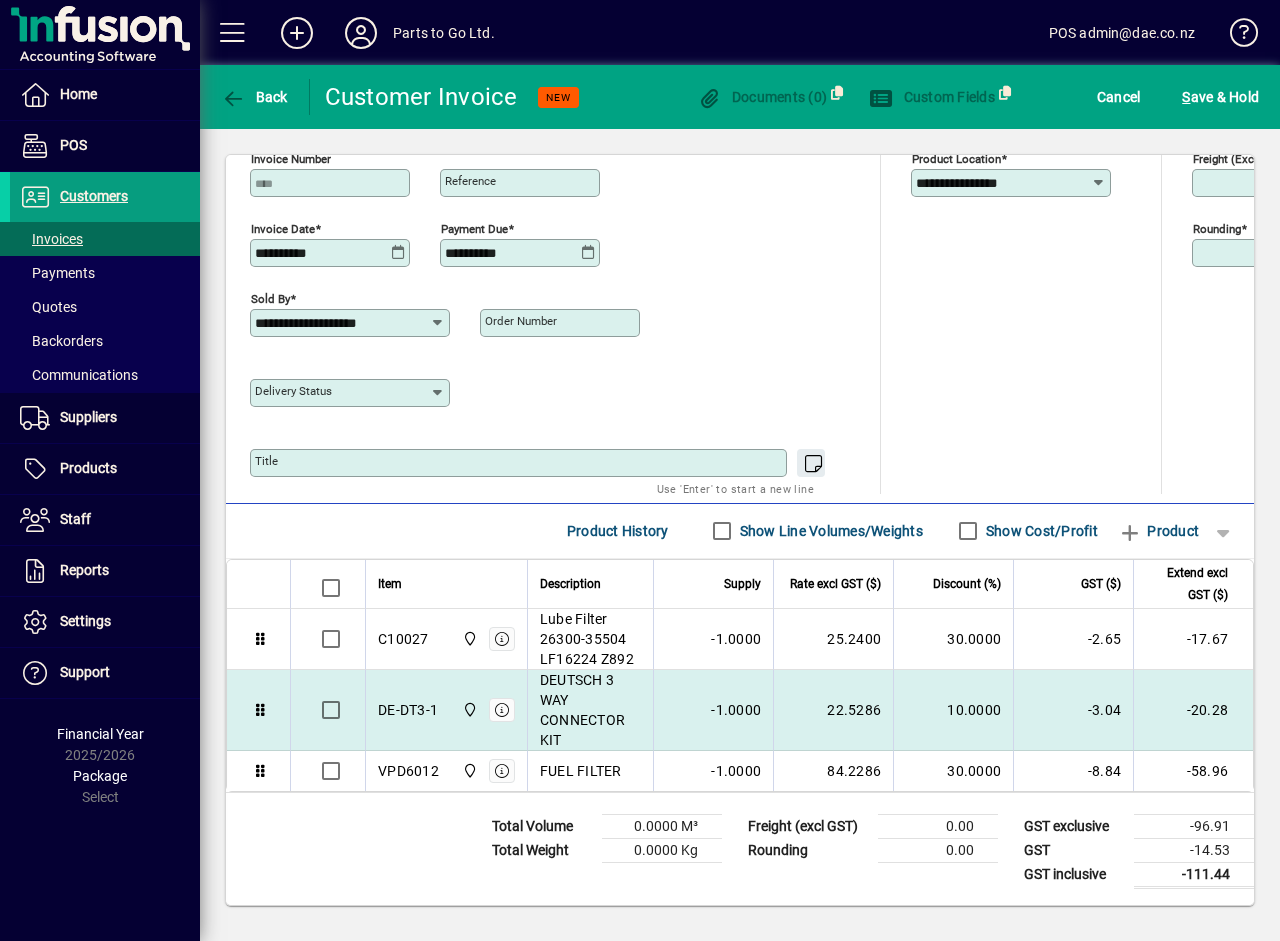 scroll, scrollTop: 856, scrollLeft: 0, axis: vertical 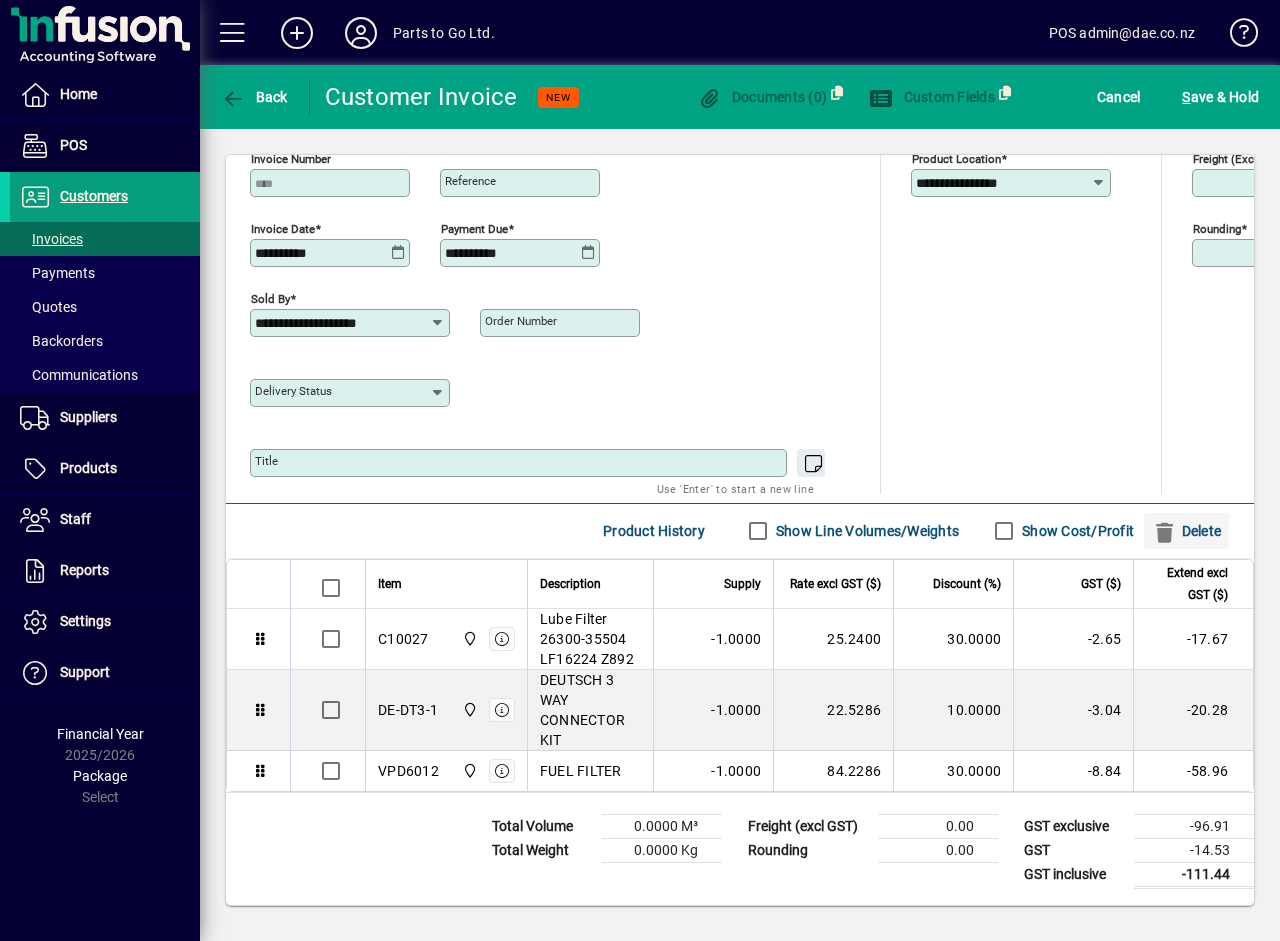 click on "Delete" 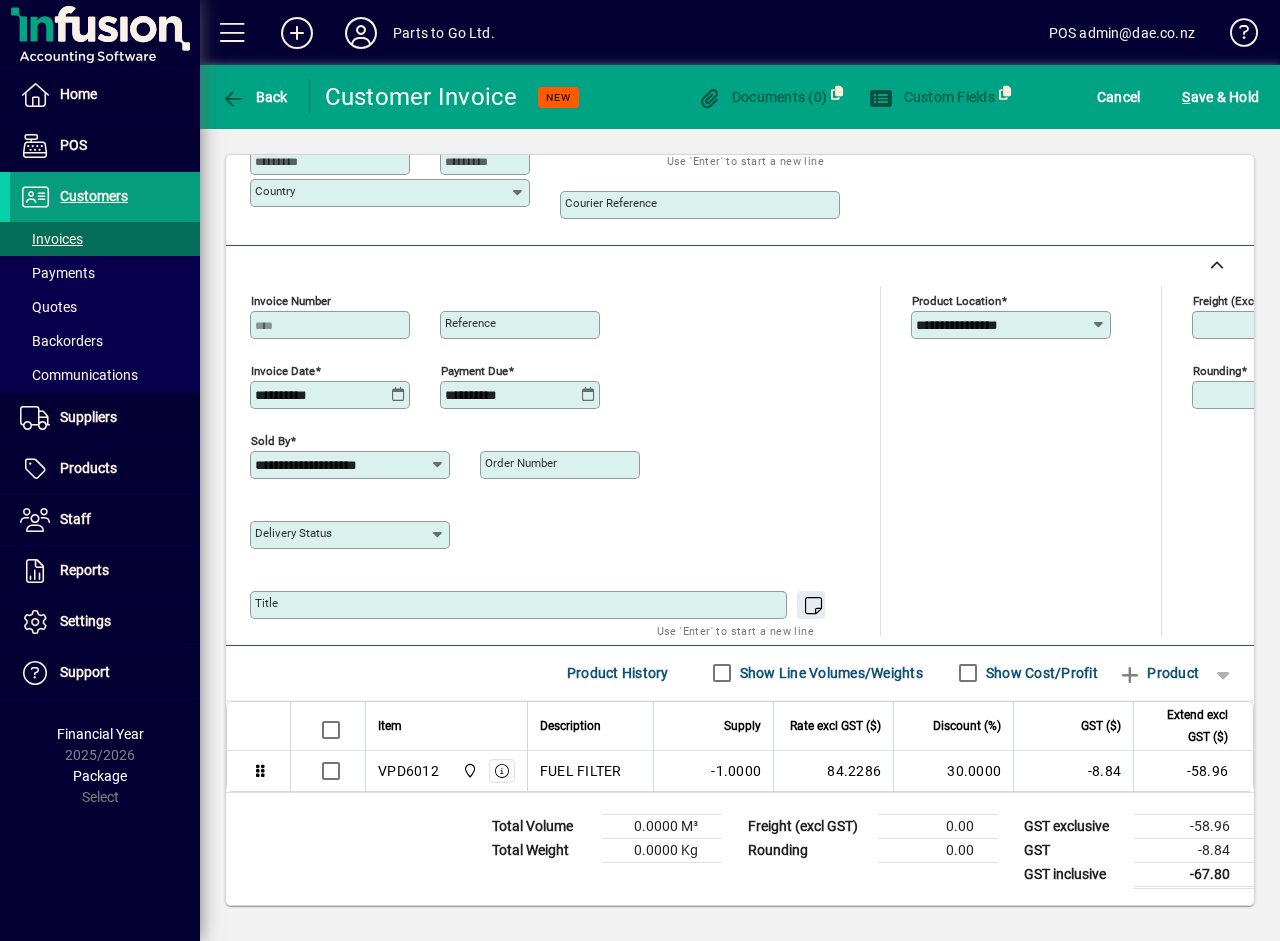 scroll, scrollTop: 674, scrollLeft: 0, axis: vertical 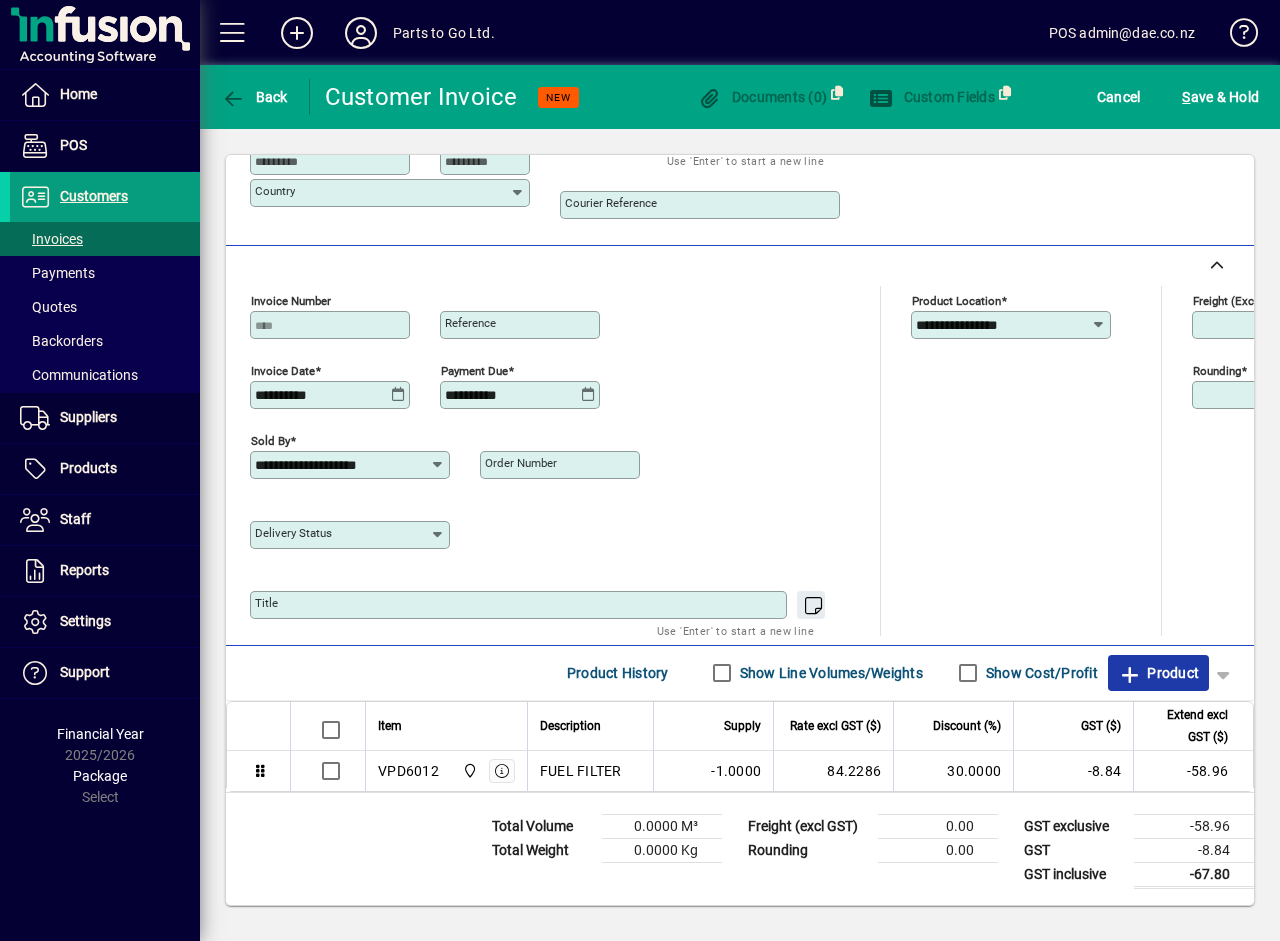 click on "Product" 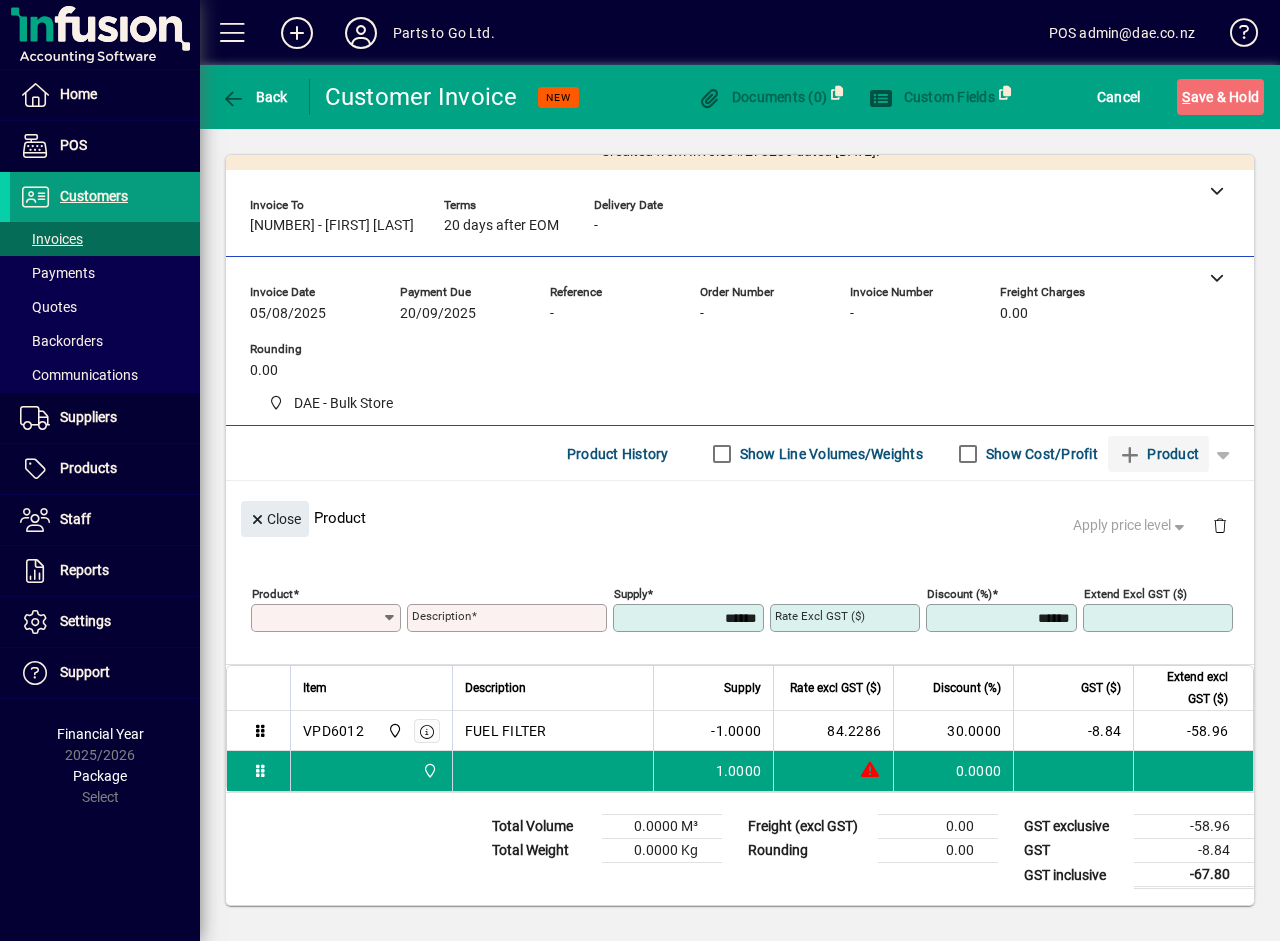 scroll, scrollTop: 22, scrollLeft: 0, axis: vertical 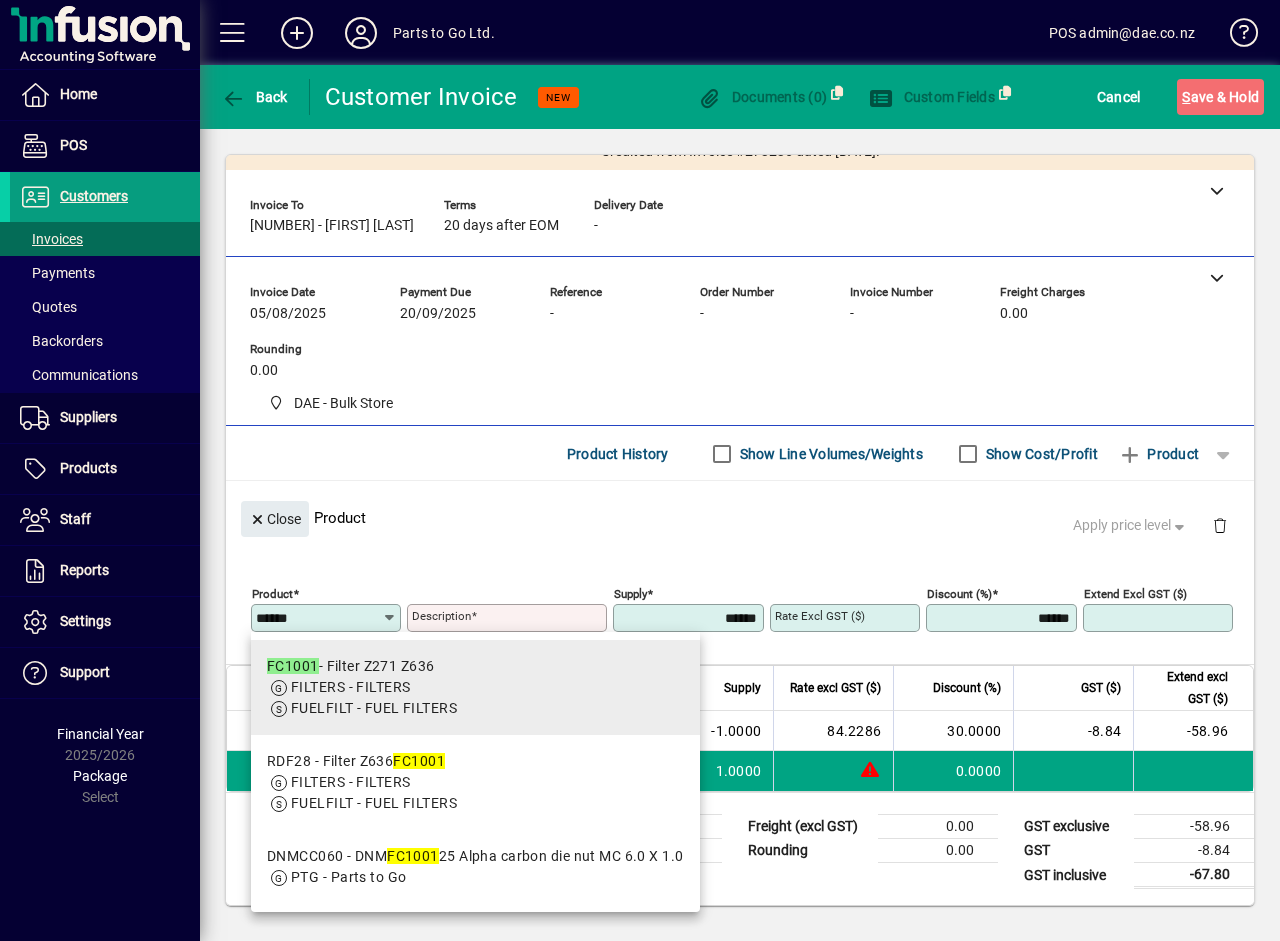 type on "******" 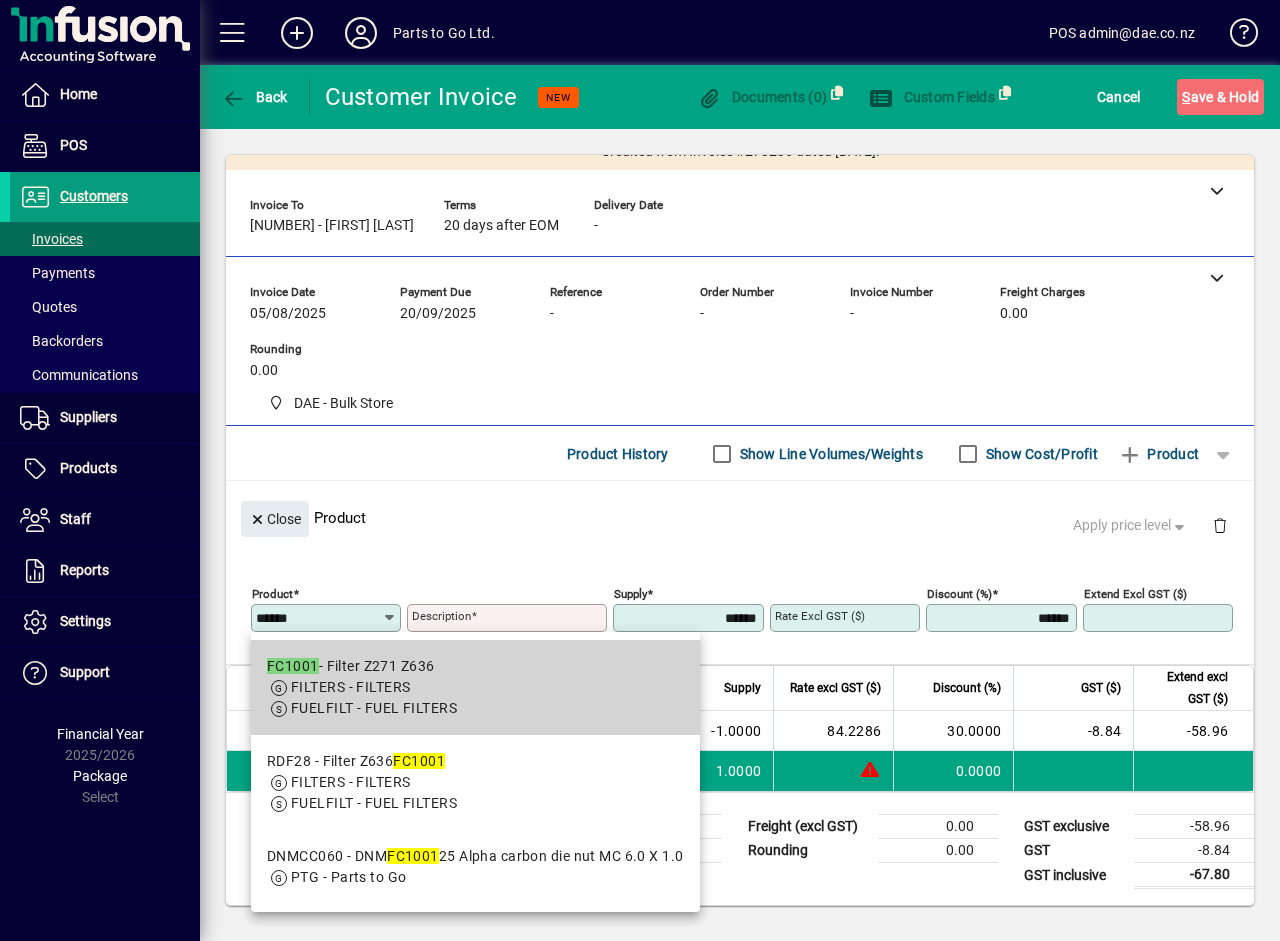 click on "FC1001  - Filter Z271 Z636" at bounding box center (362, 666) 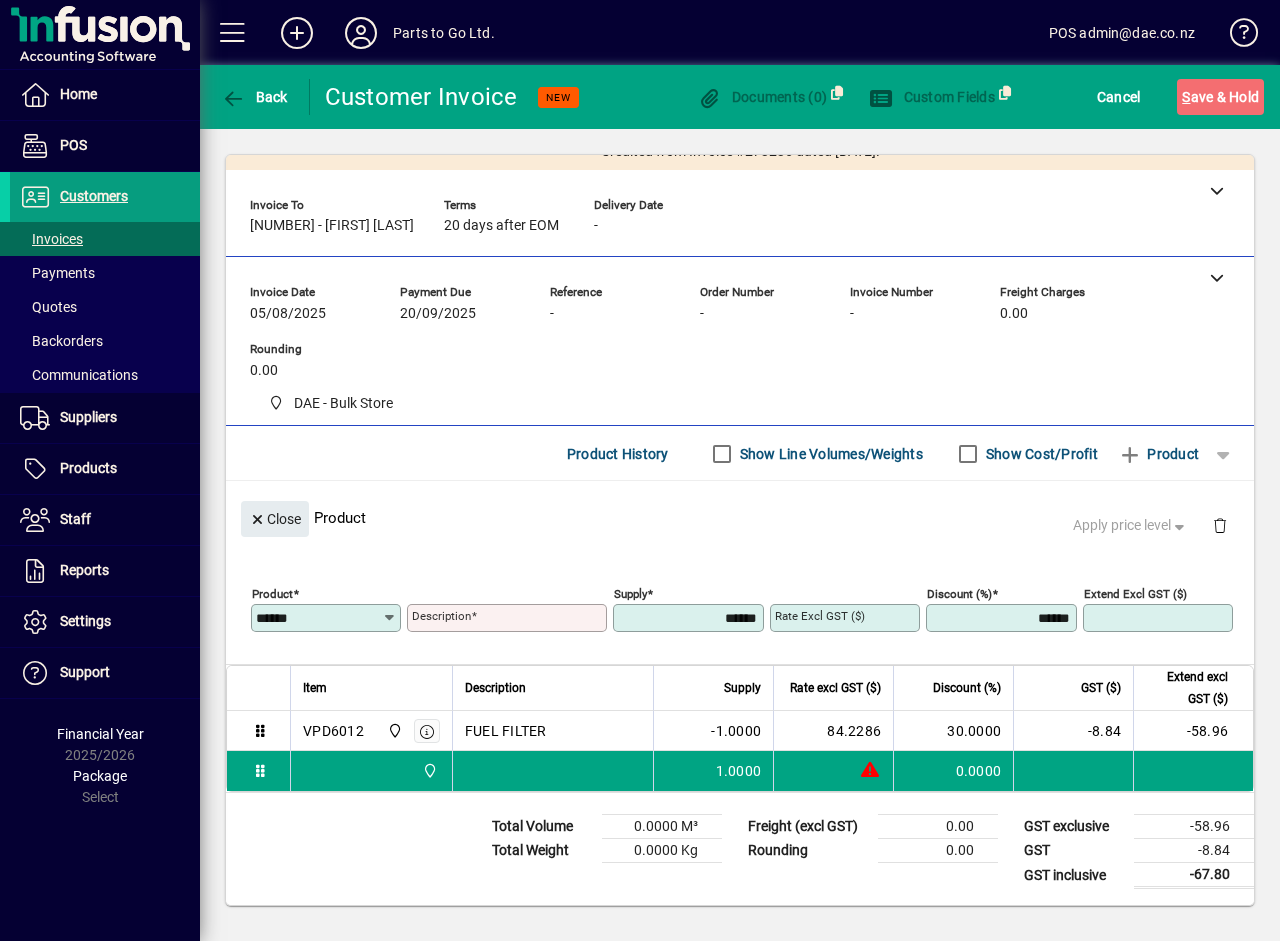 type on "**********" 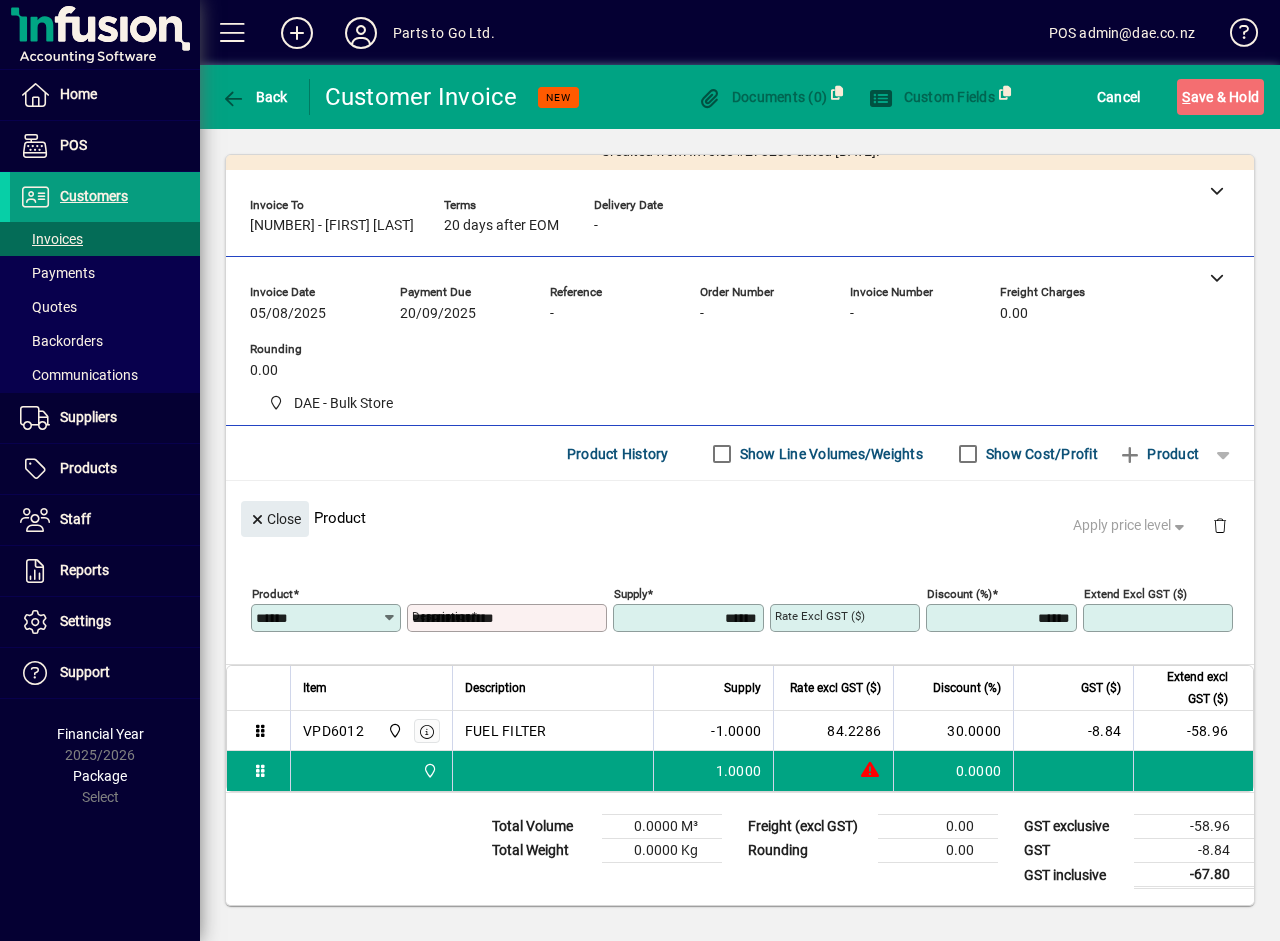 type on "*******" 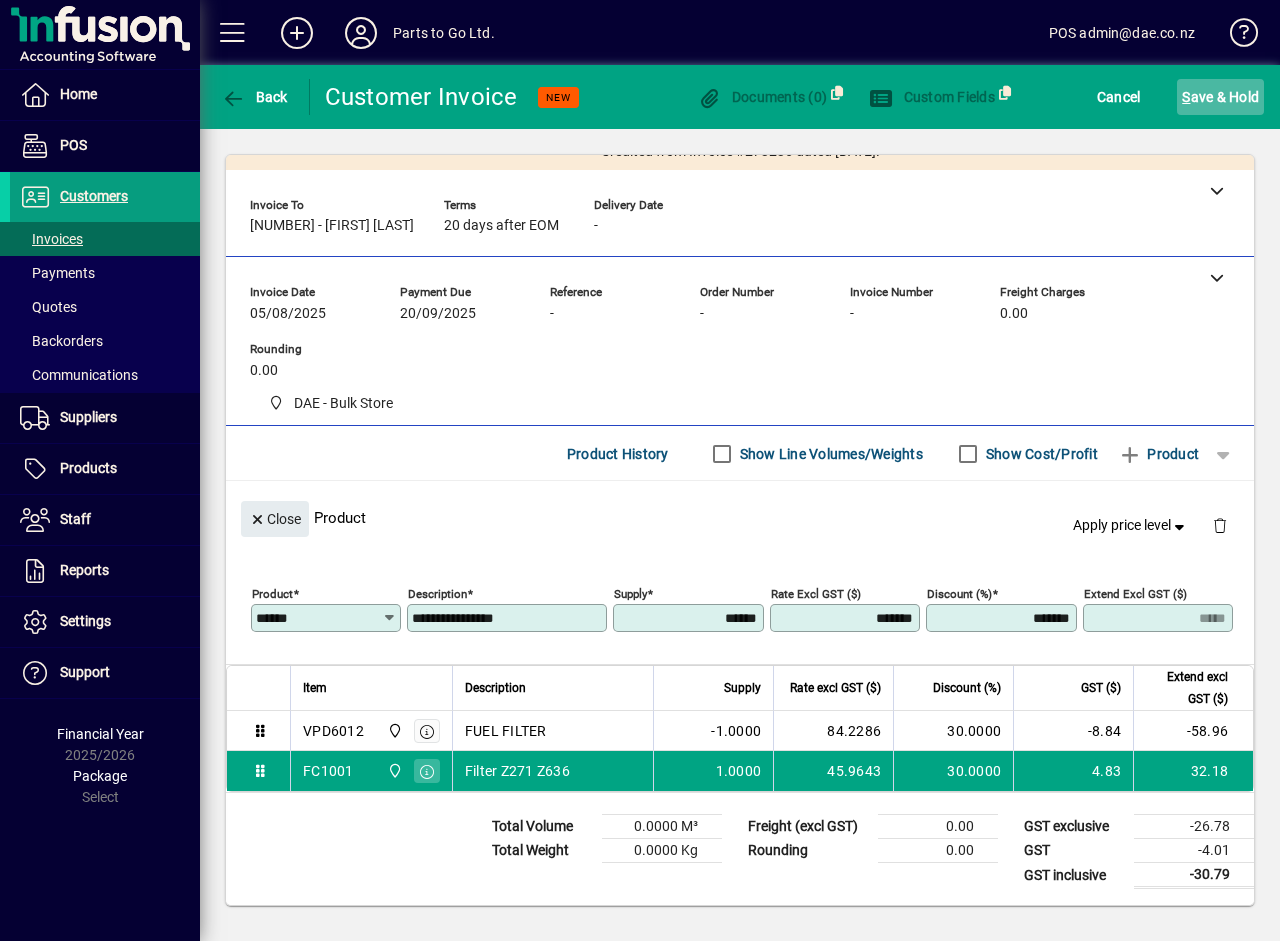 click on "S ave & Hold" 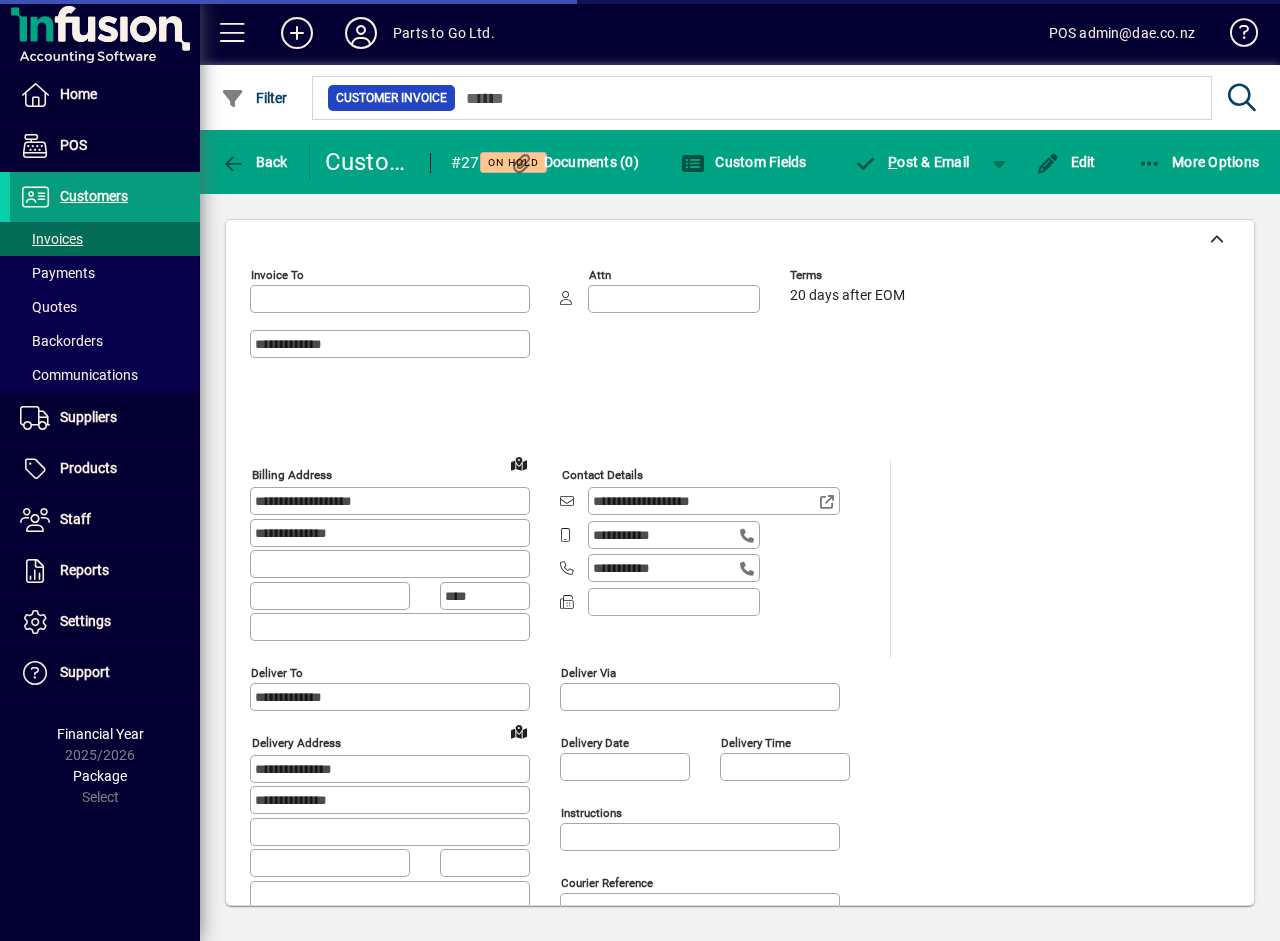 type on "**********" 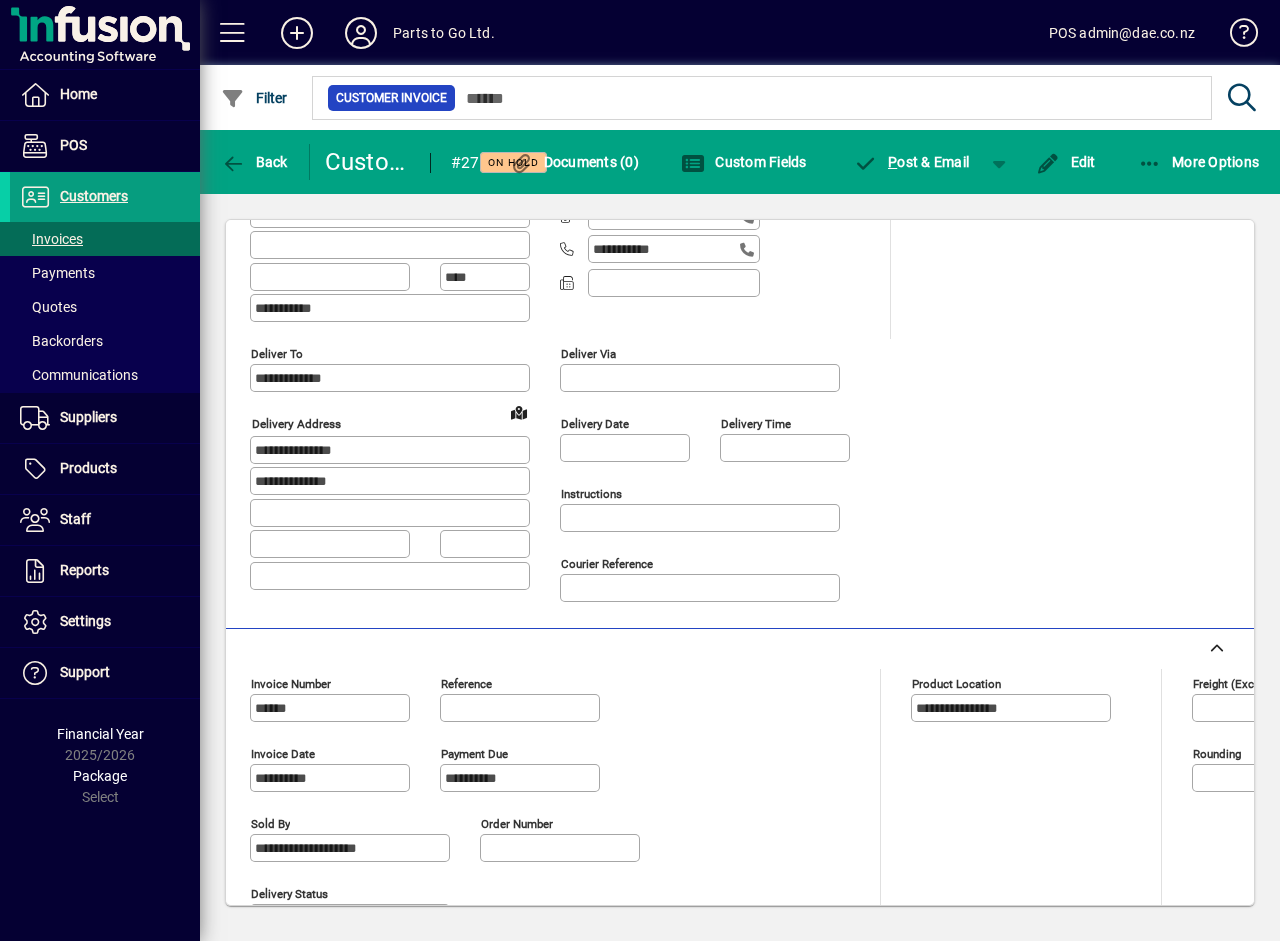 scroll, scrollTop: 0, scrollLeft: 0, axis: both 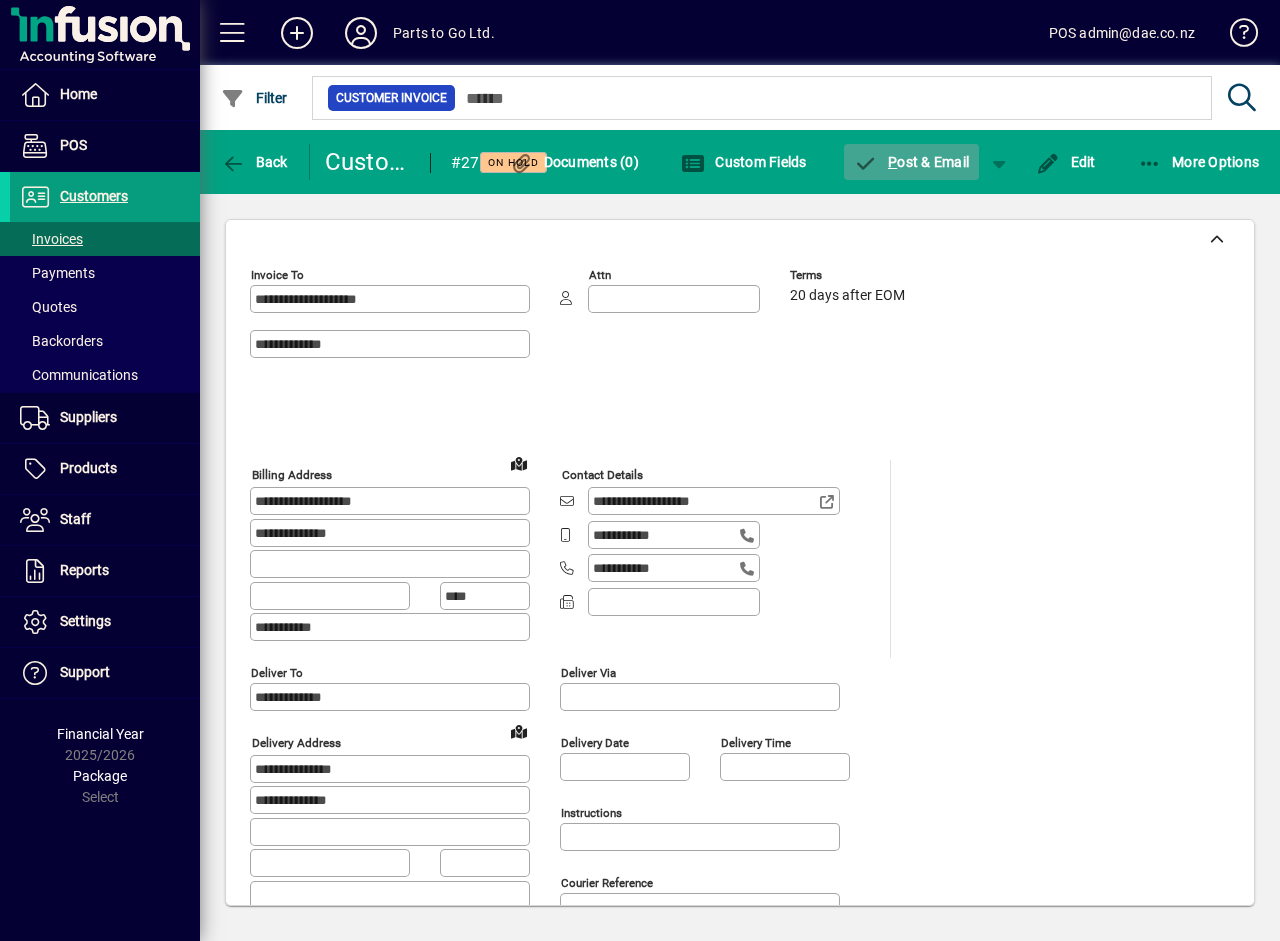 click on "P ost & Email" 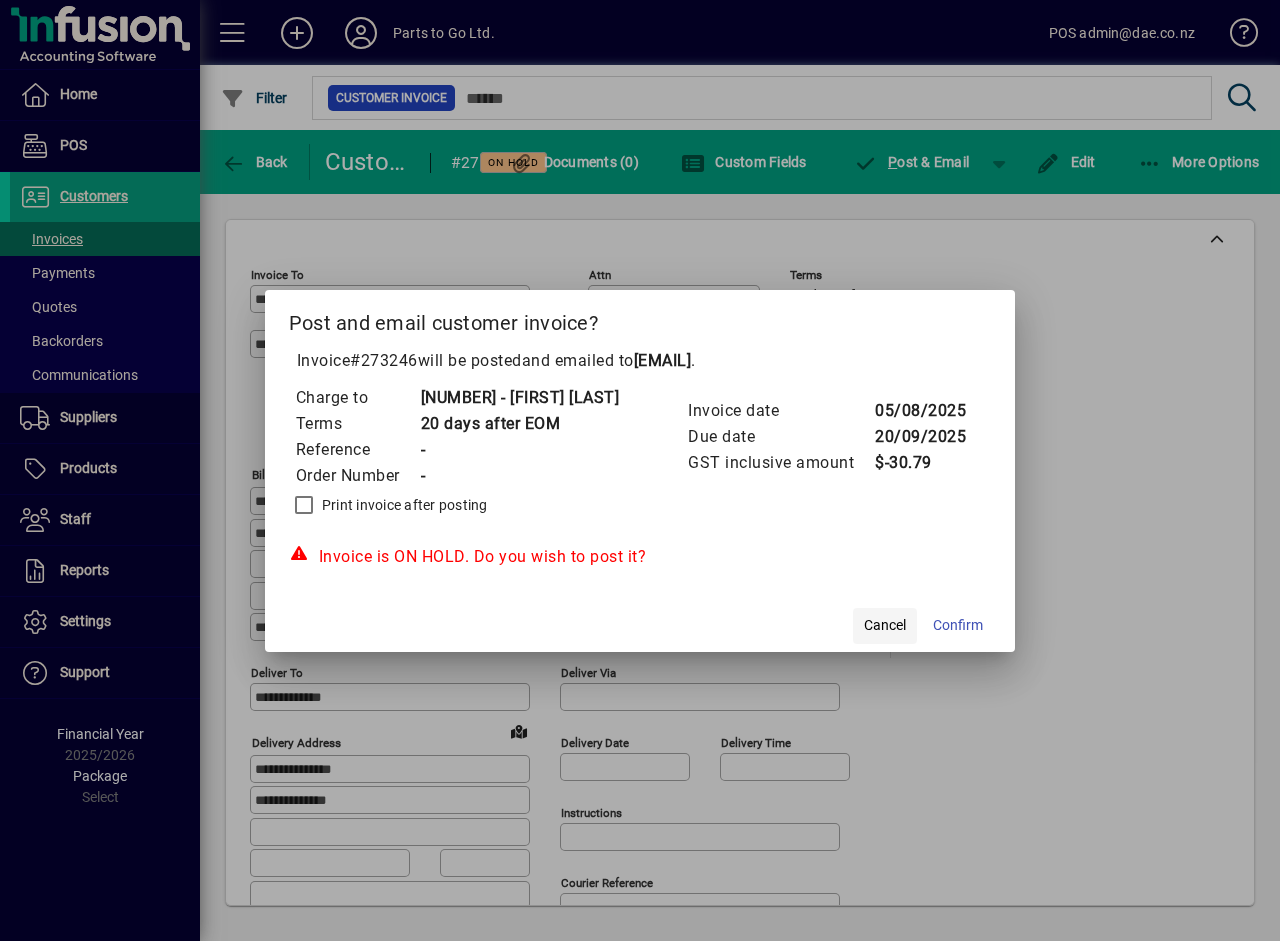 click on "Cancel" 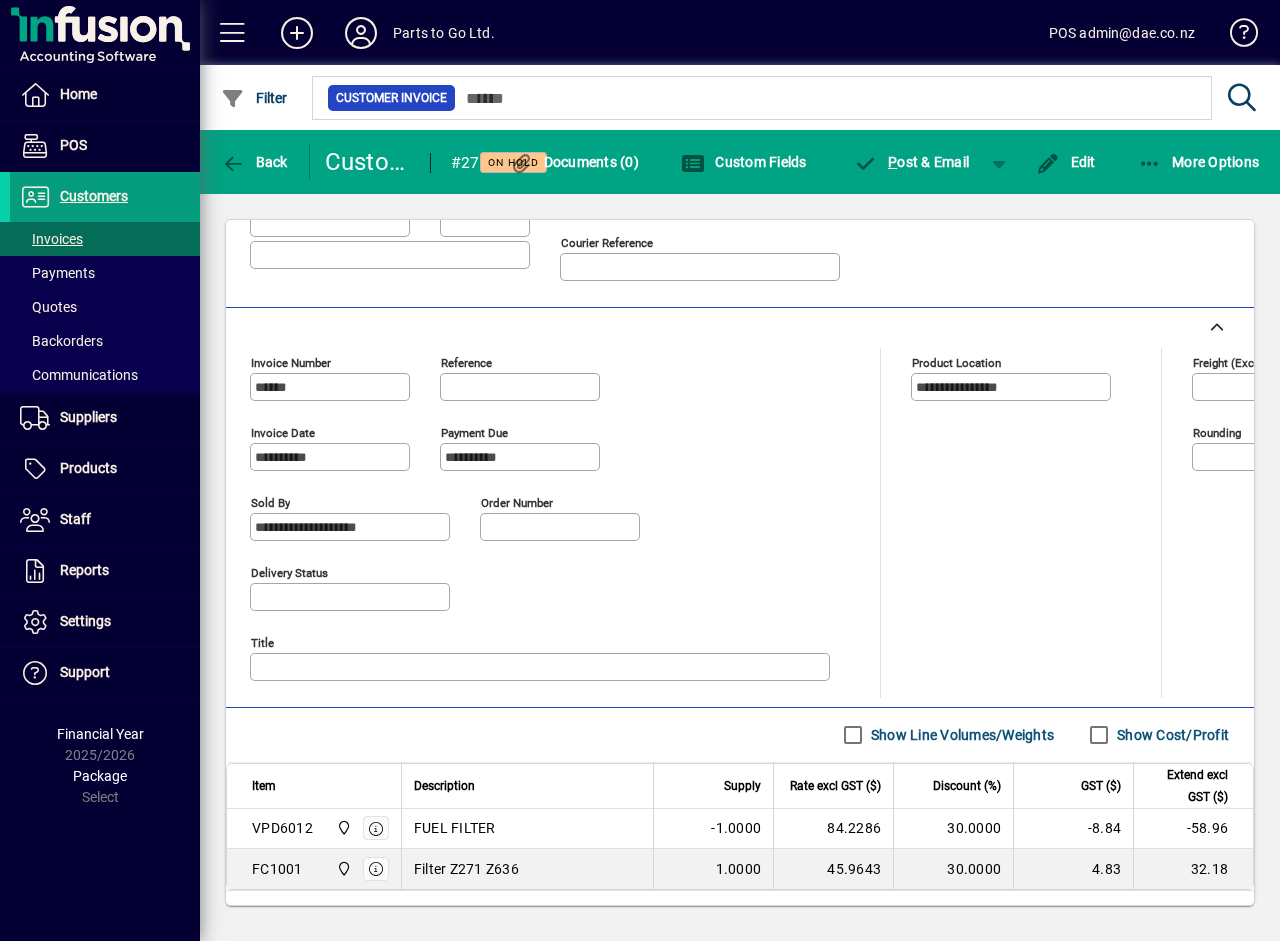 scroll, scrollTop: 538, scrollLeft: 0, axis: vertical 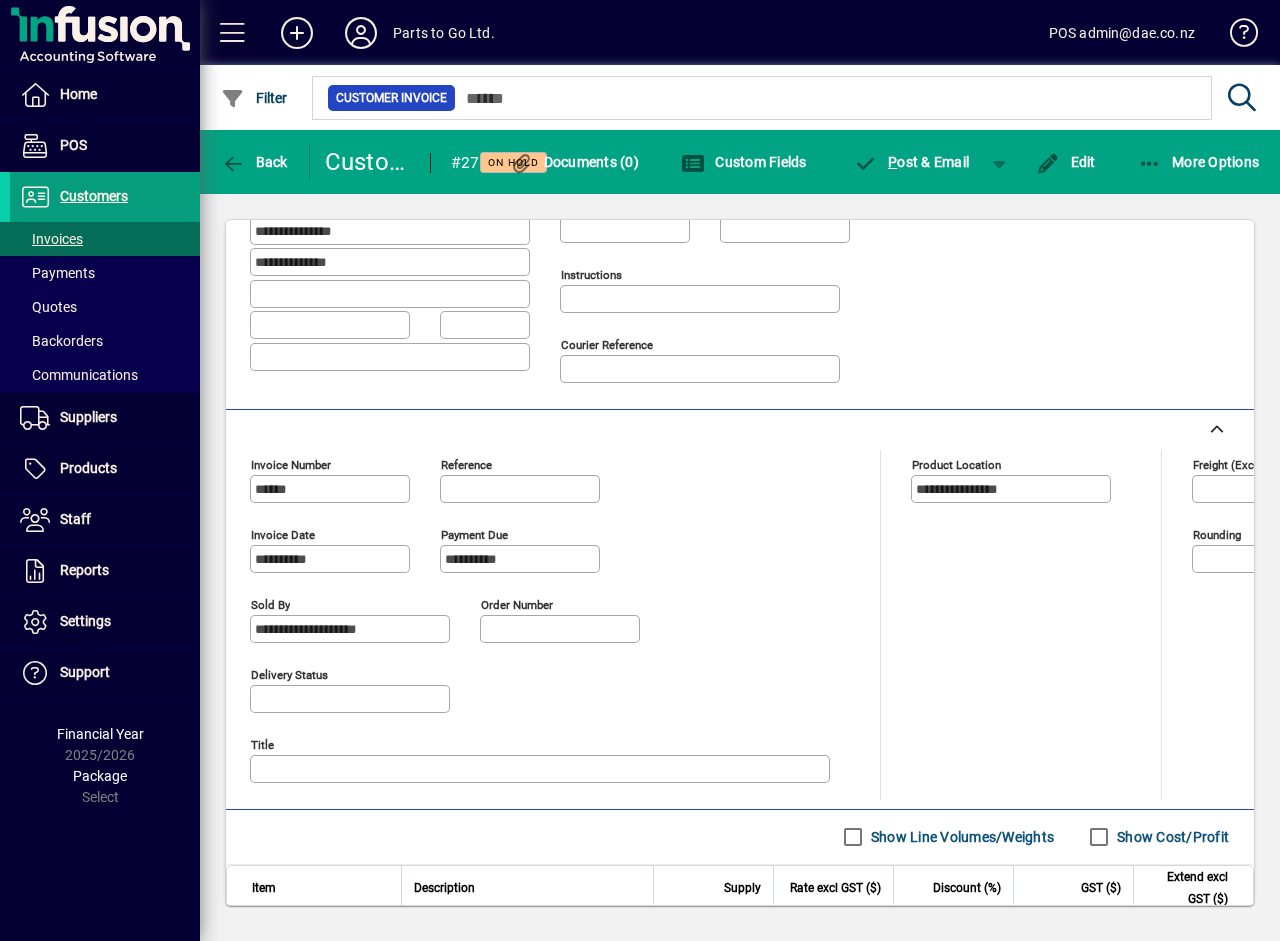 click at bounding box center (233, 33) 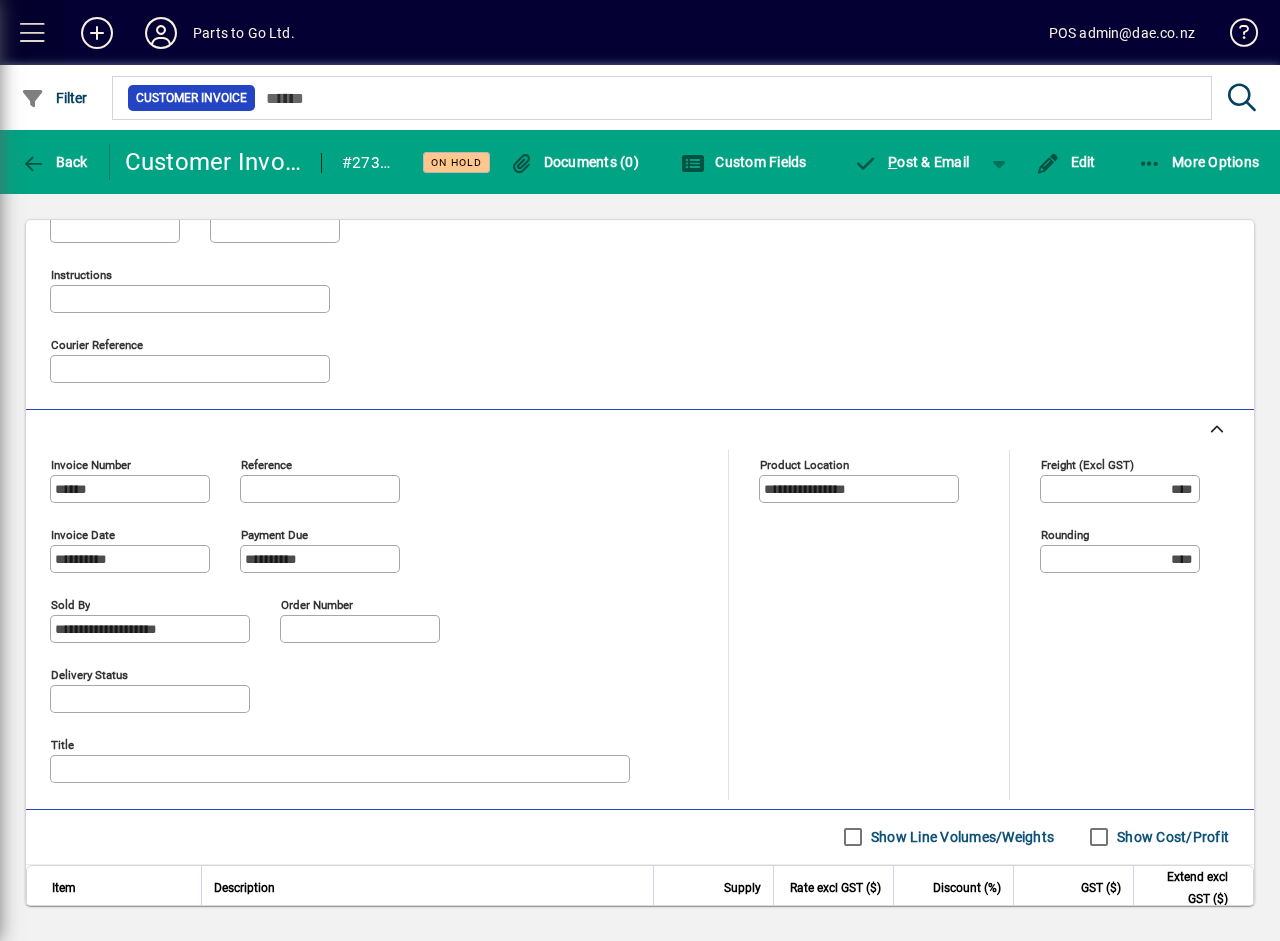 scroll, scrollTop: 270, scrollLeft: 0, axis: vertical 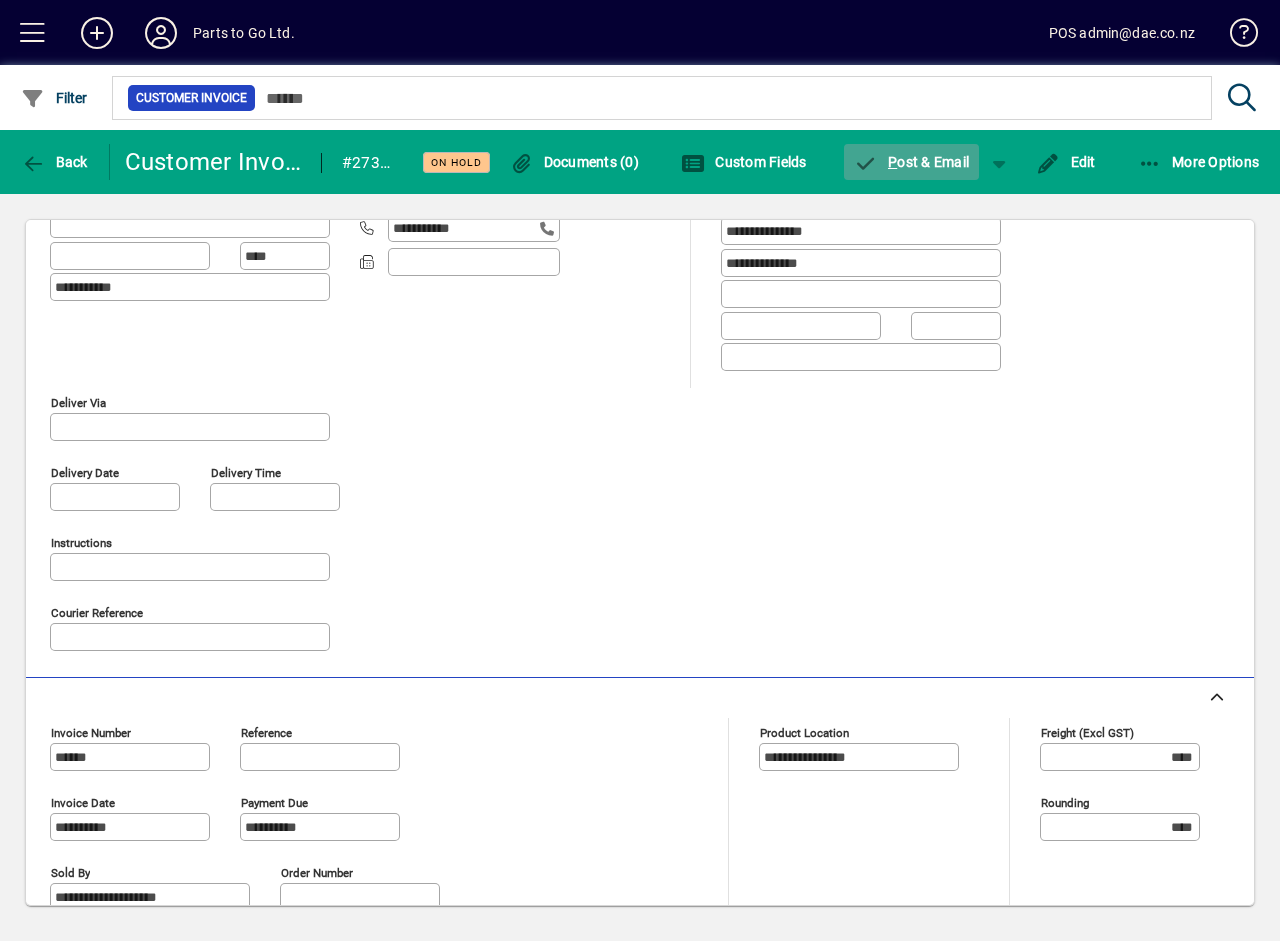 click on "P ost & Email" 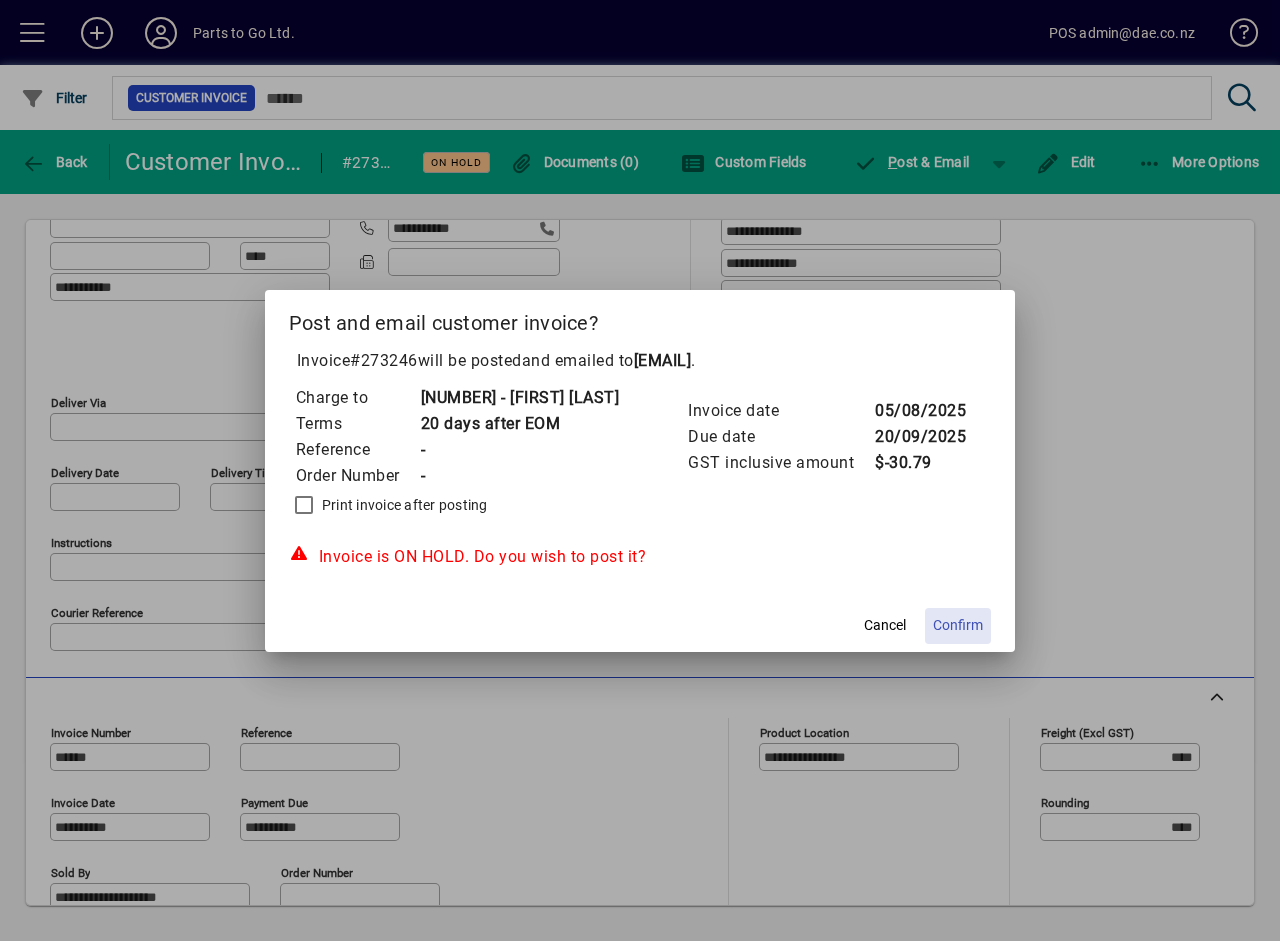 click on "Confirm" 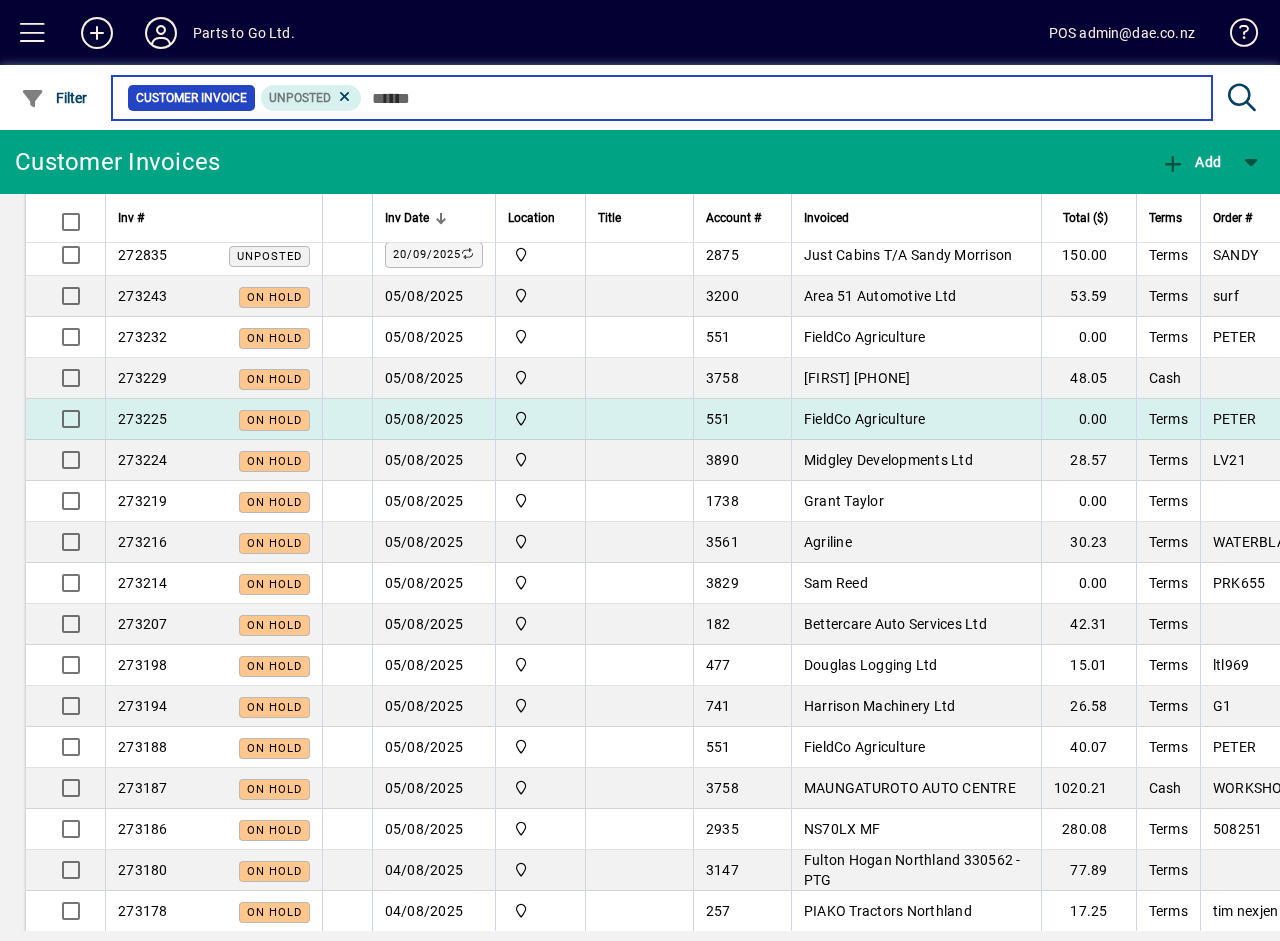 scroll, scrollTop: 0, scrollLeft: 0, axis: both 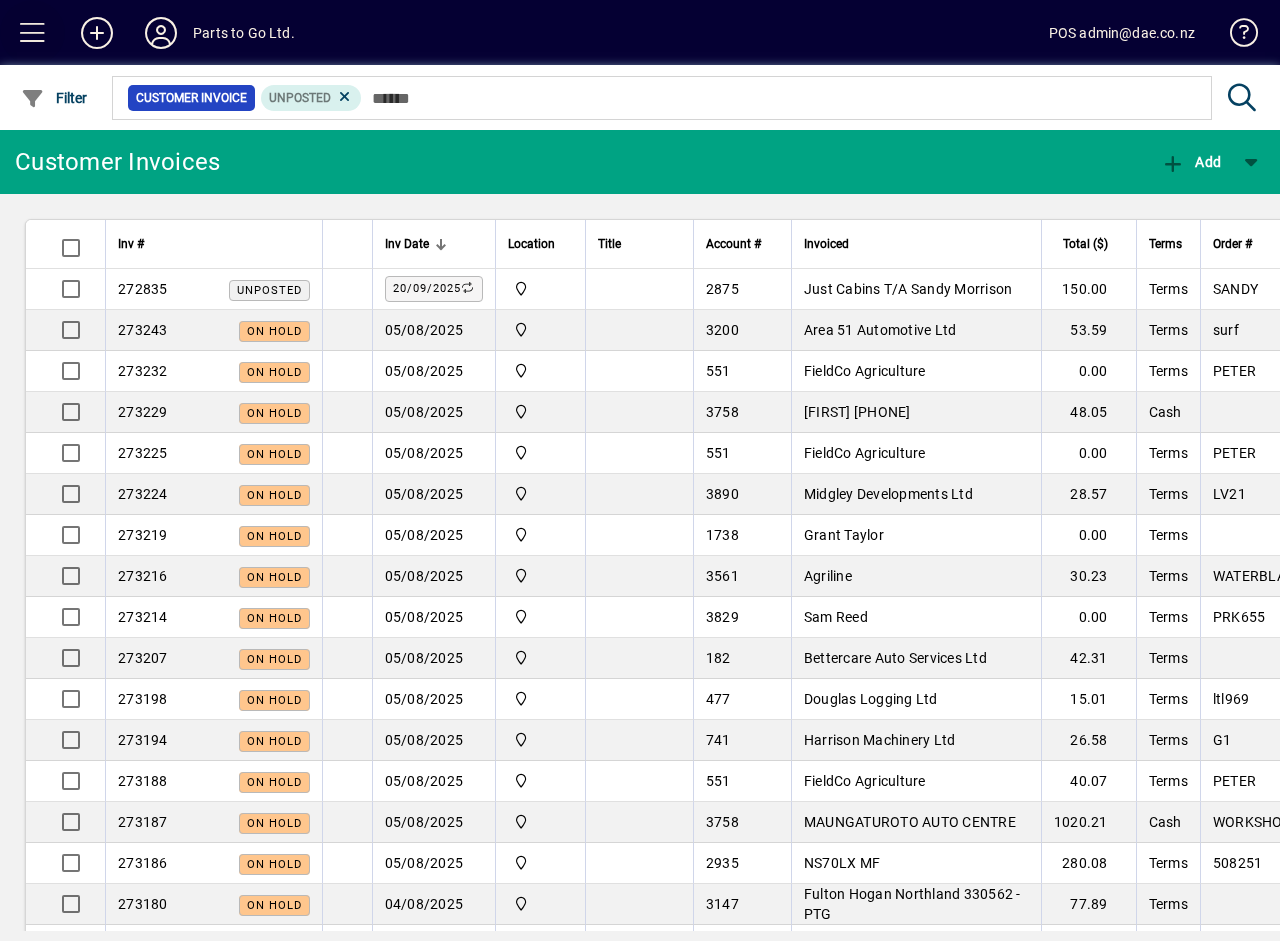 click at bounding box center (33, 33) 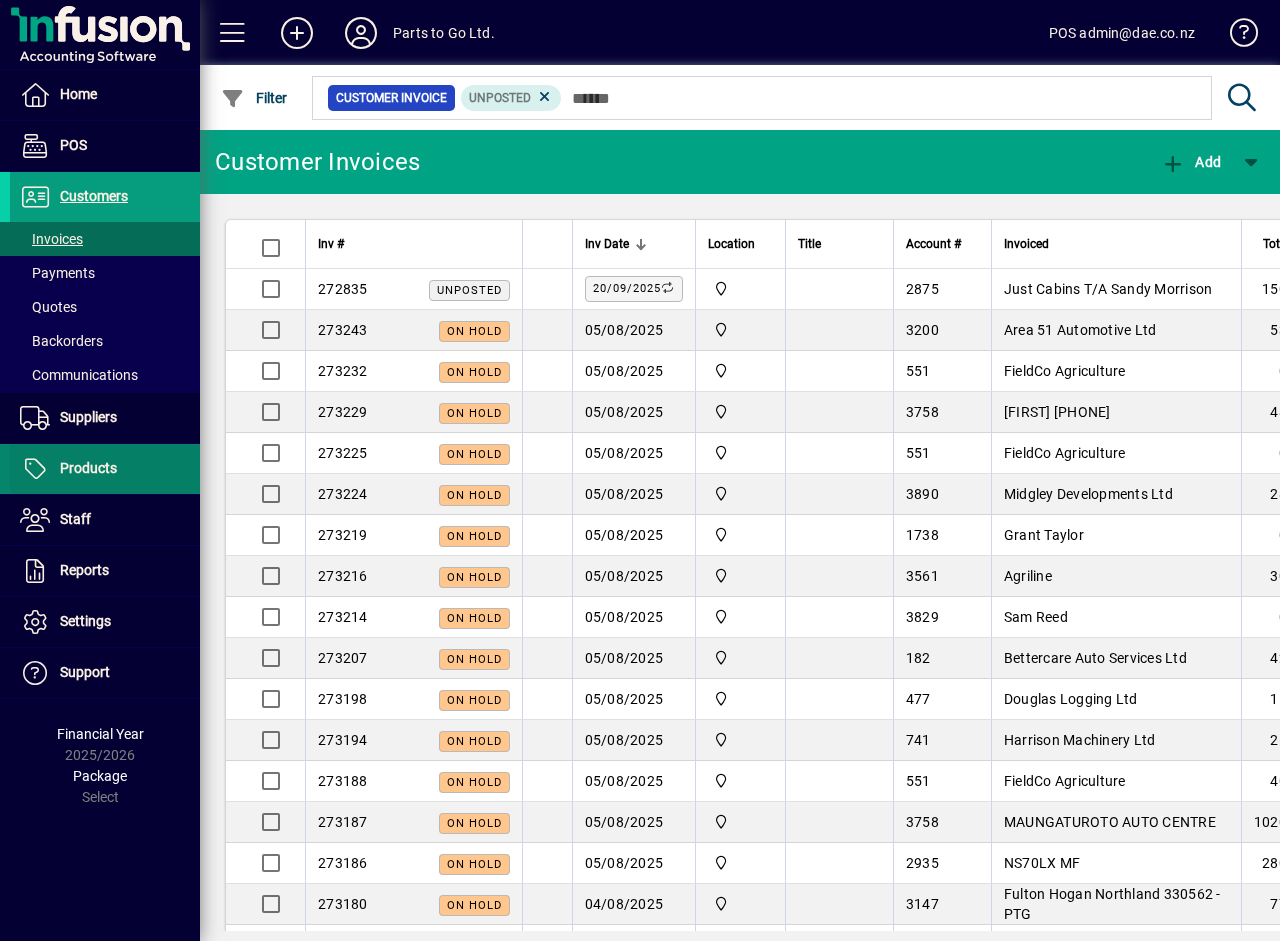 click at bounding box center [105, 469] 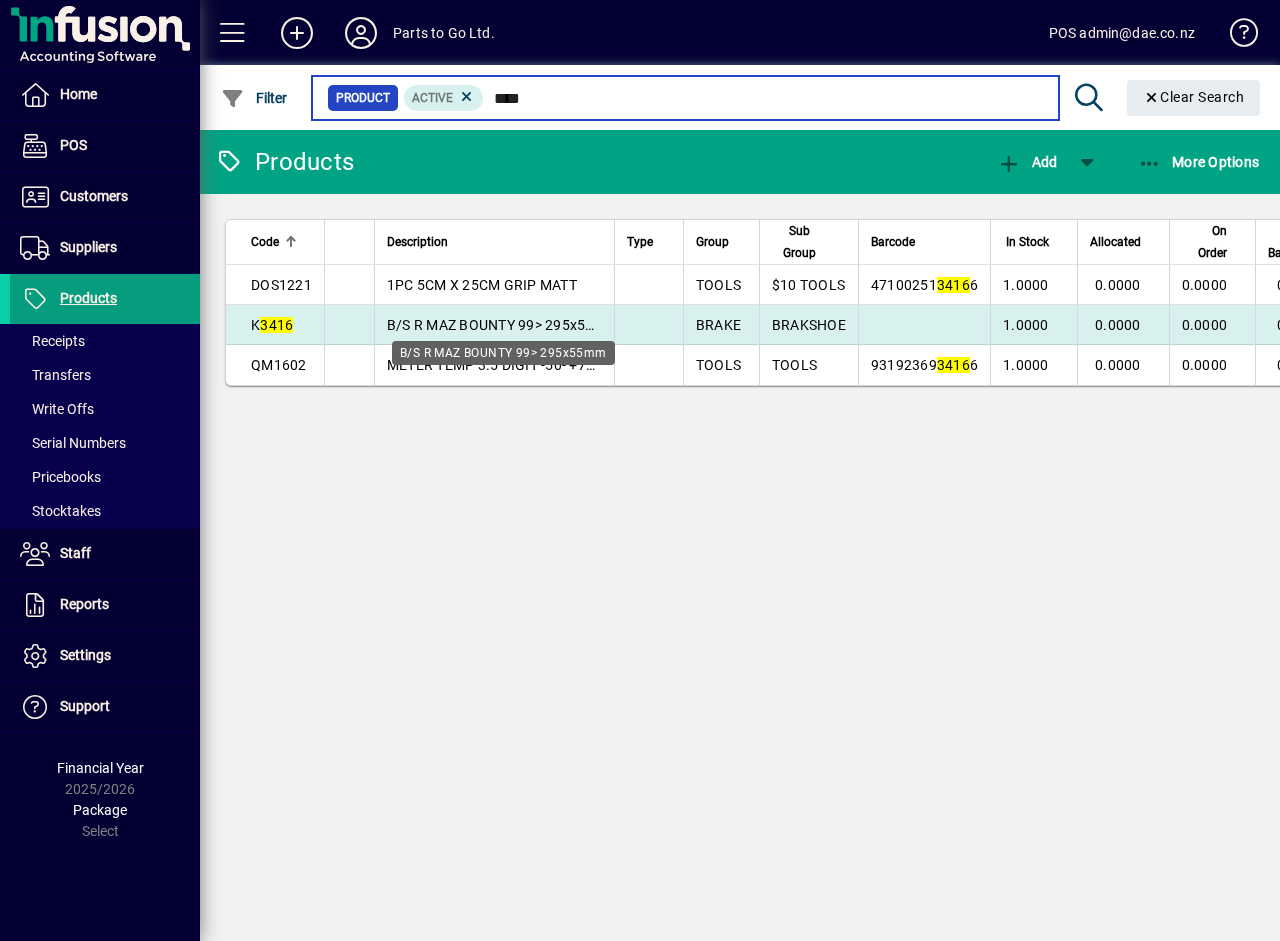 type on "****" 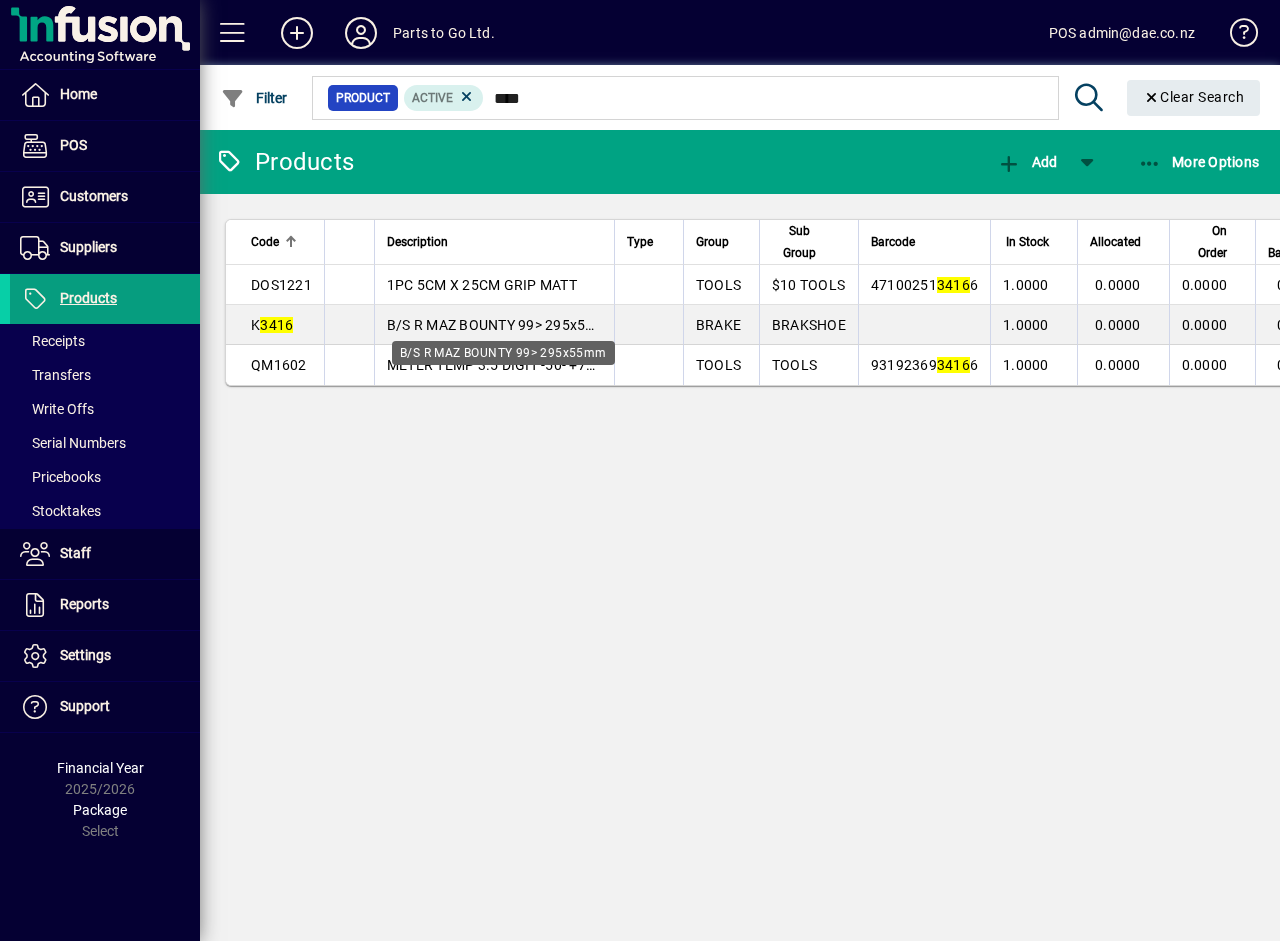 click on "B/S R MAZ BOUNTY 99> 295x55mm" at bounding box center [502, 325] 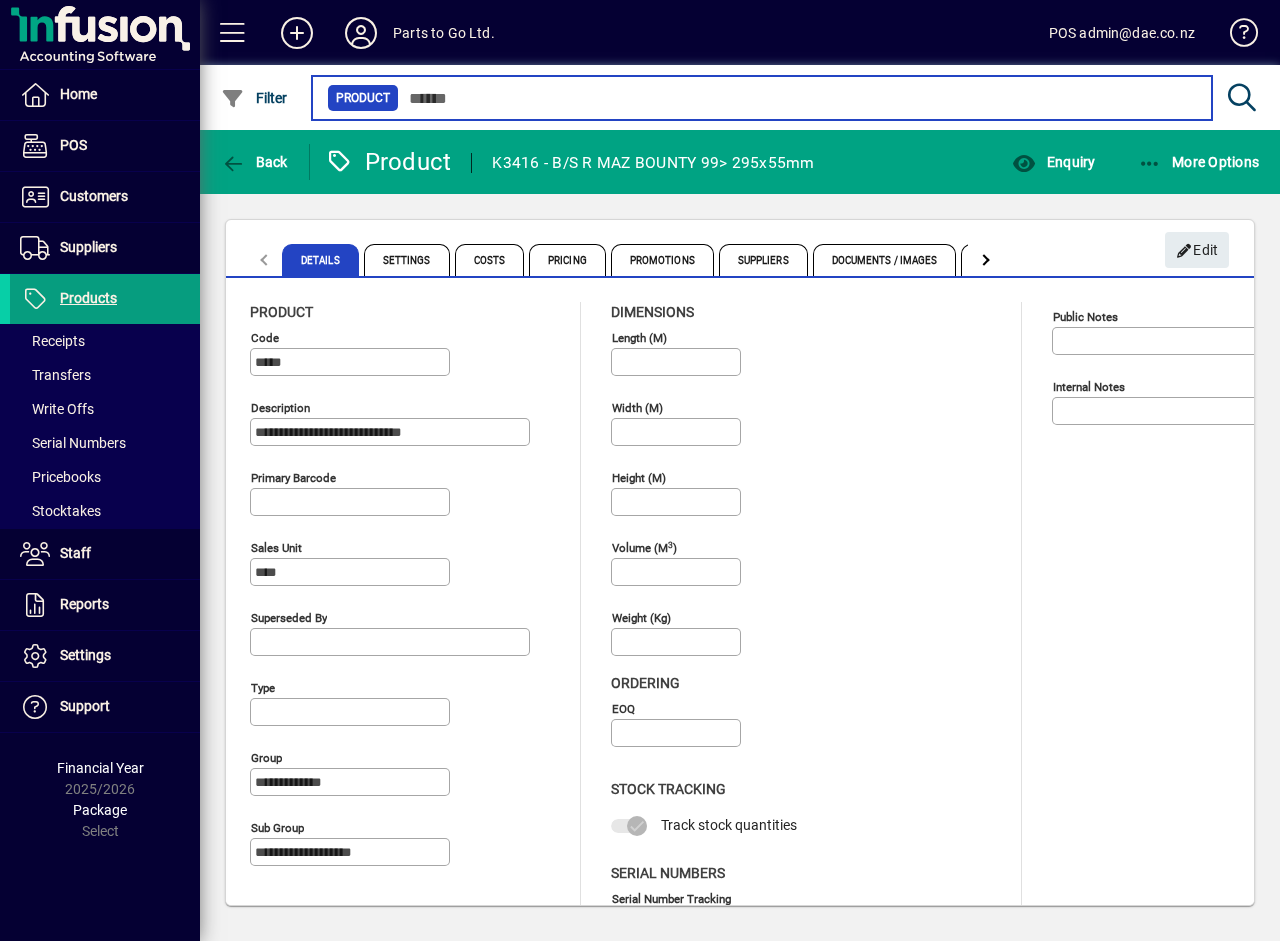 click at bounding box center (797, 98) 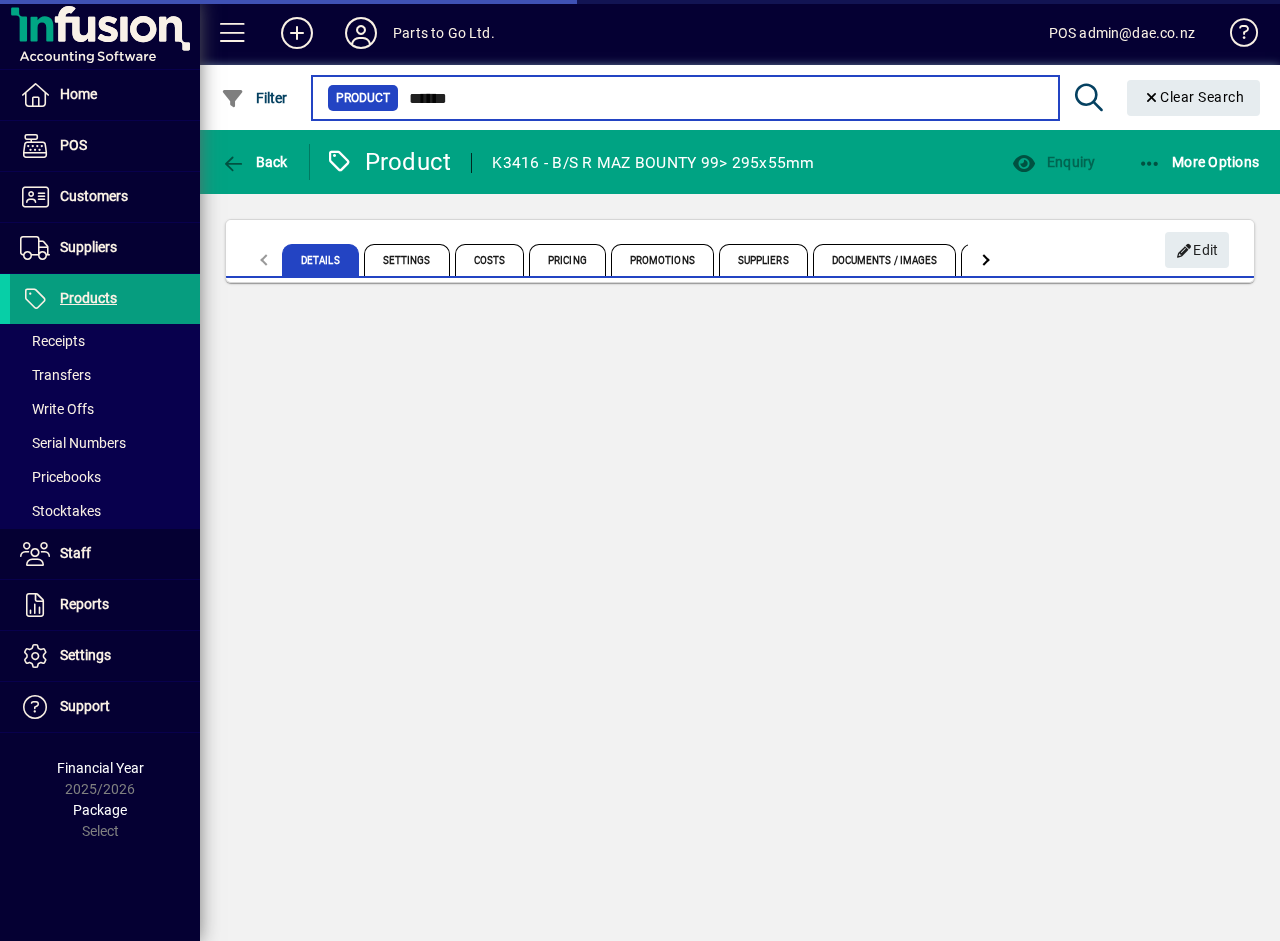 type on "*******" 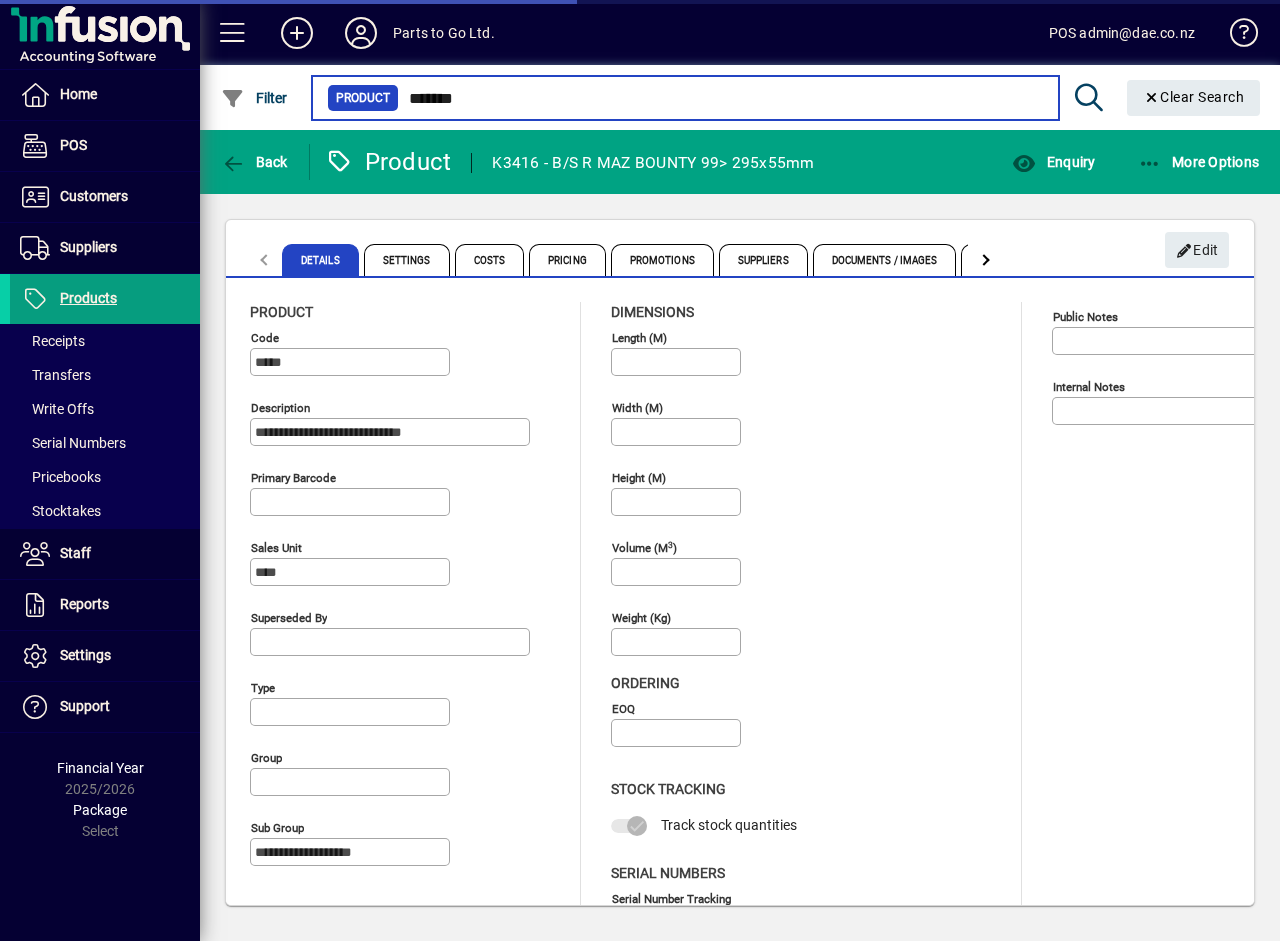 type on "**********" 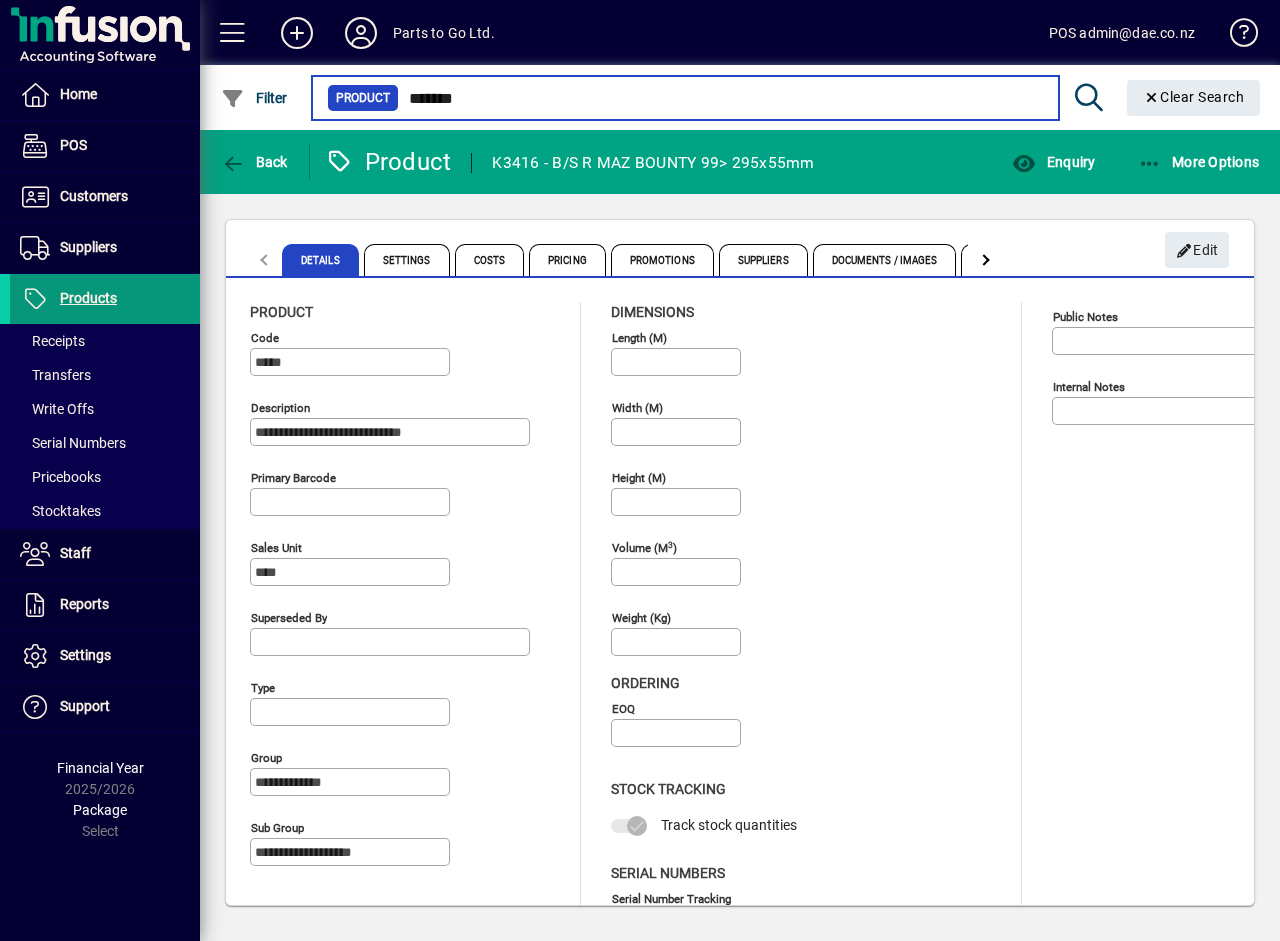 type on "*******" 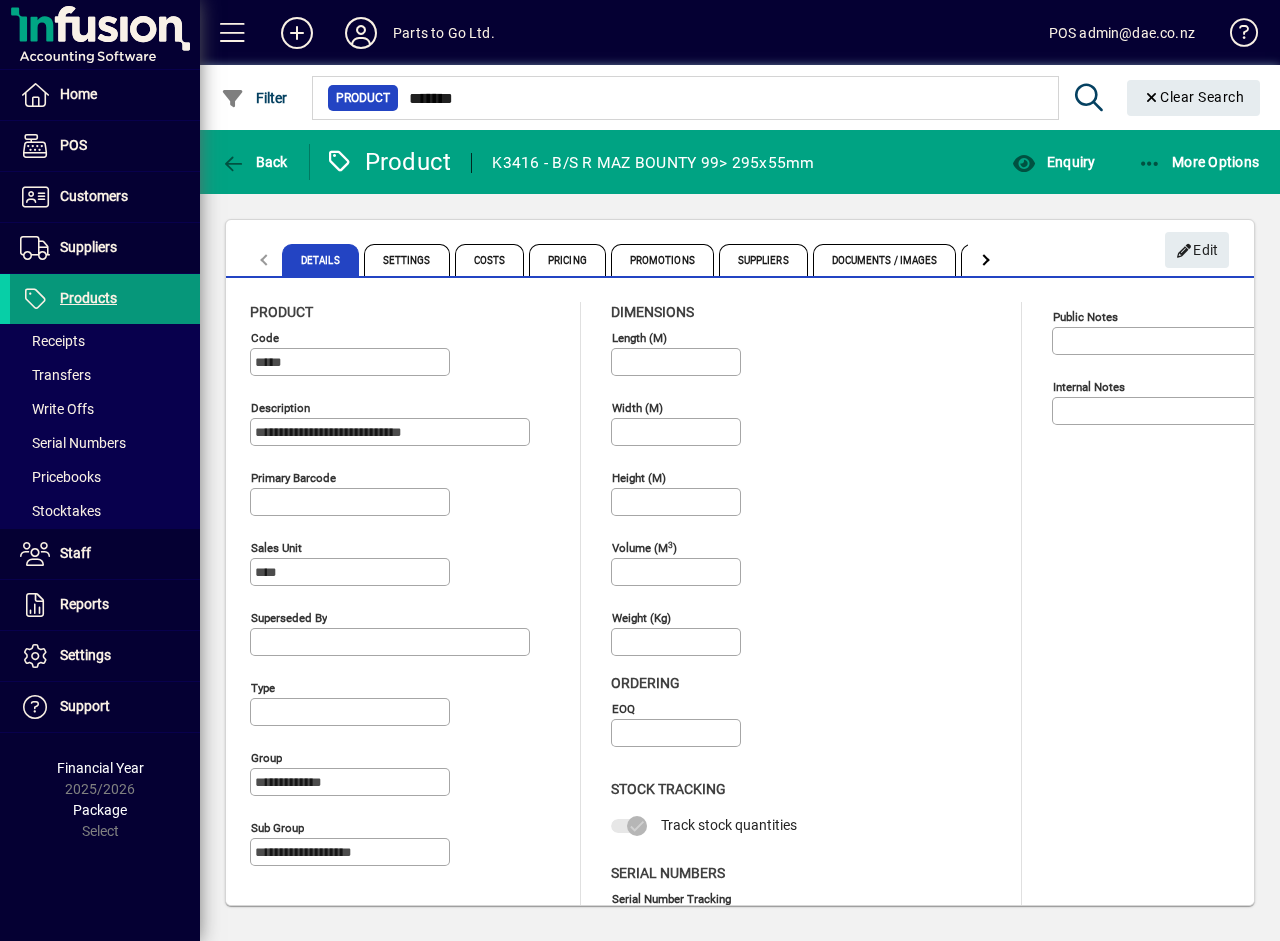 click on "Products" at bounding box center (88, 298) 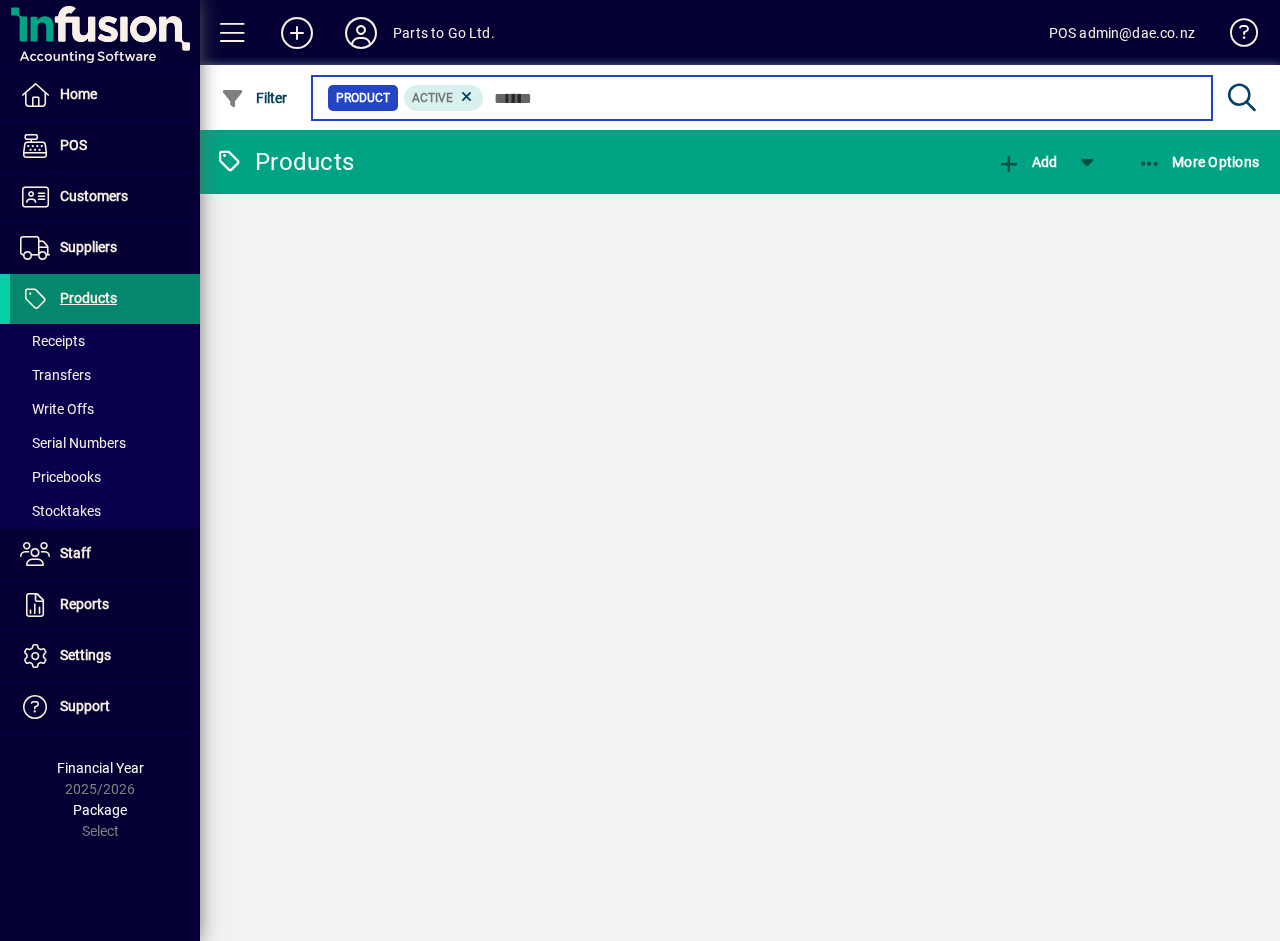type on "*" 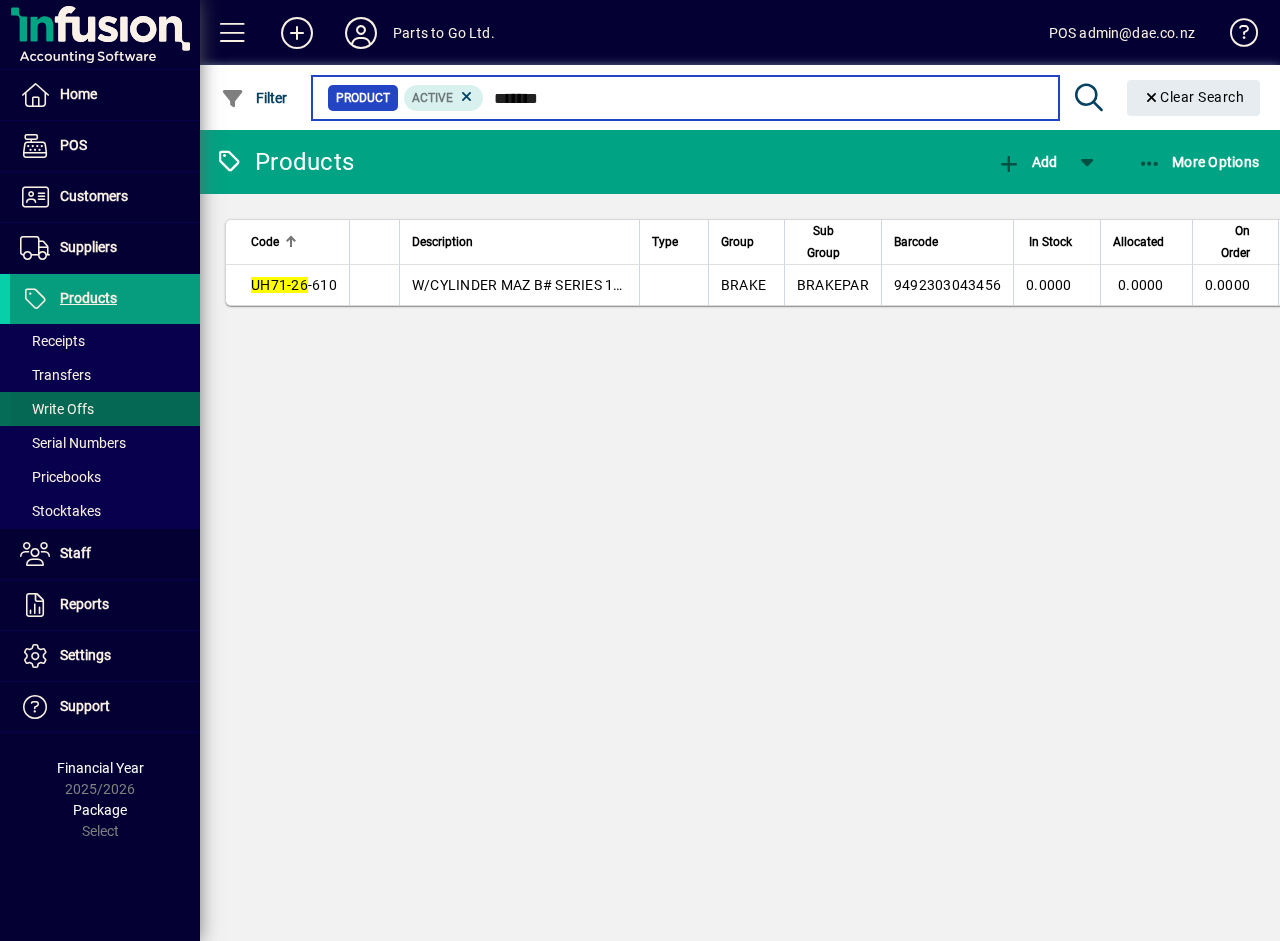 type on "*******" 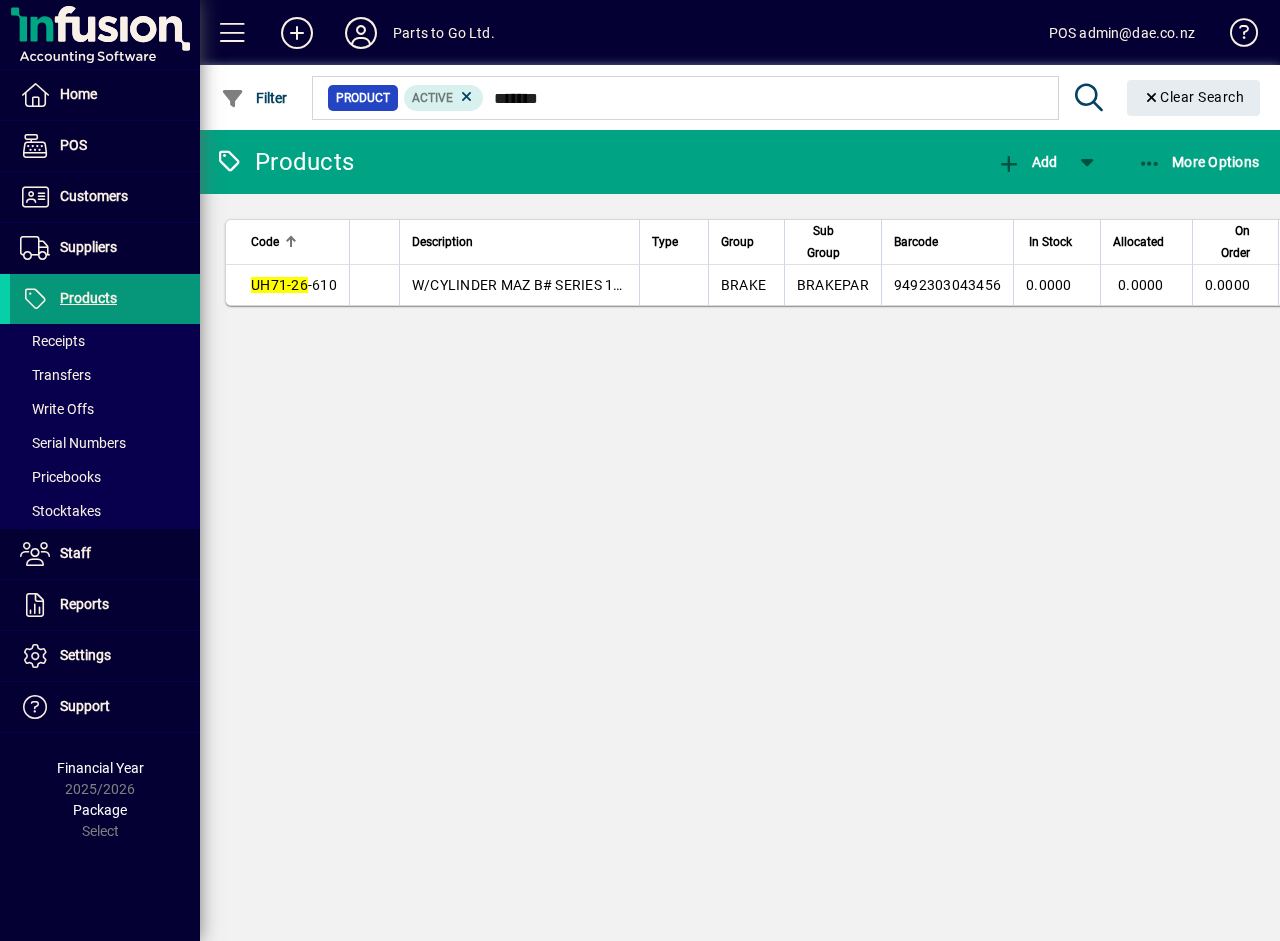 click on "Products" at bounding box center (88, 298) 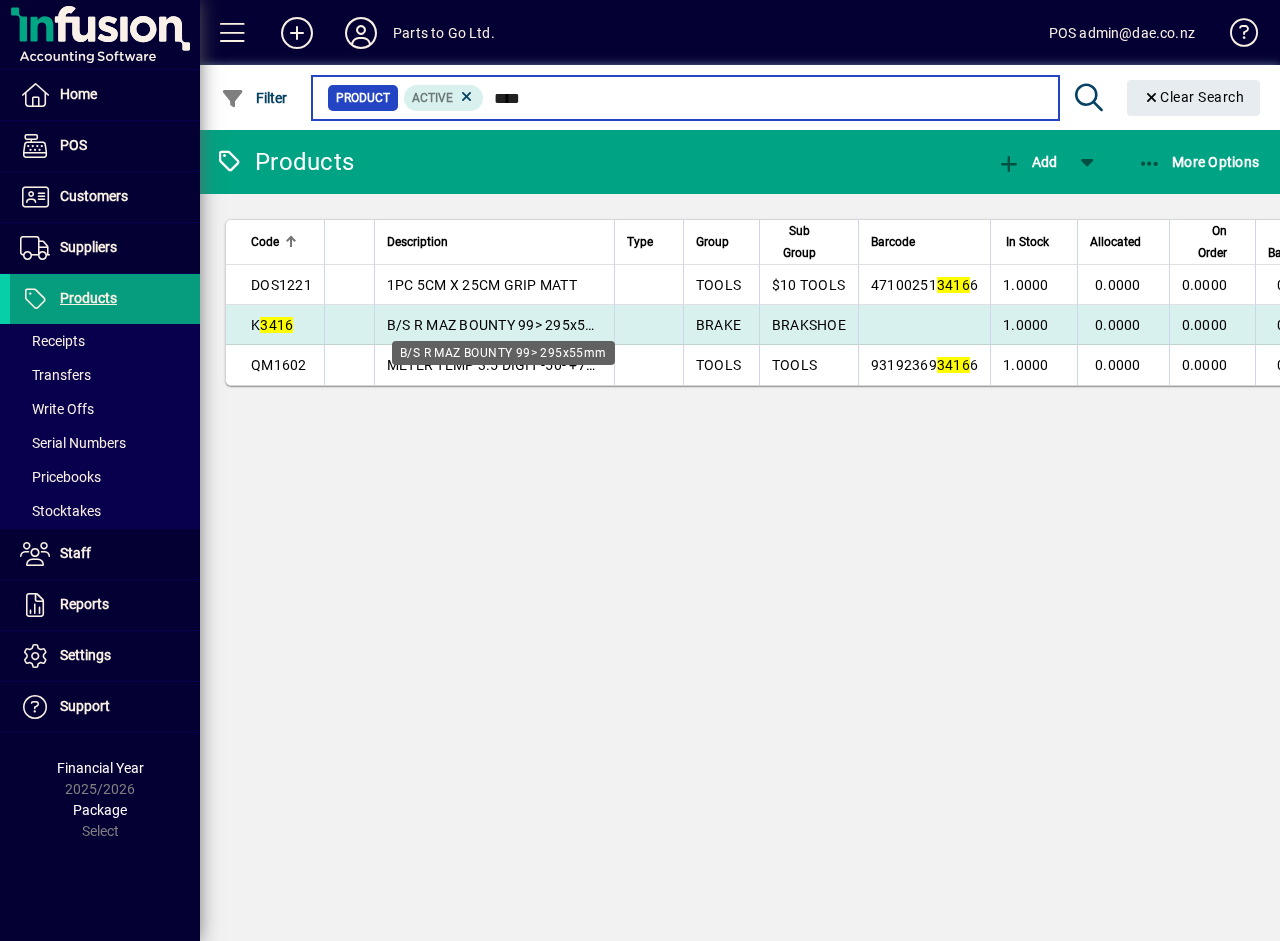type on "****" 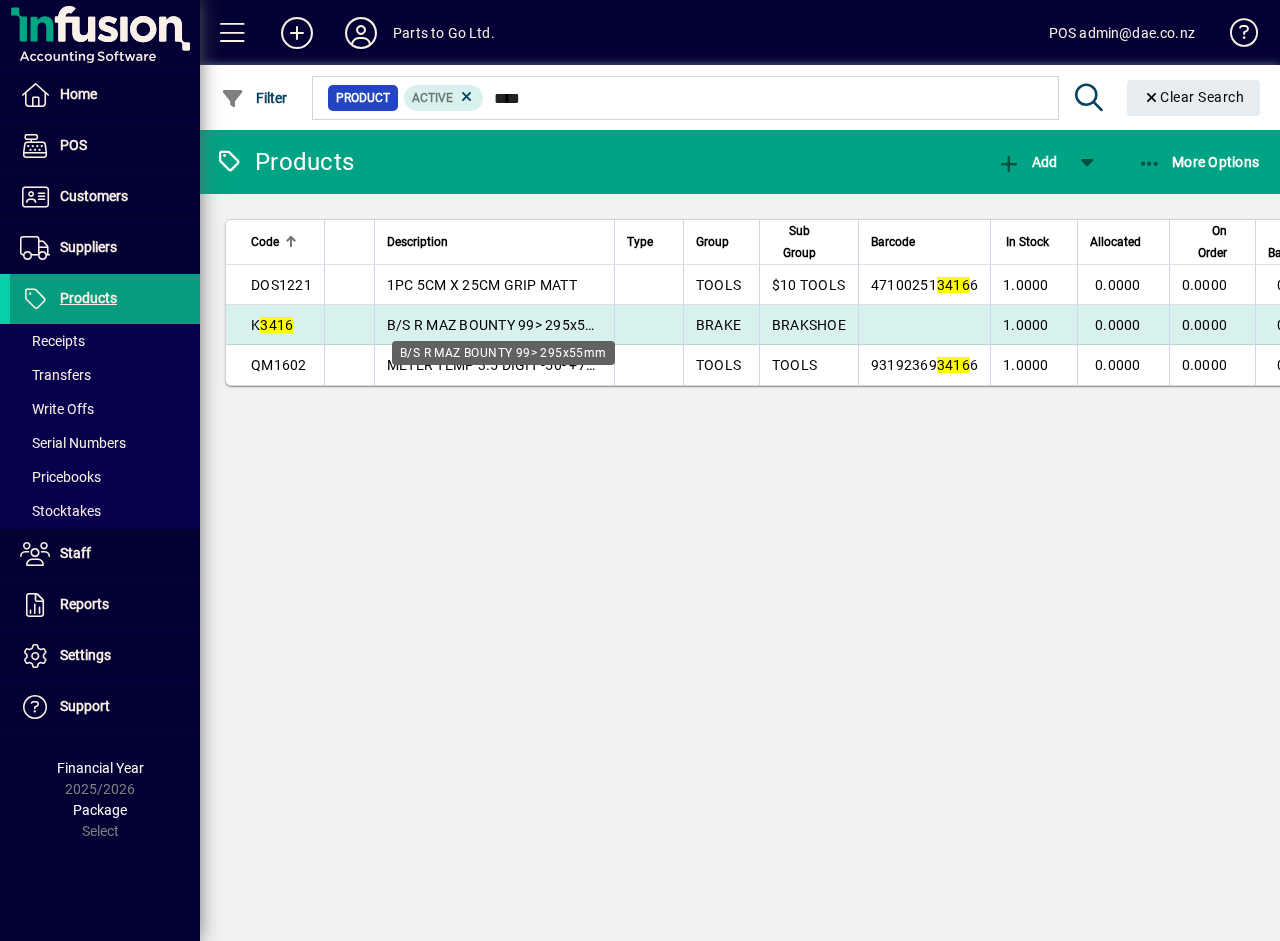 click on "B/S R MAZ BOUNTY 99> 295x55mm" at bounding box center [502, 325] 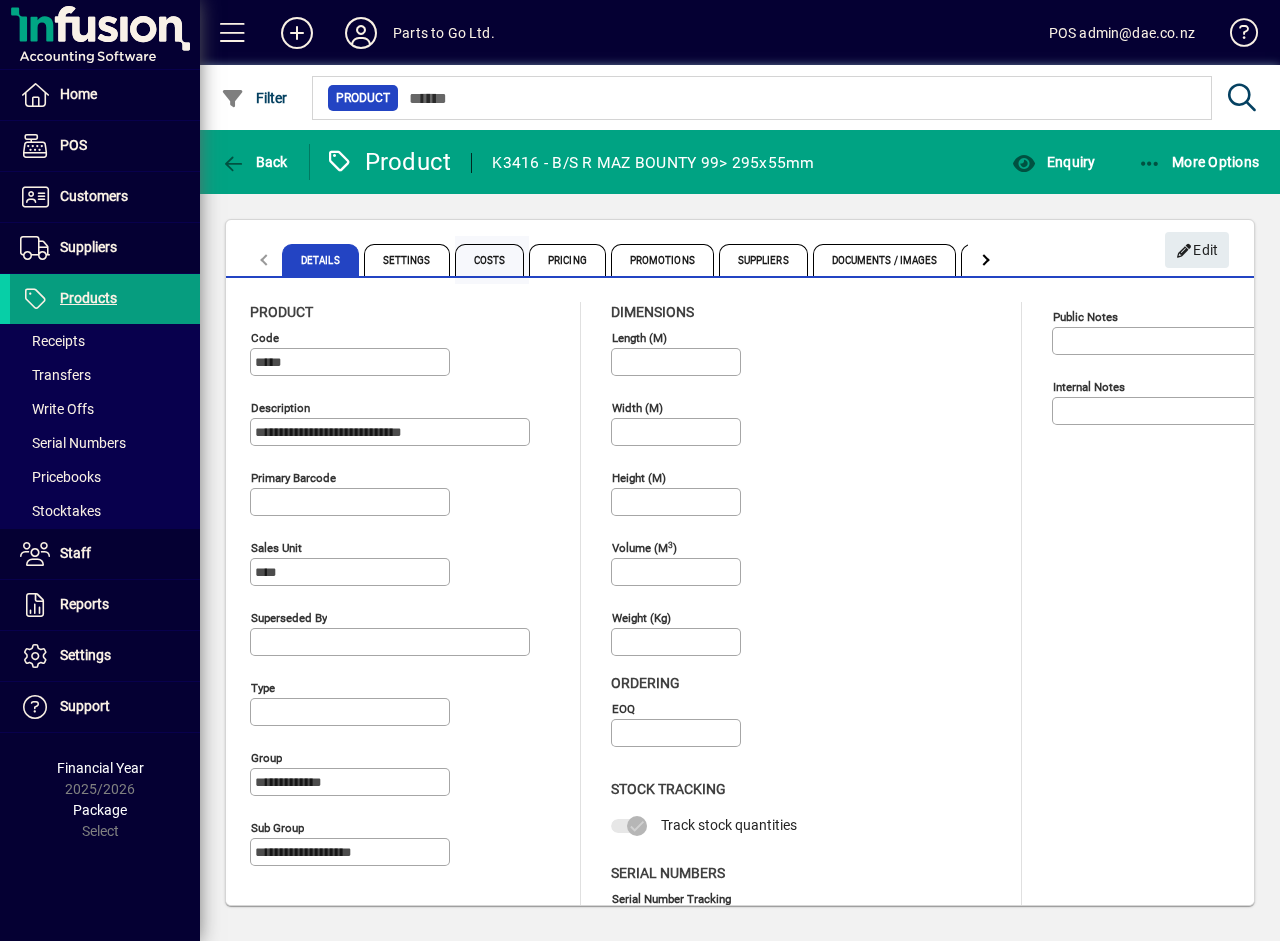 click on "Costs" at bounding box center [490, 260] 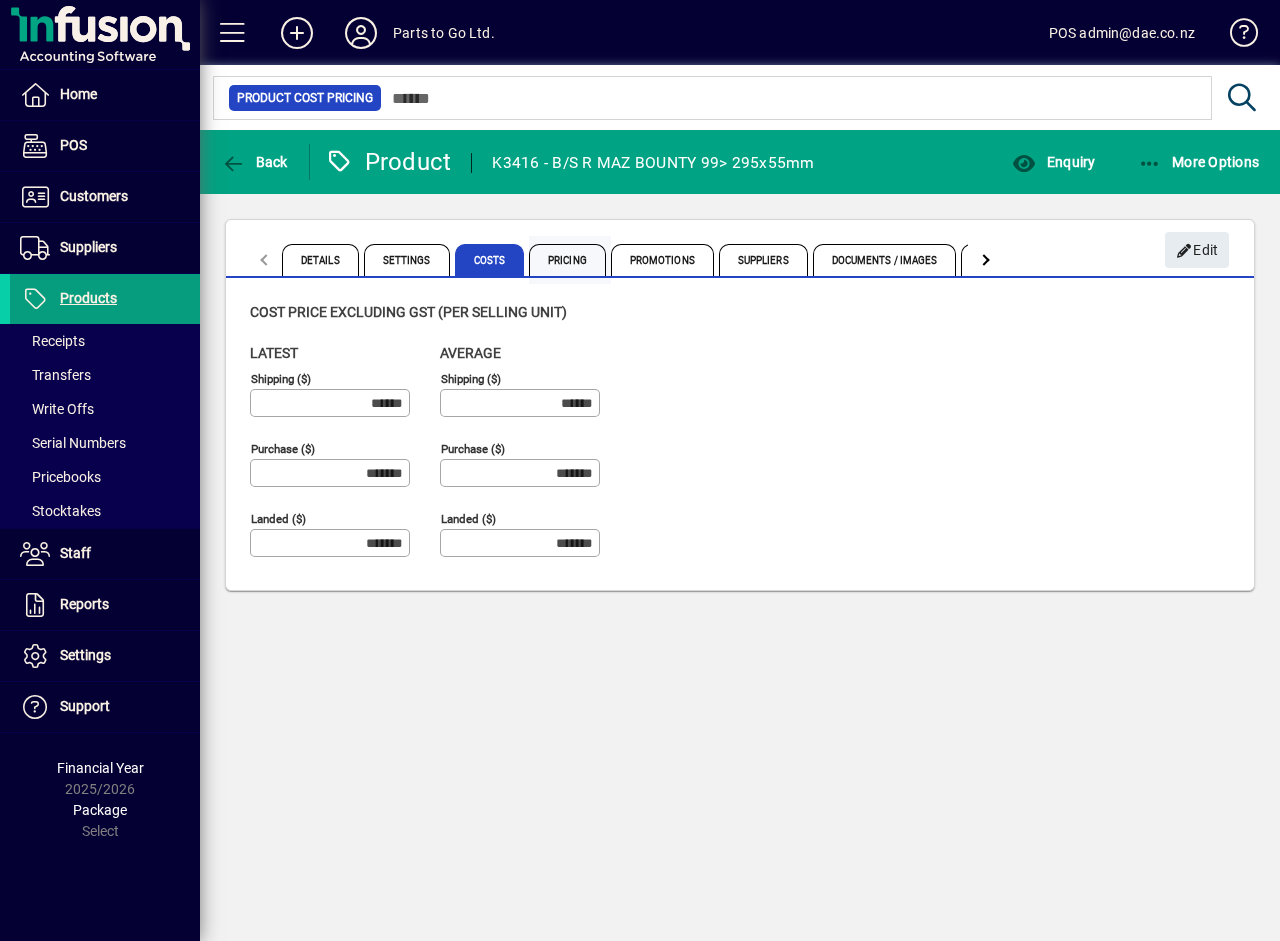 click on "Pricing" at bounding box center [567, 260] 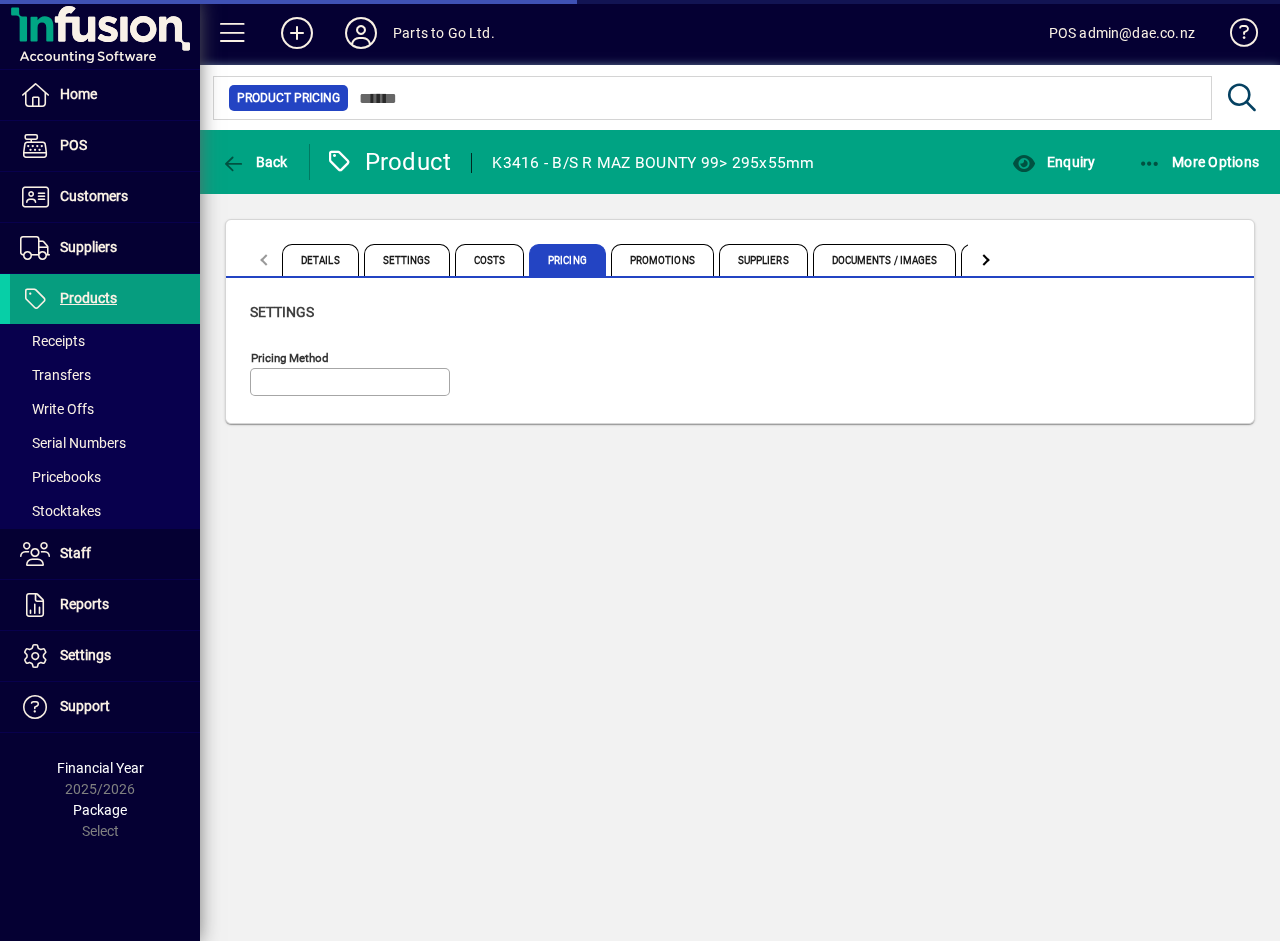 type on "**********" 